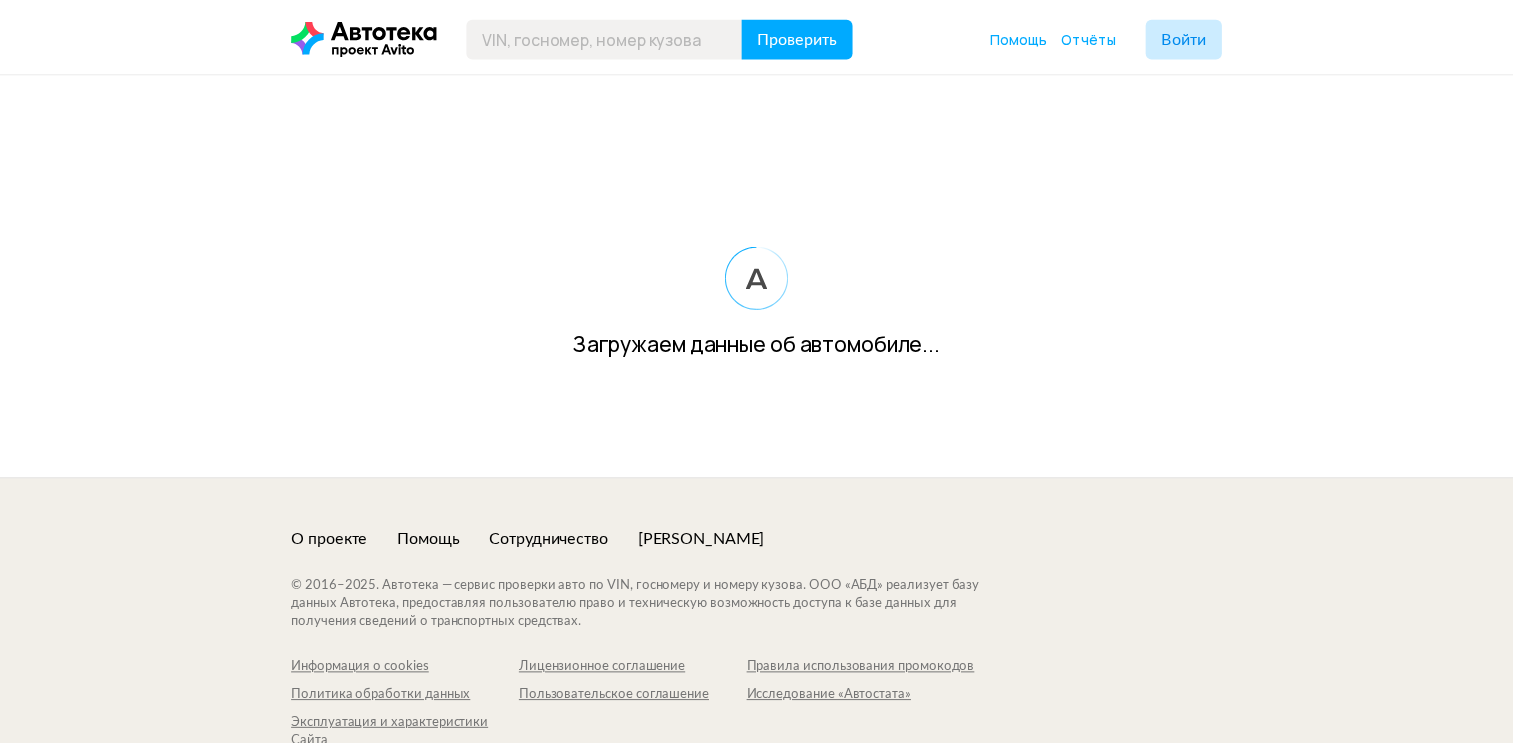 scroll, scrollTop: 0, scrollLeft: 0, axis: both 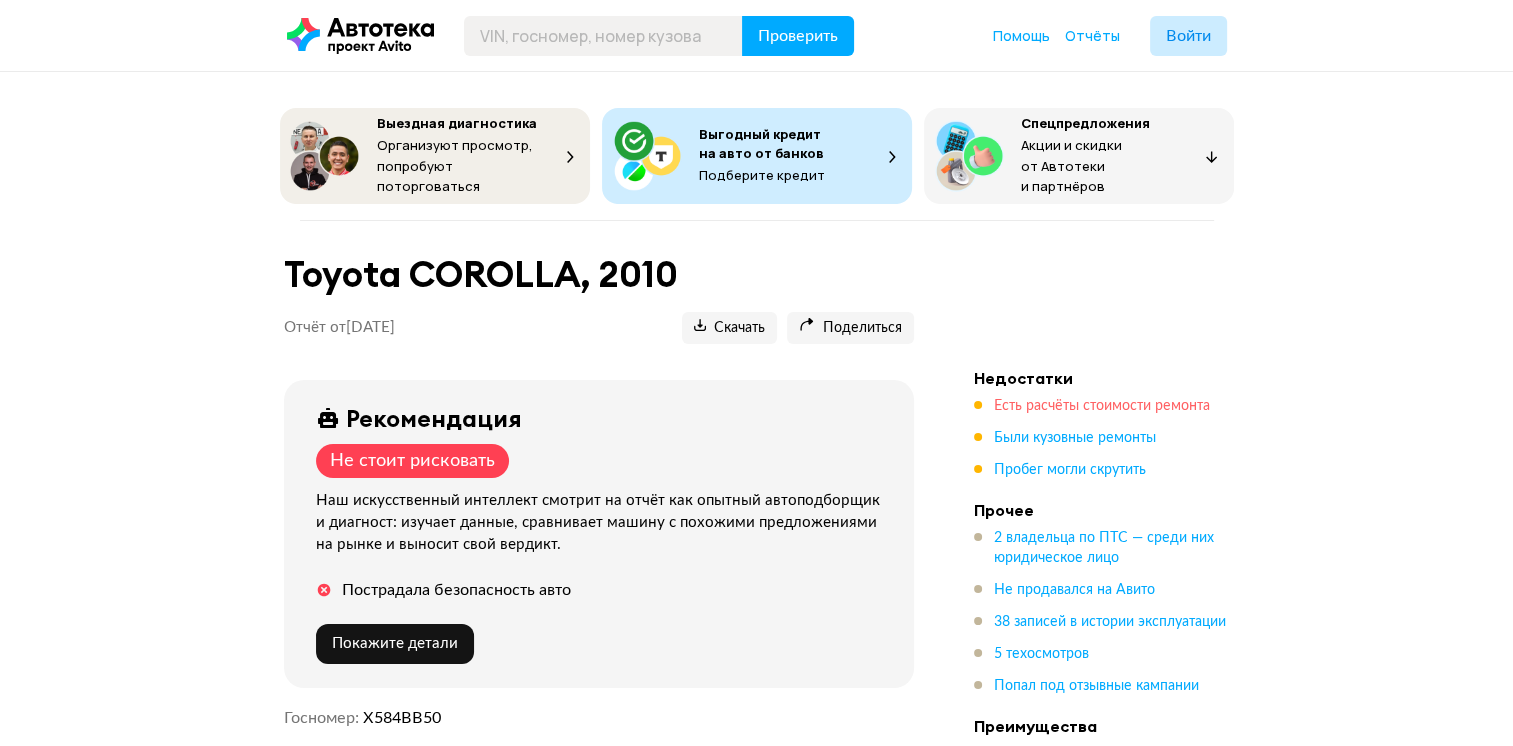 click on "Есть расчёты стоимости ремонта" at bounding box center (1102, 406) 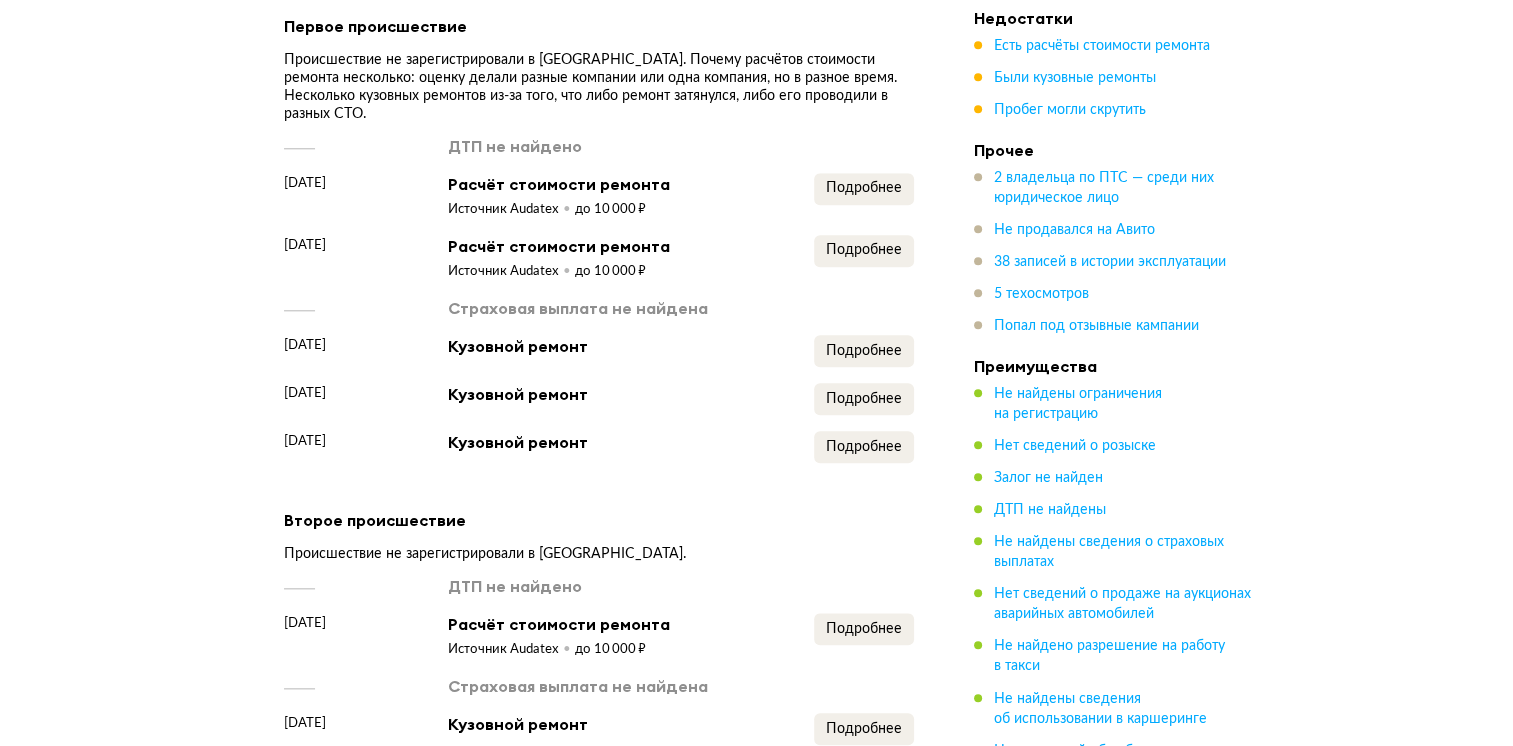 scroll, scrollTop: 2092, scrollLeft: 0, axis: vertical 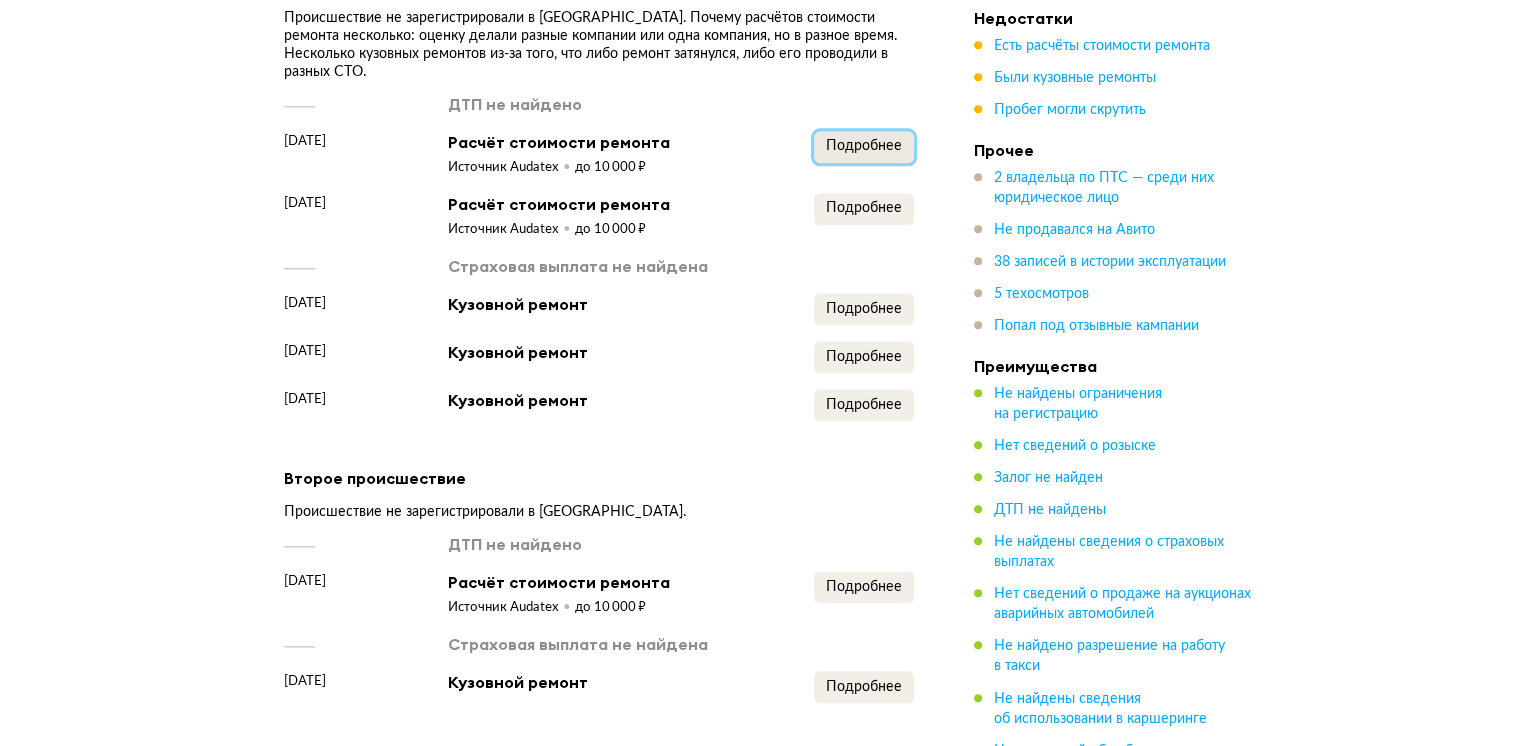 click on "Подробнее" at bounding box center (864, 146) 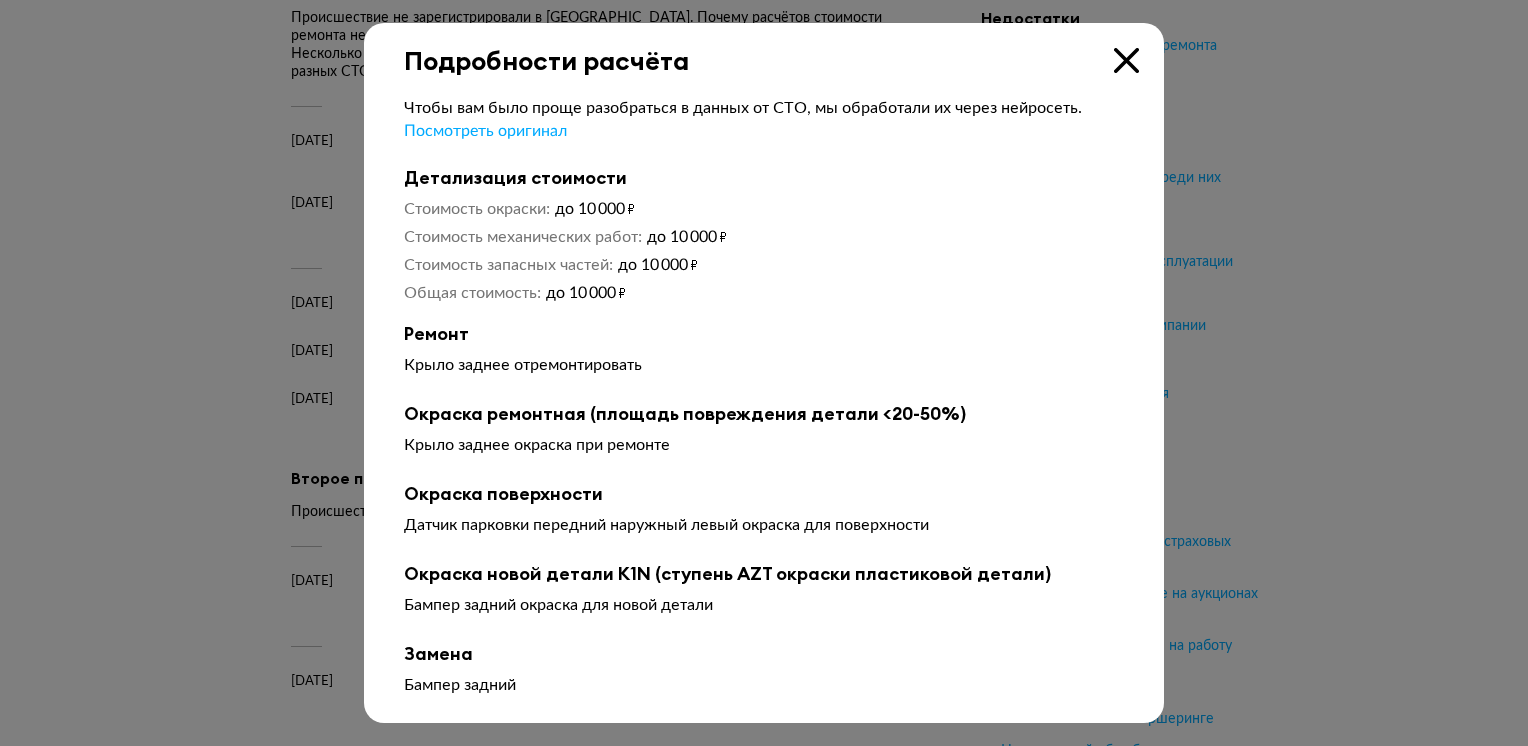 click at bounding box center (1126, 60) 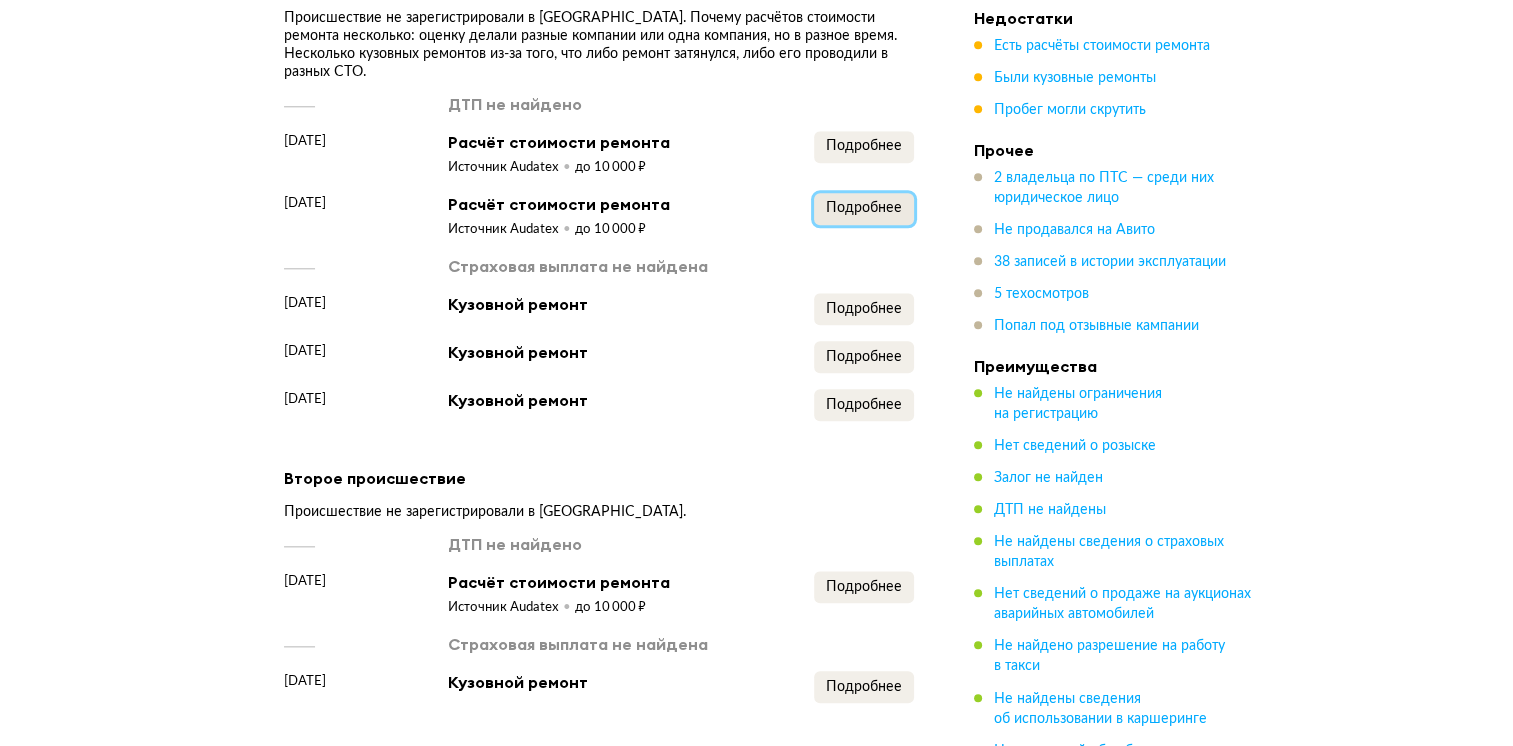 click on "Подробнее" at bounding box center (864, 208) 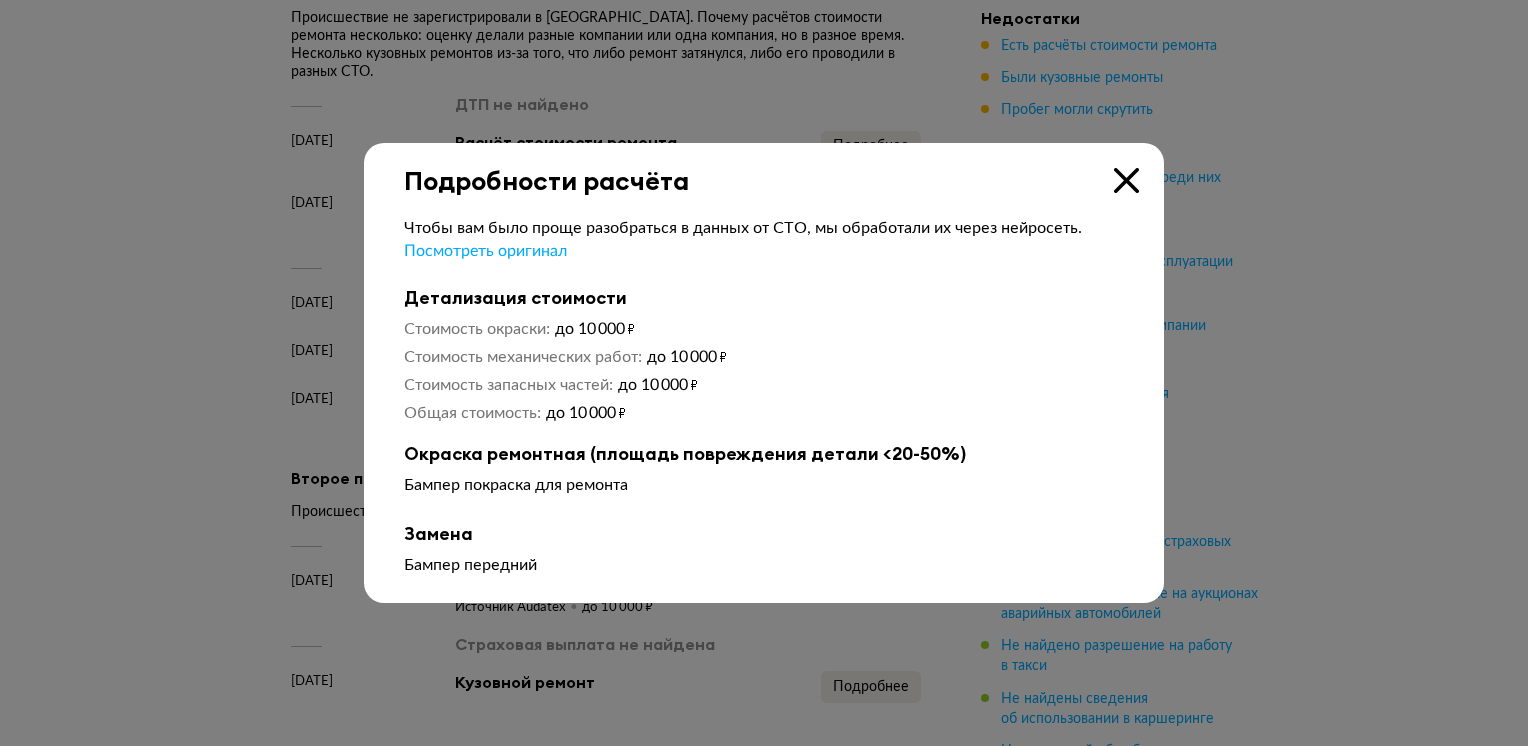 click at bounding box center [1126, 180] 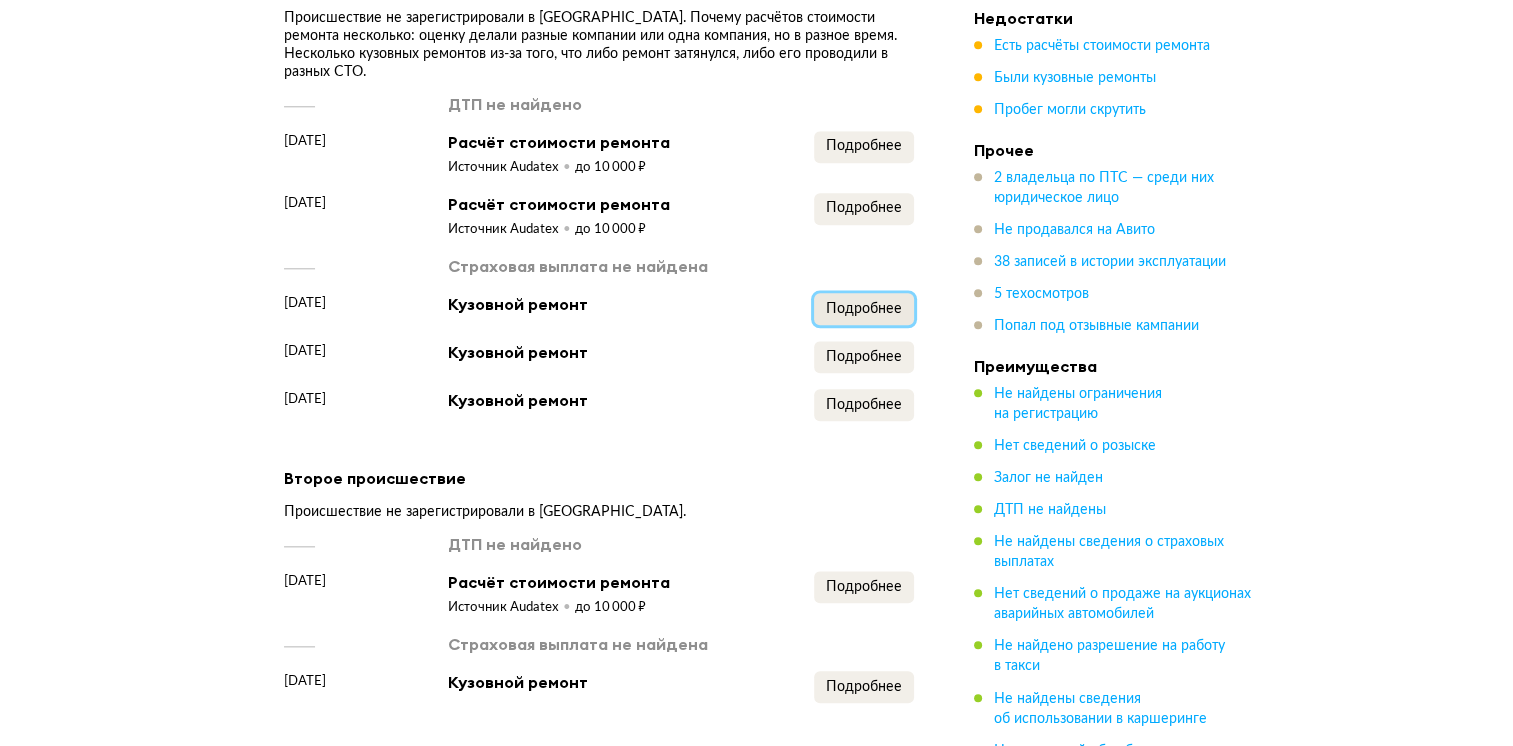 click on "Подробнее" at bounding box center (864, 309) 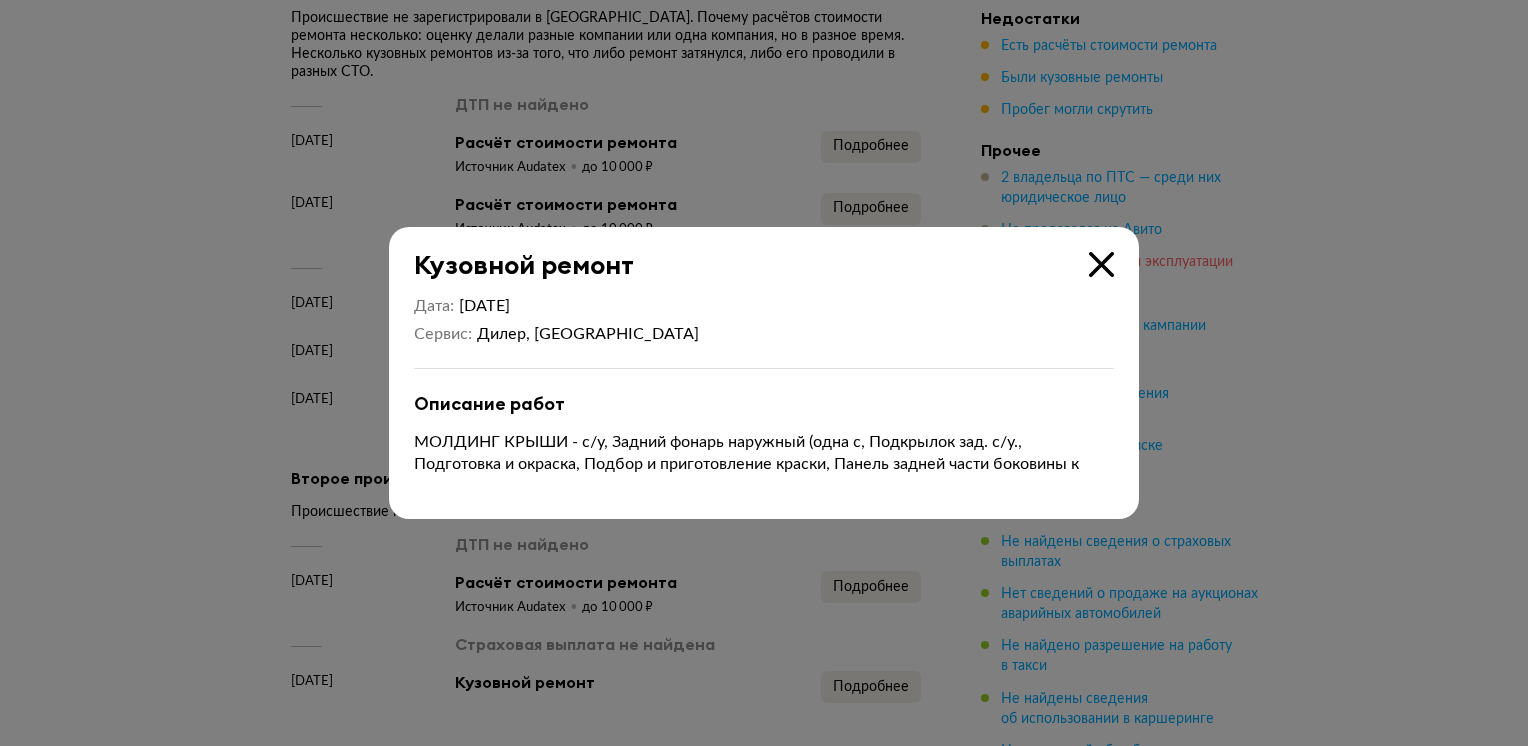 drag, startPoint x: 1094, startPoint y: 269, endPoint x: 1068, endPoint y: 268, distance: 26.019224 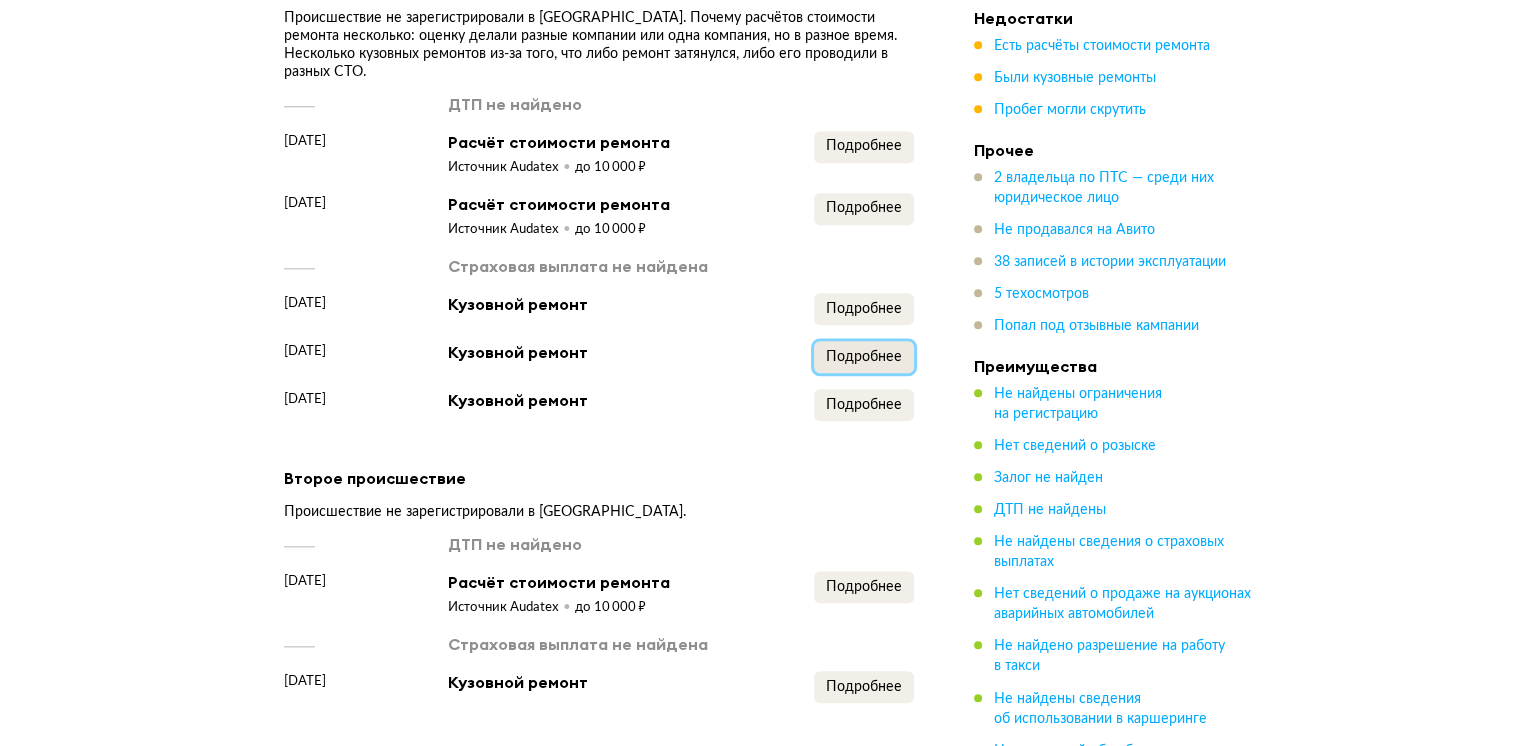 click on "Подробнее" at bounding box center (864, 357) 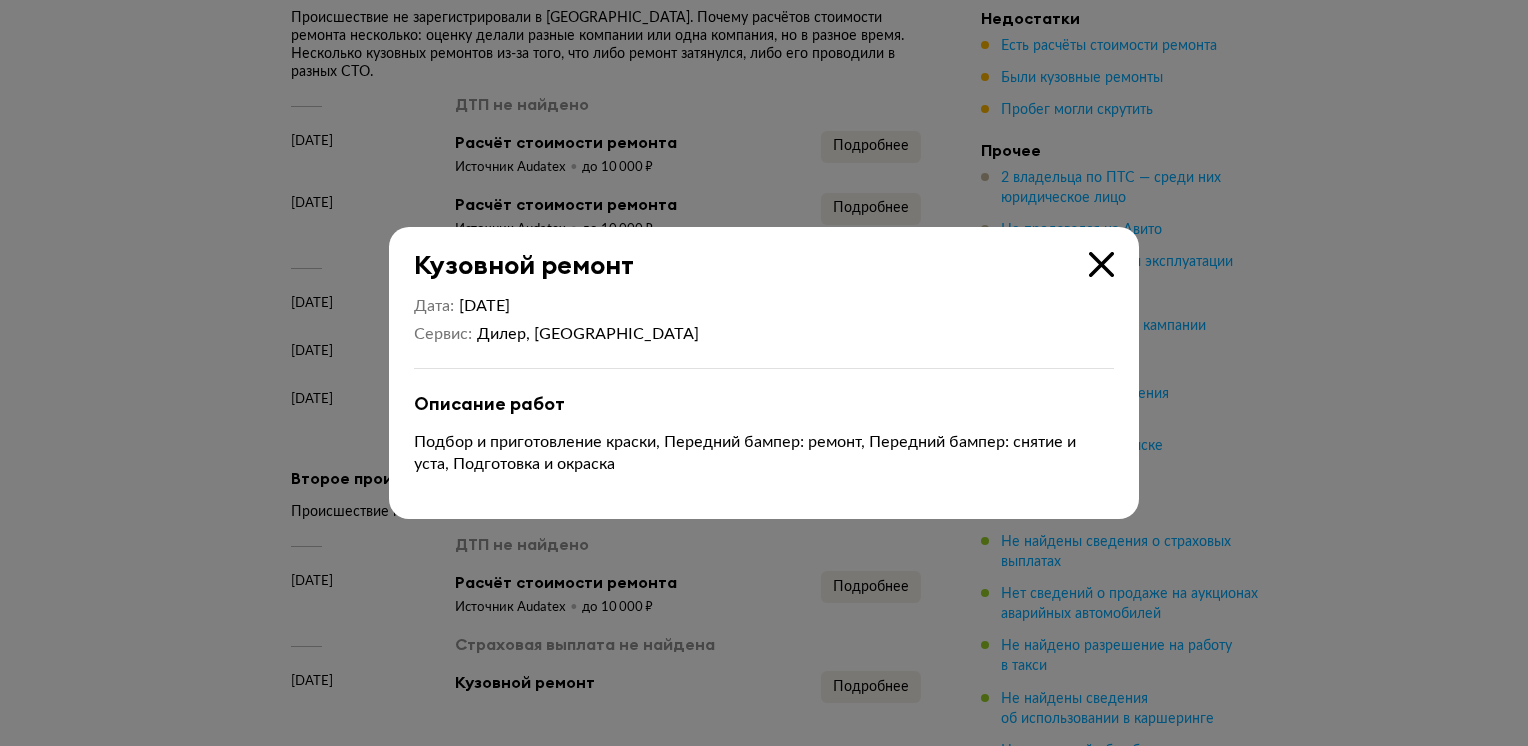 drag, startPoint x: 1097, startPoint y: 261, endPoint x: 996, endPoint y: 285, distance: 103.81233 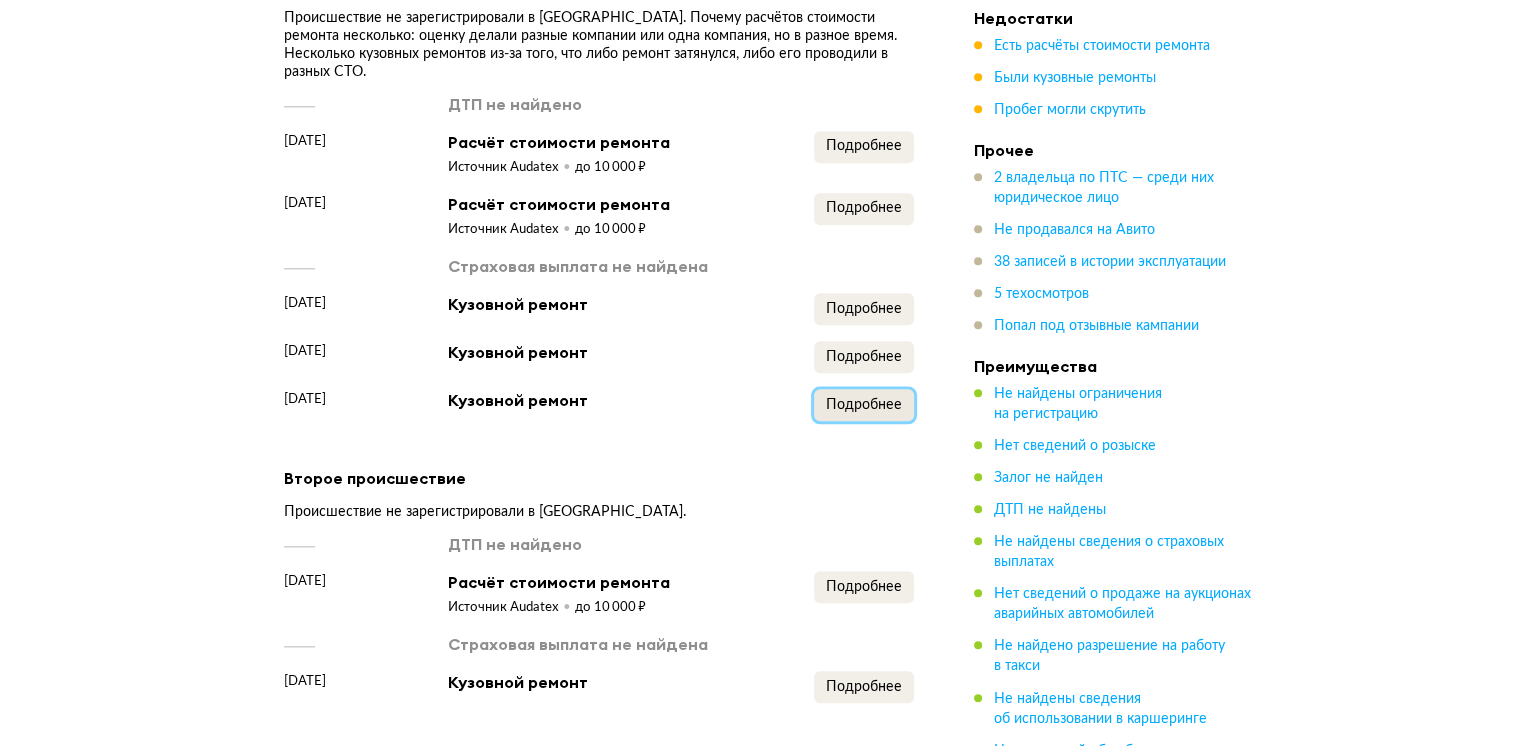 click on "Подробнее" at bounding box center [864, 405] 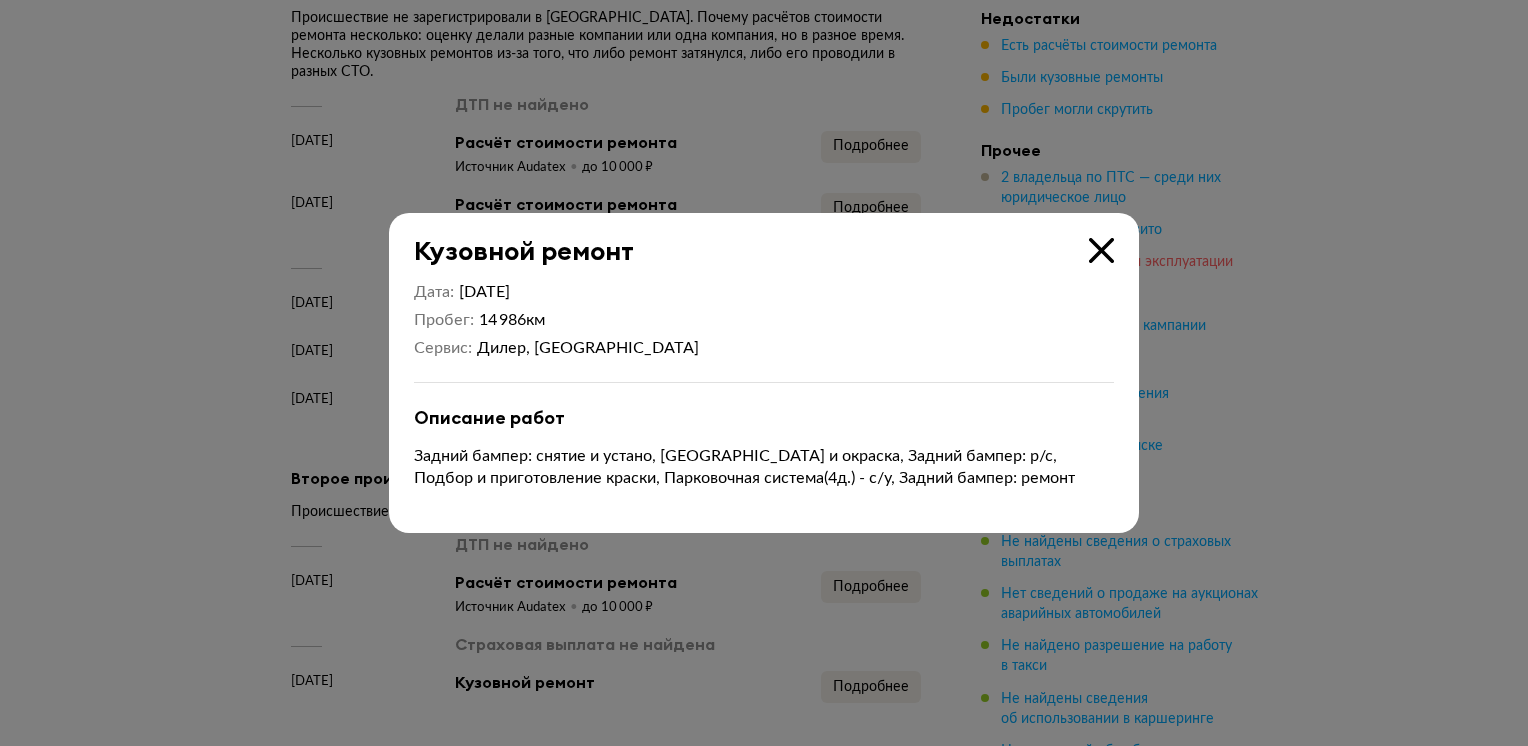 click at bounding box center (1101, 250) 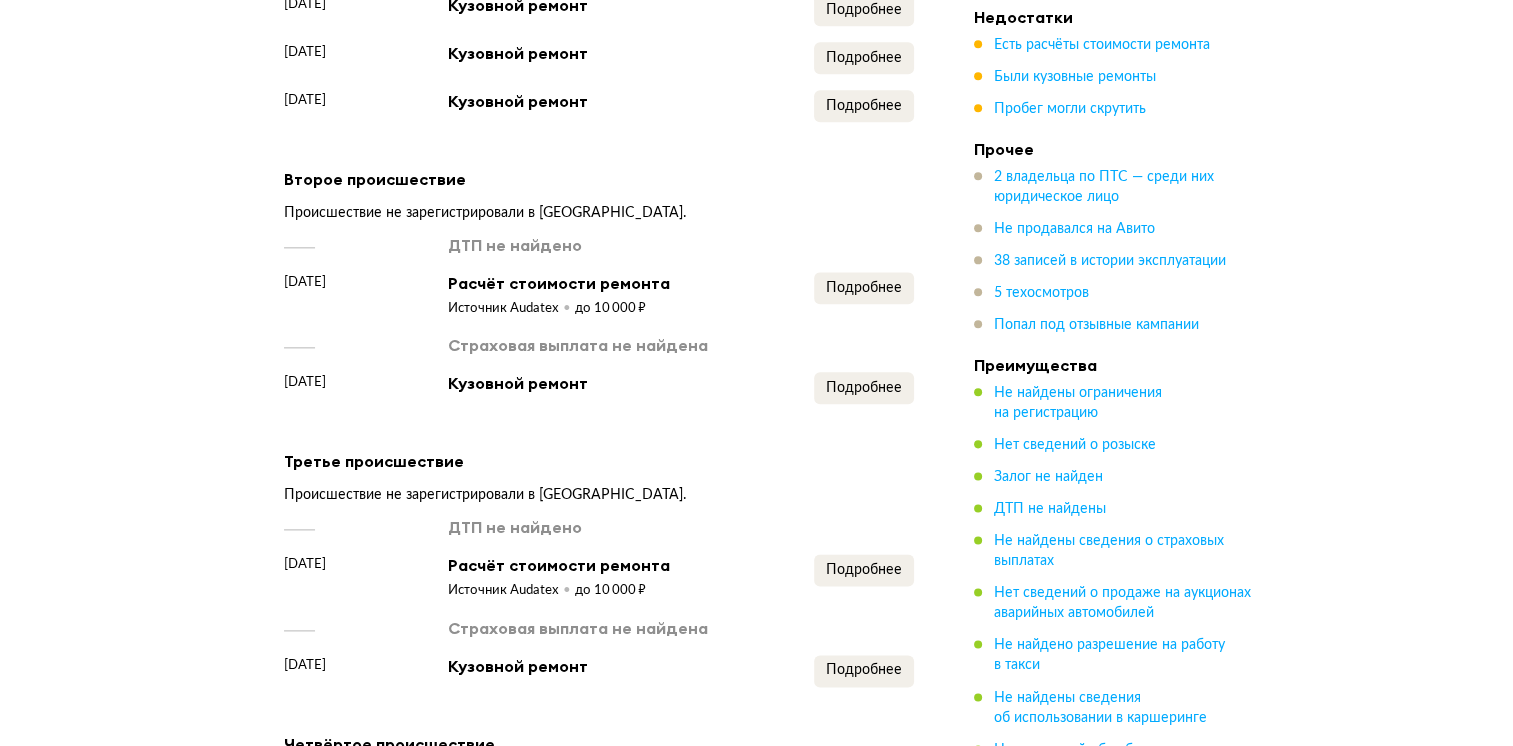 scroll, scrollTop: 2392, scrollLeft: 0, axis: vertical 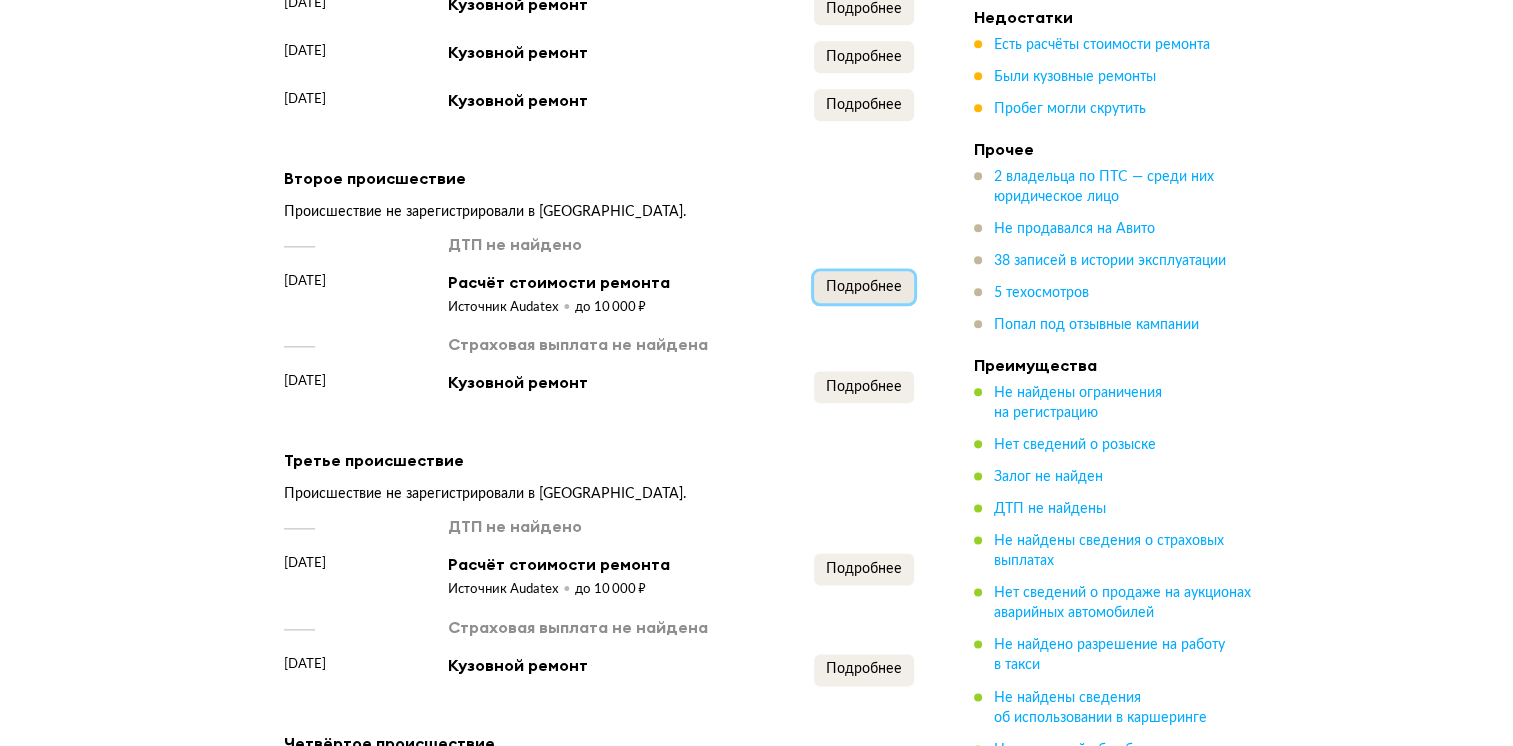click on "Подробнее" at bounding box center [864, 287] 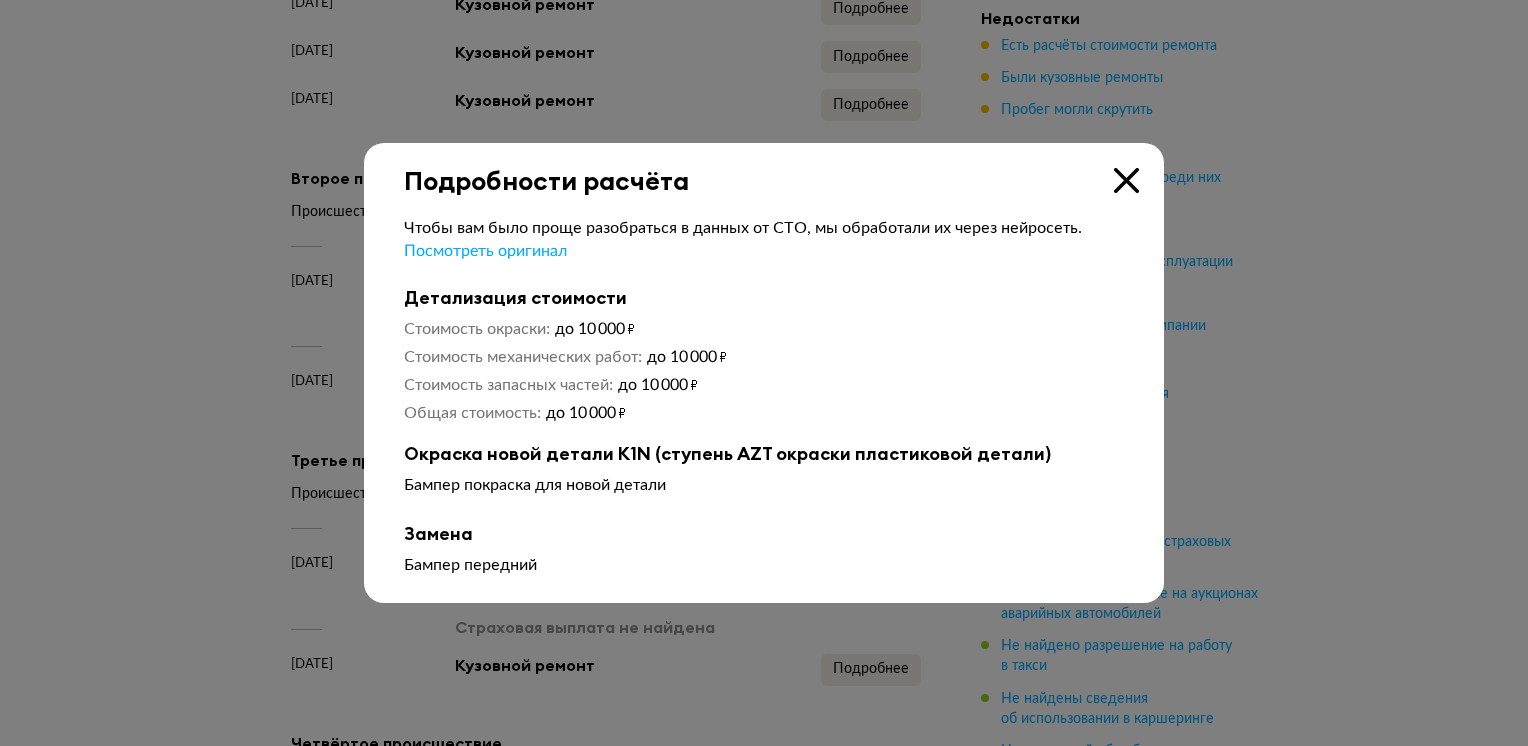 click at bounding box center (1126, 180) 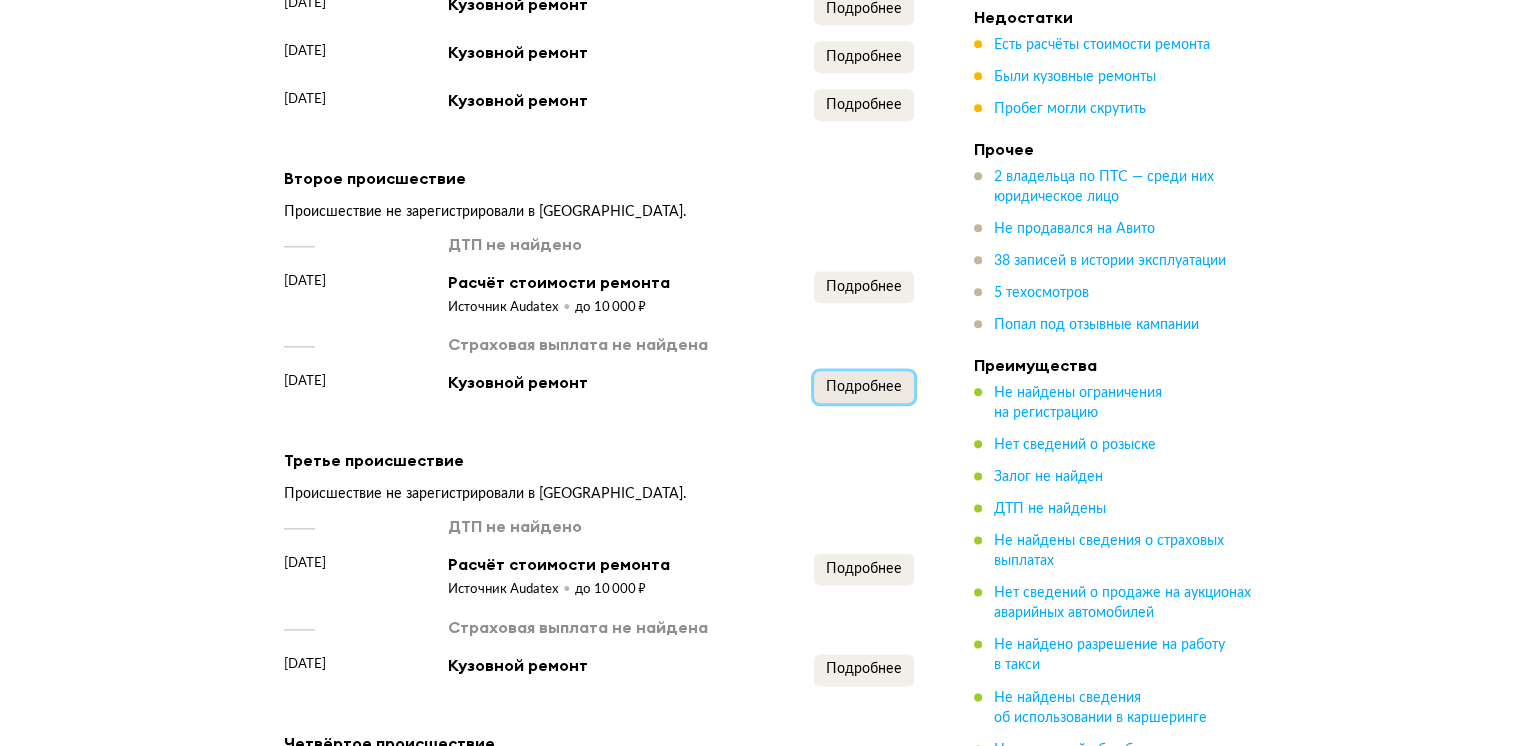 click on "Подробнее" at bounding box center (864, 387) 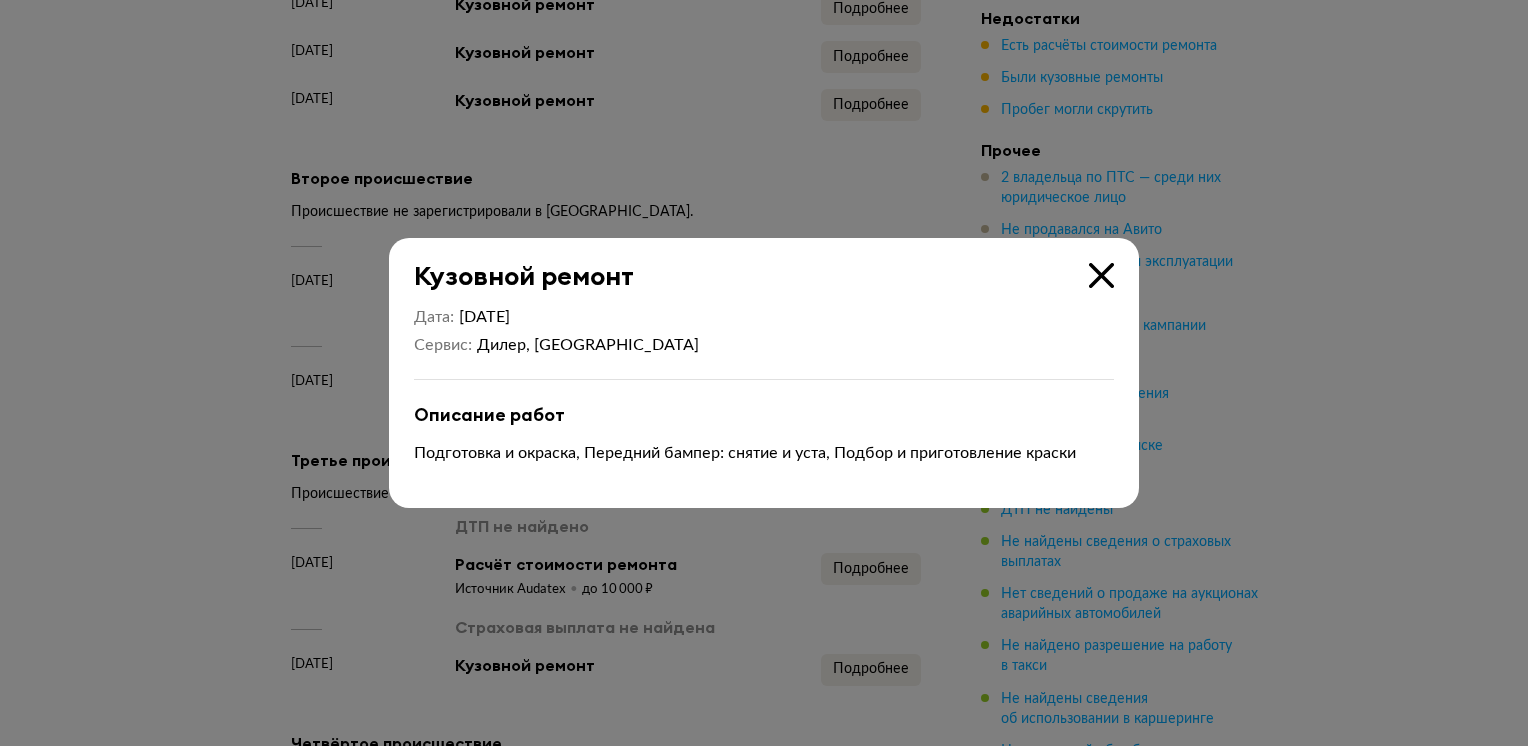 click at bounding box center [1101, 275] 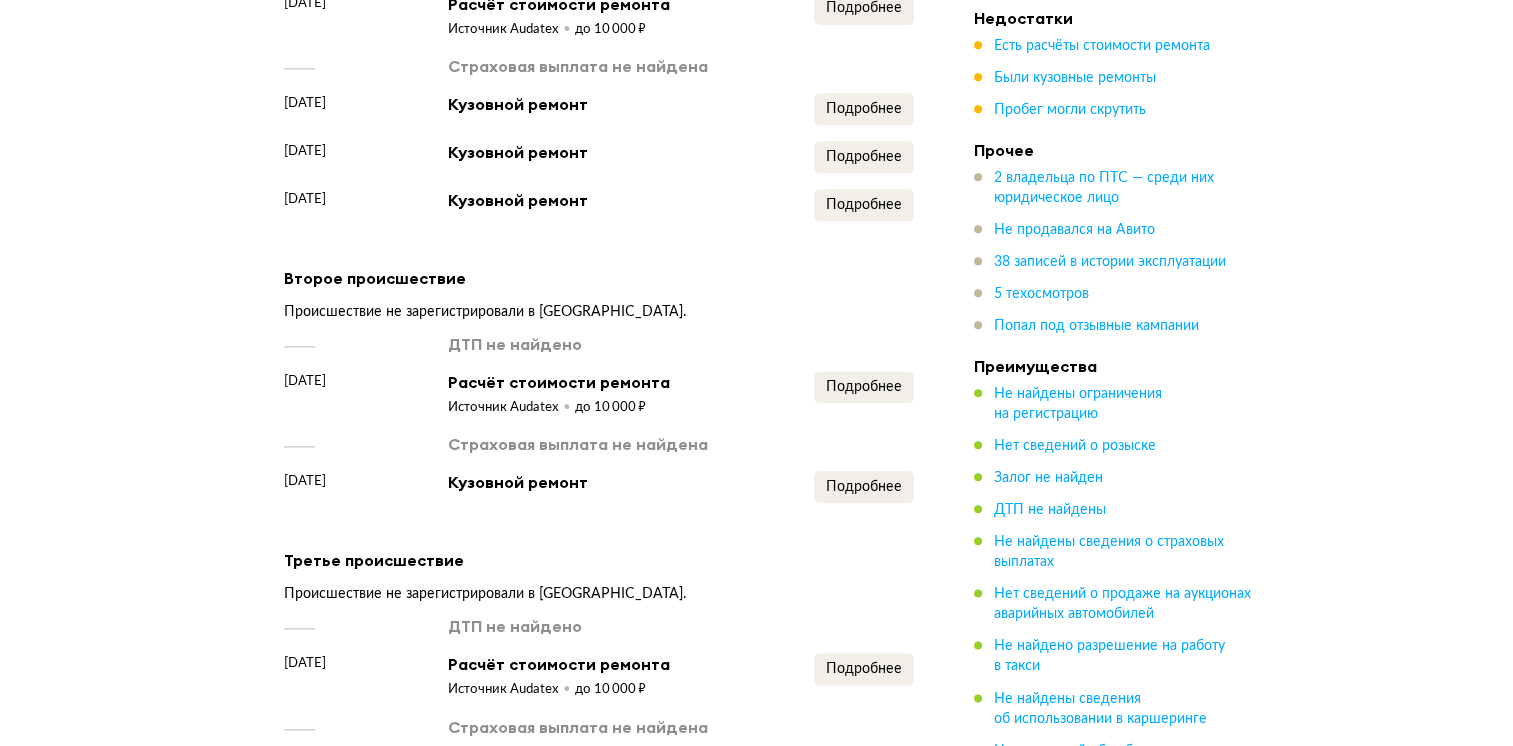 scroll, scrollTop: 2192, scrollLeft: 0, axis: vertical 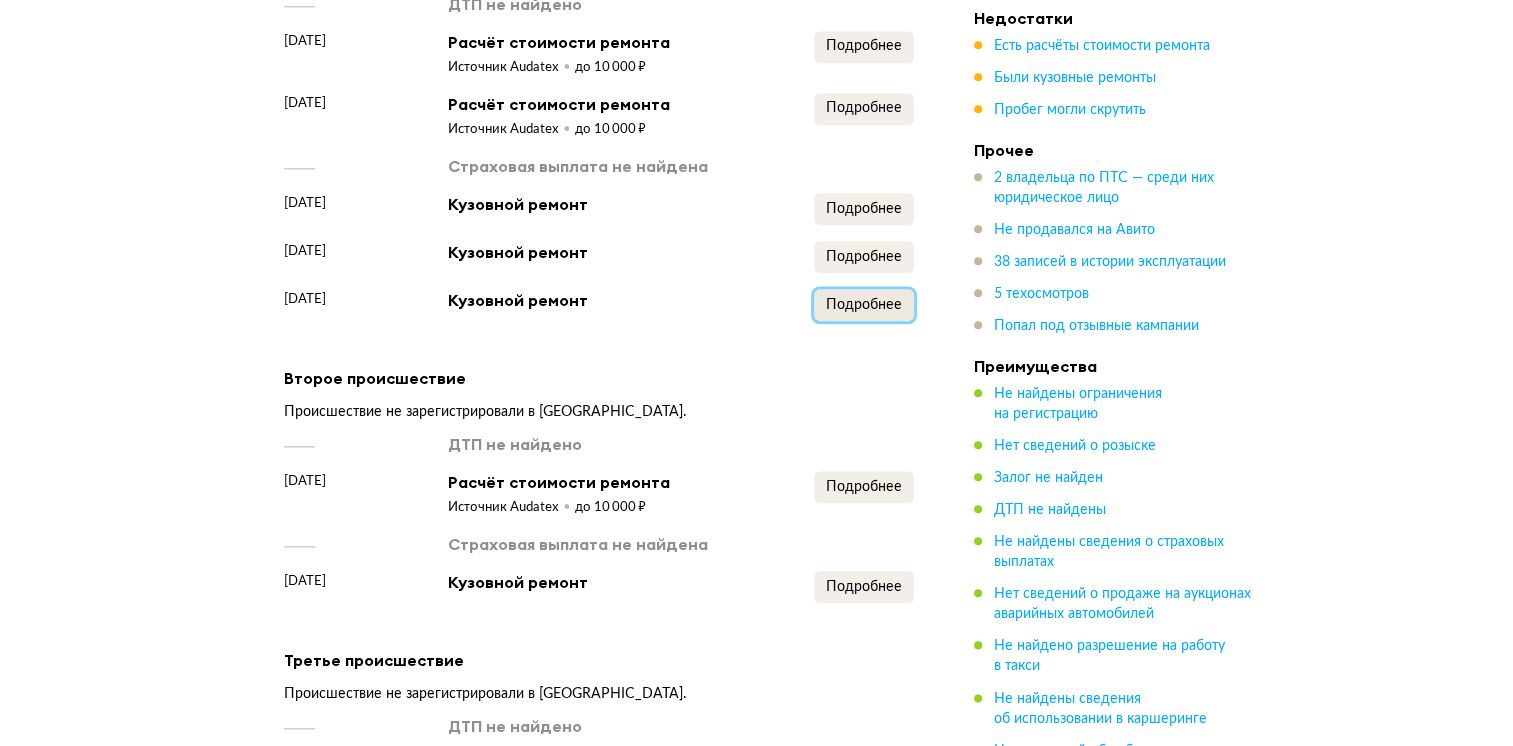 click on "Подробнее" at bounding box center [864, 305] 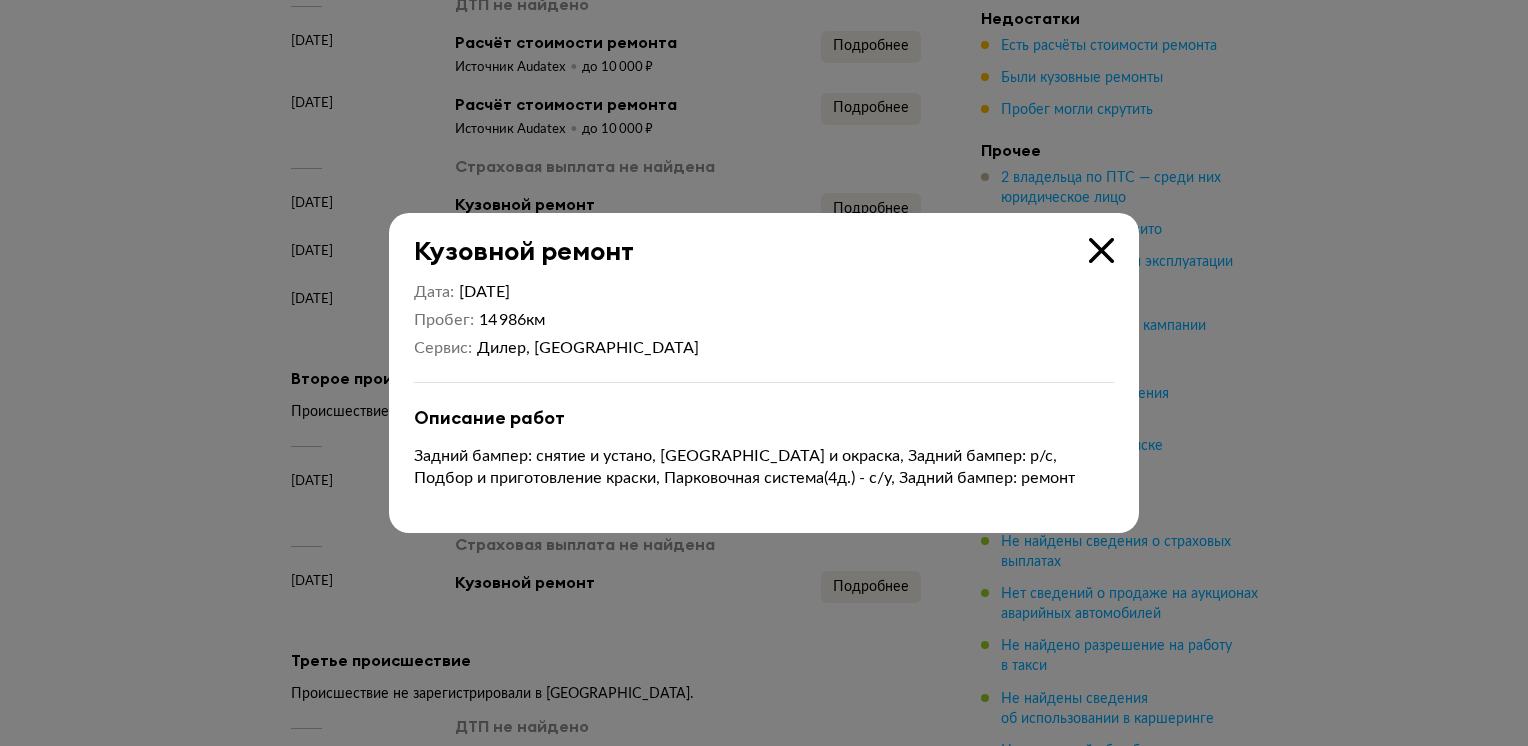 drag, startPoint x: 1096, startPoint y: 248, endPoint x: 1005, endPoint y: 248, distance: 91 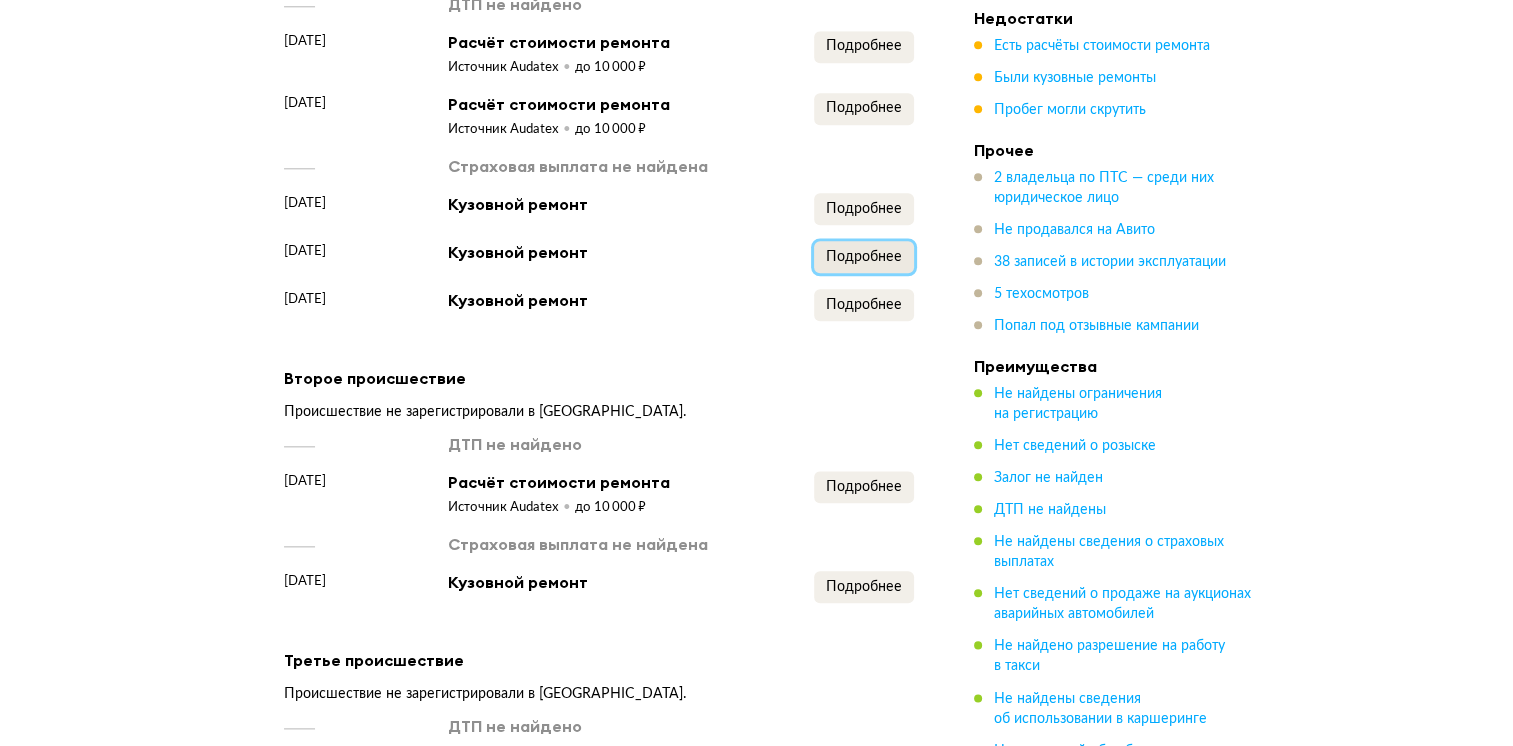 click on "Подробнее" at bounding box center [864, 257] 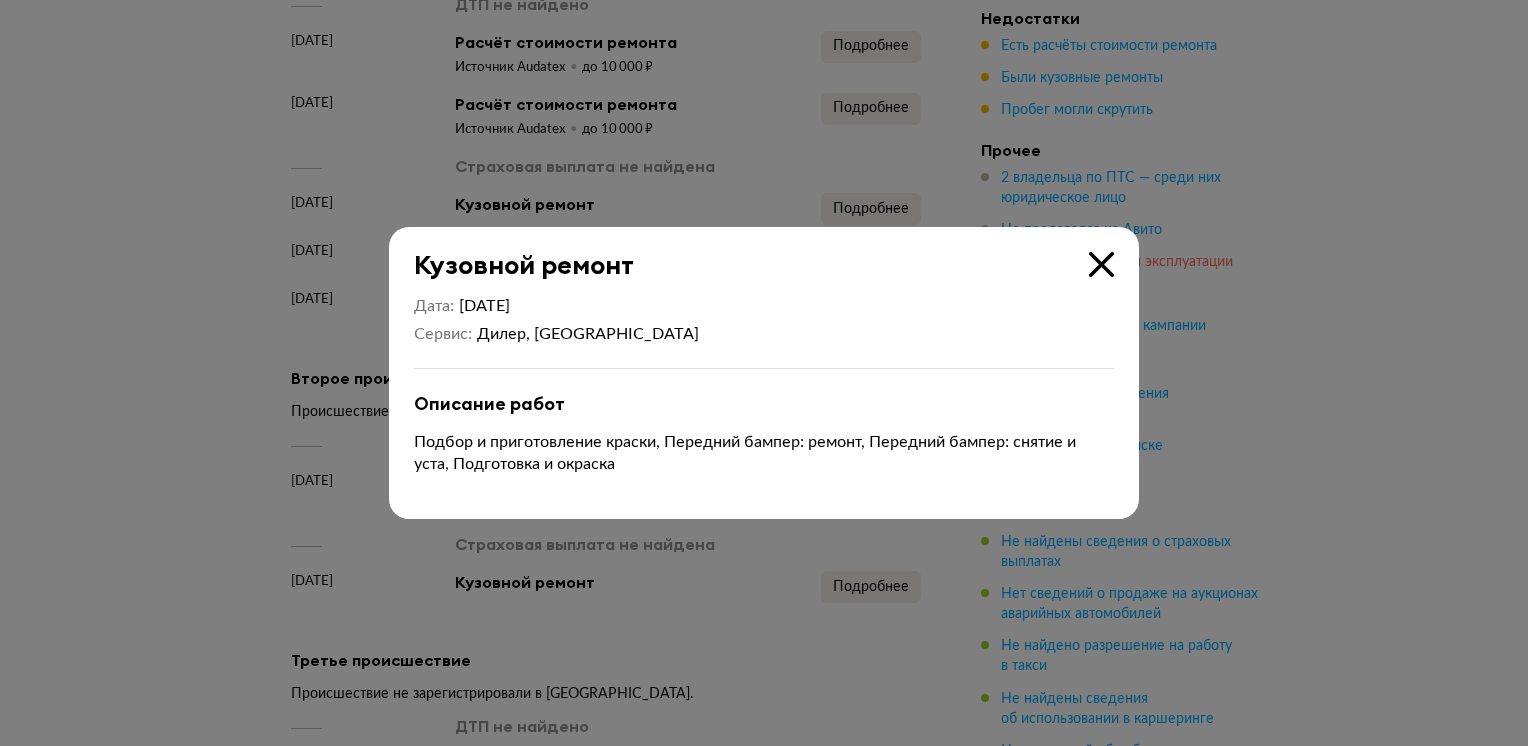 click at bounding box center [1101, 264] 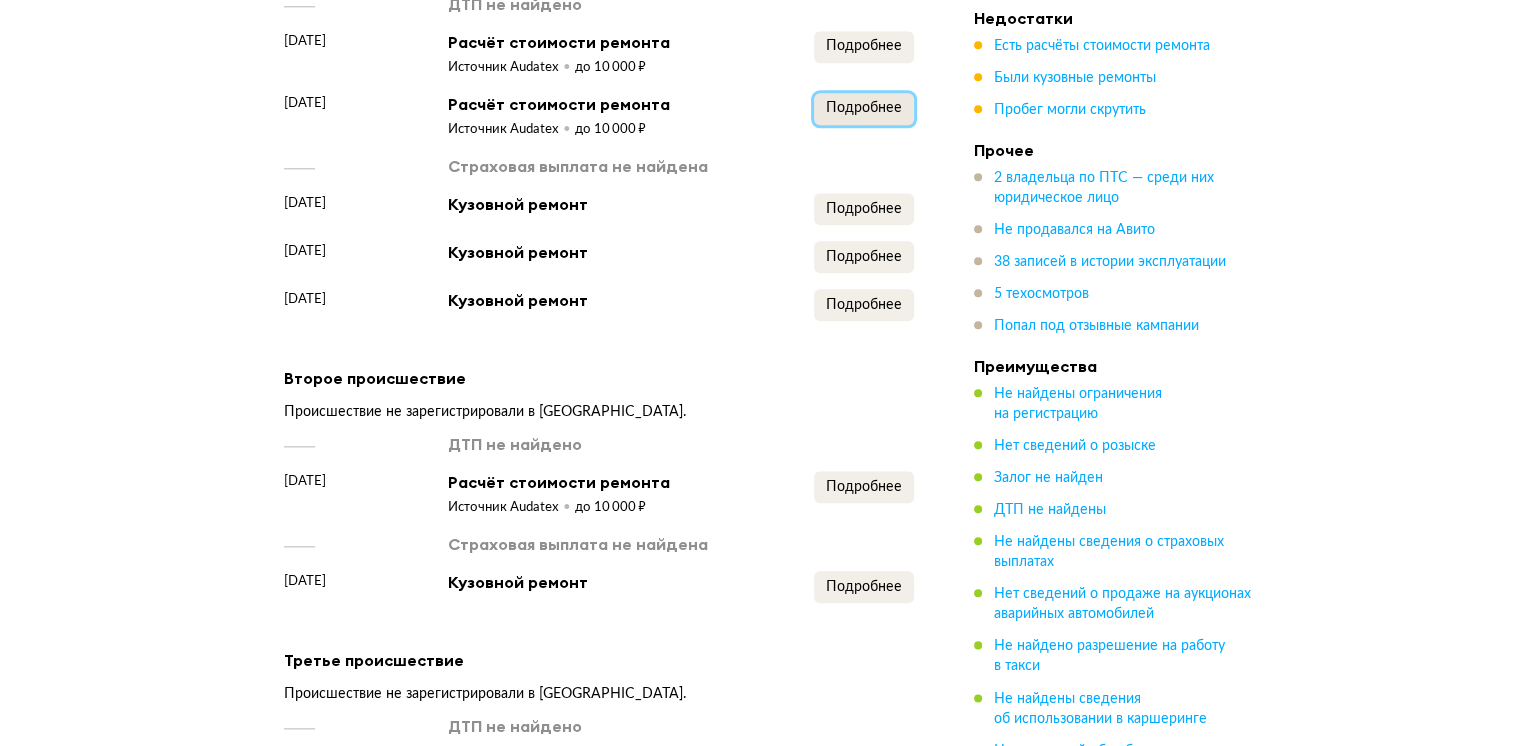 click on "Подробнее" at bounding box center (864, 108) 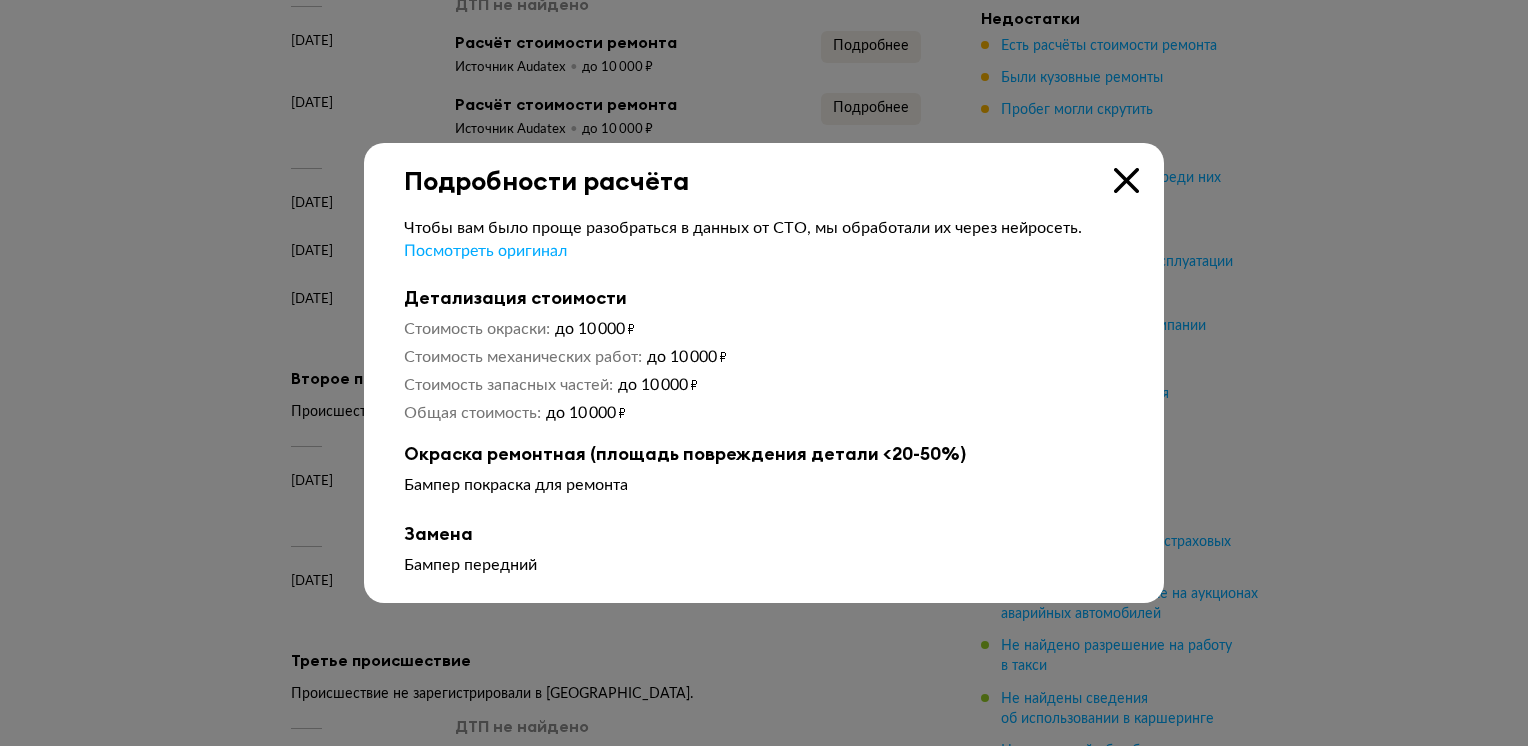 click at bounding box center [1126, 180] 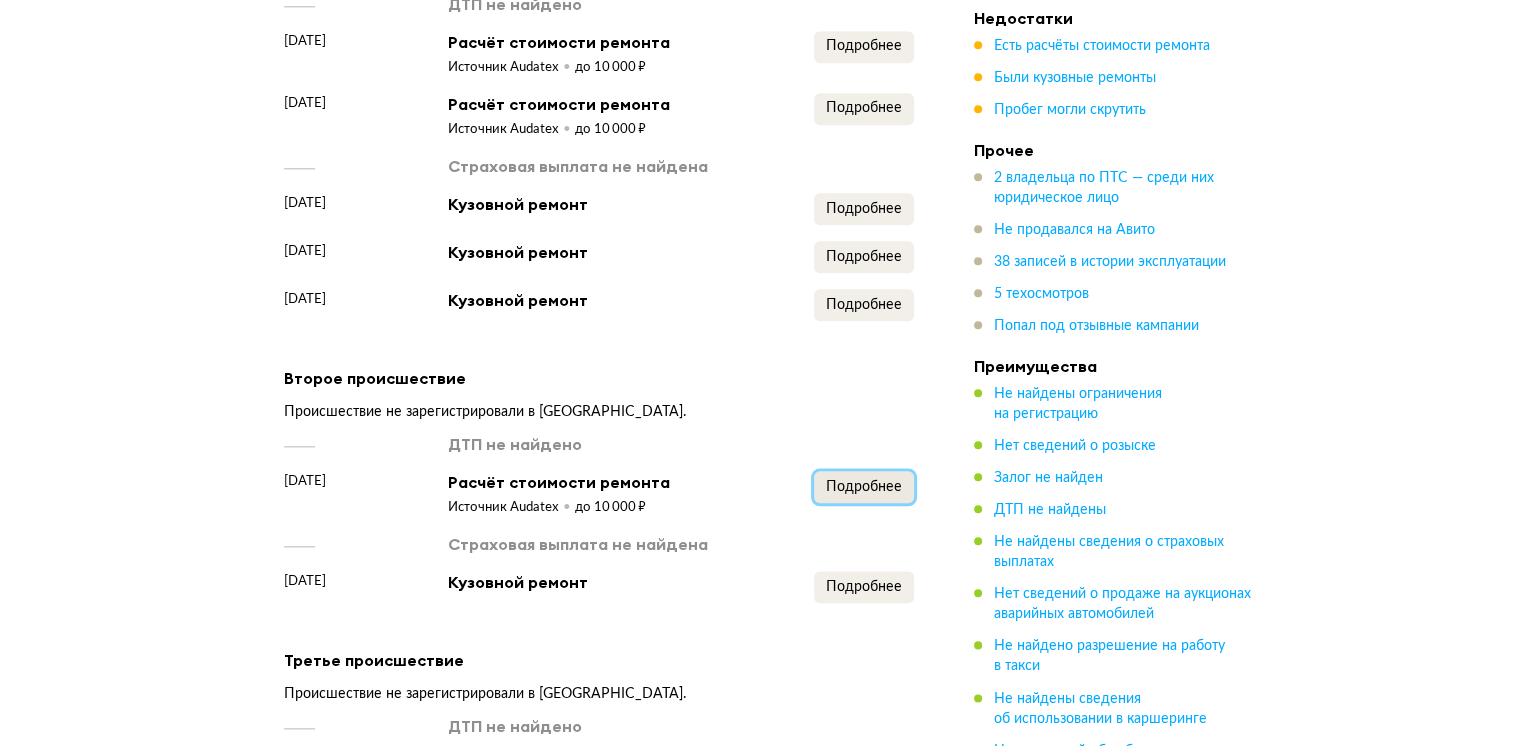 click on "Подробнее" at bounding box center [864, 487] 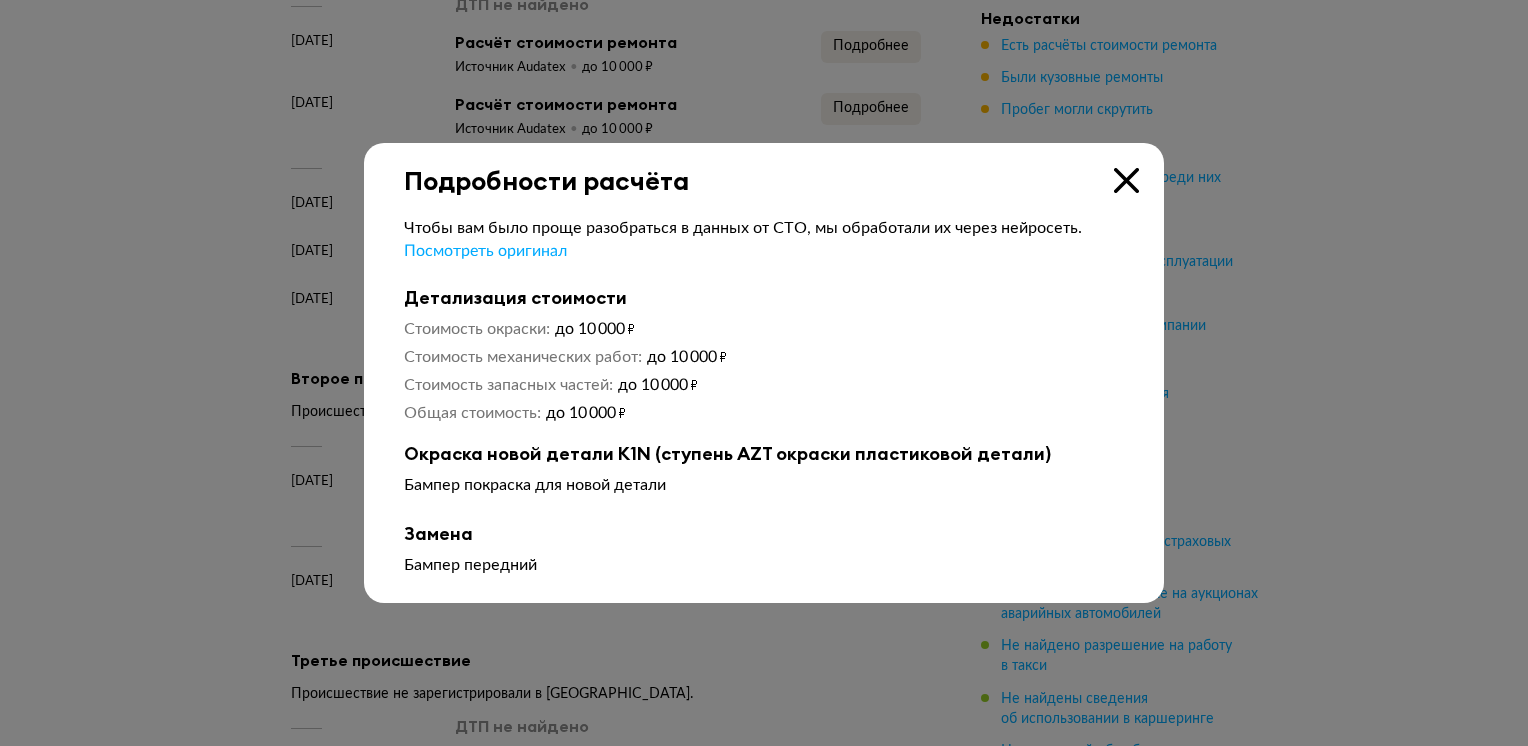 click at bounding box center [1126, 180] 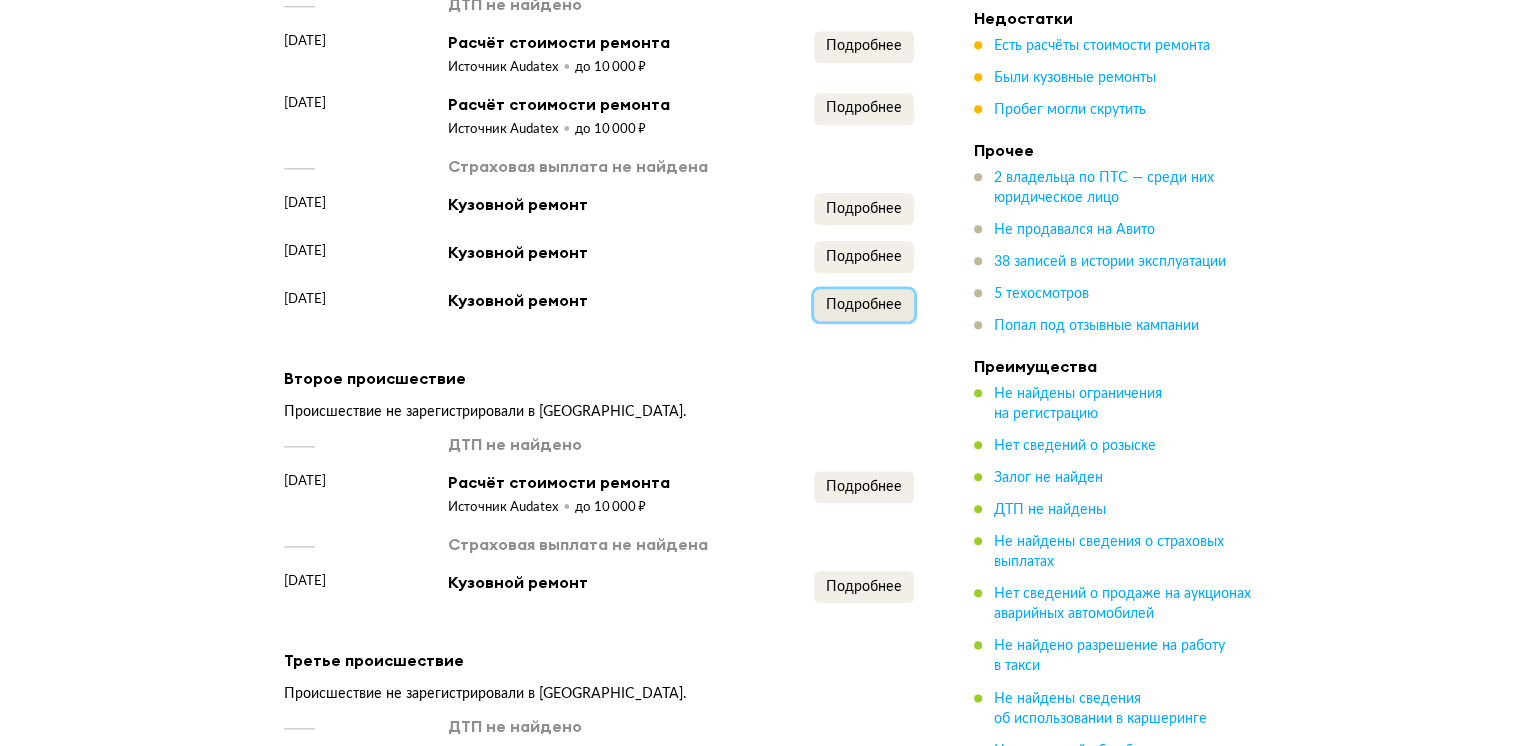 click on "Подробнее" at bounding box center [864, 305] 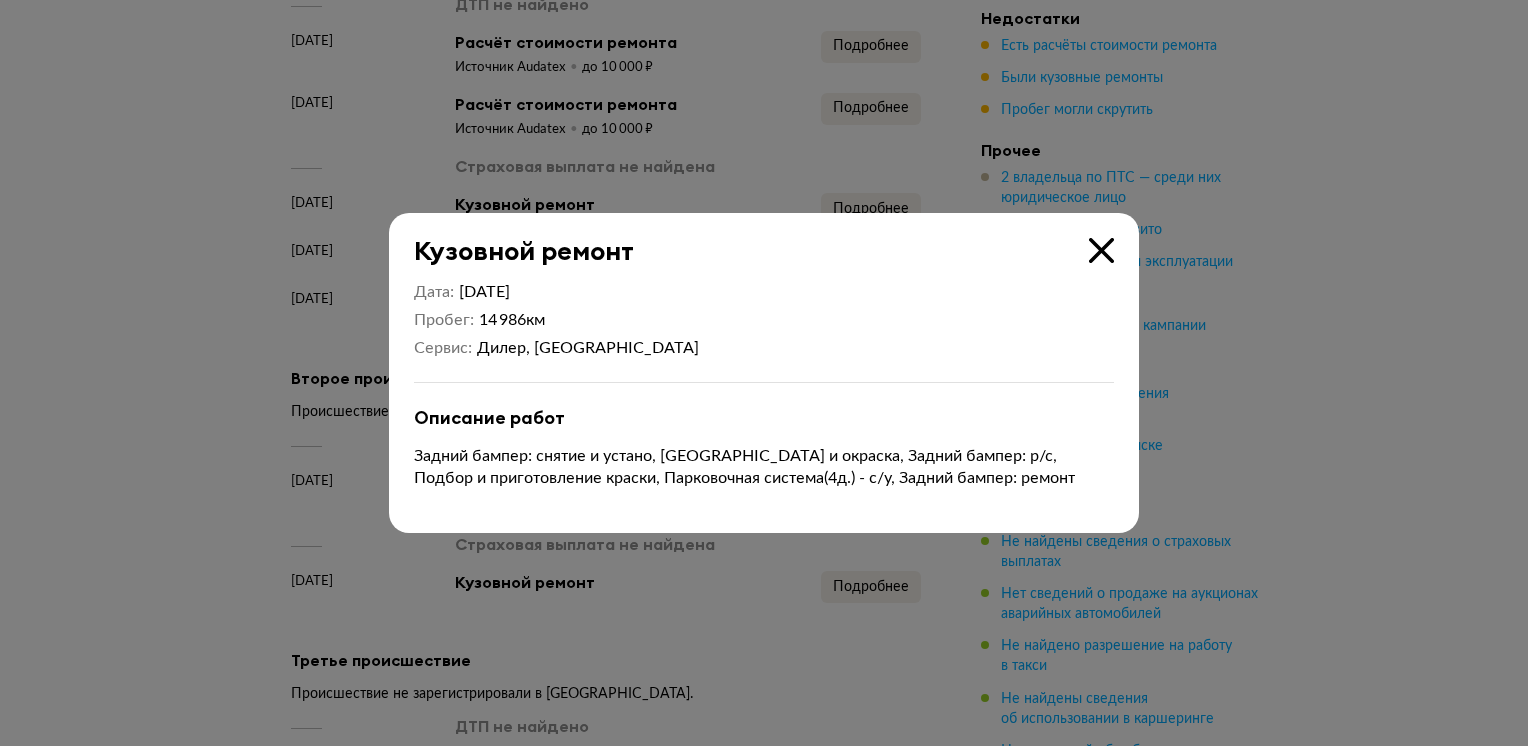 drag, startPoint x: 1103, startPoint y: 254, endPoint x: 775, endPoint y: 263, distance: 328.12344 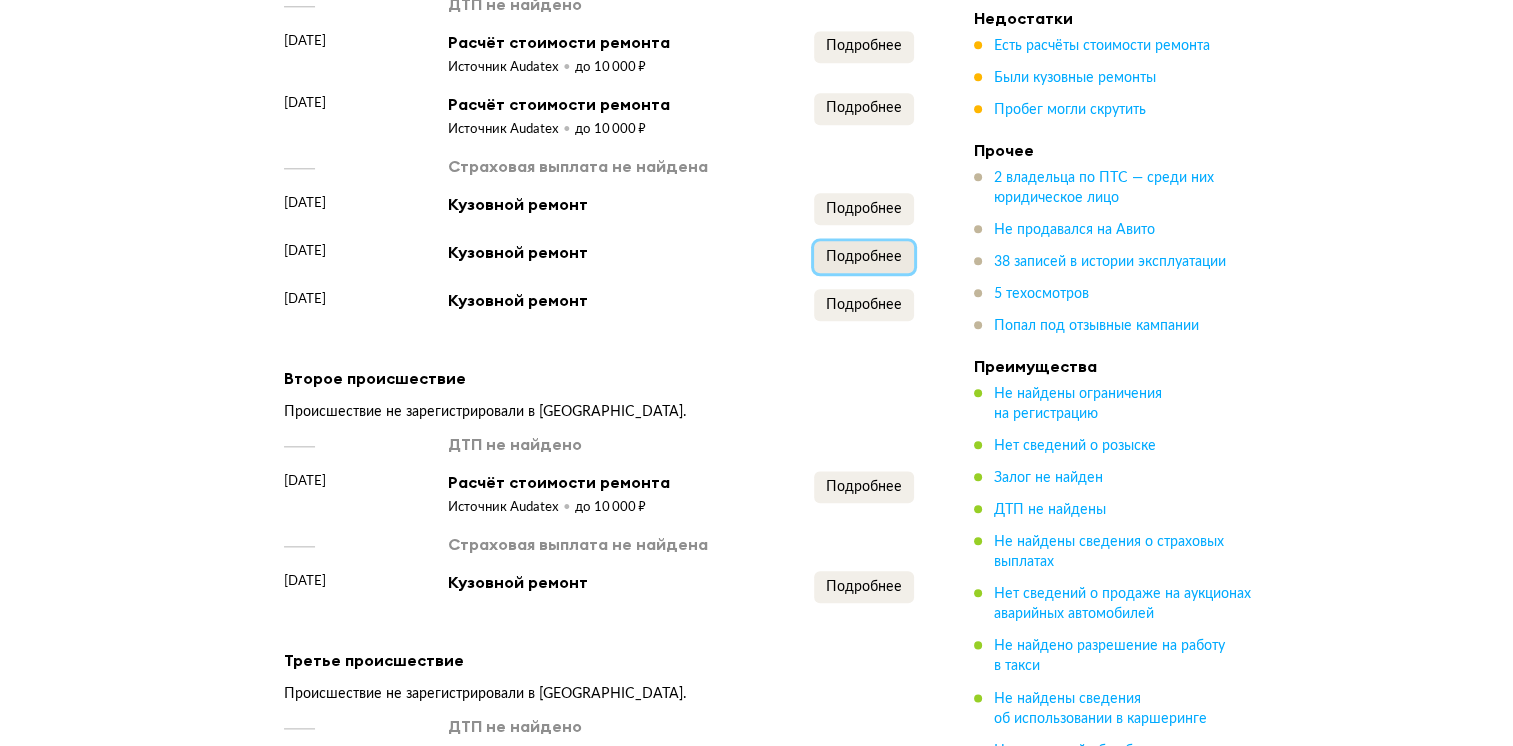 click on "Подробнее" at bounding box center (864, 257) 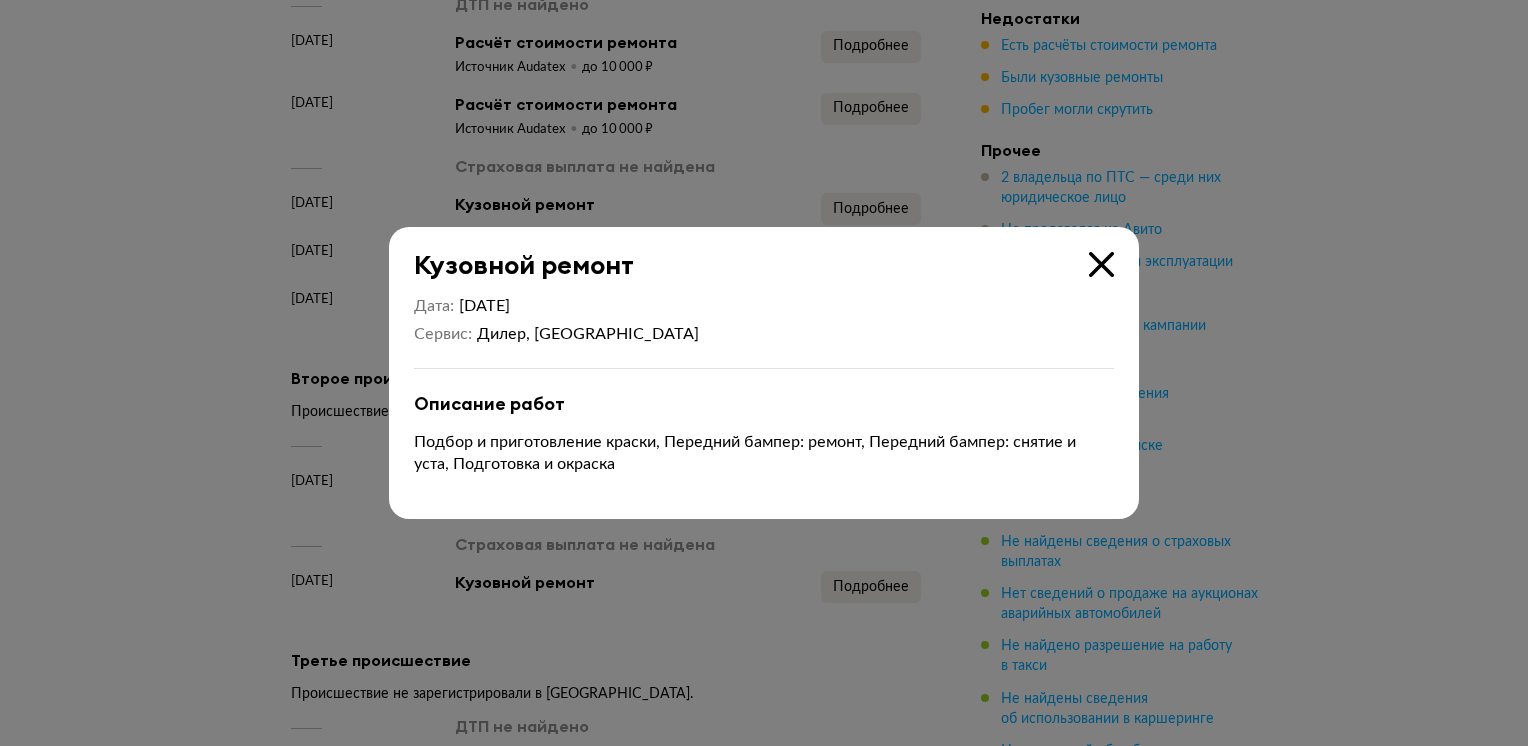 click at bounding box center (1101, 264) 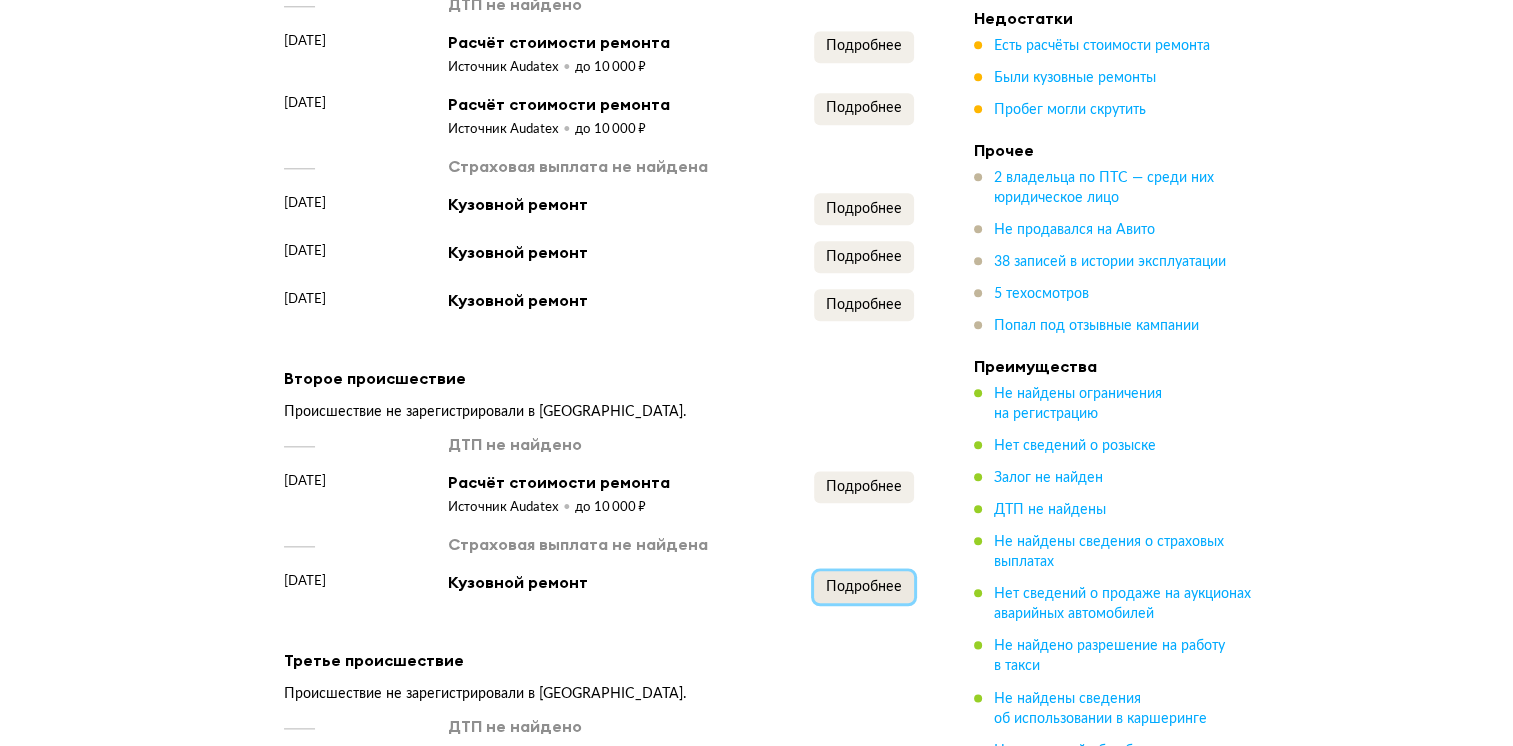 click on "Подробнее" at bounding box center (864, 587) 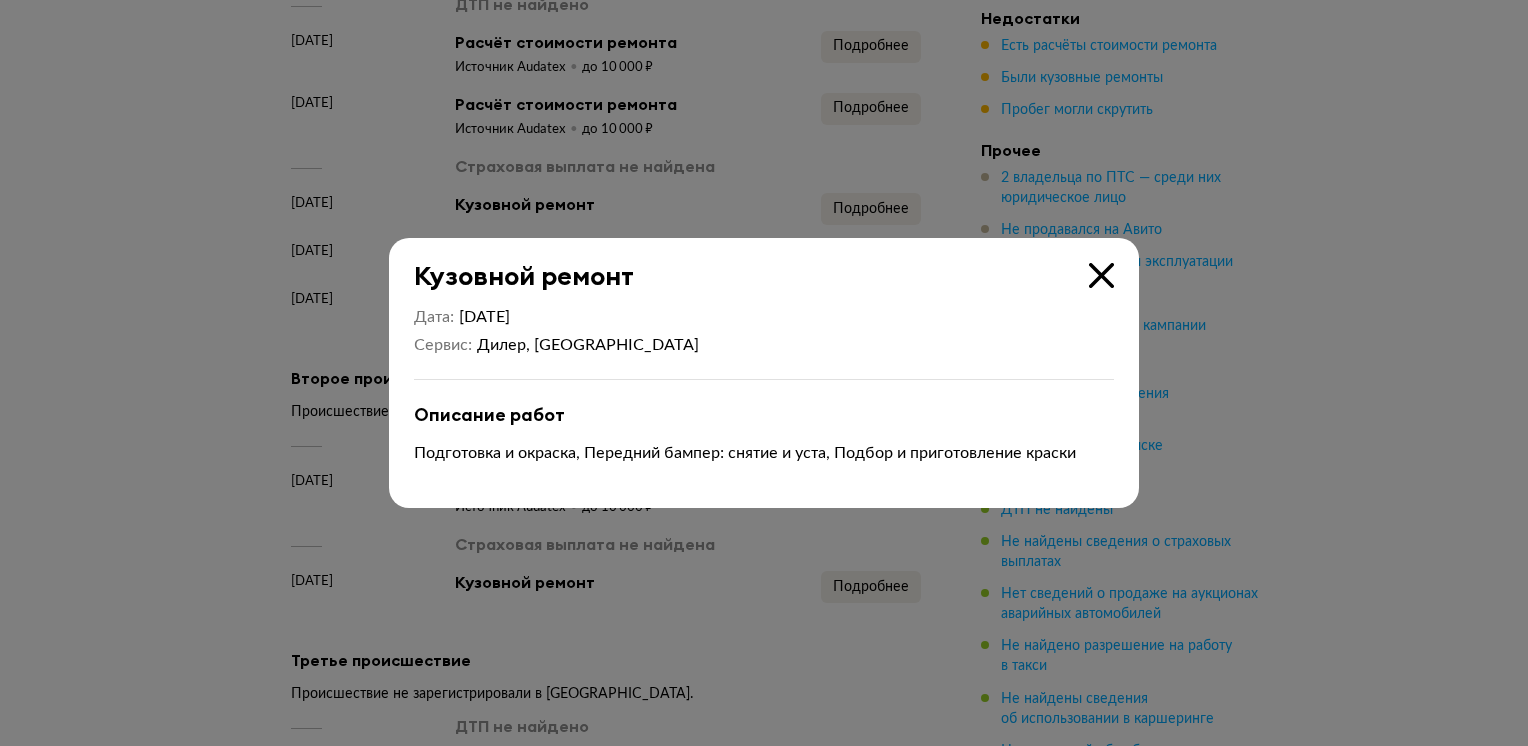 click at bounding box center (1101, 275) 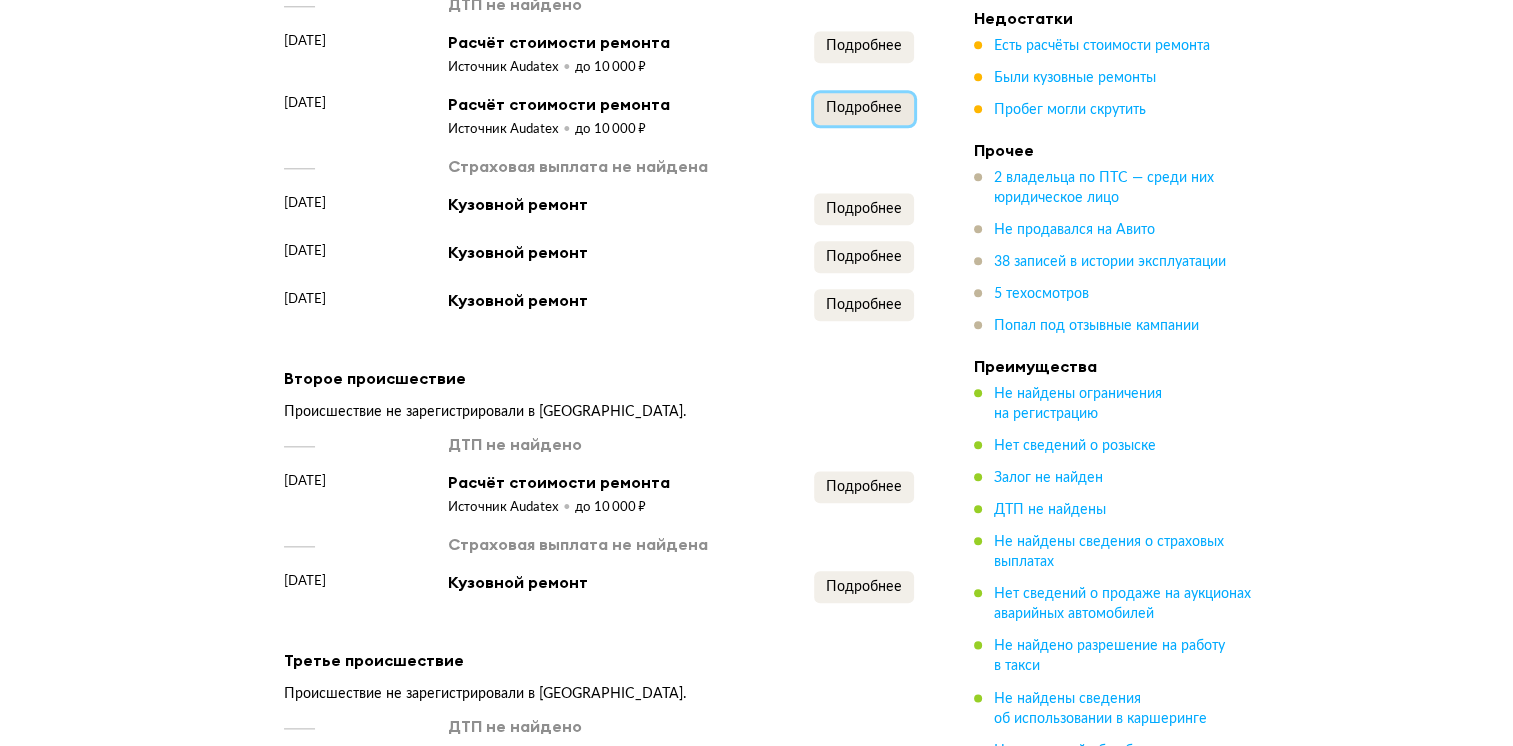 click on "Подробнее" at bounding box center (864, 109) 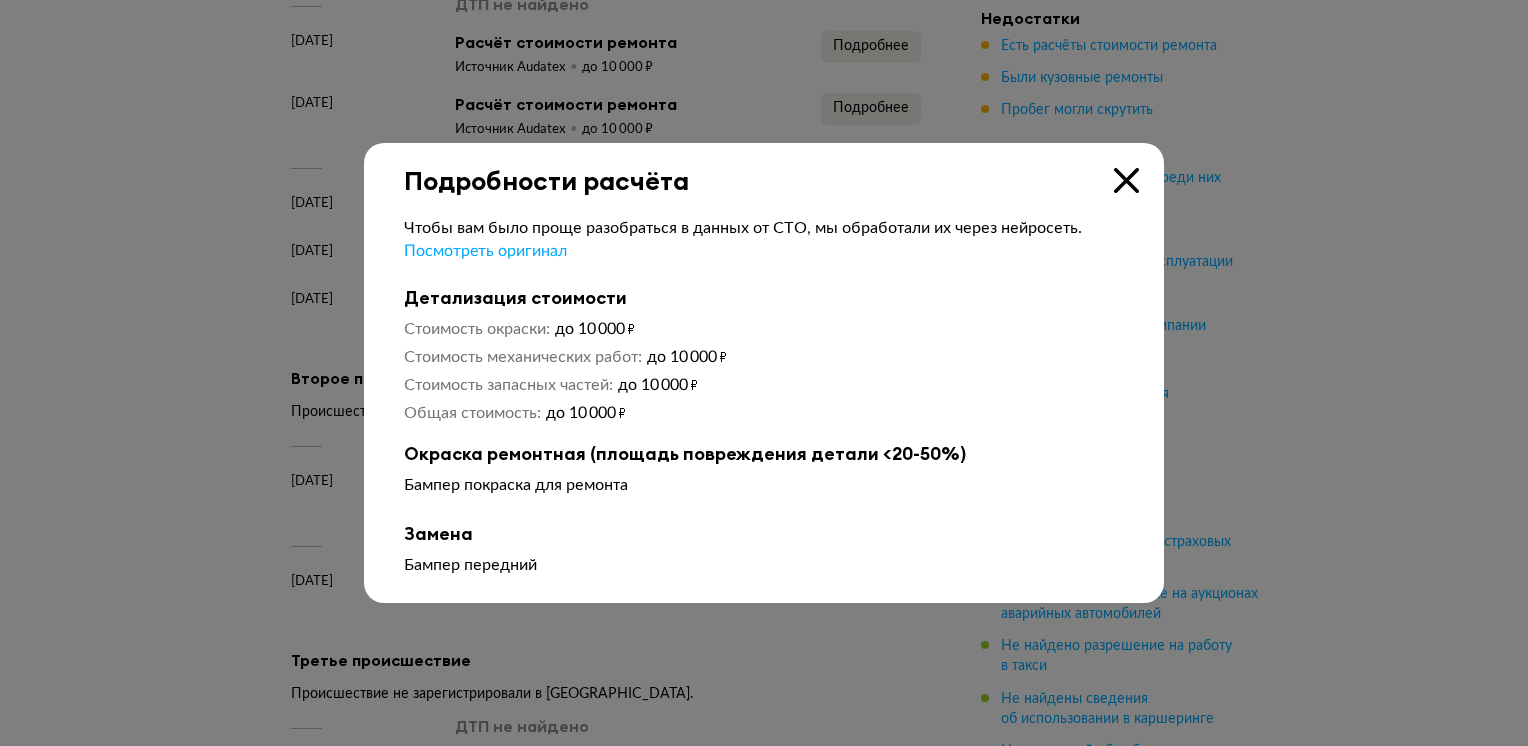 click at bounding box center (1126, 180) 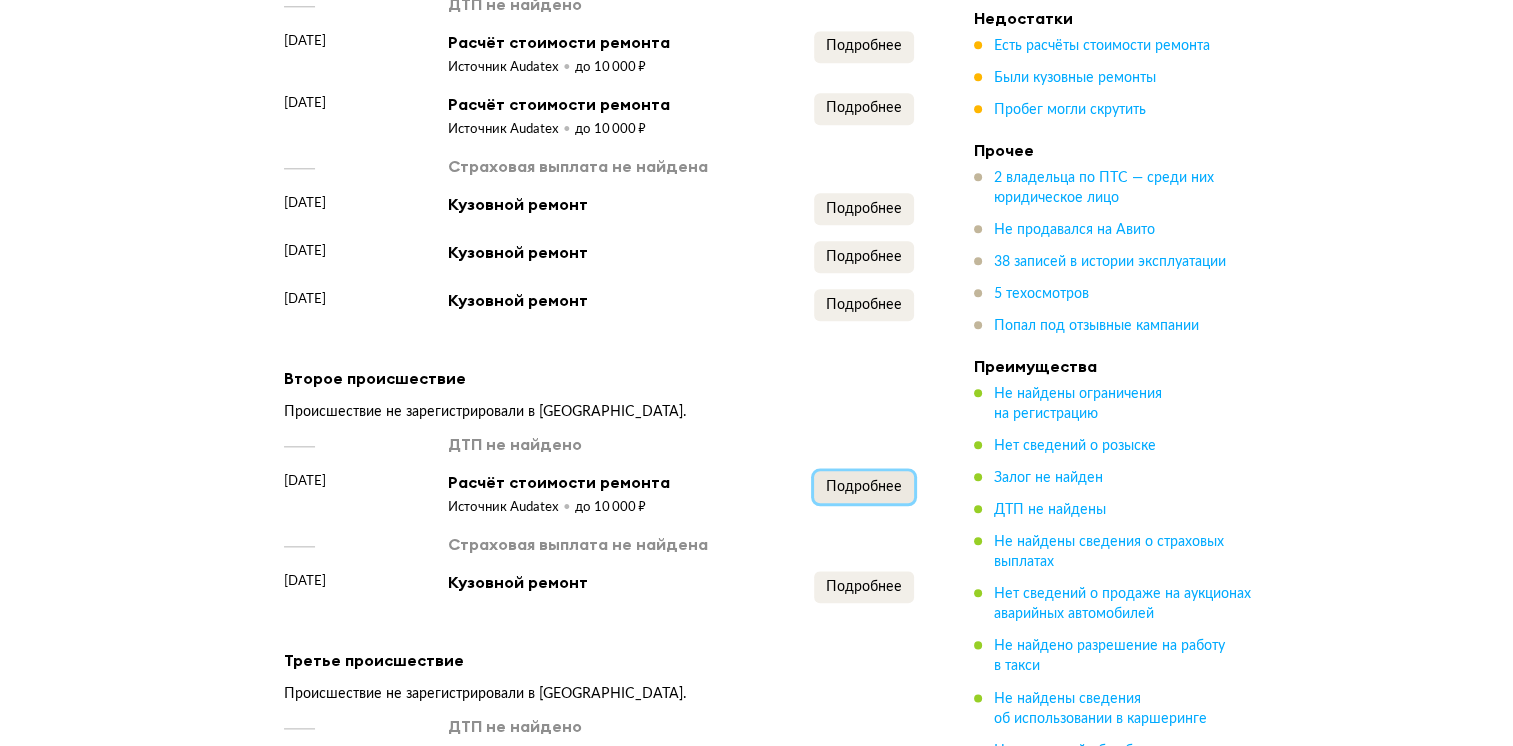 click on "Подробнее" at bounding box center [864, 487] 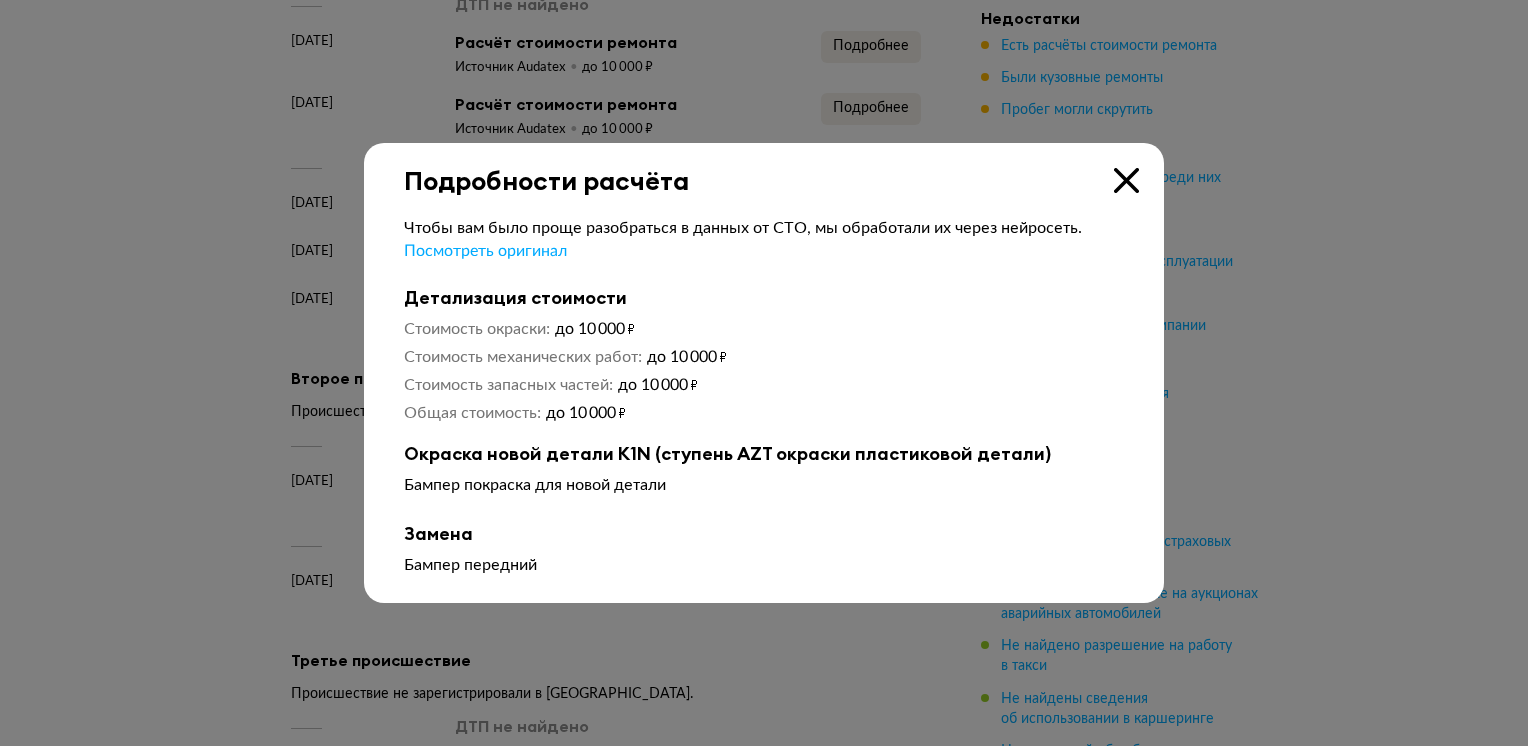 click at bounding box center (1126, 180) 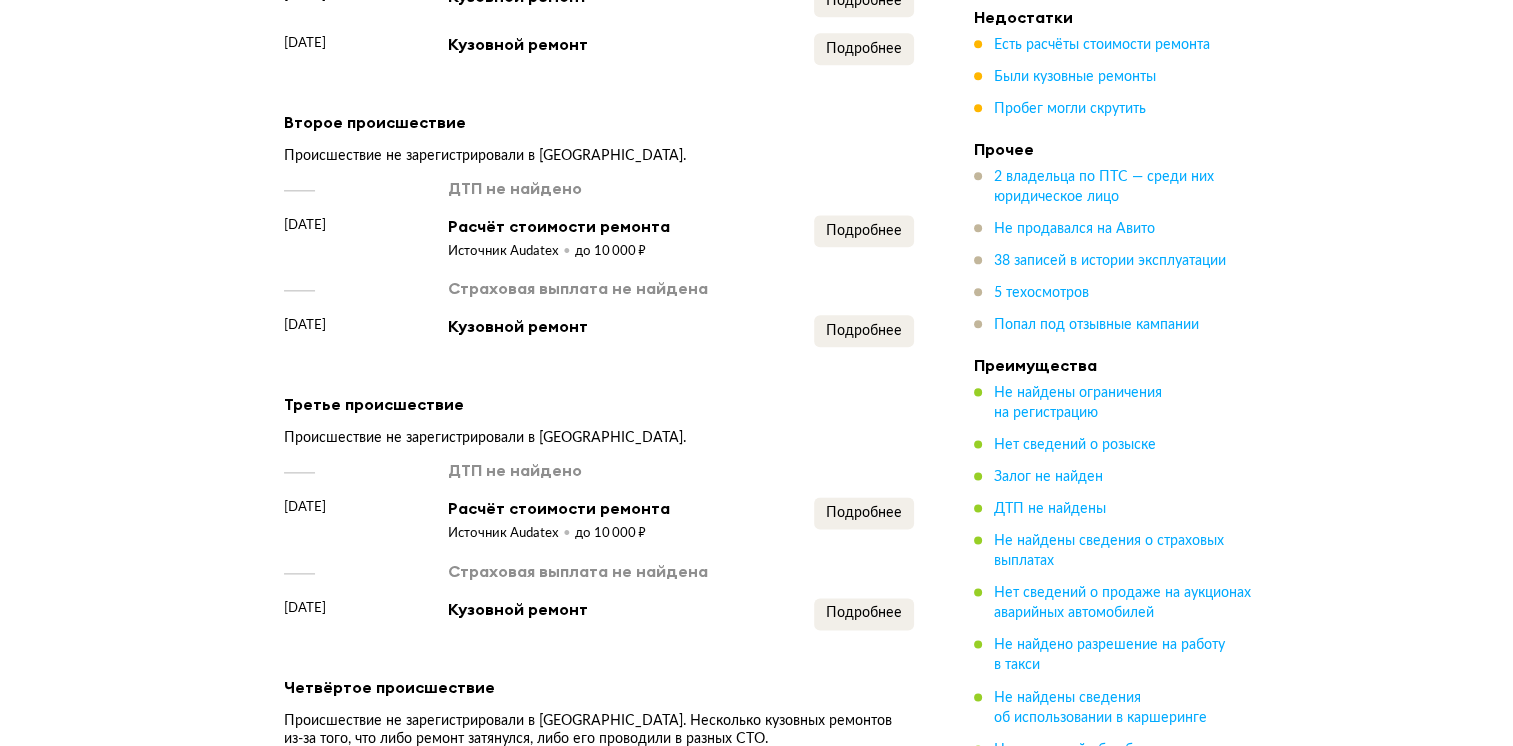 scroll, scrollTop: 2492, scrollLeft: 0, axis: vertical 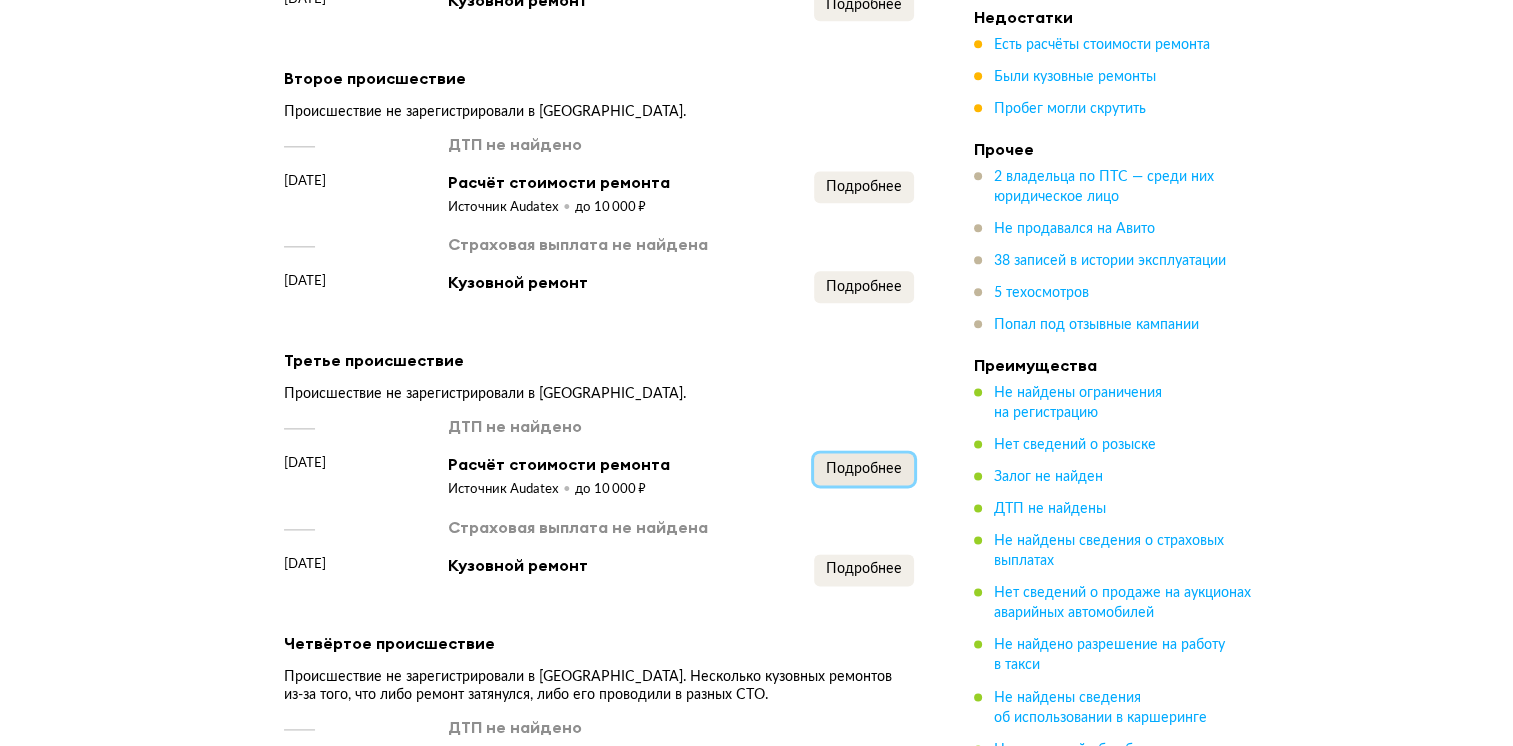 click on "Подробнее" at bounding box center [864, 469] 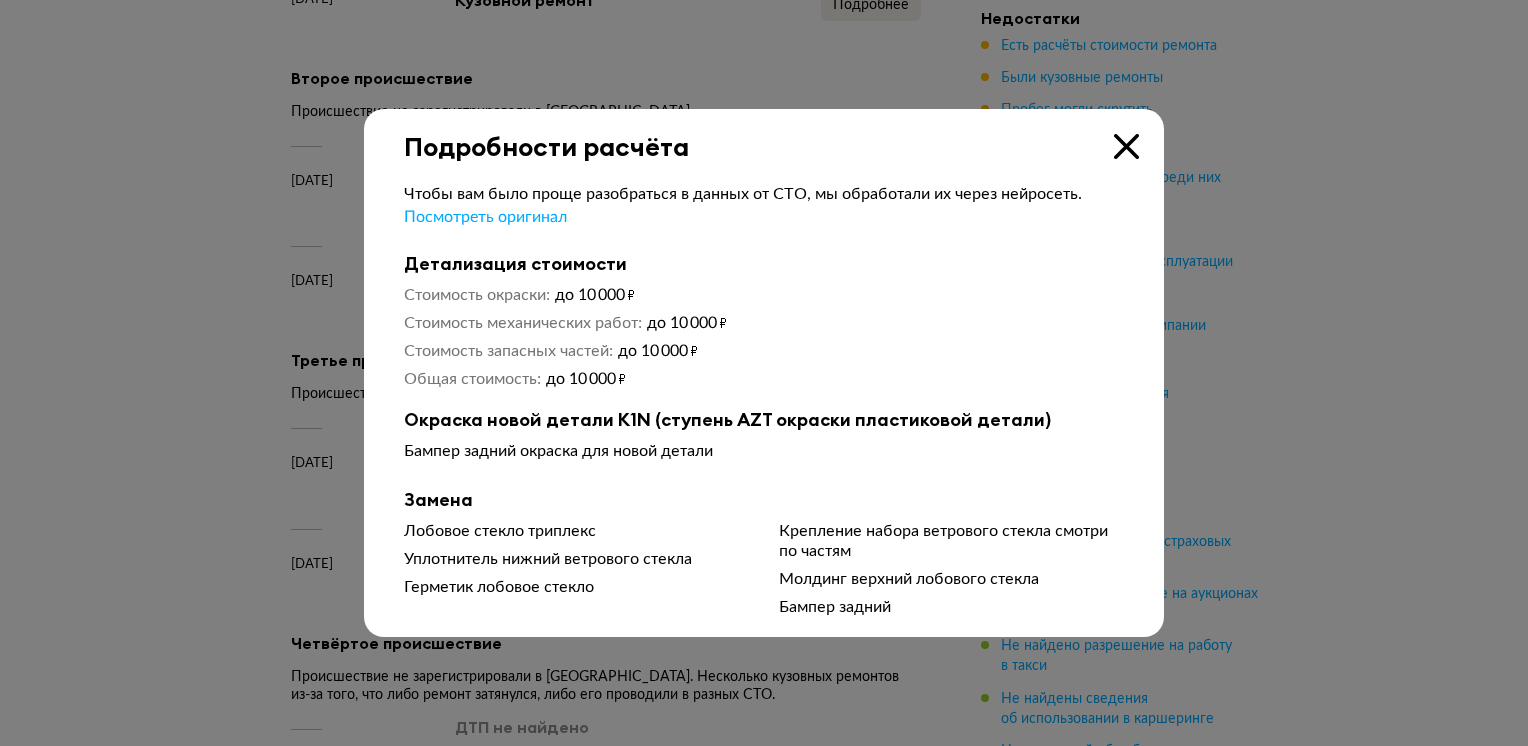 click at bounding box center (1126, 146) 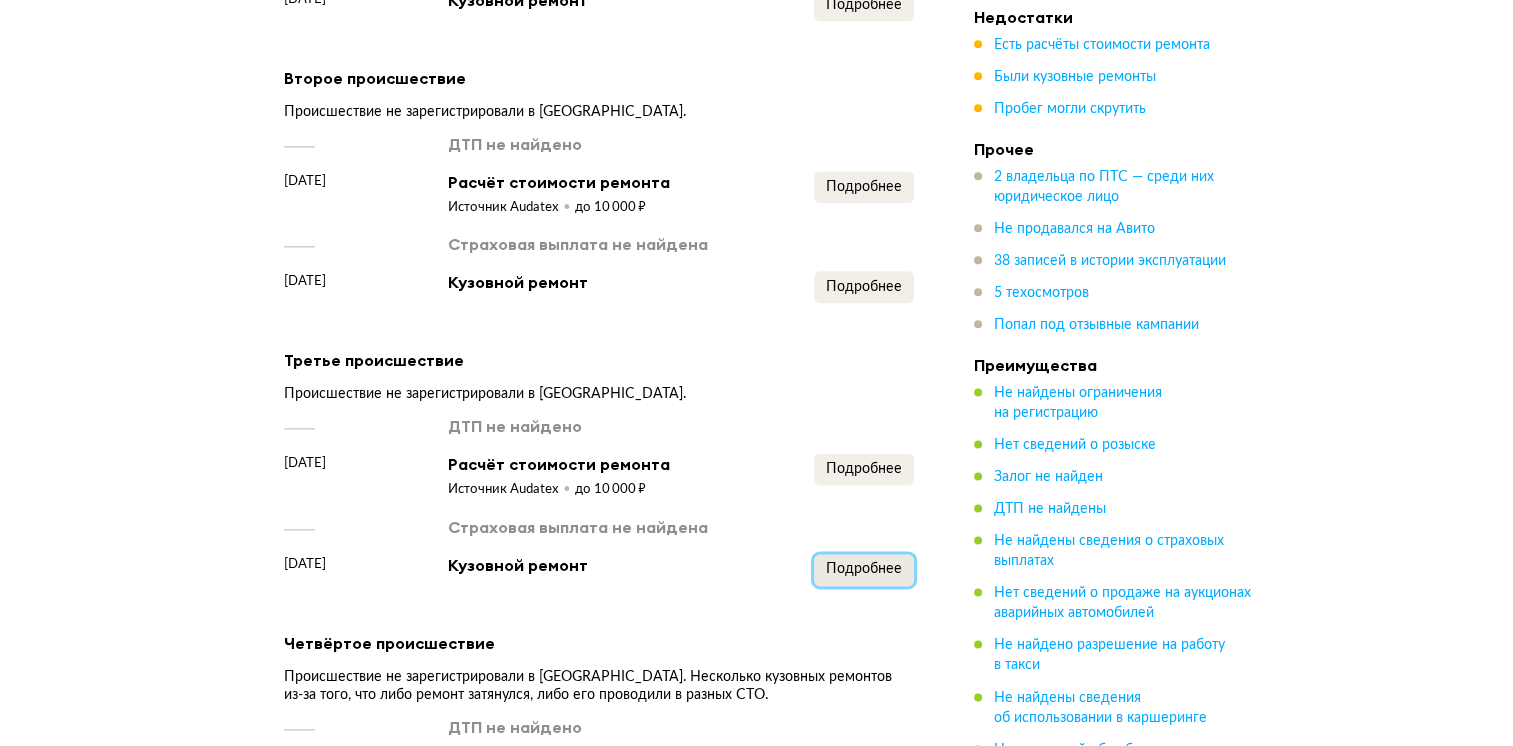 click on "Подробнее" at bounding box center [864, 569] 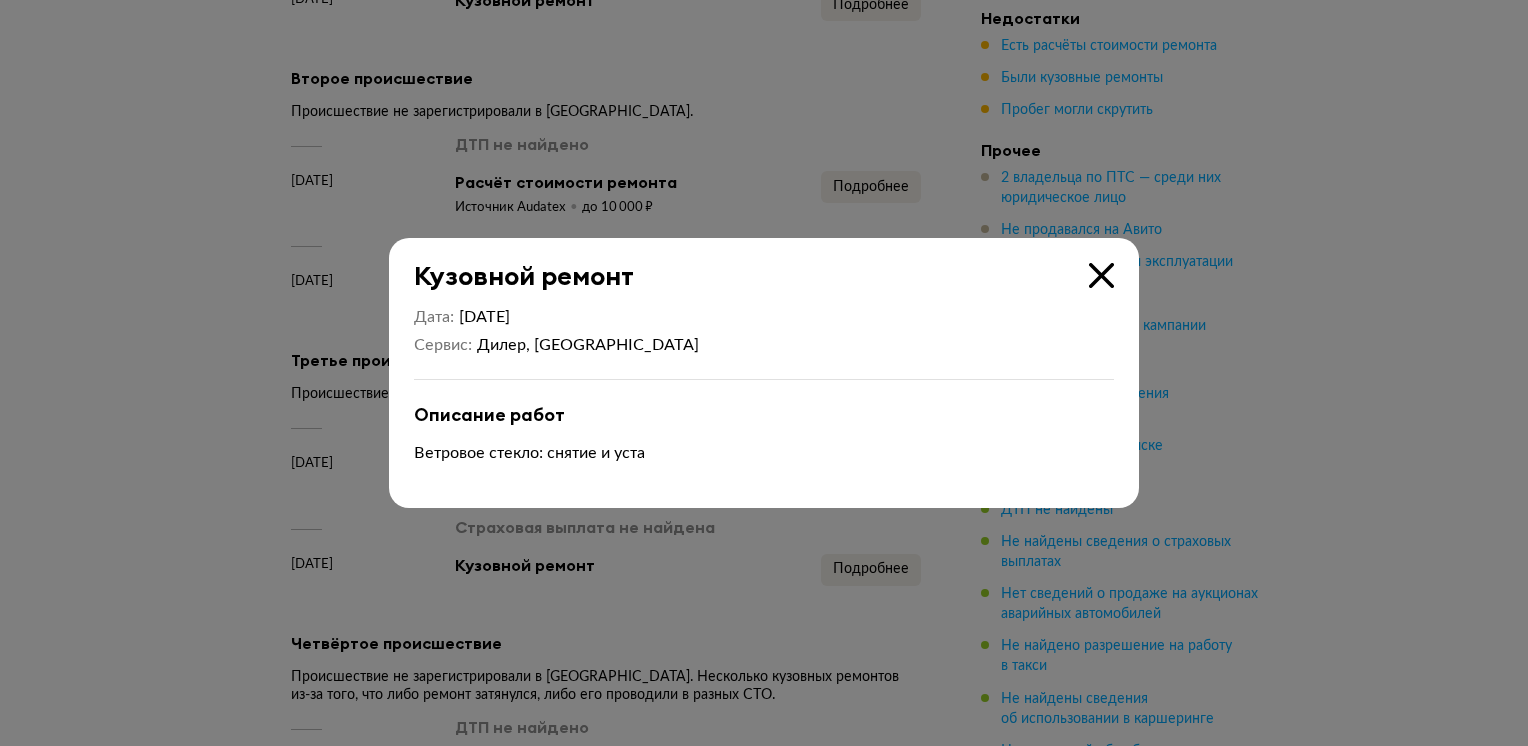 click at bounding box center (1101, 275) 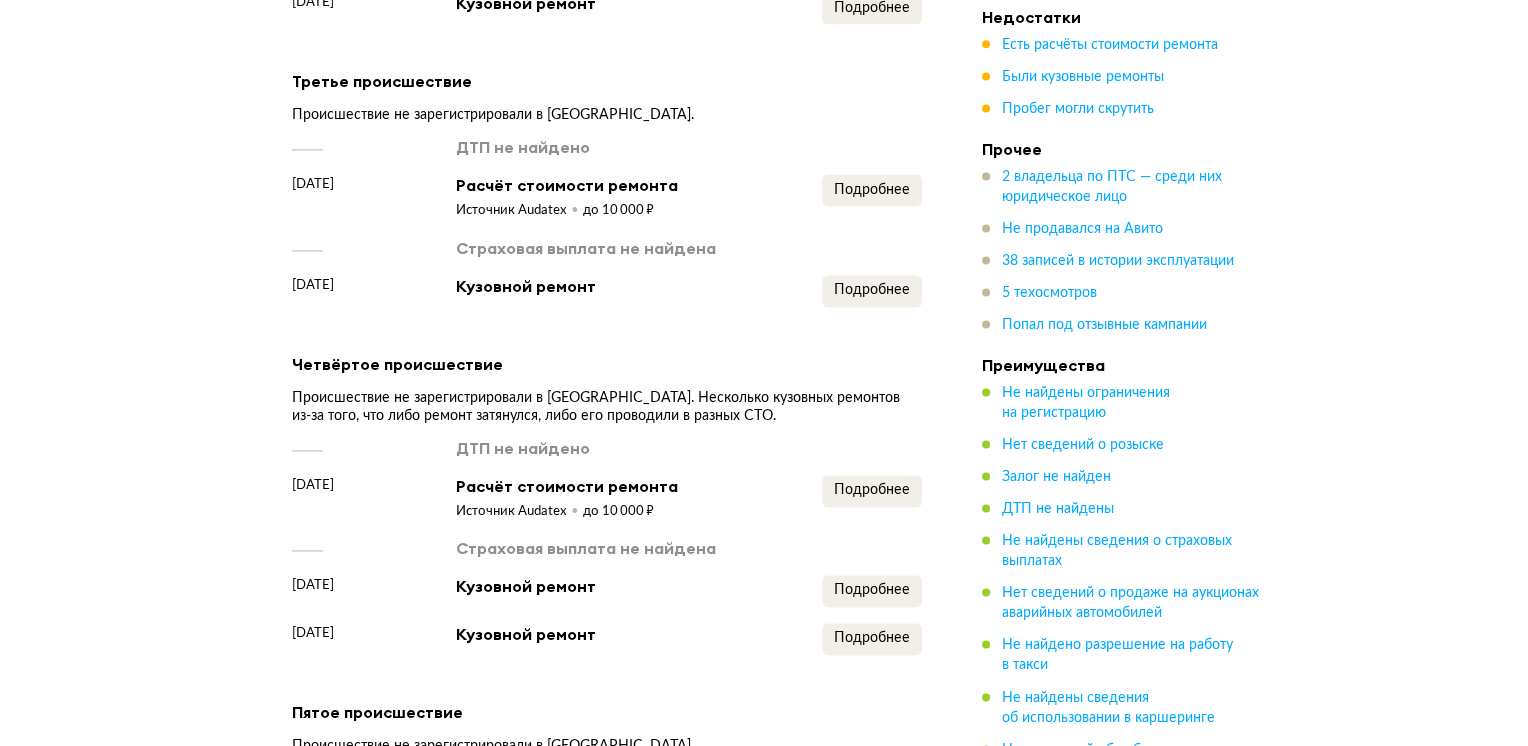 scroll, scrollTop: 2792, scrollLeft: 0, axis: vertical 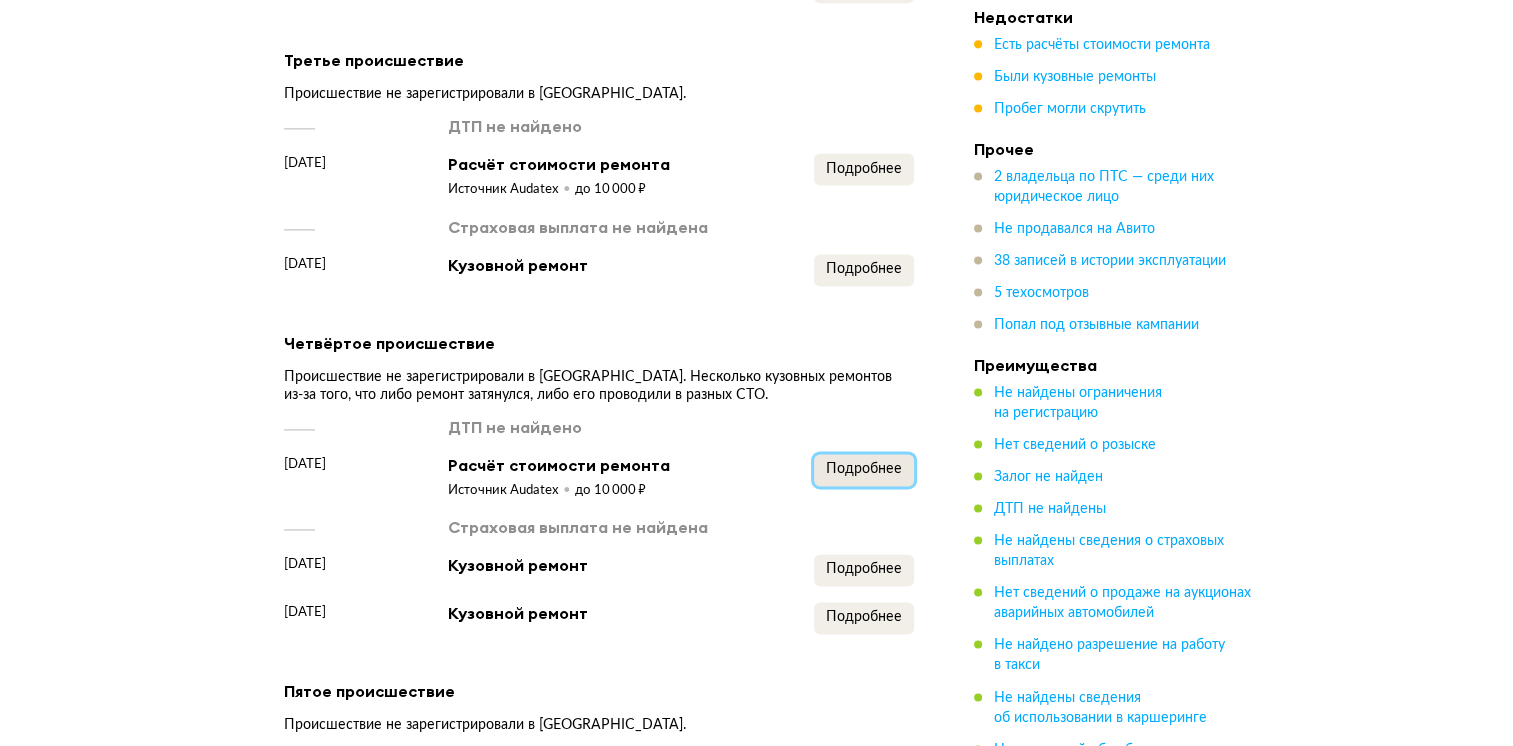 click on "Подробнее" at bounding box center [864, 469] 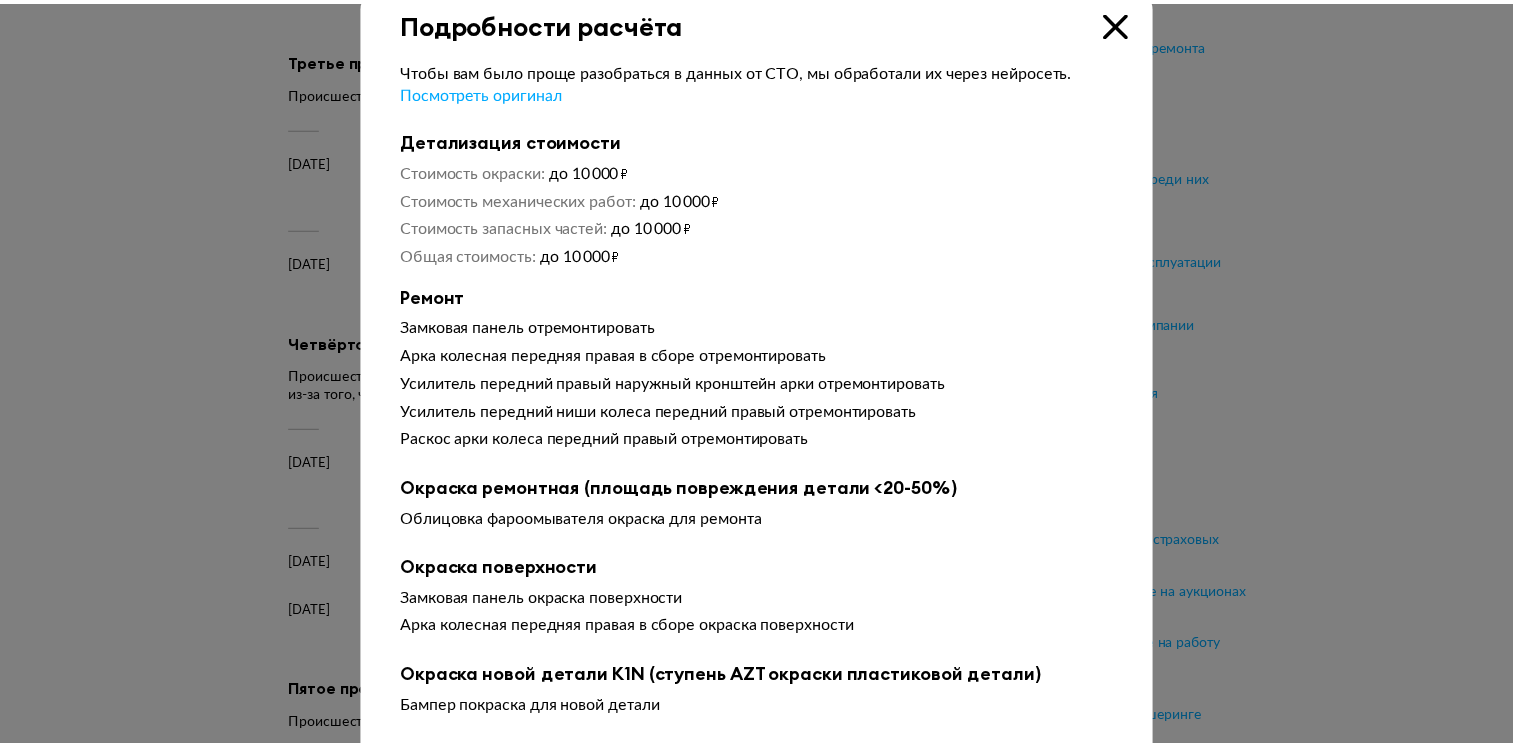scroll, scrollTop: 0, scrollLeft: 0, axis: both 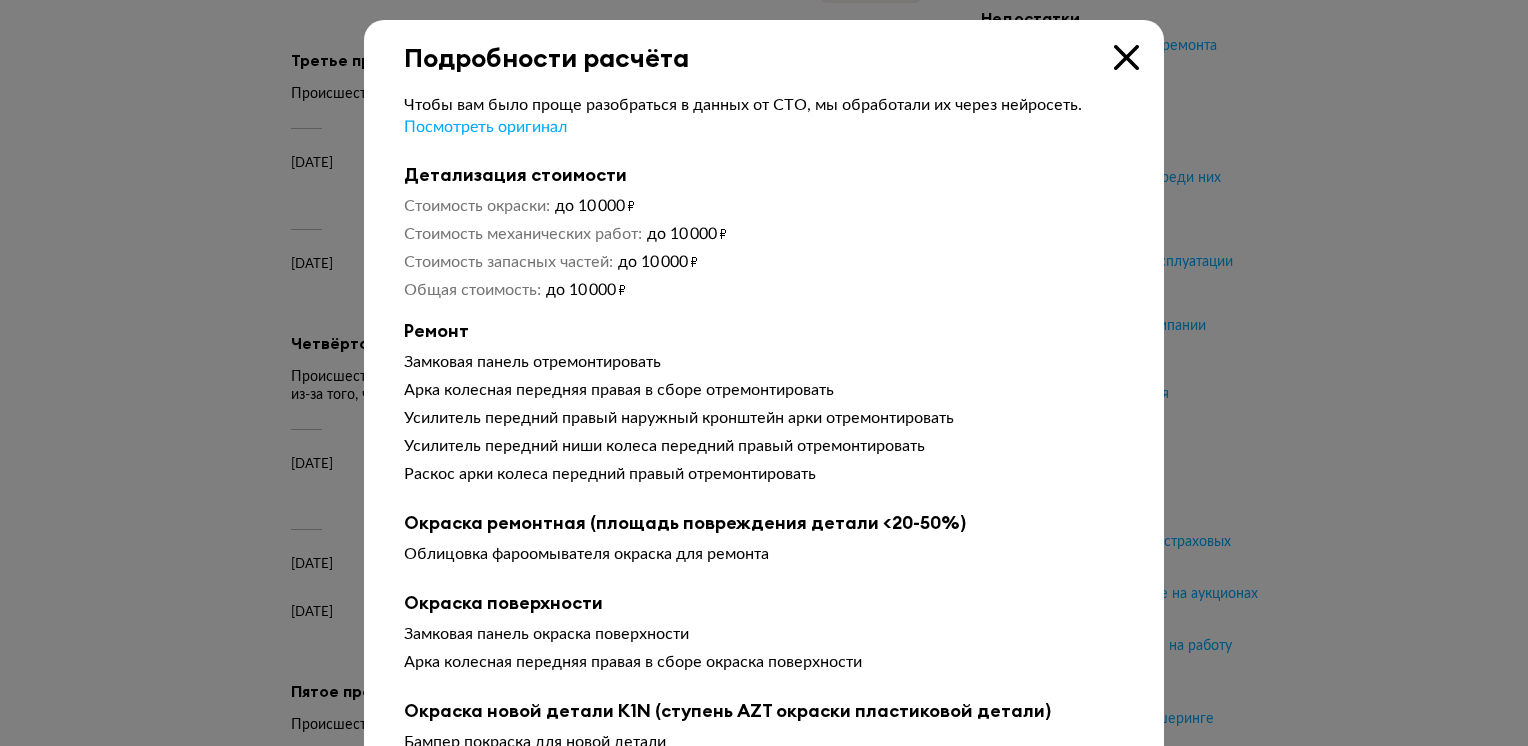 click on "Подробности расчёта" at bounding box center (764, 46) 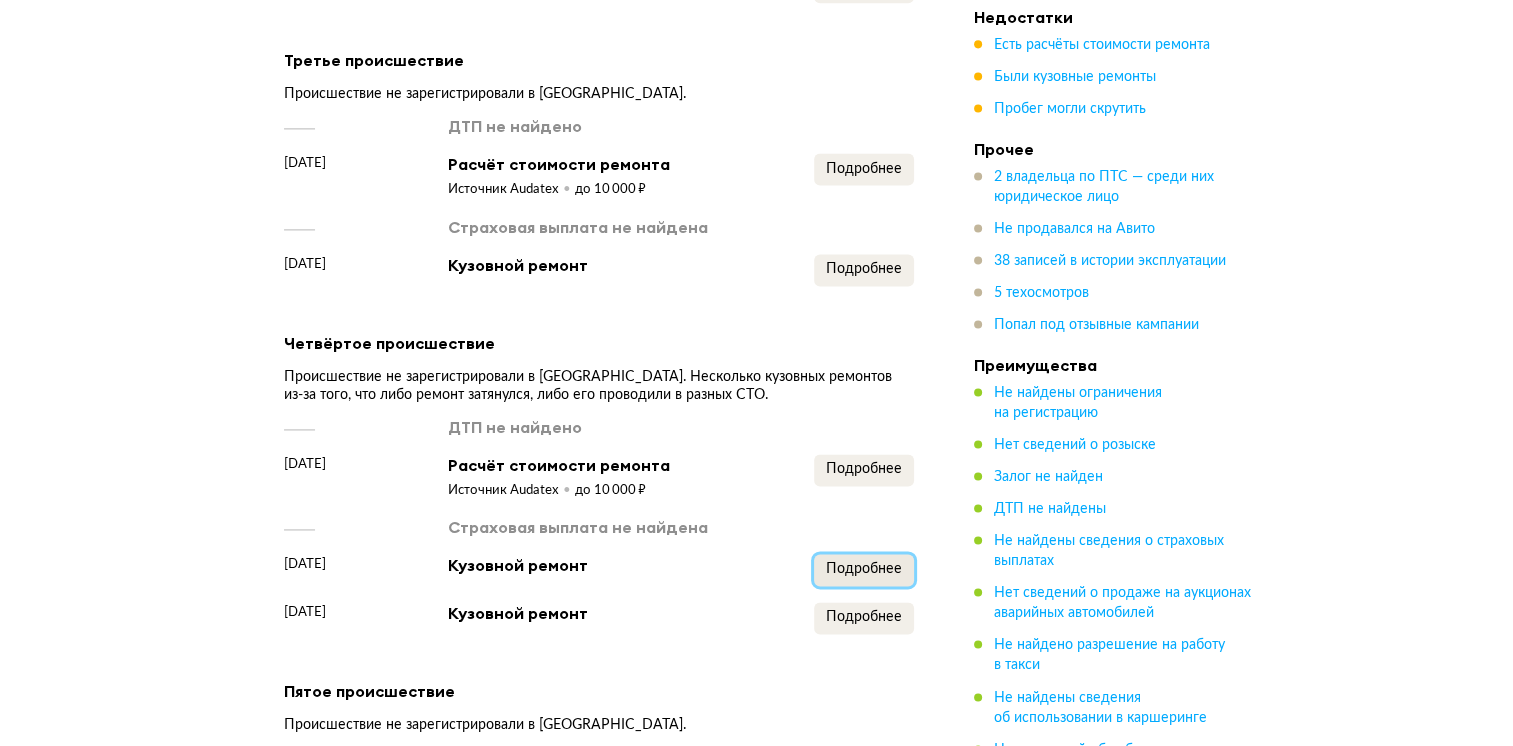 click on "Подробнее" at bounding box center (864, 569) 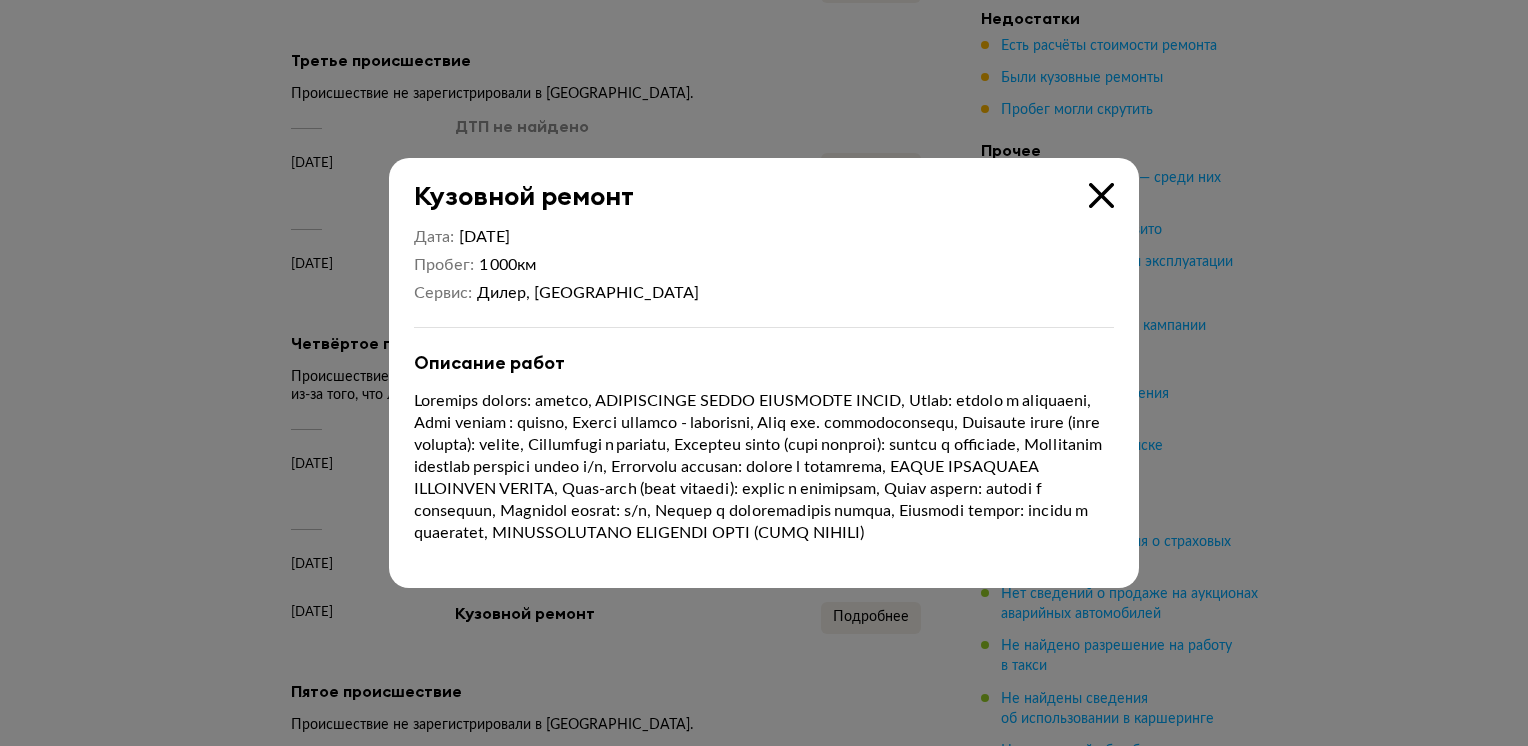 click at bounding box center [1101, 195] 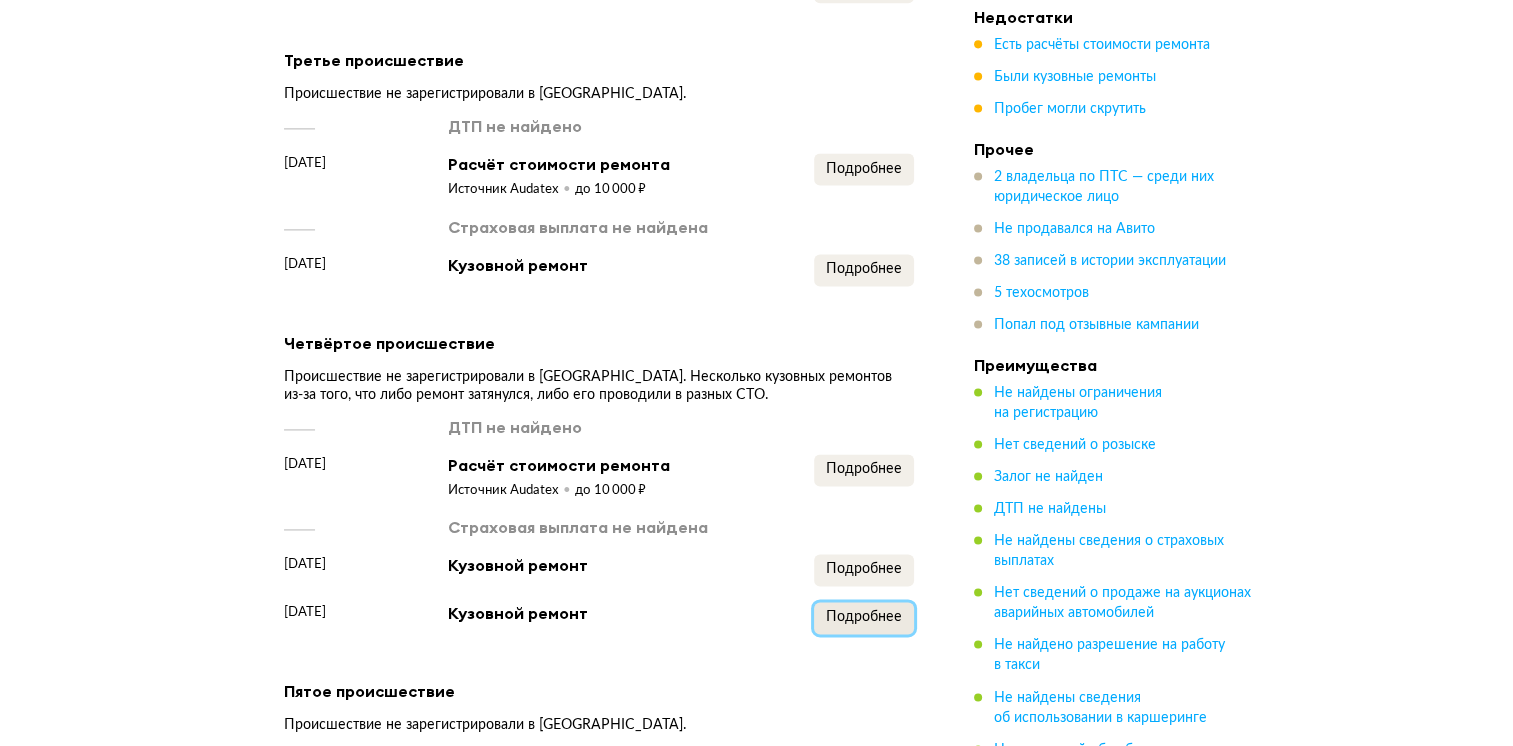 click on "Подробнее" at bounding box center (864, 617) 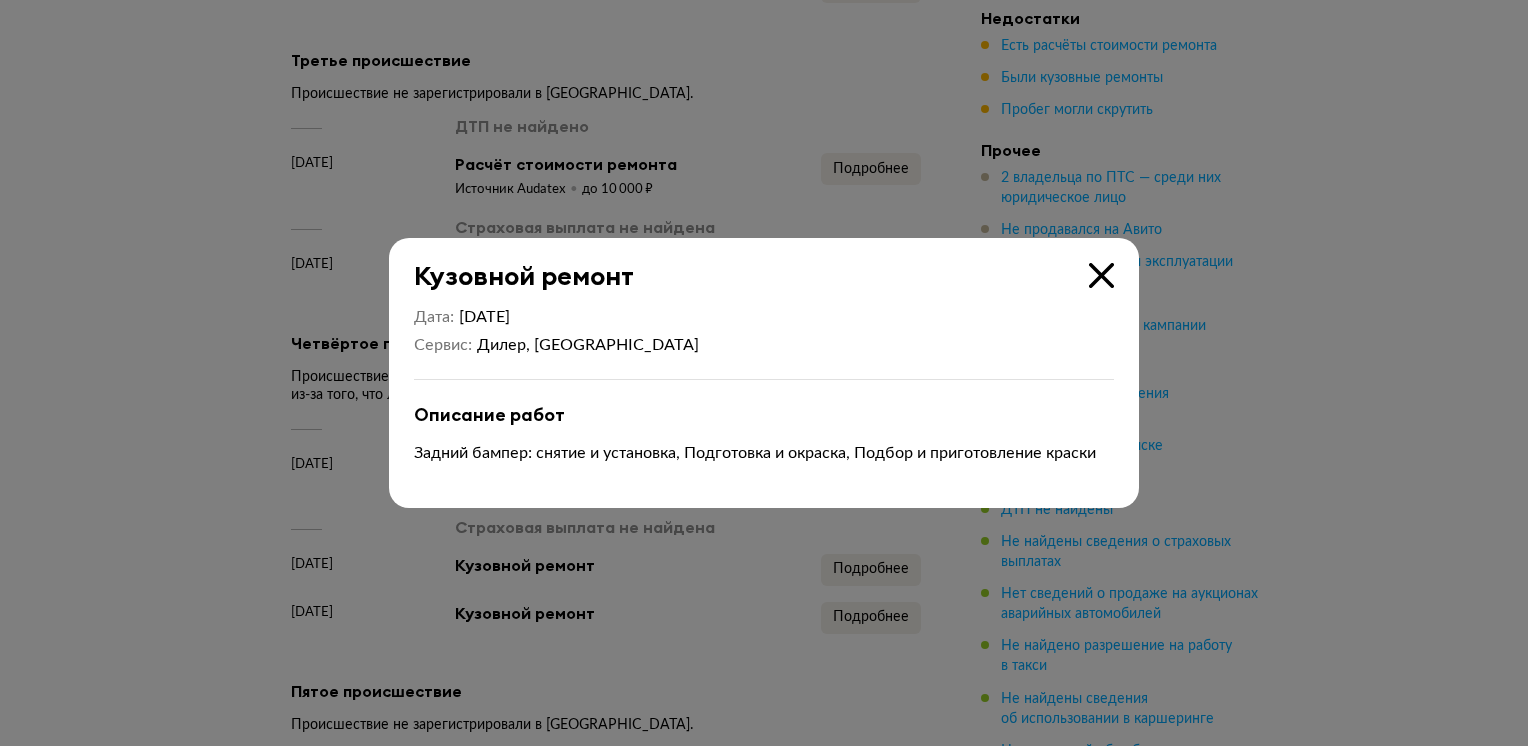 click at bounding box center [1101, 275] 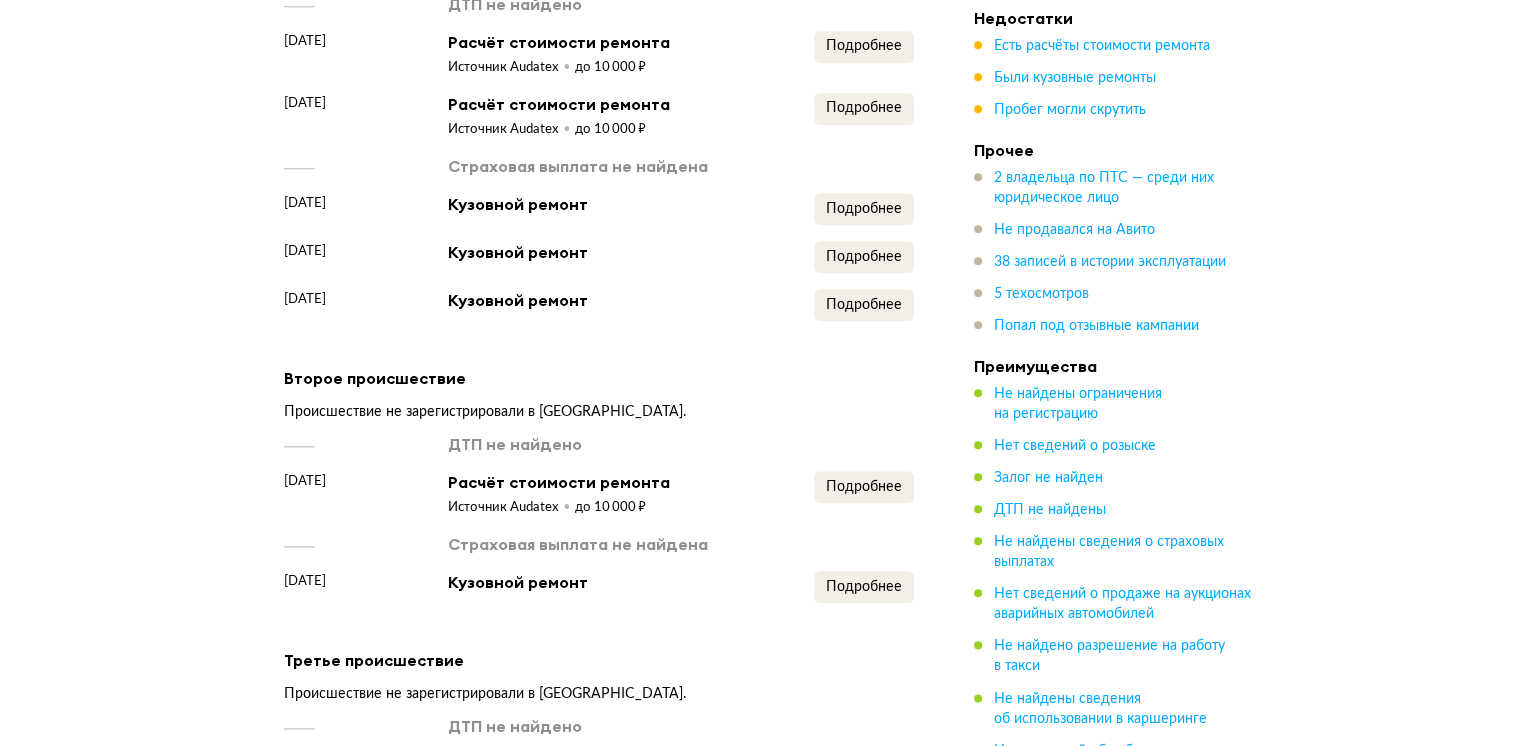 scroll, scrollTop: 2092, scrollLeft: 0, axis: vertical 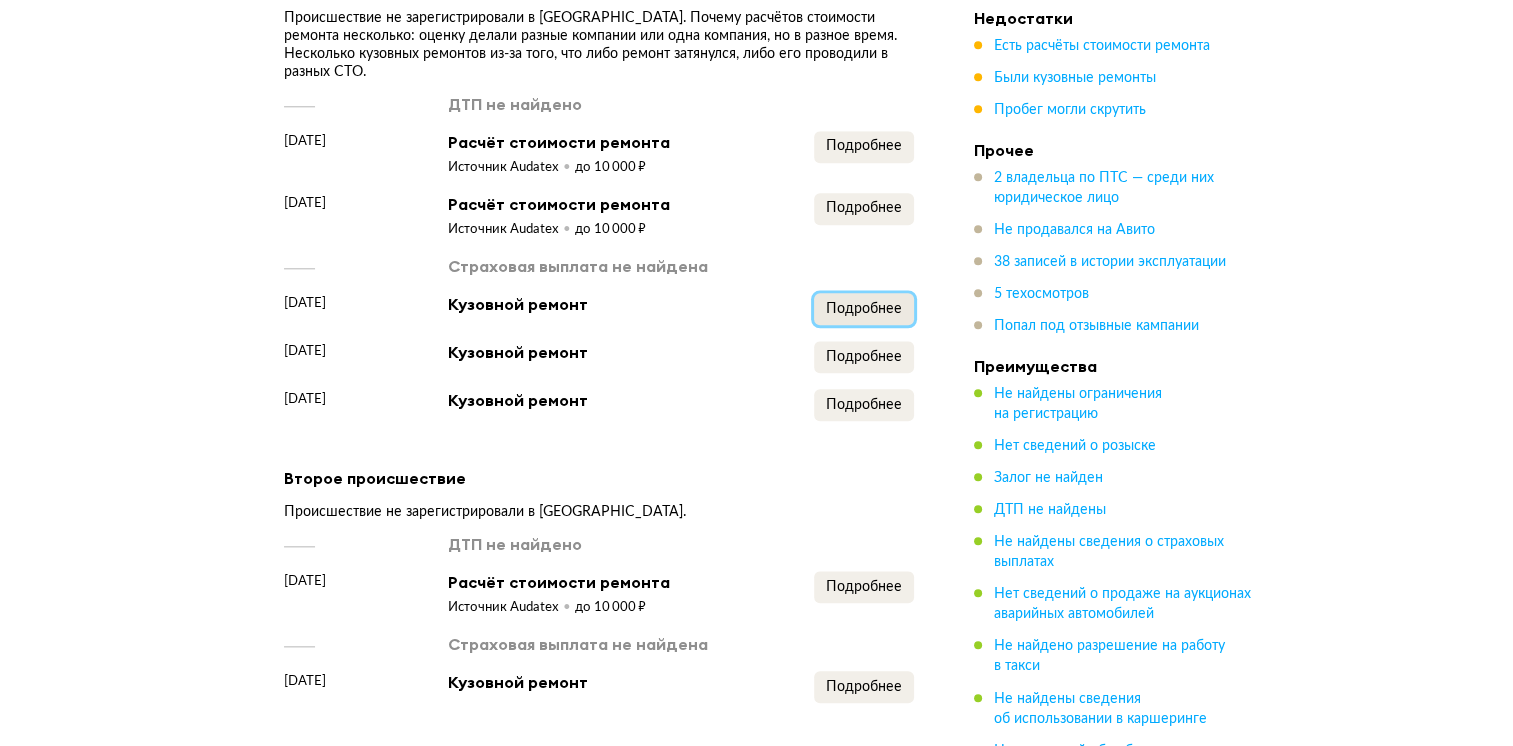 click on "Подробнее" at bounding box center (864, 309) 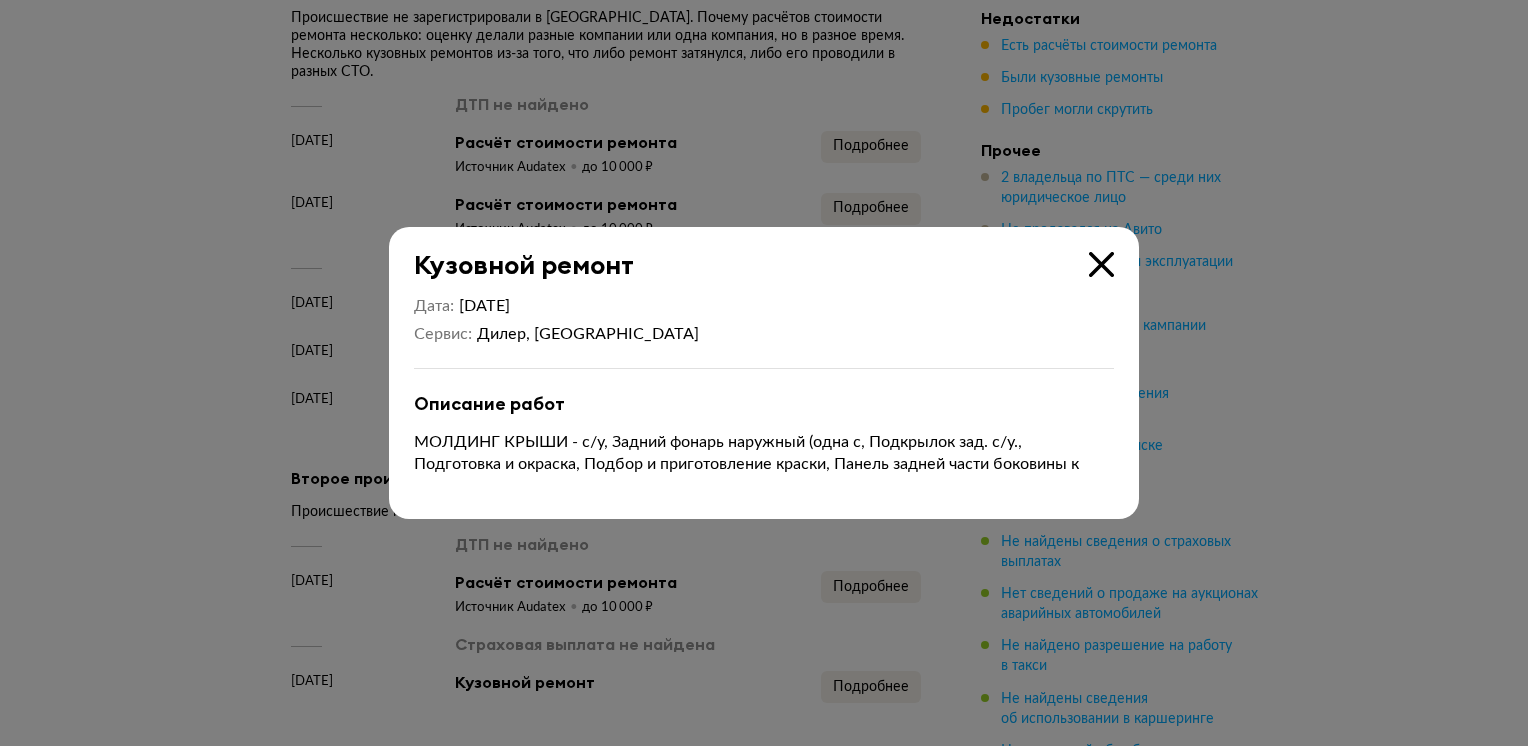 drag, startPoint x: 1099, startPoint y: 268, endPoint x: 1007, endPoint y: 277, distance: 92.43917 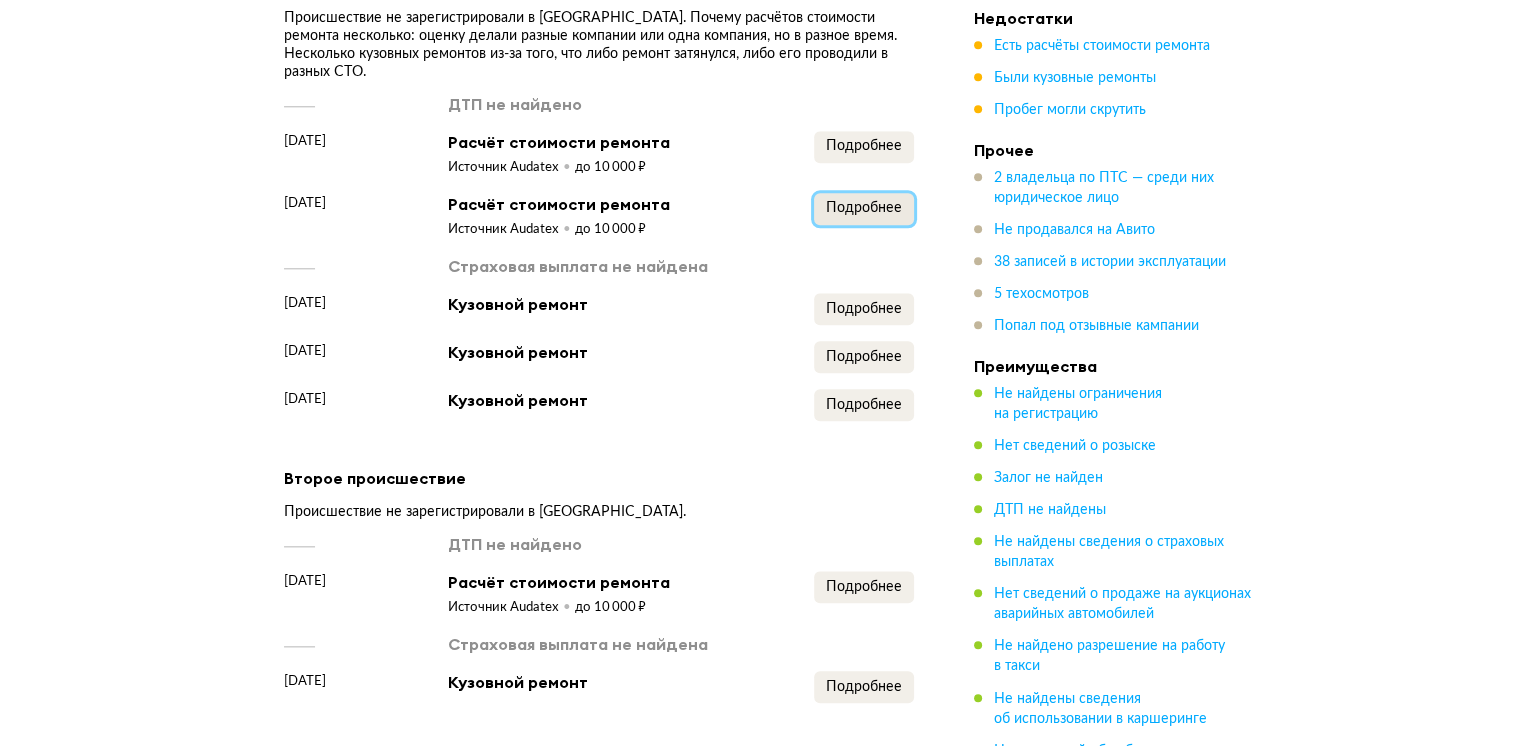 click on "Подробнее" at bounding box center (864, 208) 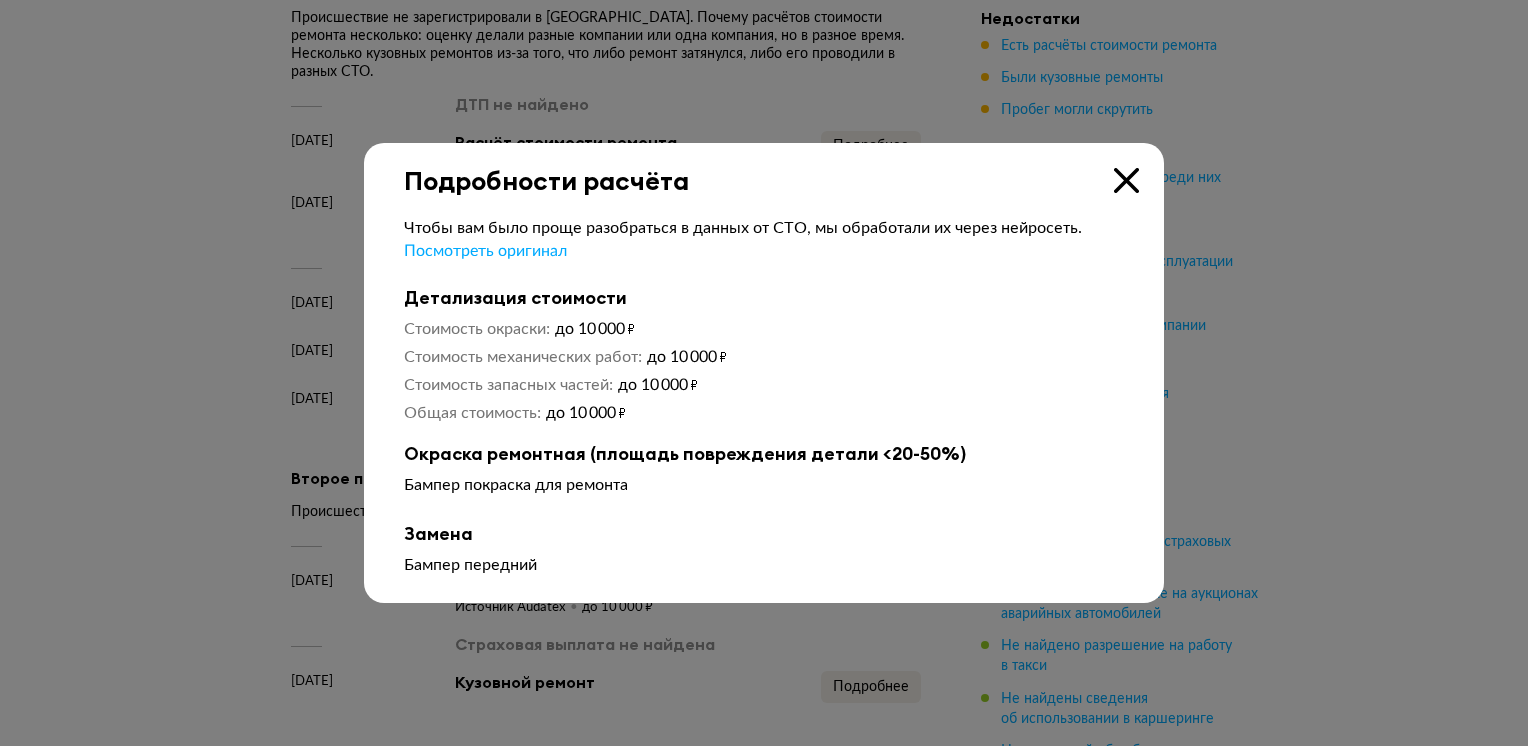 click at bounding box center [1126, 180] 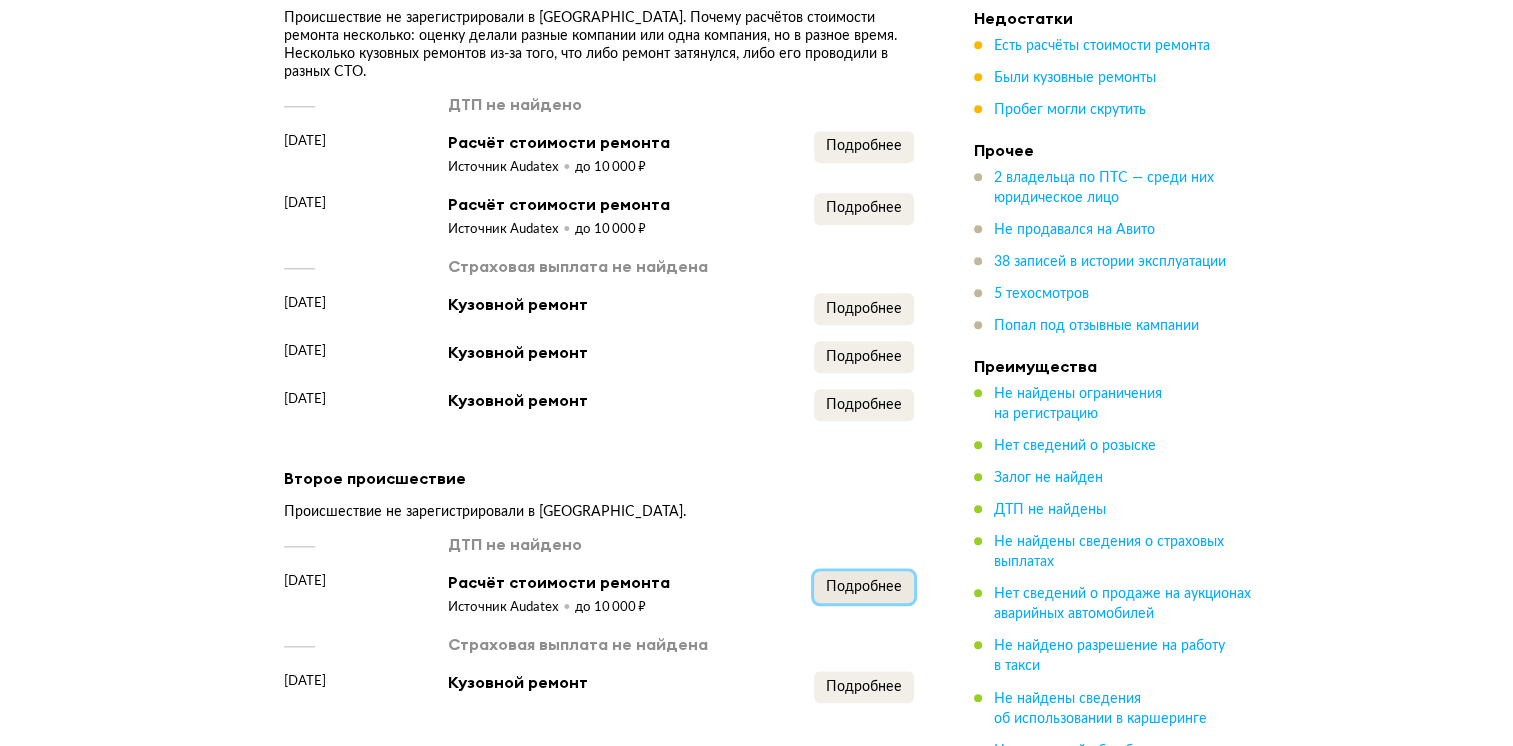 click on "Подробнее" at bounding box center [864, 587] 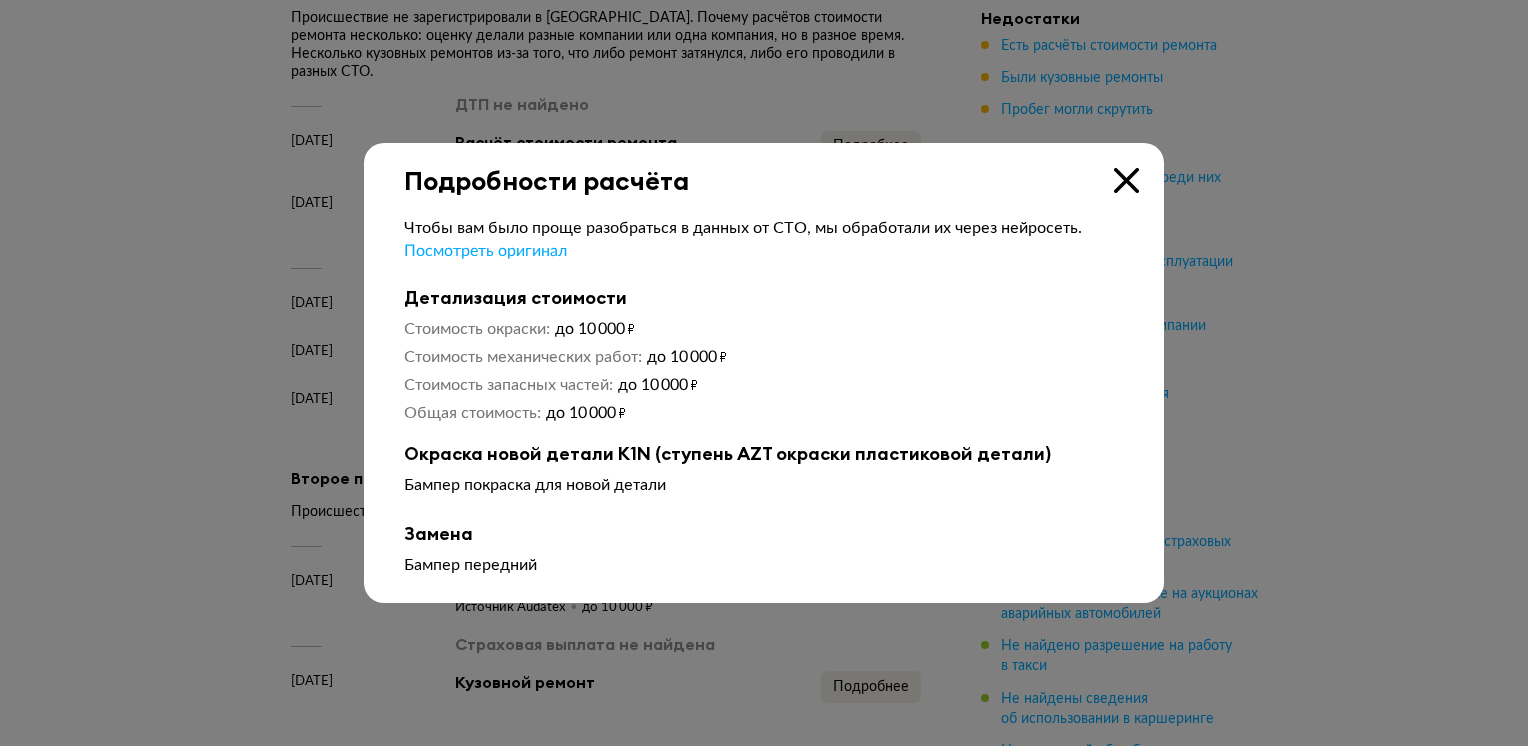 click at bounding box center (1126, 180) 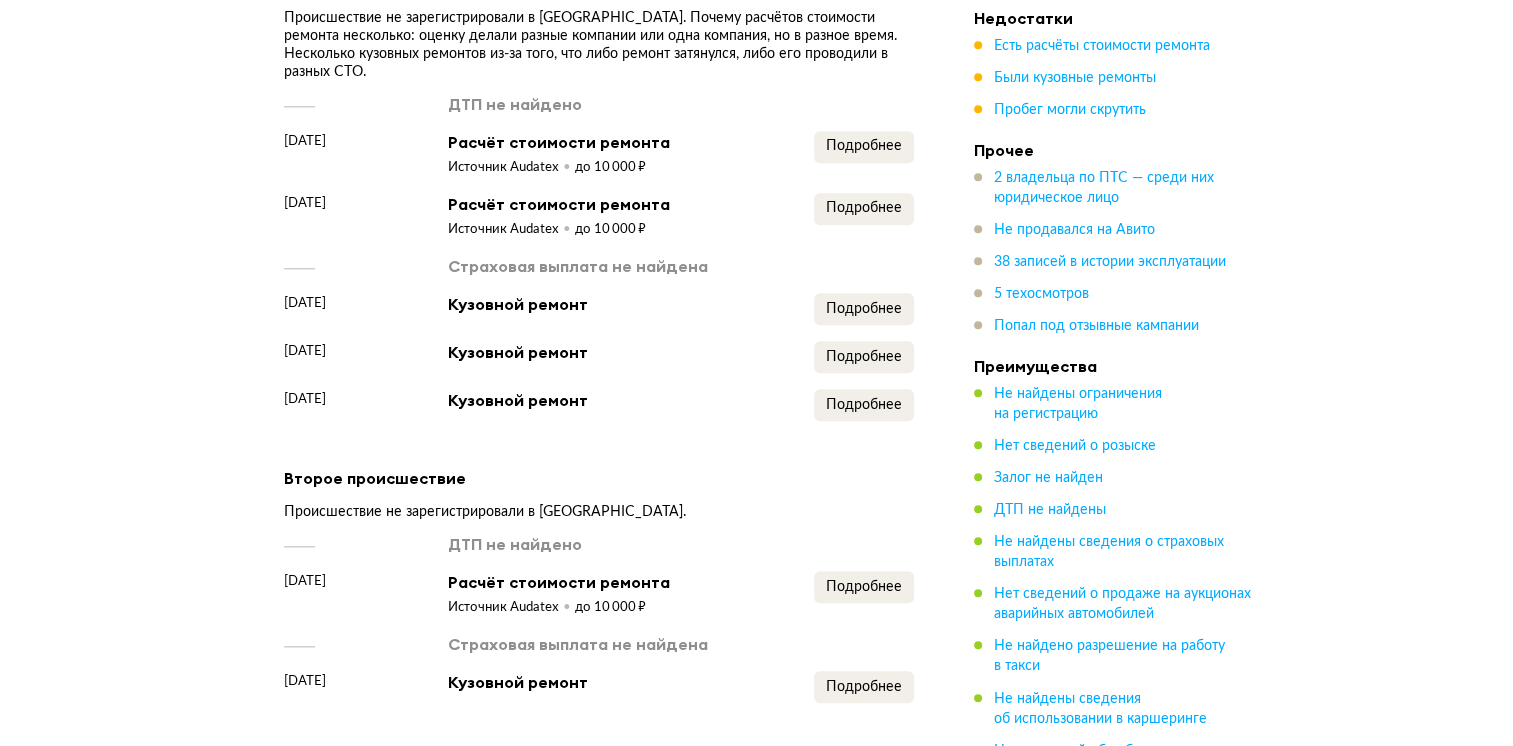 click on "18 июня 2011 года Кузовной ремонт Подробнее" at bounding box center [599, 687] 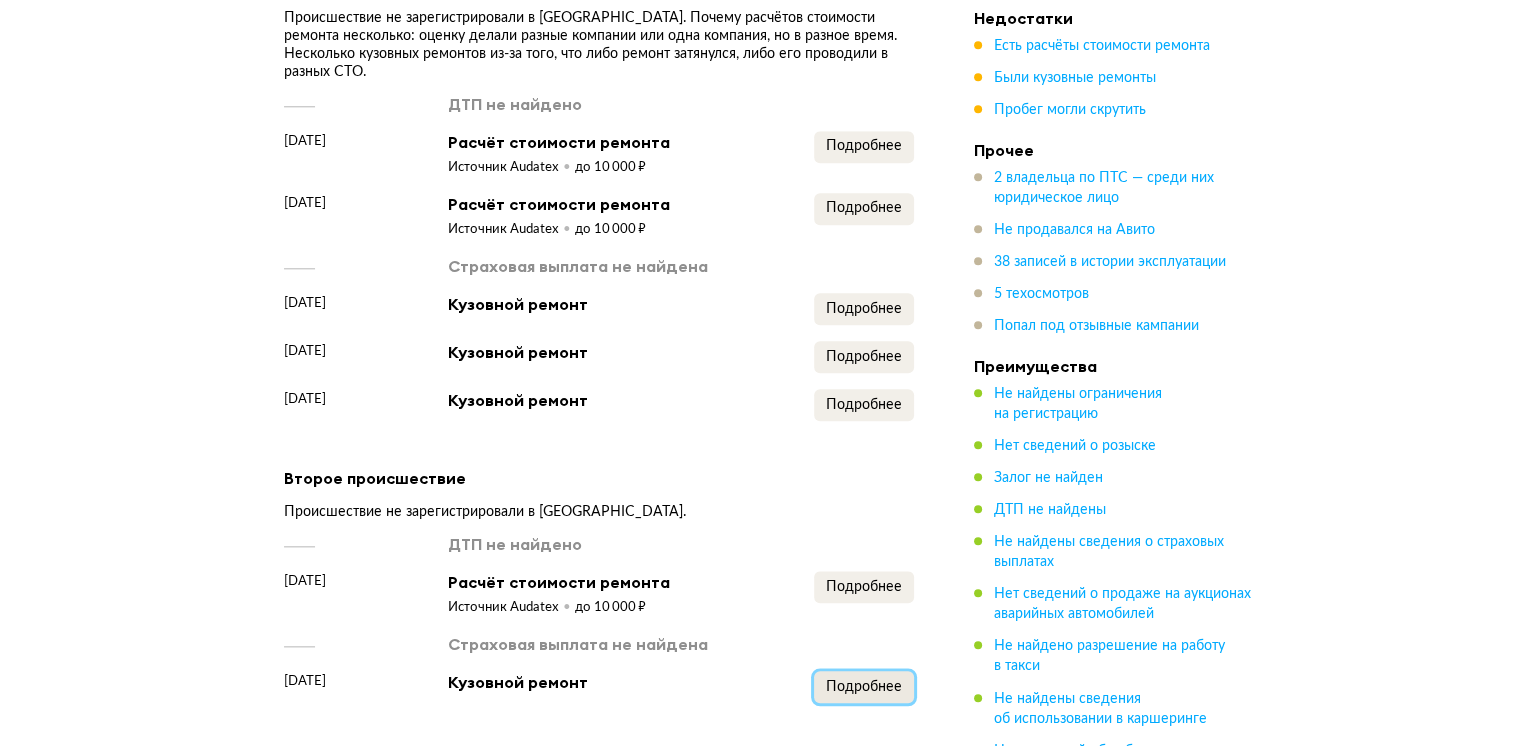 click on "Подробнее" at bounding box center (864, 687) 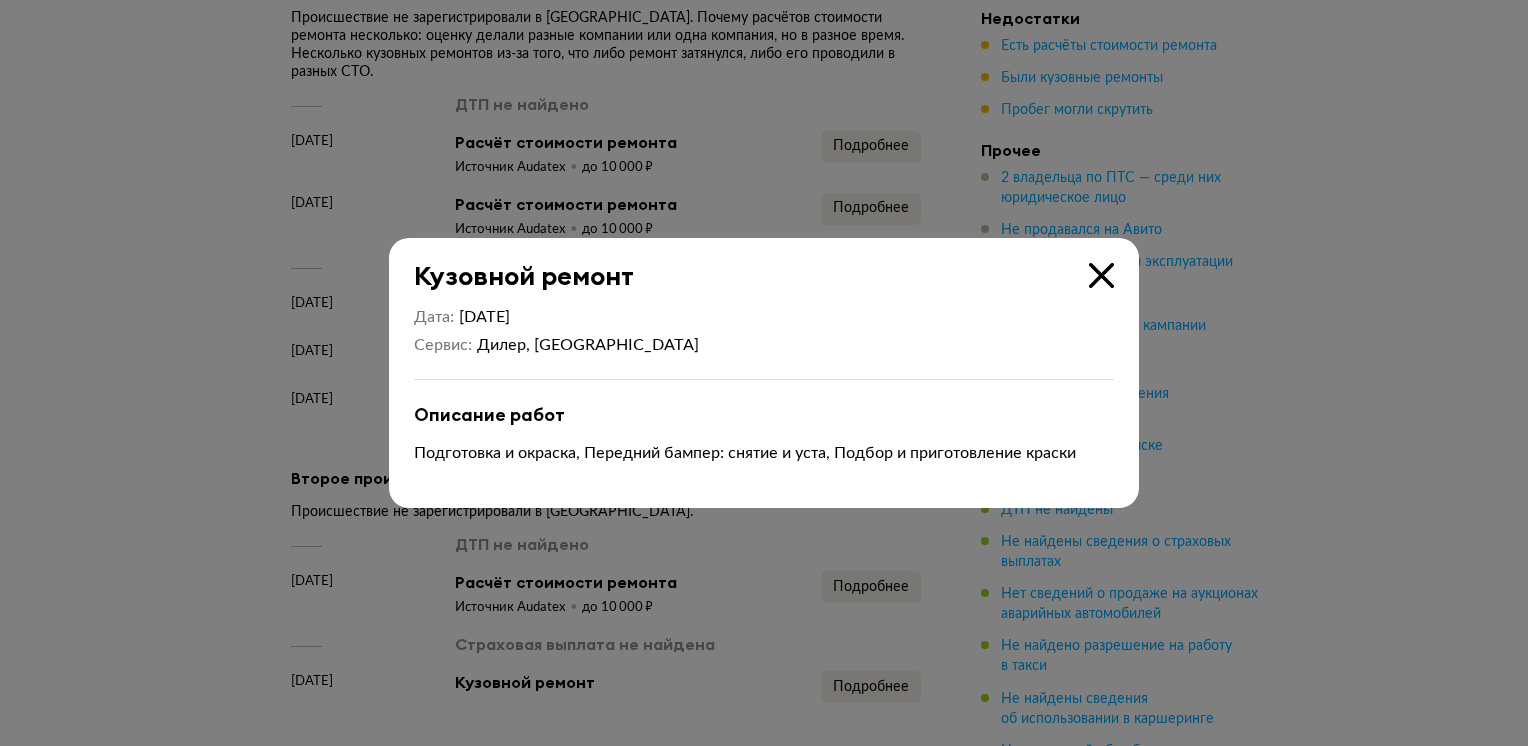 click at bounding box center (1101, 275) 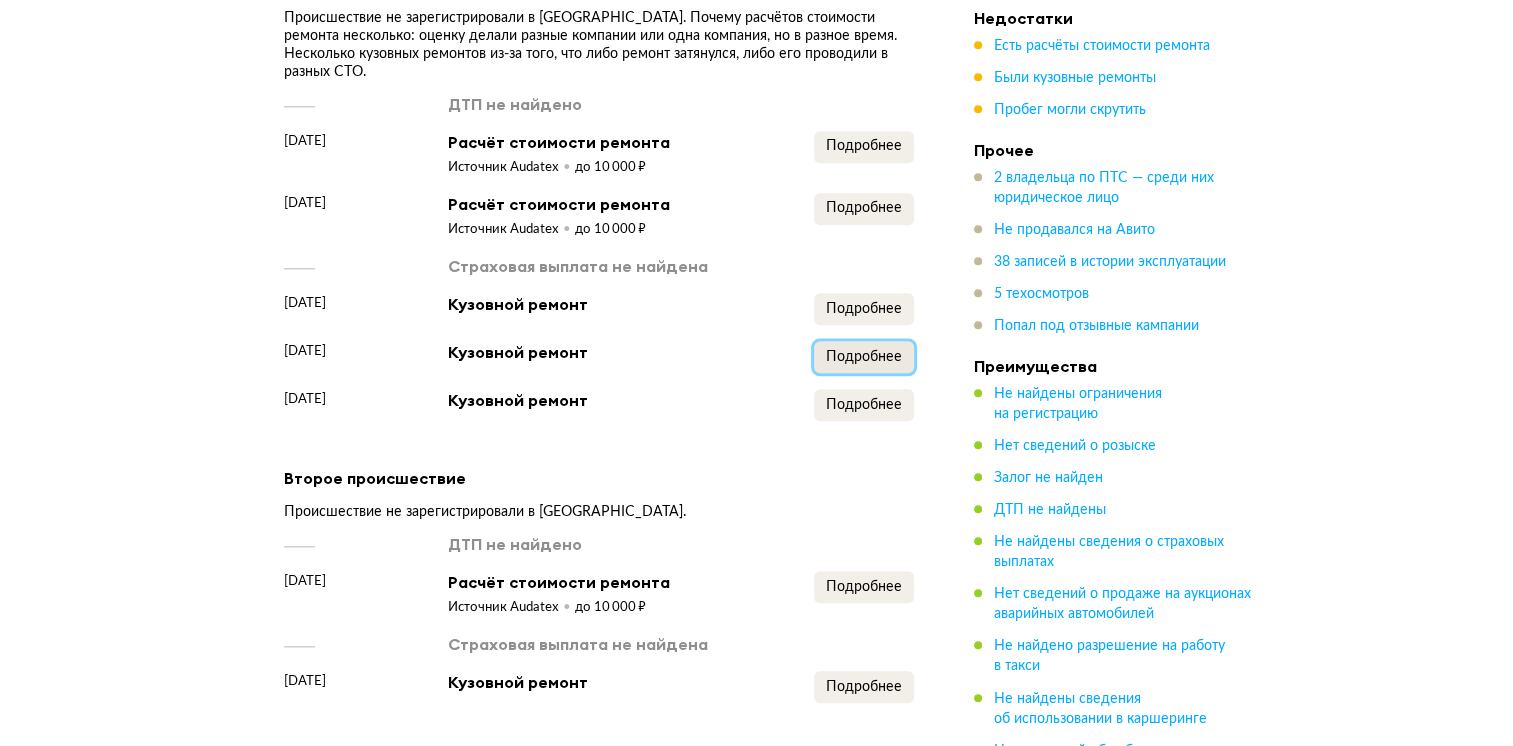 click on "Подробнее" at bounding box center (864, 357) 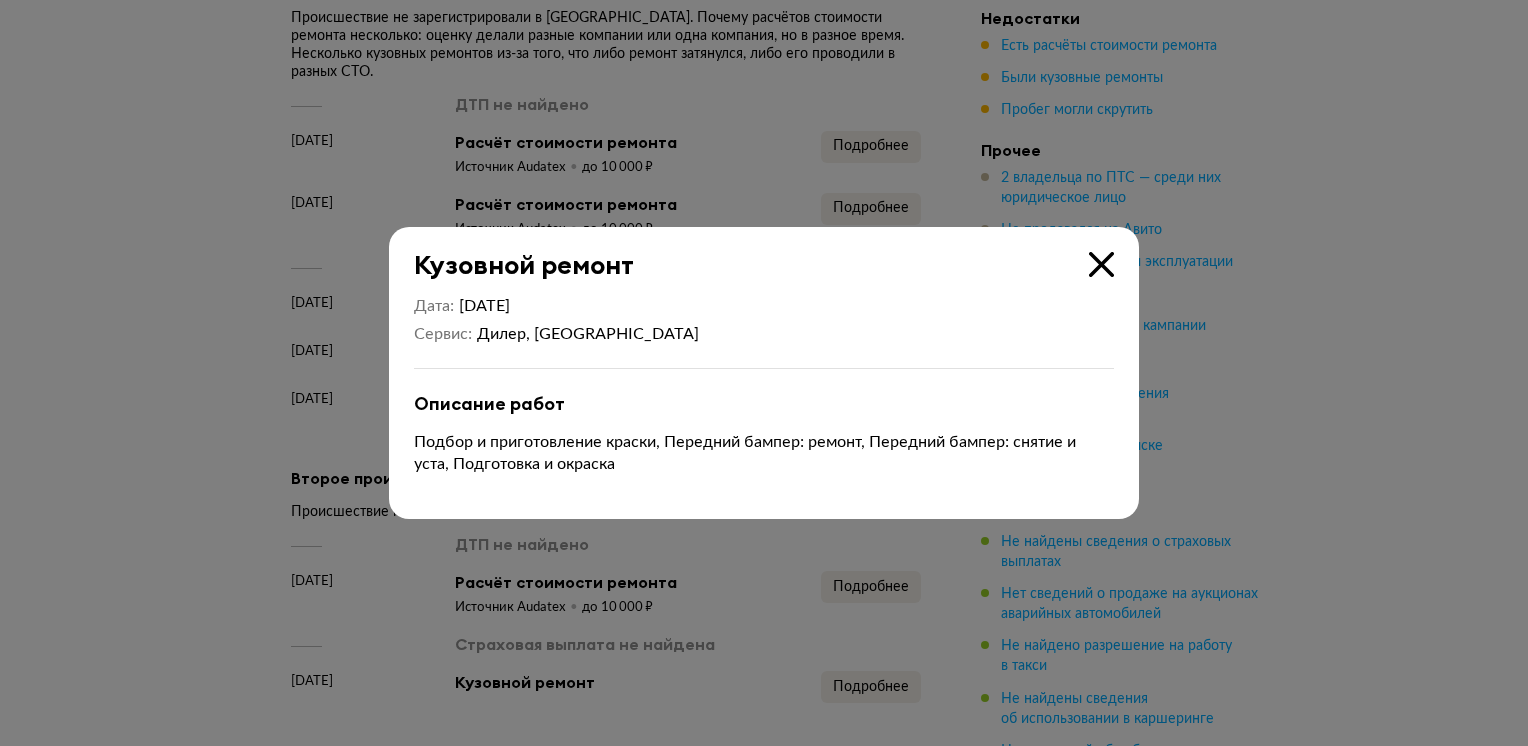 drag, startPoint x: 1099, startPoint y: 266, endPoint x: 1034, endPoint y: 281, distance: 66.70832 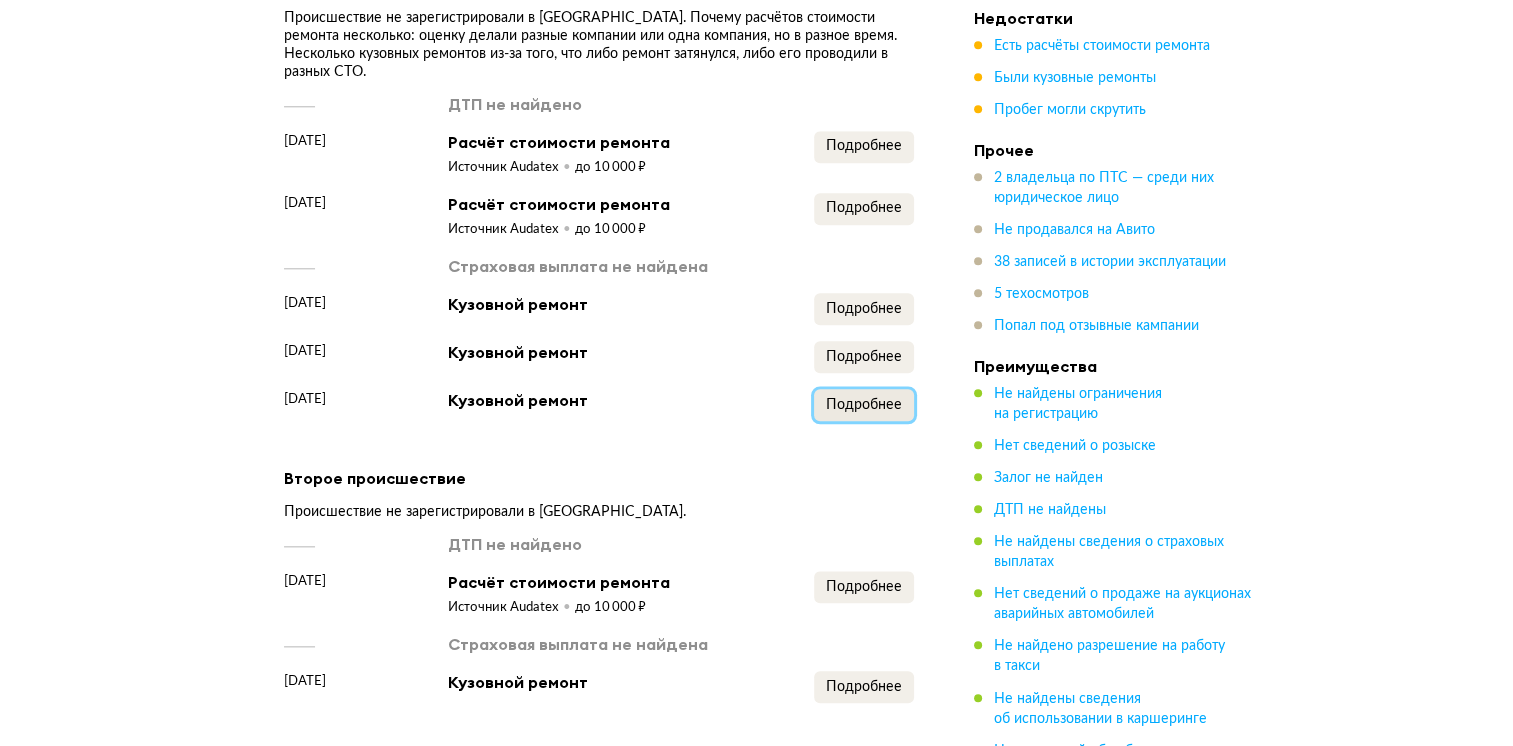 click on "Подробнее" at bounding box center (864, 405) 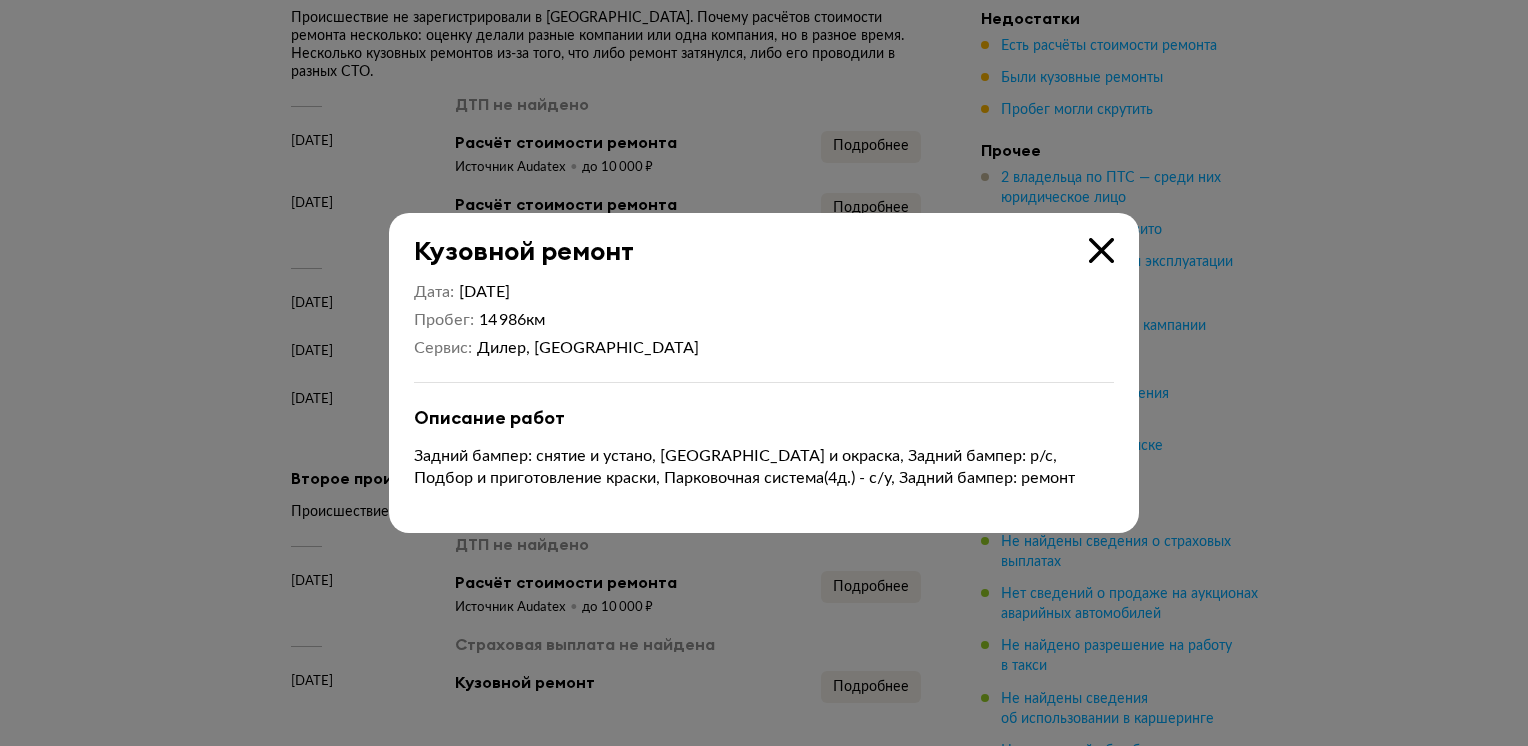 click at bounding box center (1101, 250) 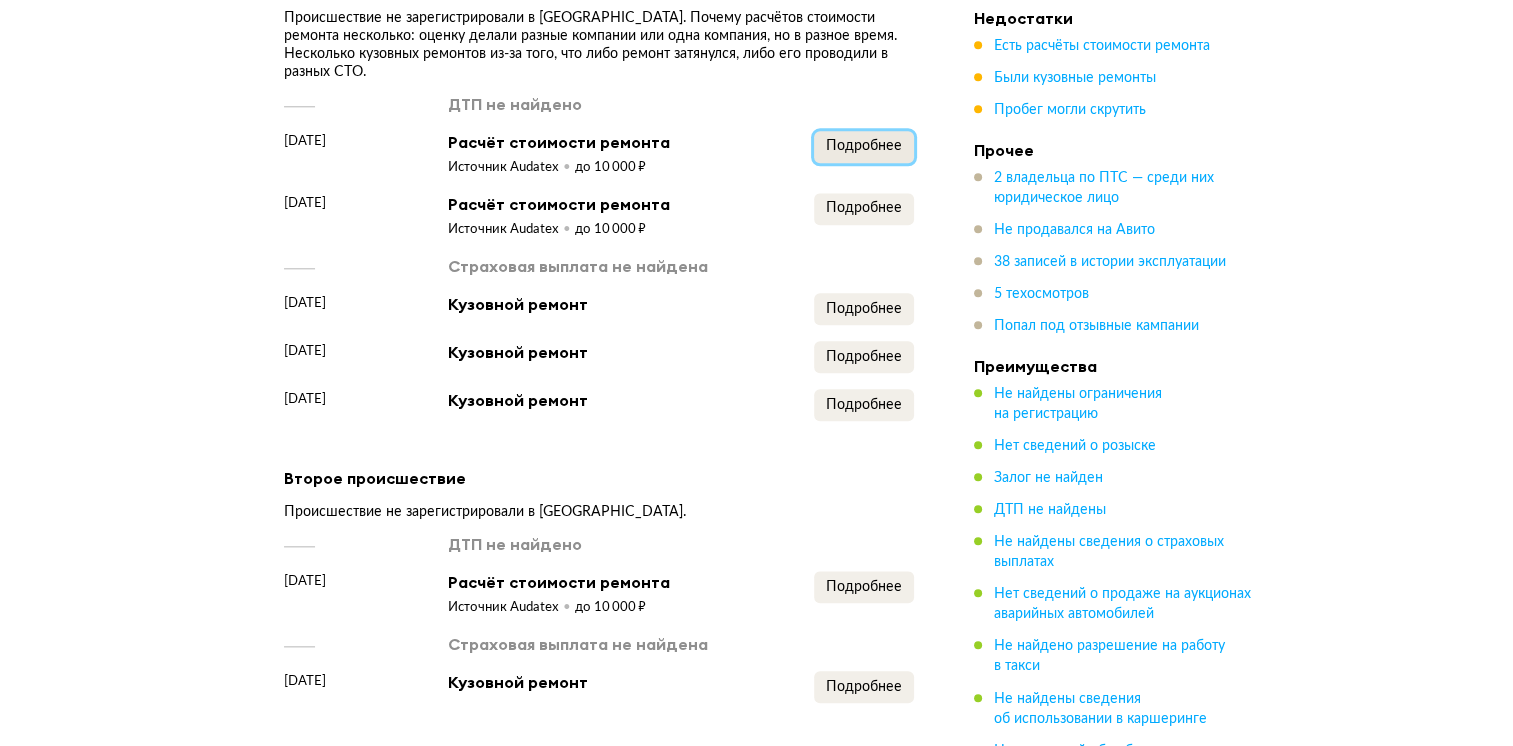 click on "Подробнее" at bounding box center (864, 147) 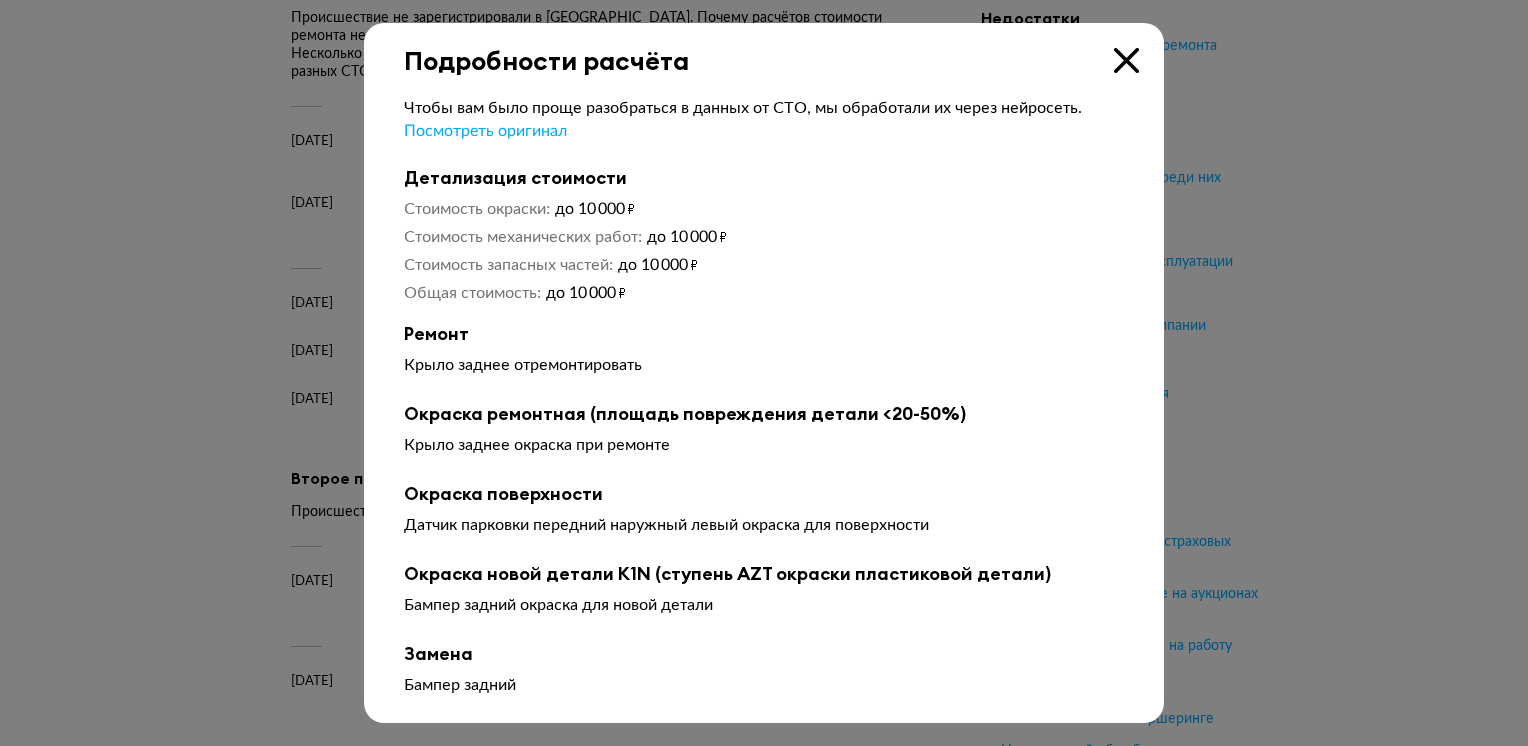 drag, startPoint x: 1125, startPoint y: 61, endPoint x: 939, endPoint y: 142, distance: 202.87189 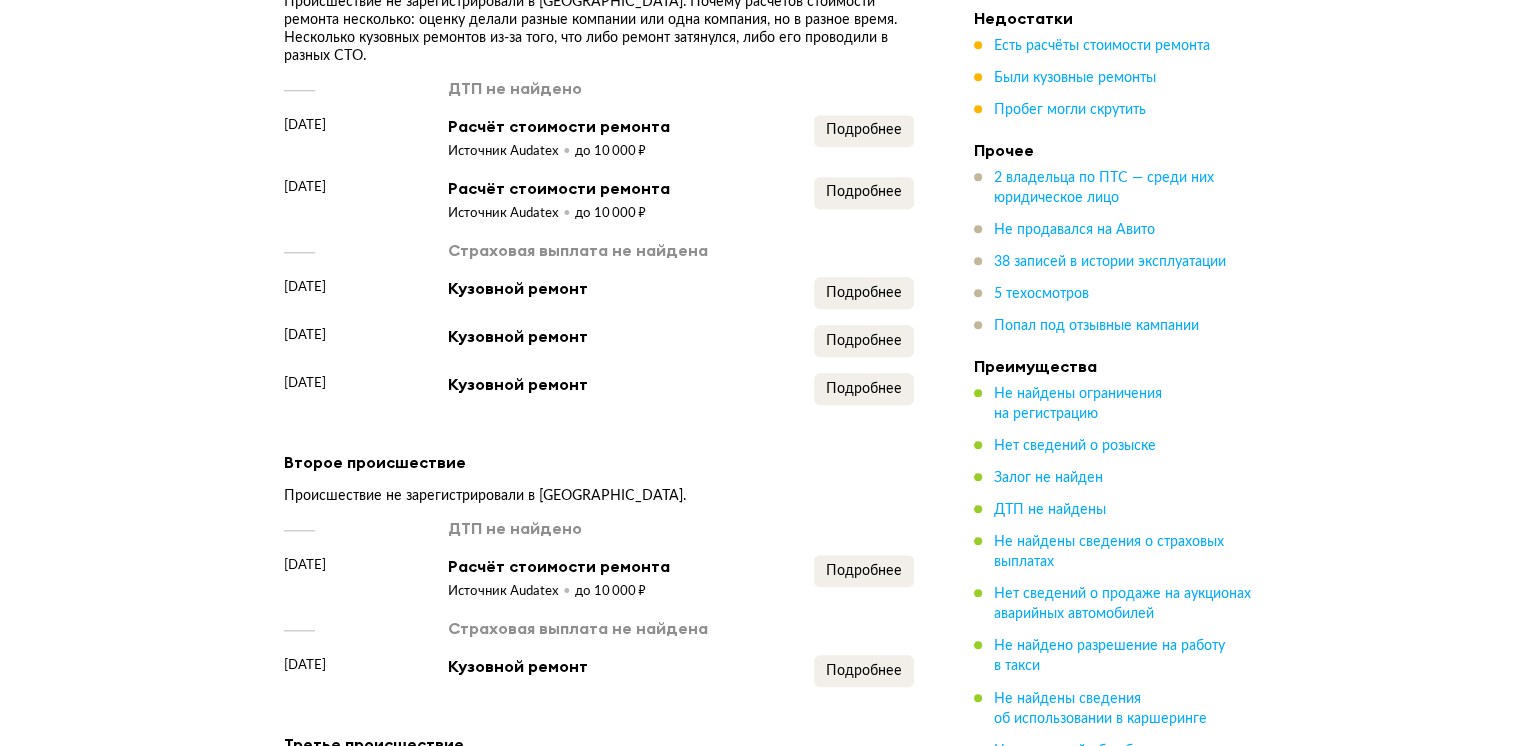 scroll, scrollTop: 2155, scrollLeft: 0, axis: vertical 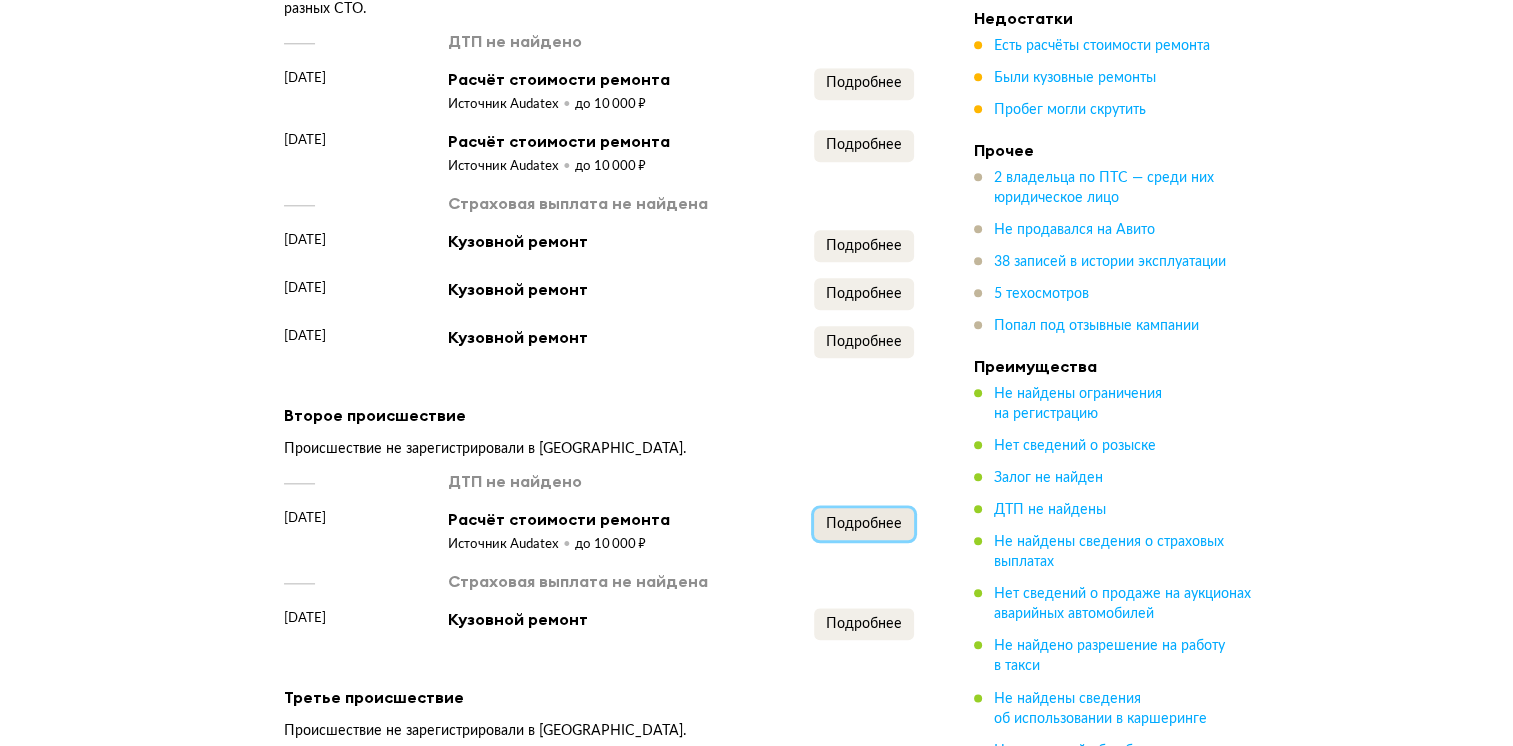 click on "Подробнее" at bounding box center [864, 524] 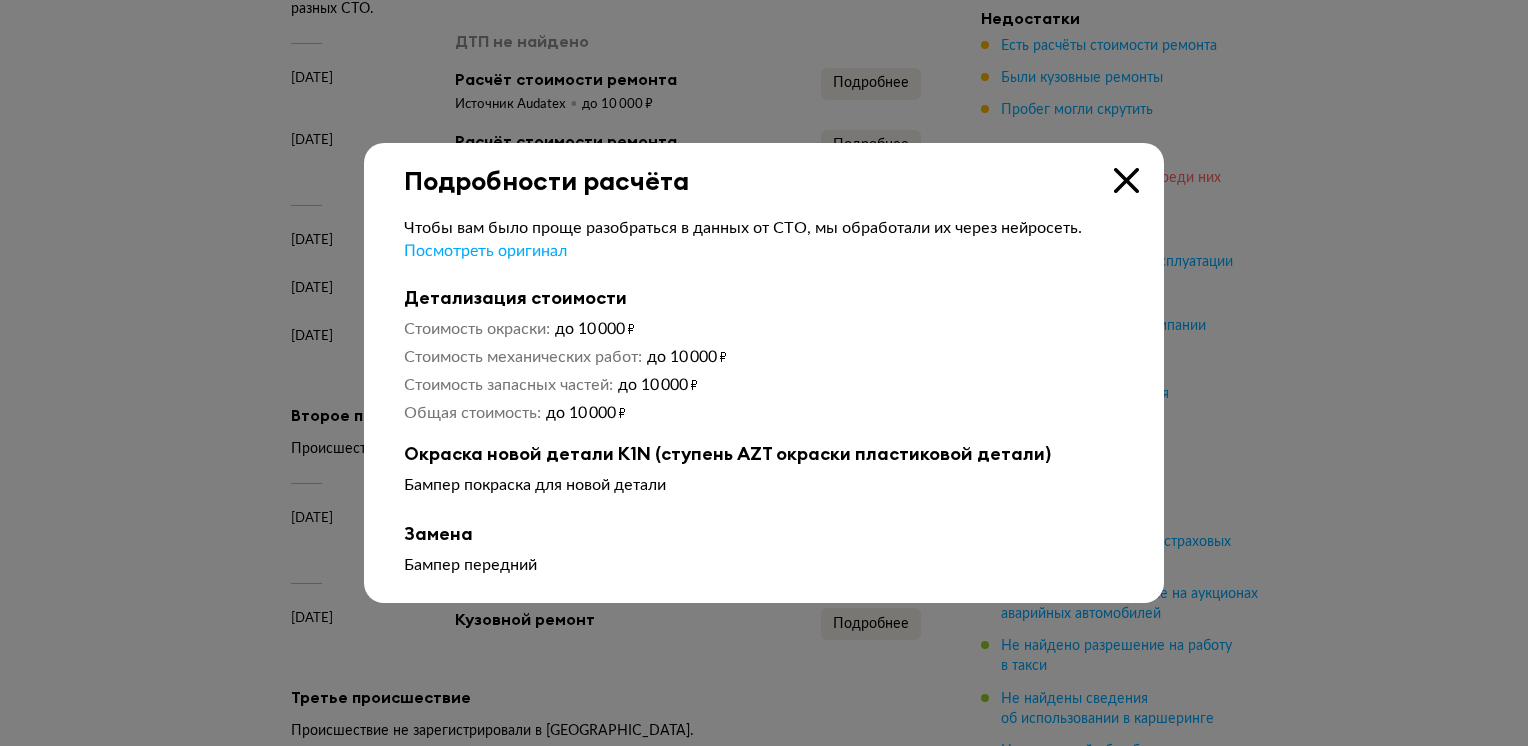drag, startPoint x: 1124, startPoint y: 179, endPoint x: 1050, endPoint y: 190, distance: 74.8131 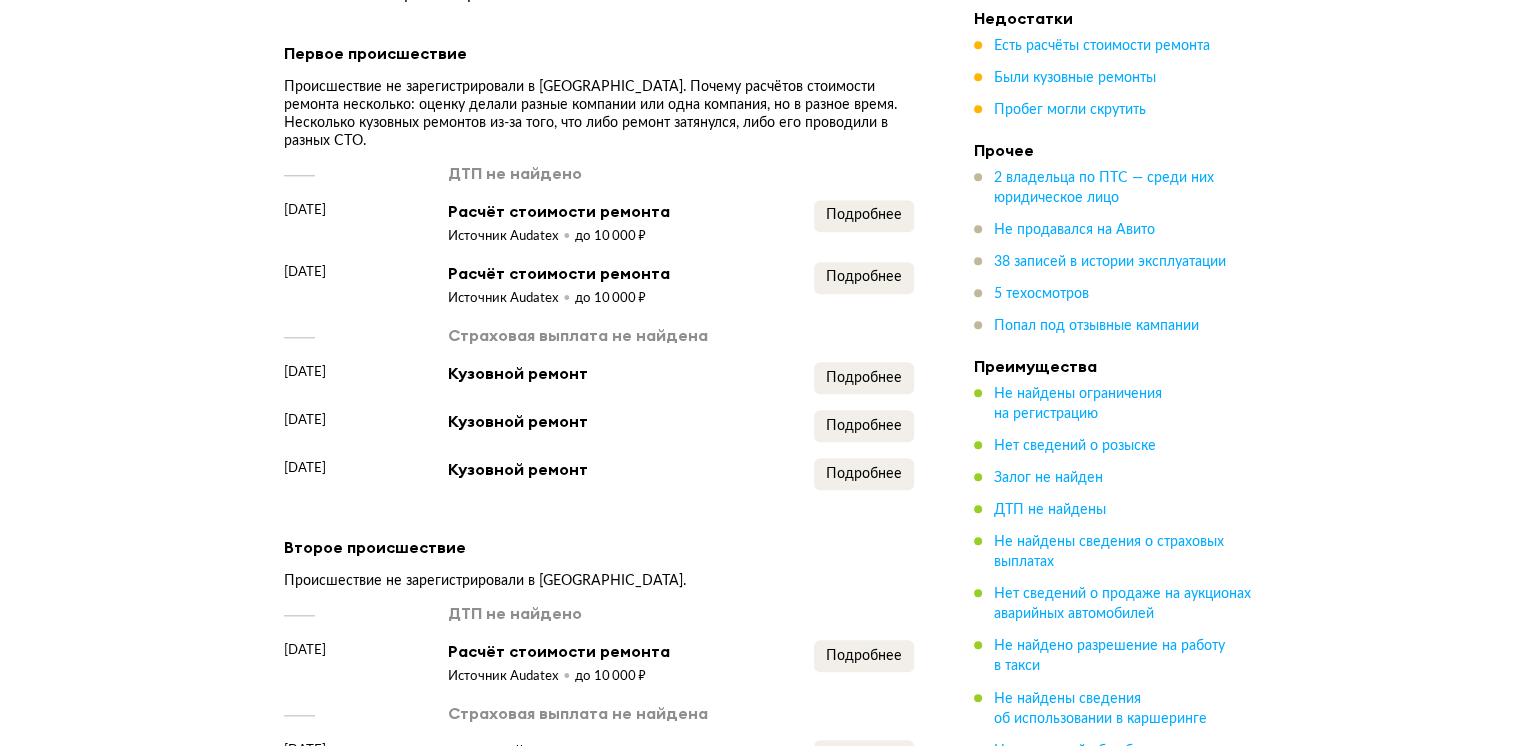 scroll, scrollTop: 2055, scrollLeft: 0, axis: vertical 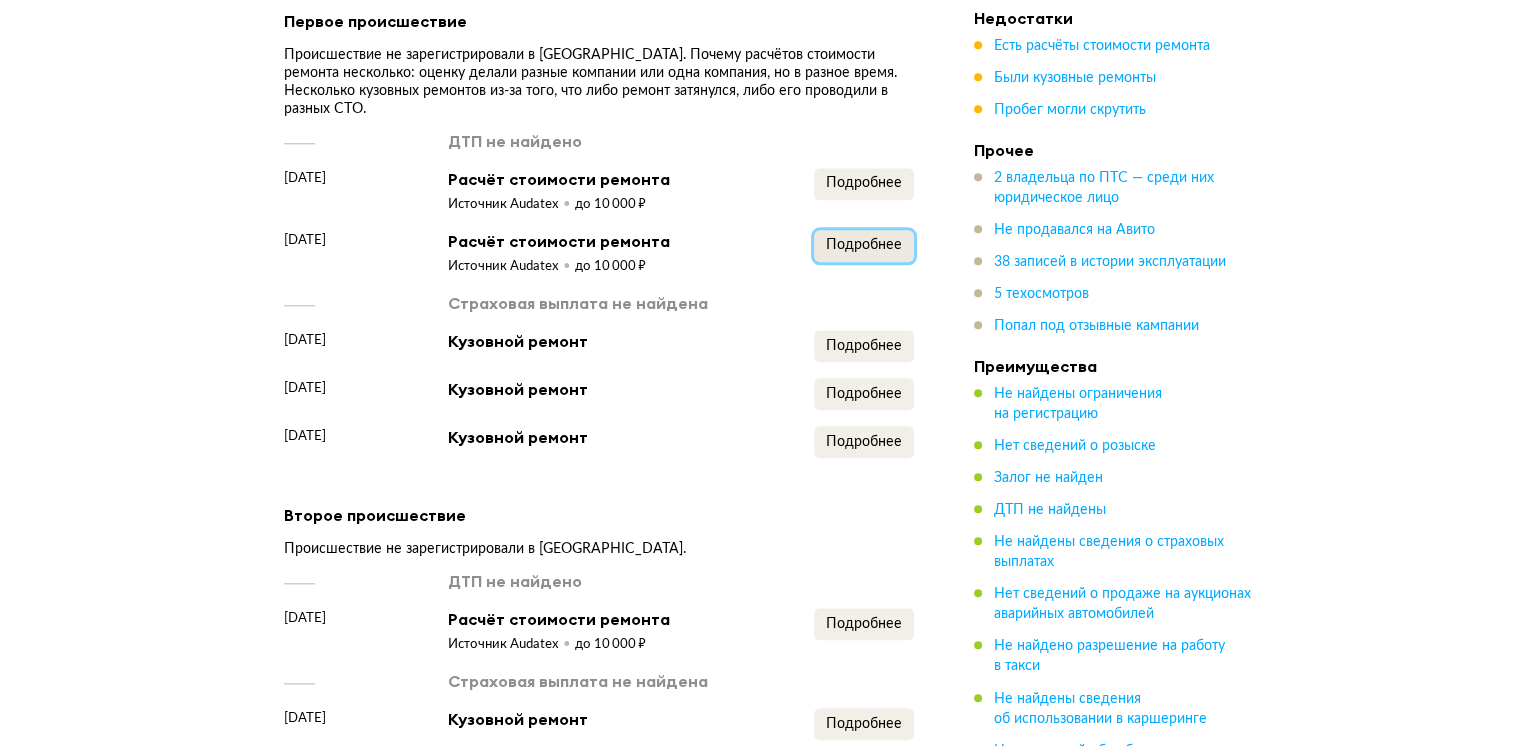 click on "Подробнее" at bounding box center (864, 245) 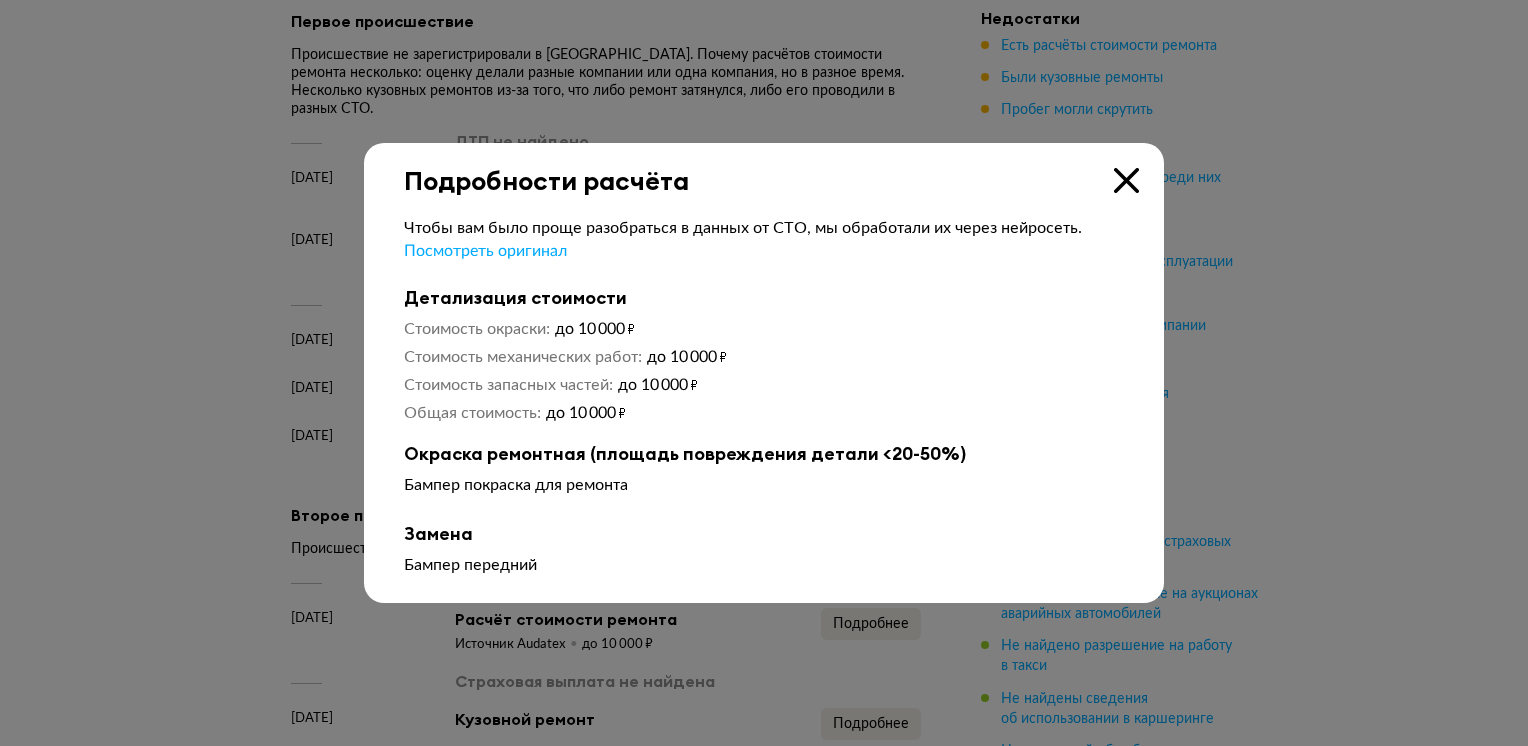 click at bounding box center [1126, 180] 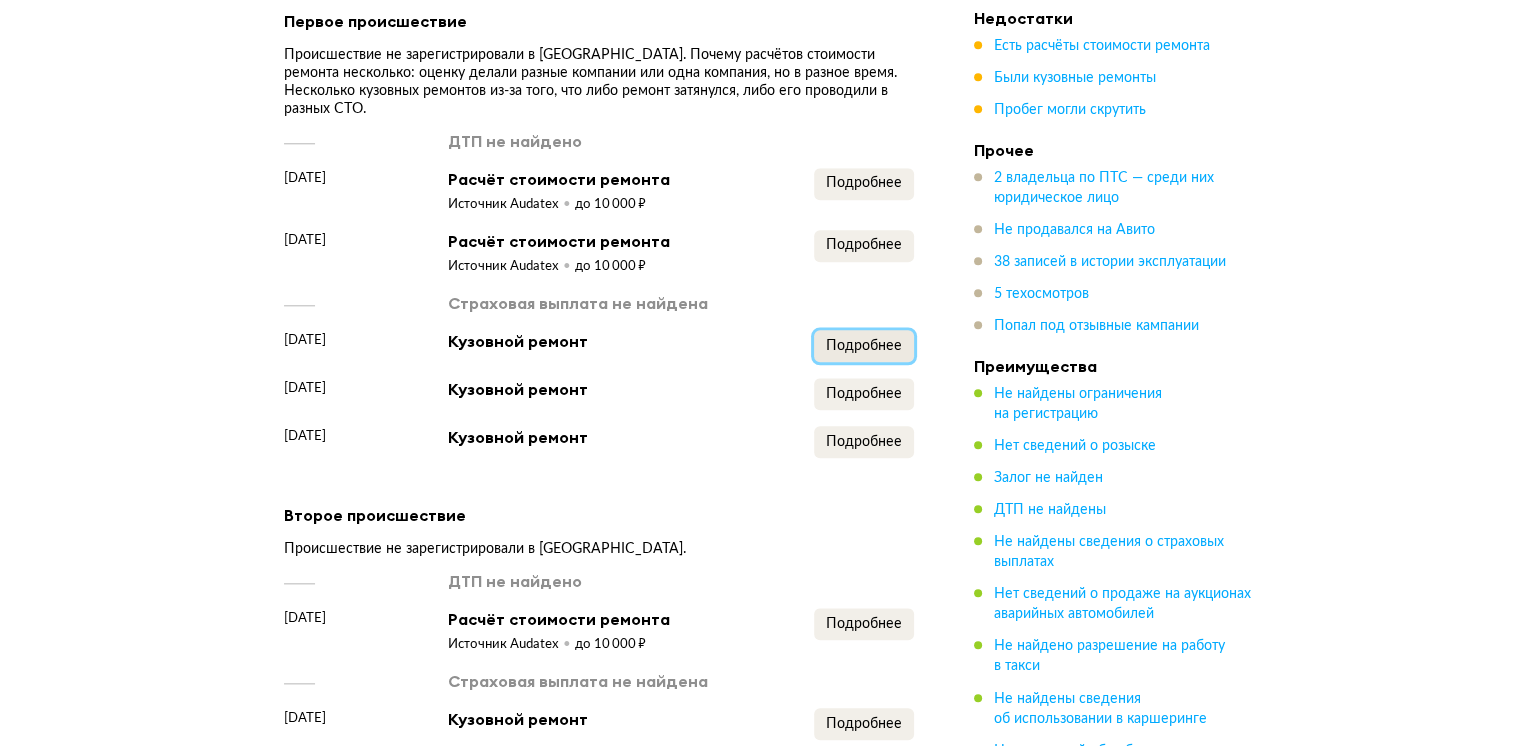 click on "Подробнее" at bounding box center (864, 346) 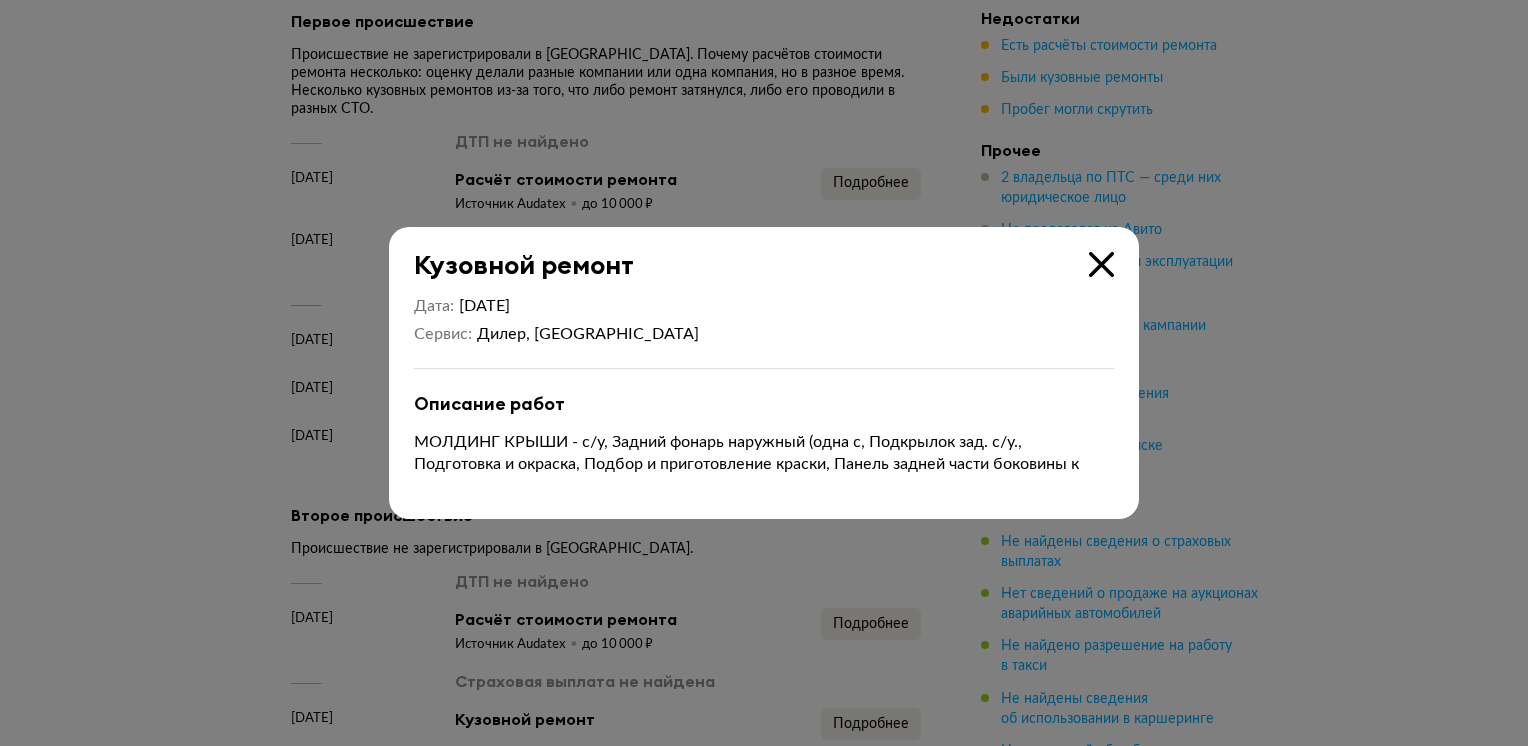 click at bounding box center (1101, 264) 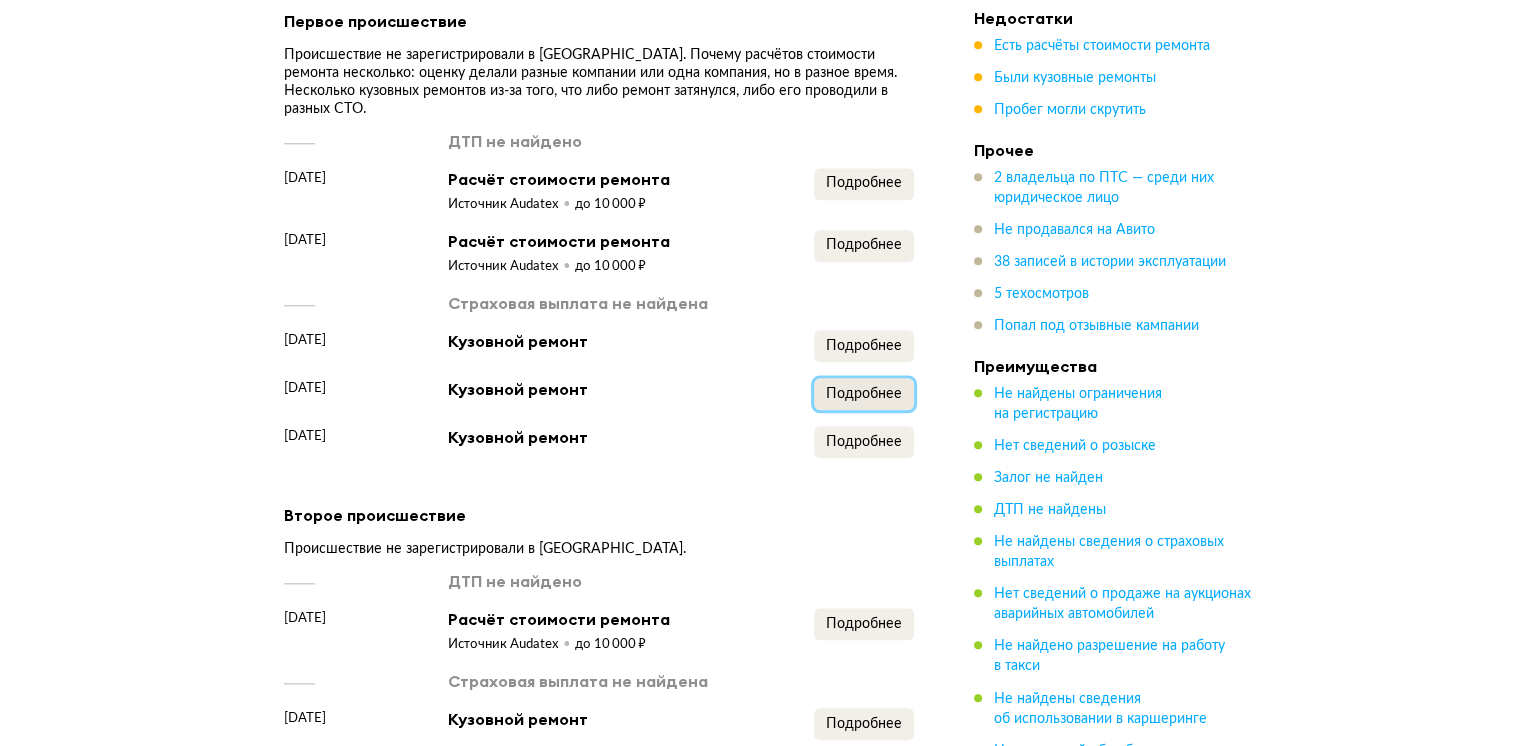 click on "Подробнее" at bounding box center (864, 394) 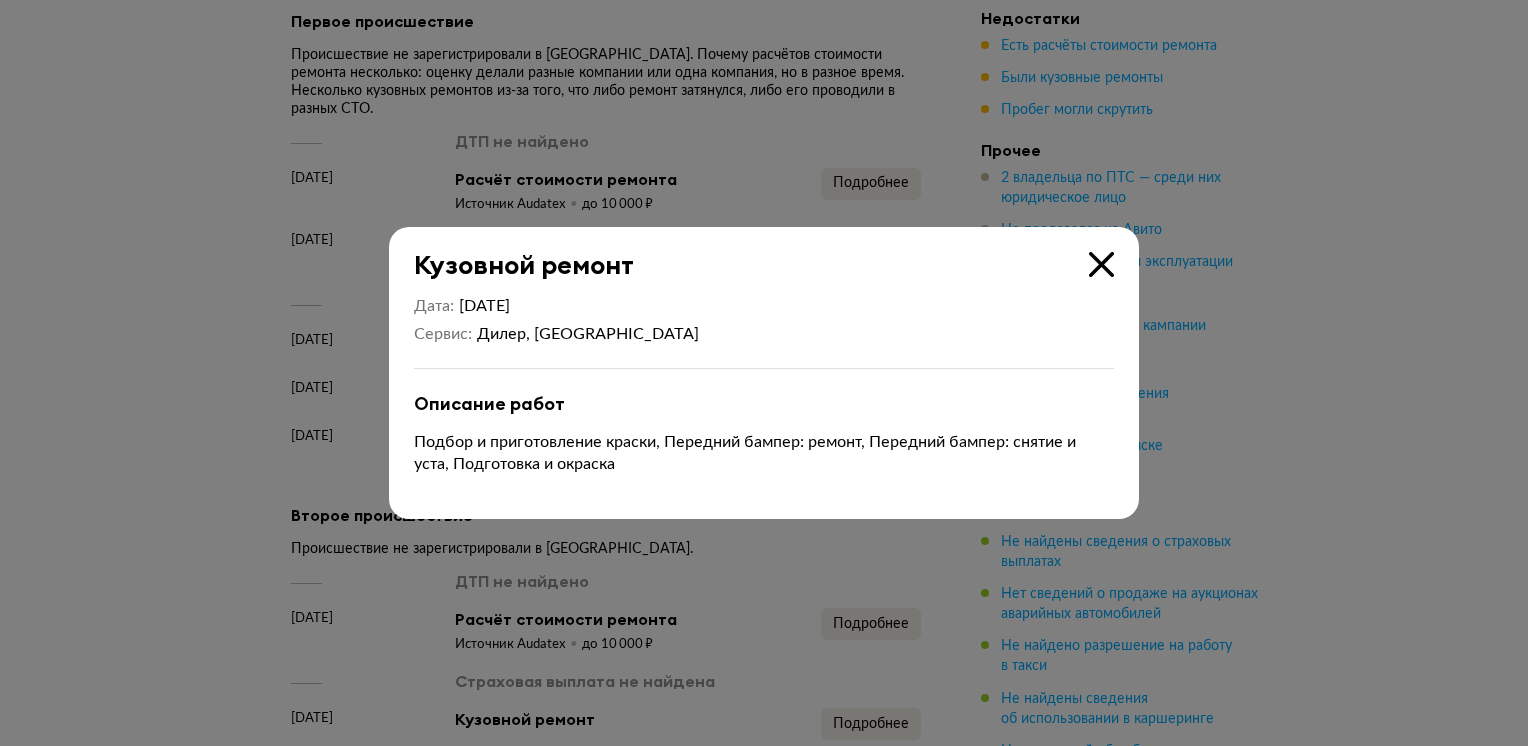 click at bounding box center [1101, 264] 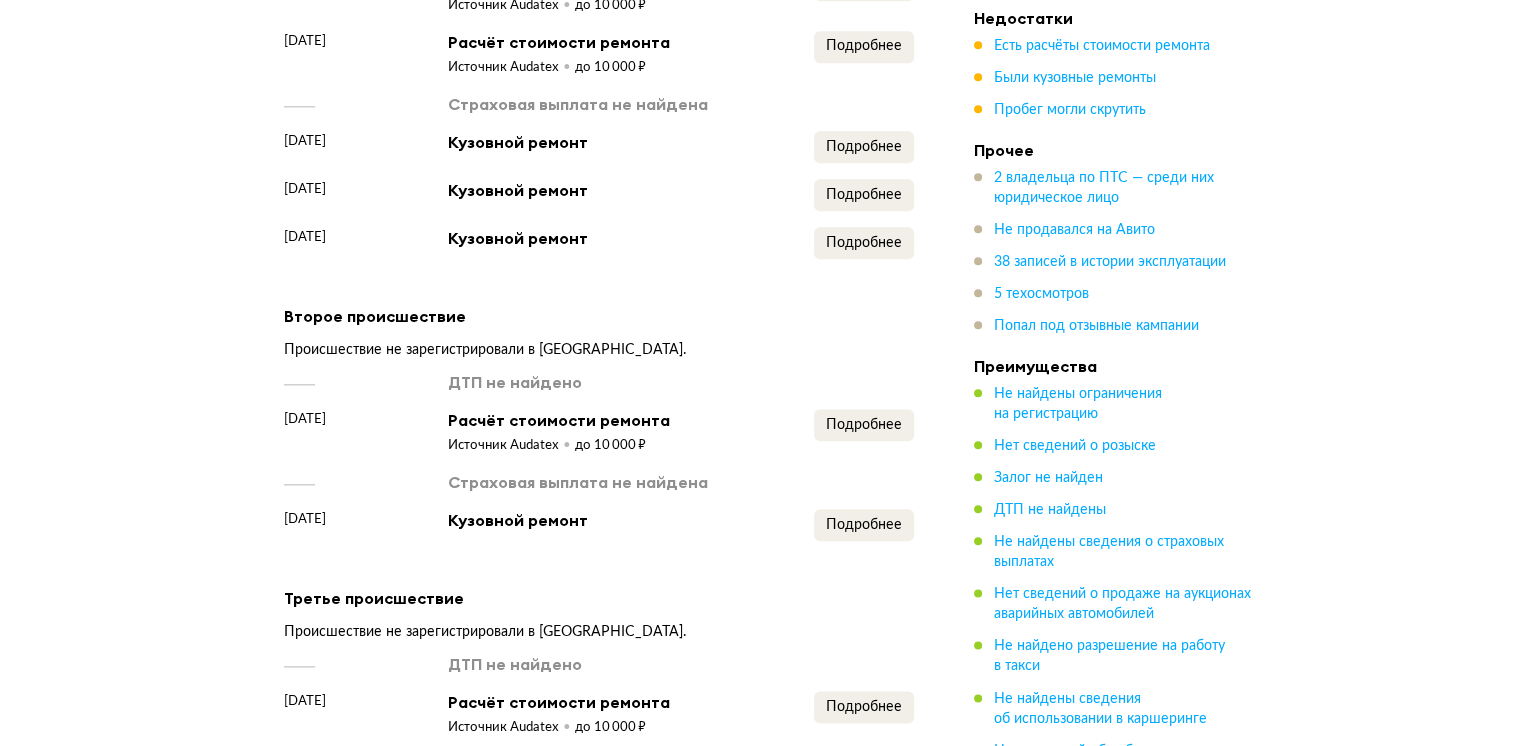 scroll, scrollTop: 2255, scrollLeft: 0, axis: vertical 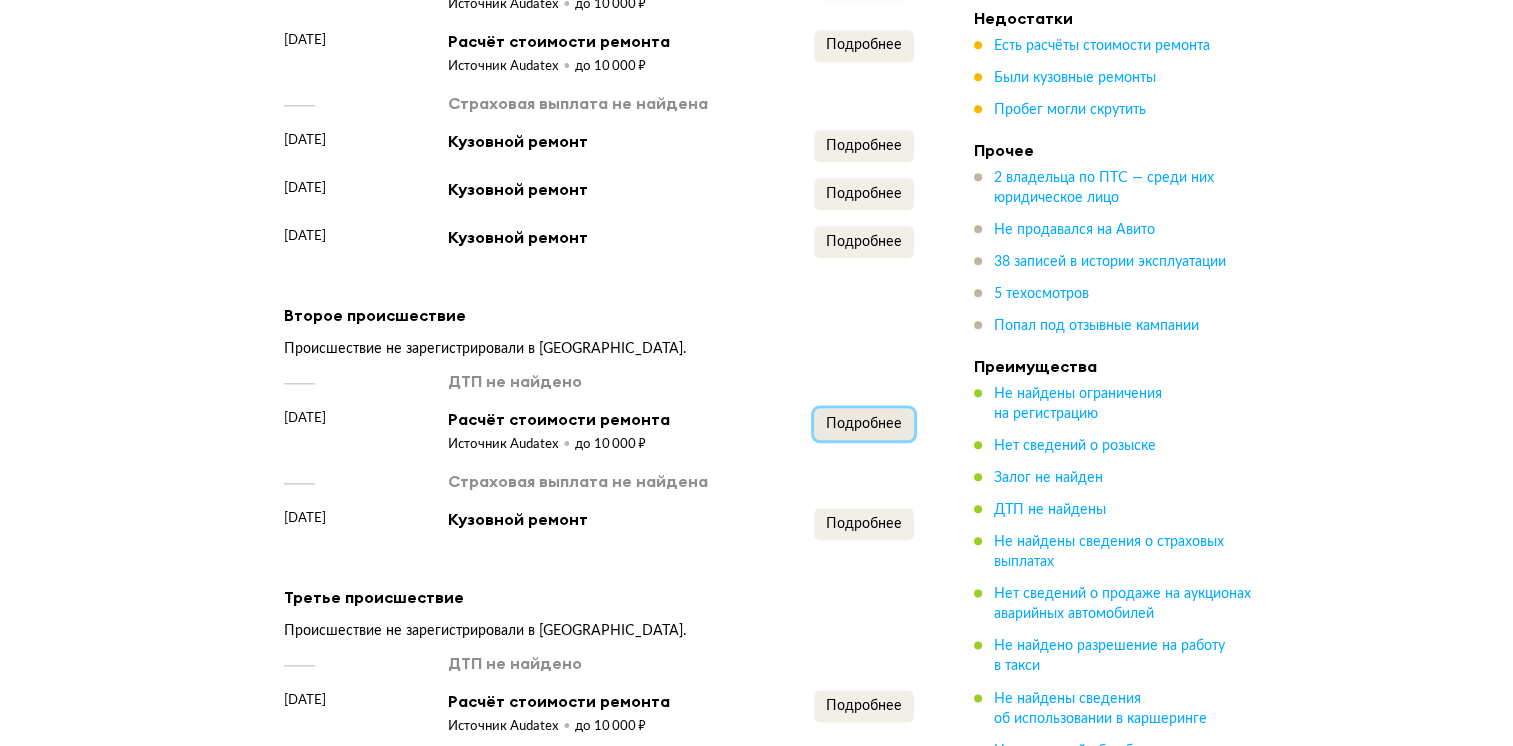 click on "Подробнее" at bounding box center [864, 424] 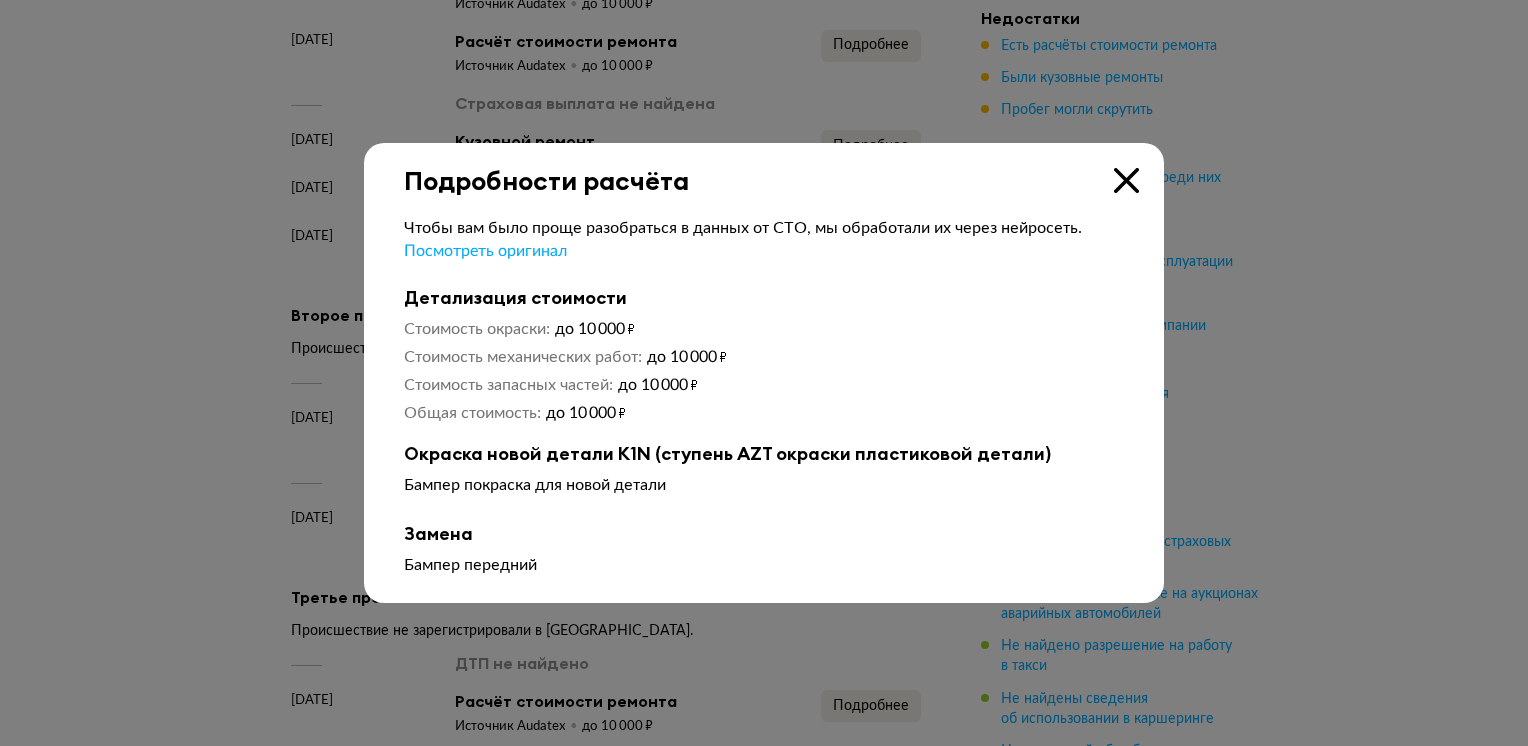 click at bounding box center (1126, 180) 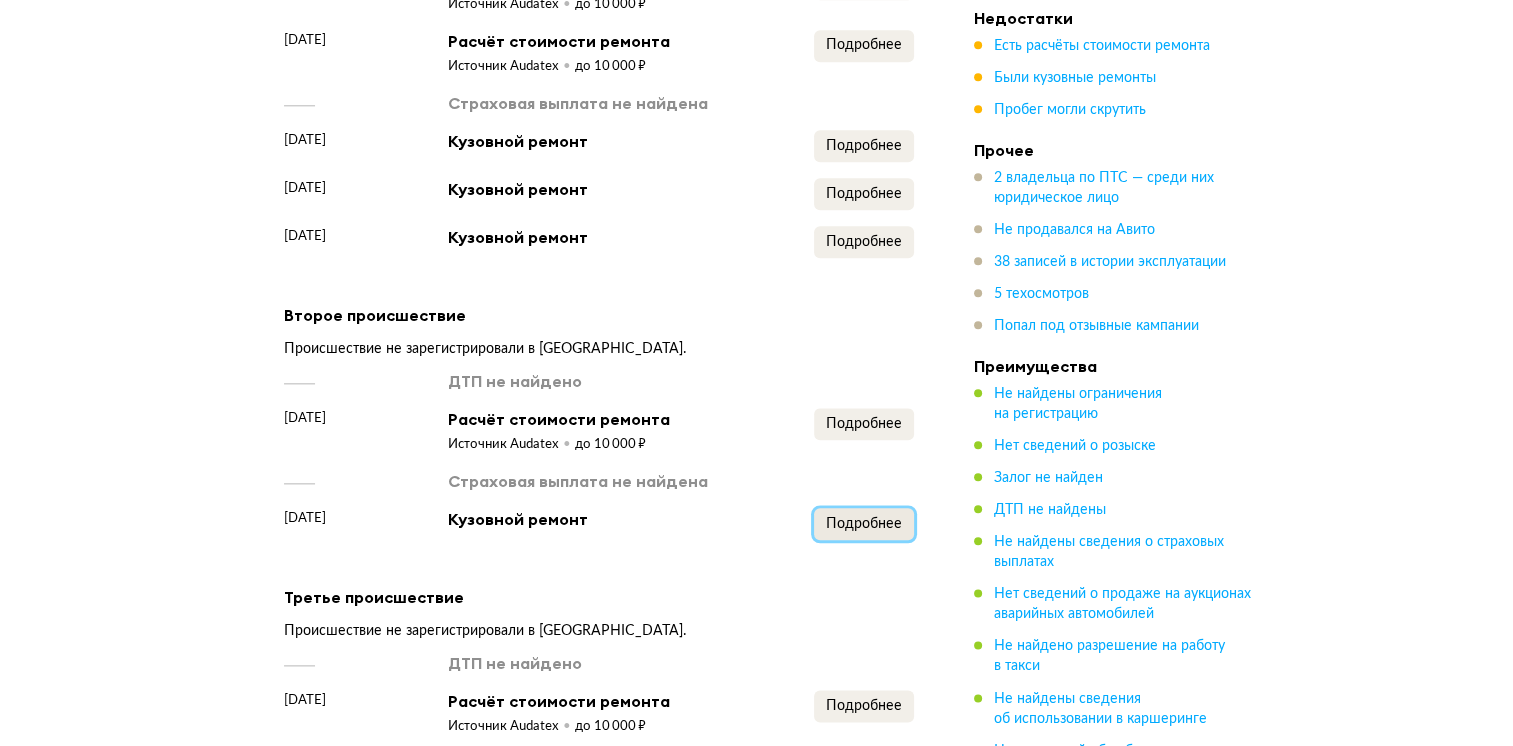 click on "Подробнее" at bounding box center [864, 524] 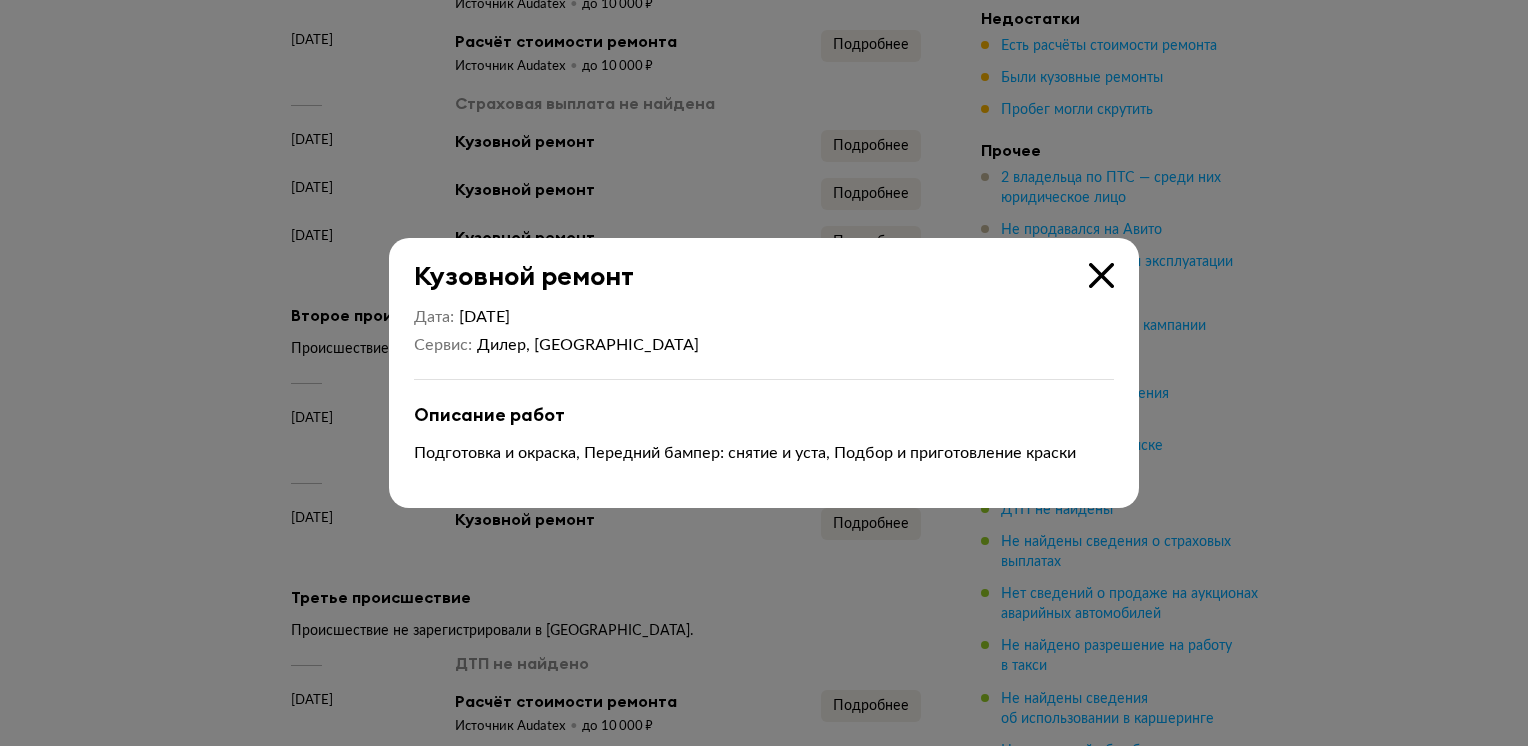 drag, startPoint x: 1097, startPoint y: 278, endPoint x: 1054, endPoint y: 282, distance: 43.185646 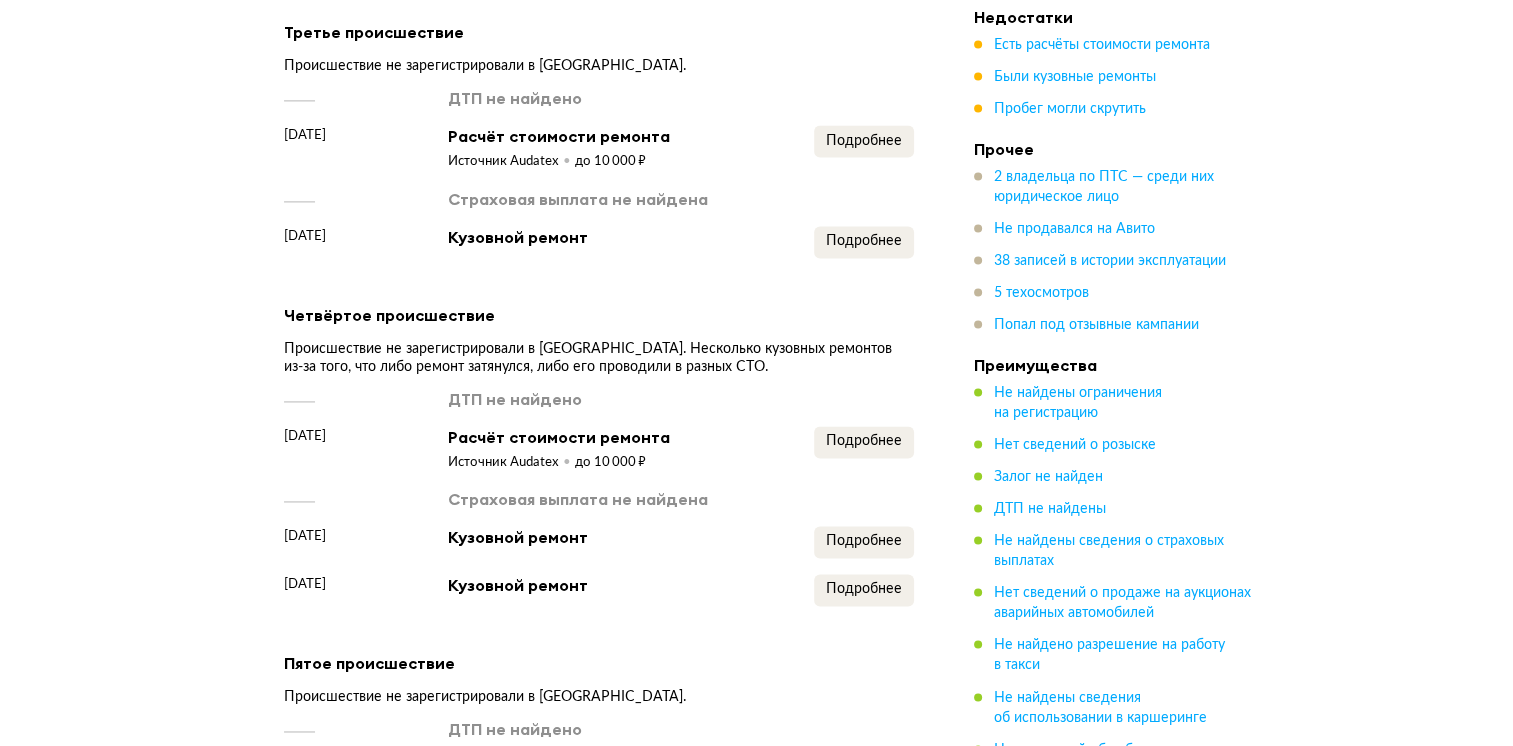 scroll, scrollTop: 2855, scrollLeft: 0, axis: vertical 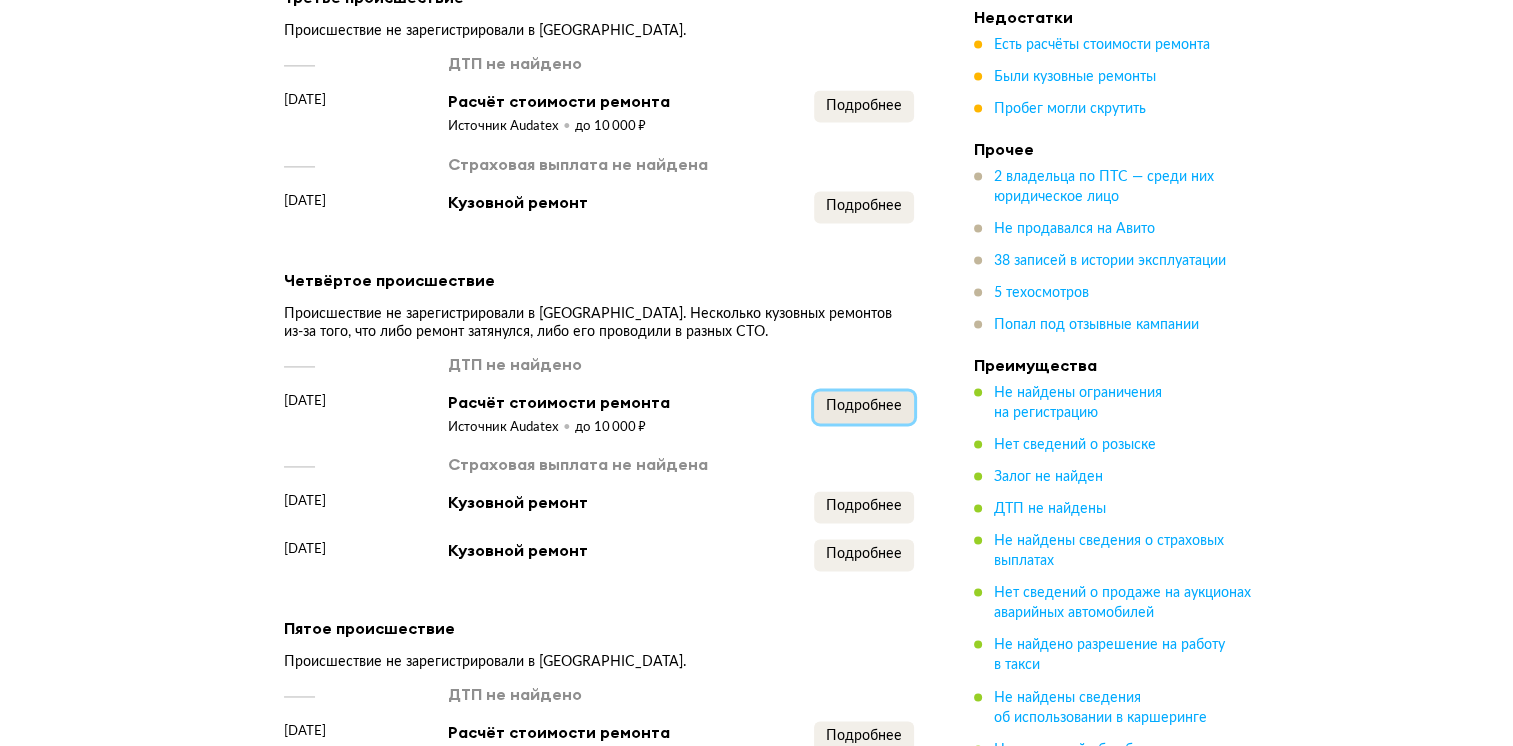 click on "Подробнее" at bounding box center (864, 406) 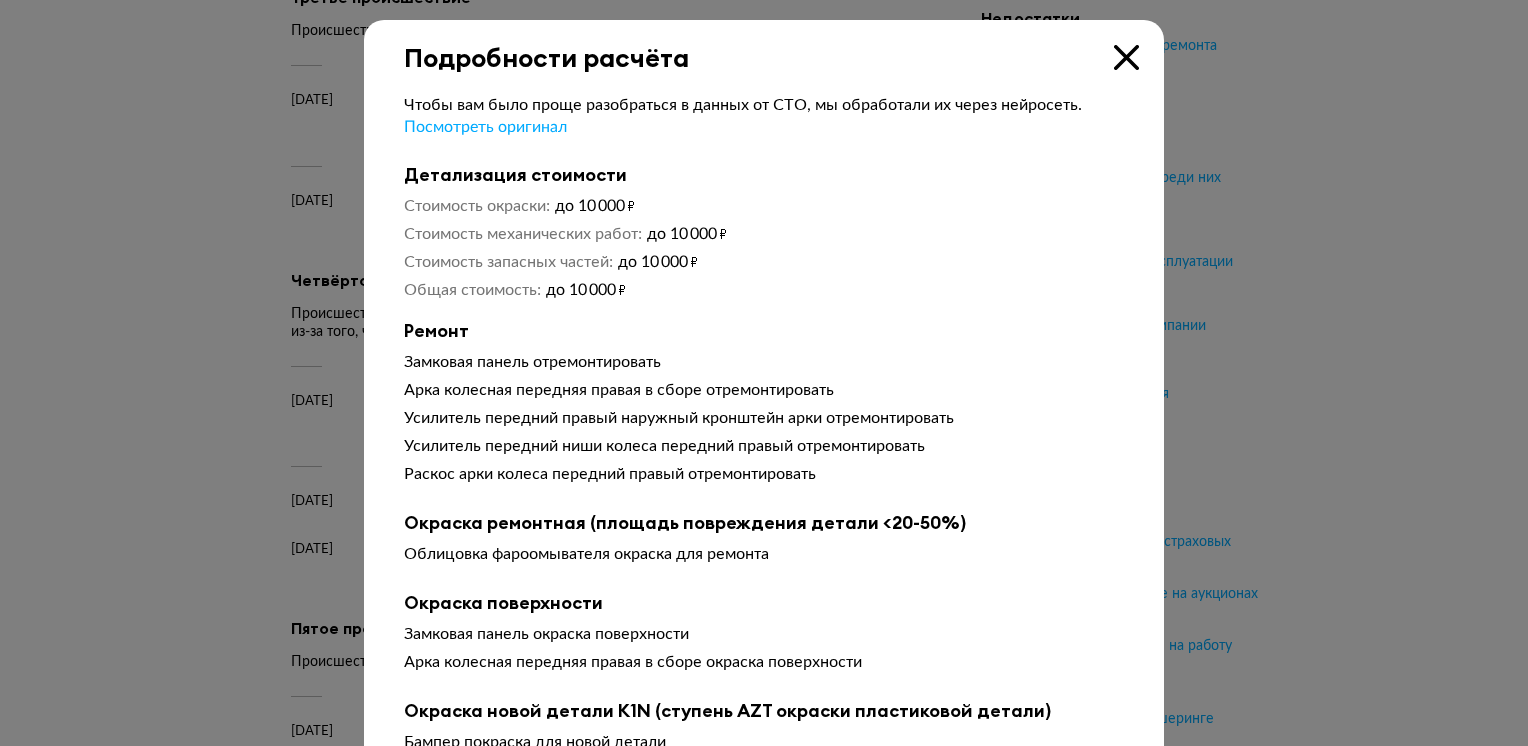 click at bounding box center (1126, 57) 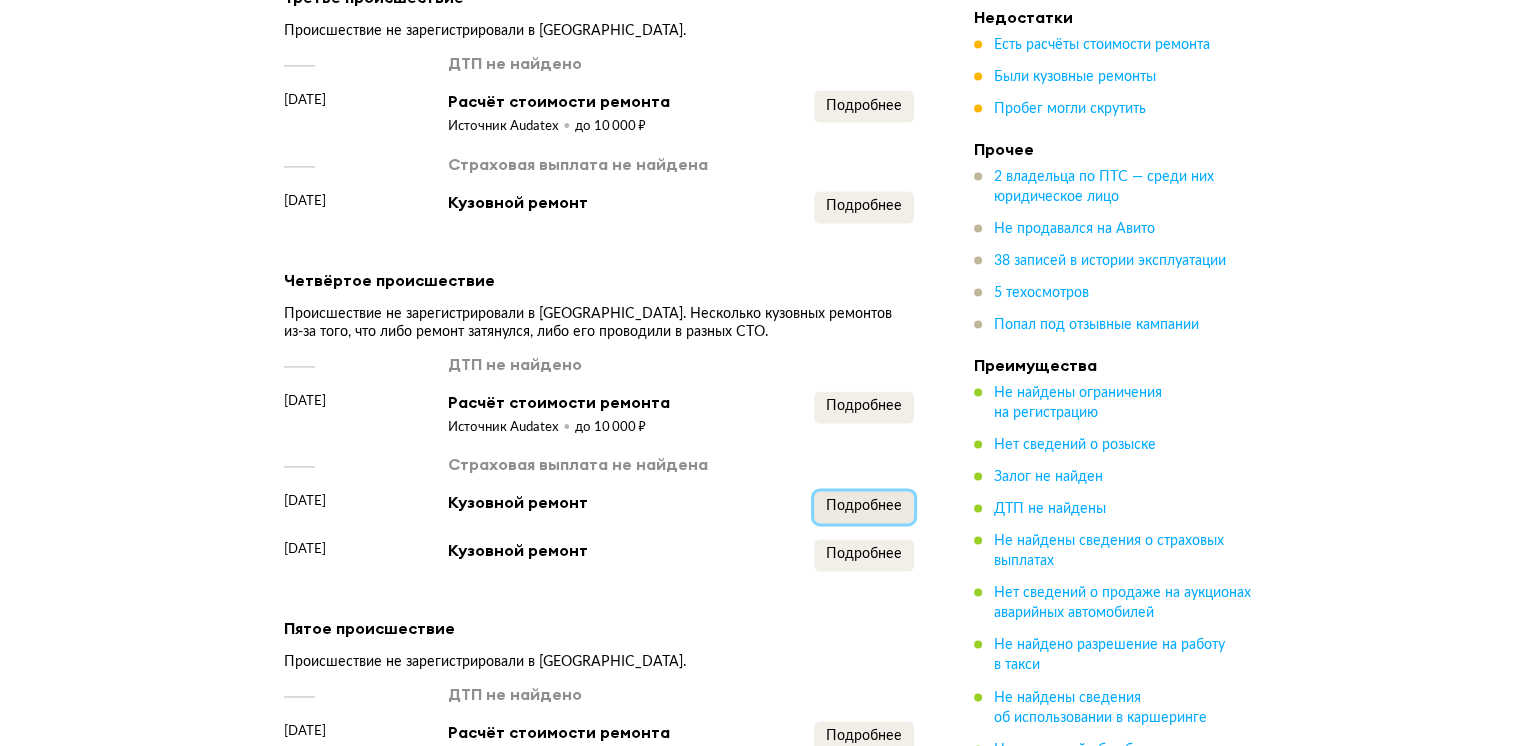 click on "Подробнее" at bounding box center (864, 506) 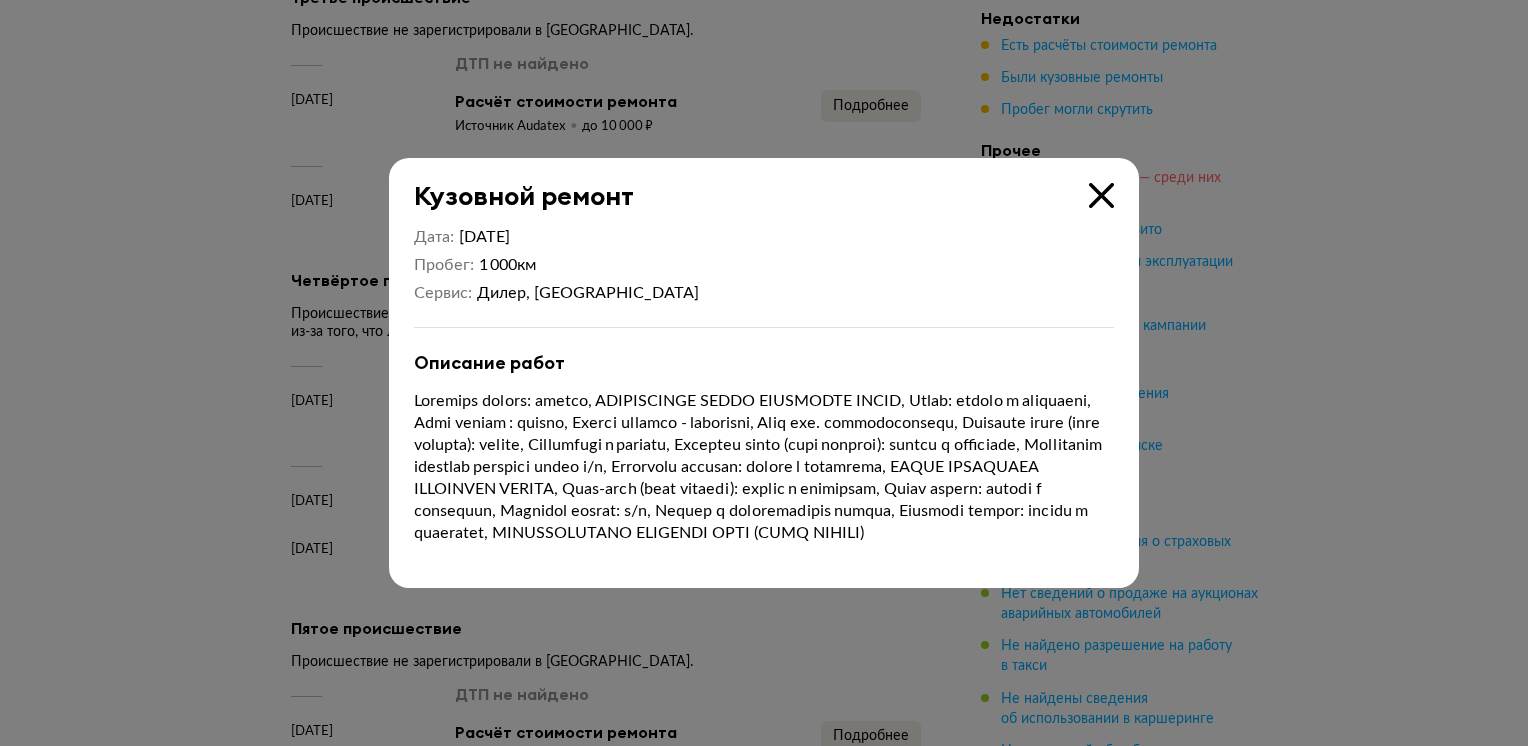 drag, startPoint x: 1098, startPoint y: 184, endPoint x: 1081, endPoint y: 192, distance: 18.788294 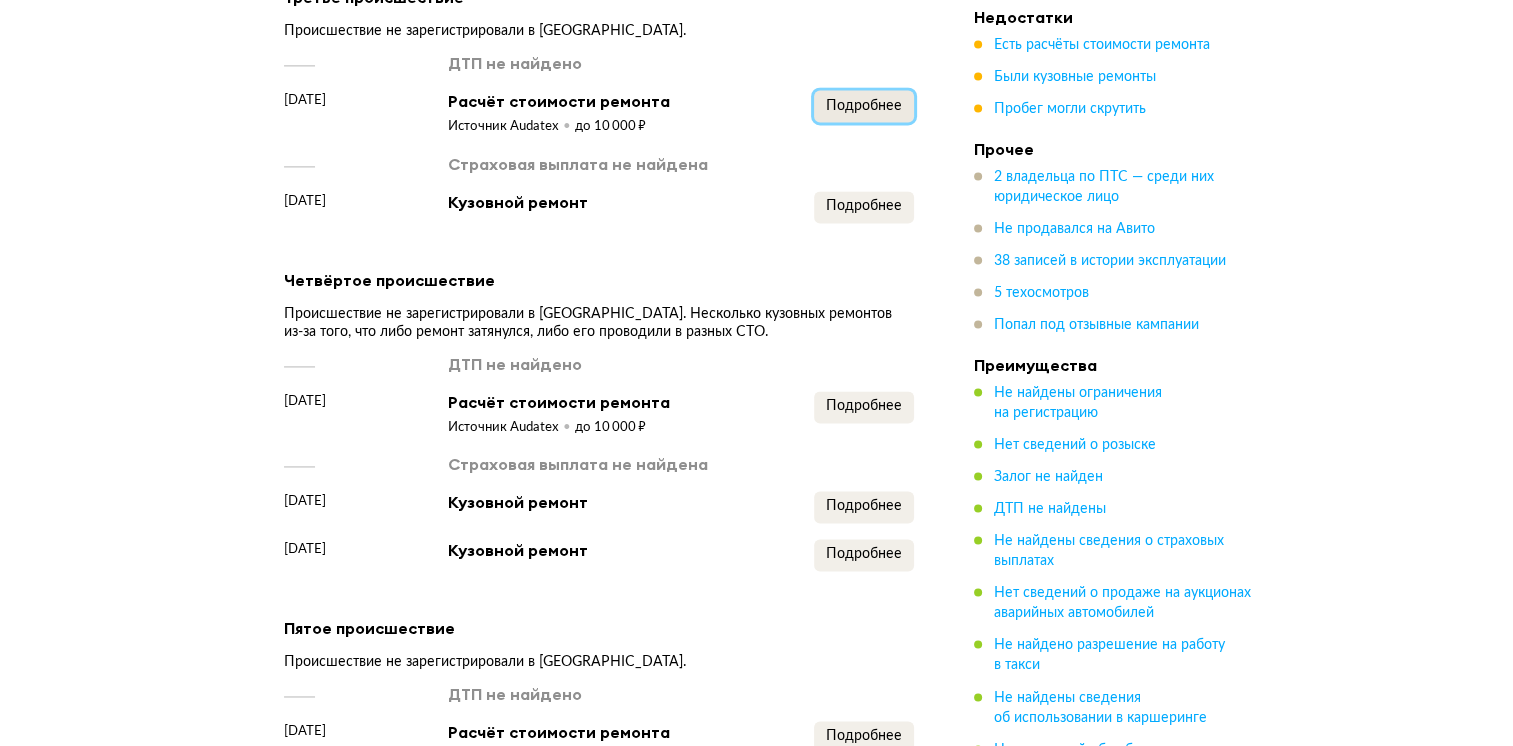 click on "Подробнее" at bounding box center (864, 106) 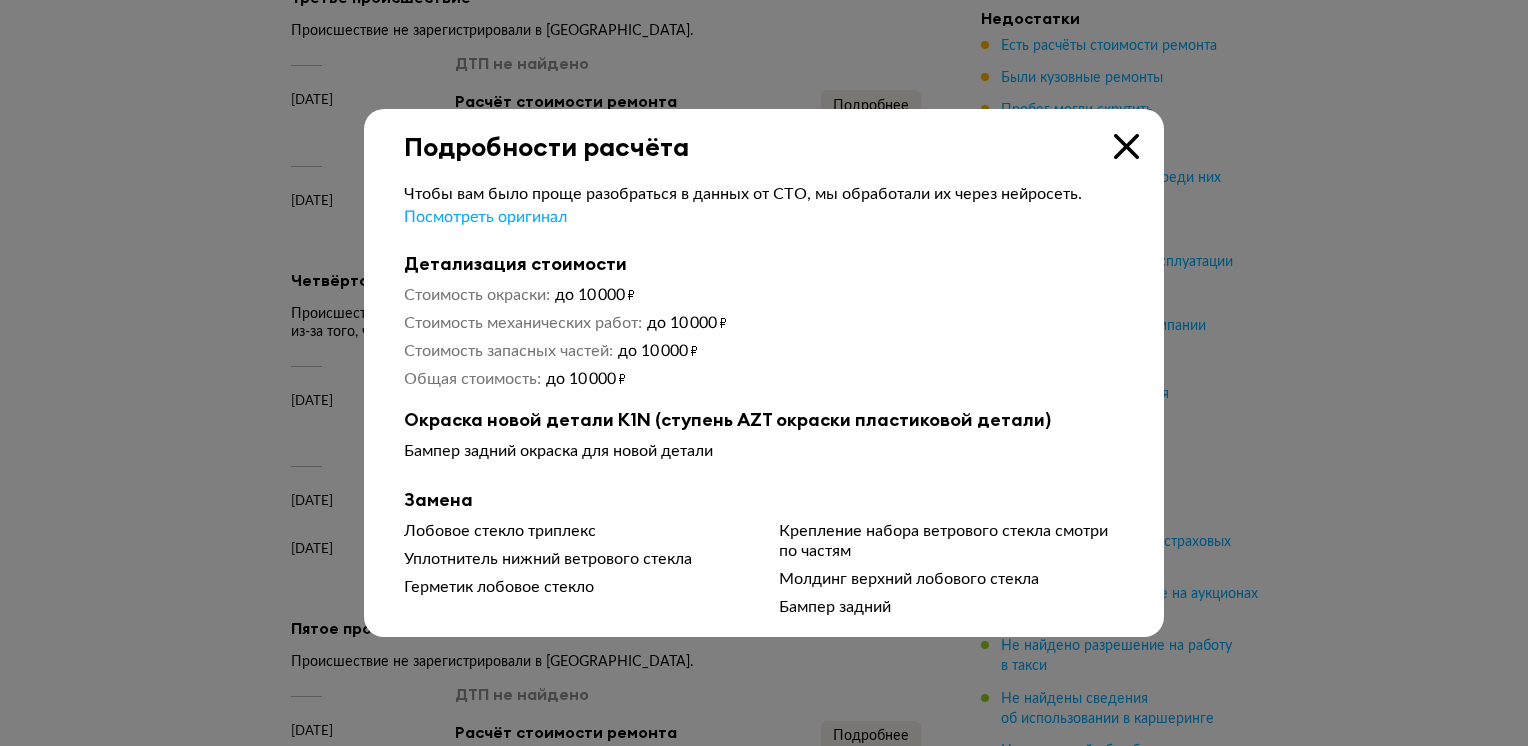 click at bounding box center (1126, 146) 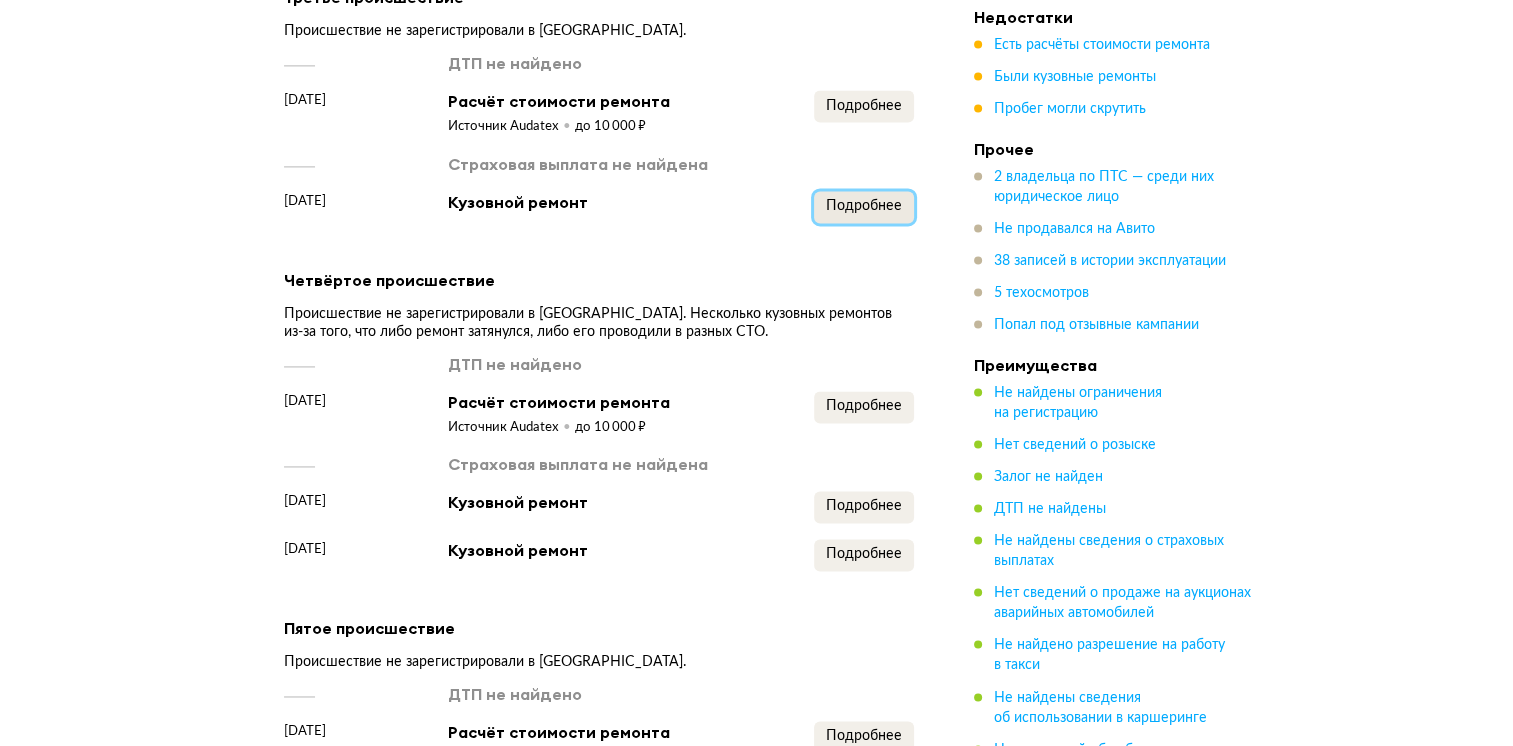 click on "Подробнее" at bounding box center (864, 206) 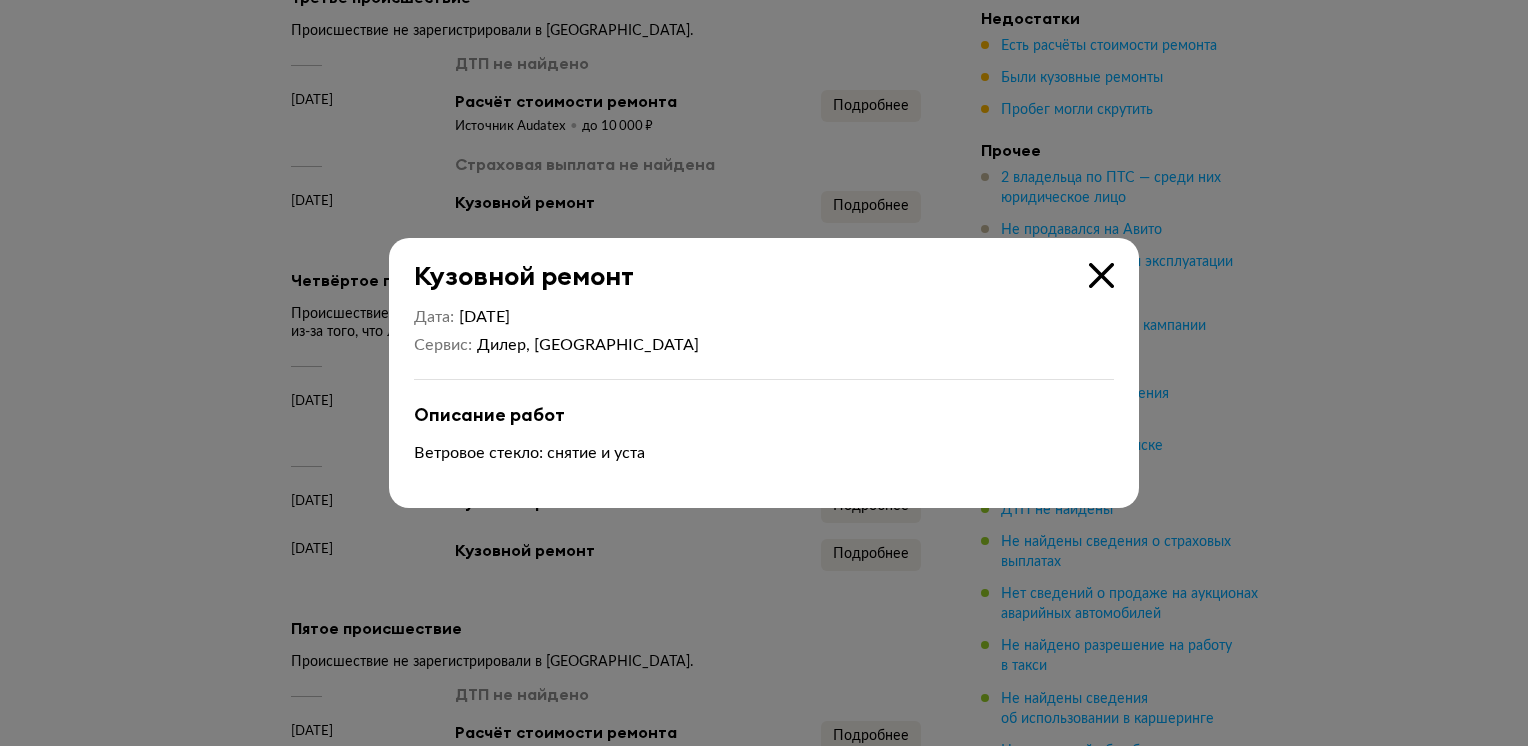 click at bounding box center (1101, 275) 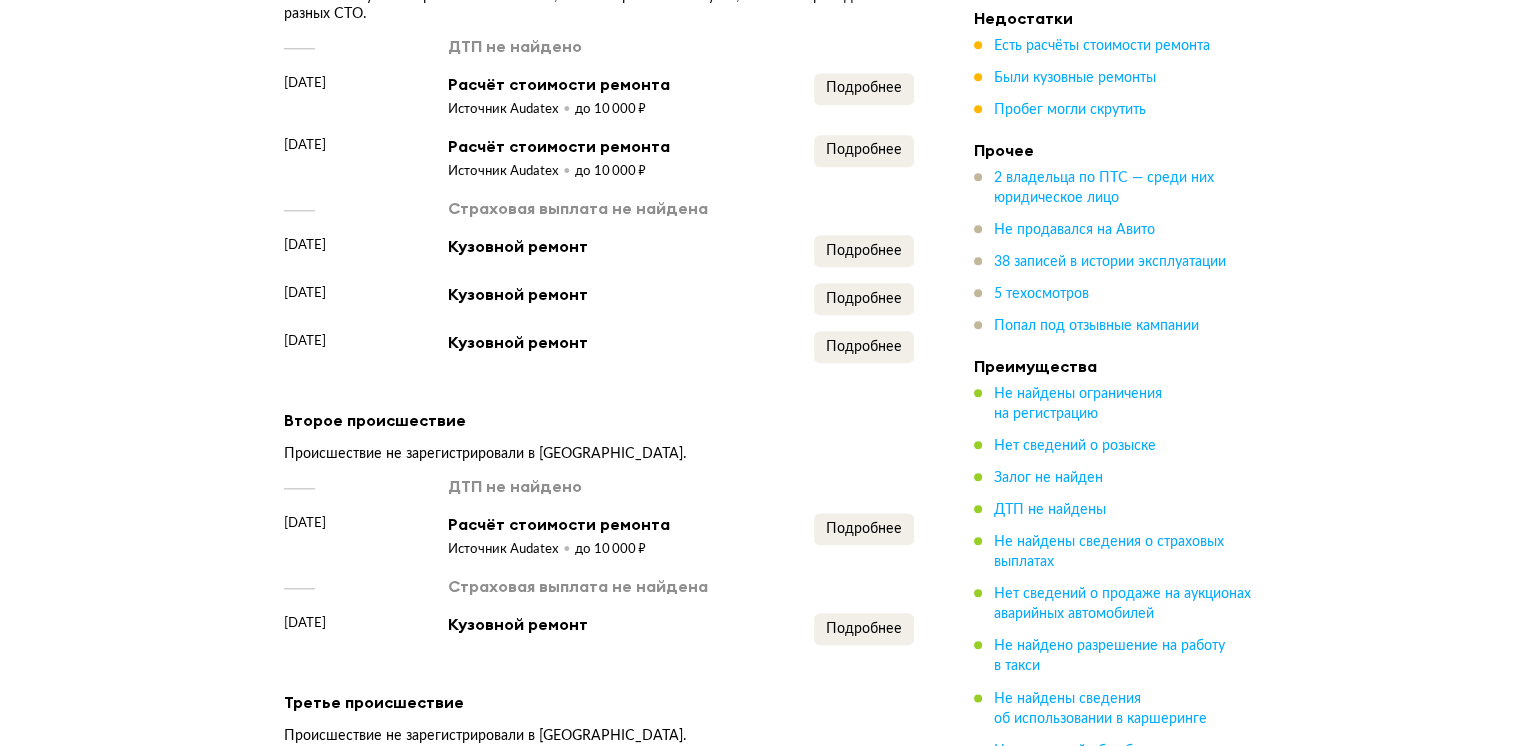 scroll, scrollTop: 2155, scrollLeft: 0, axis: vertical 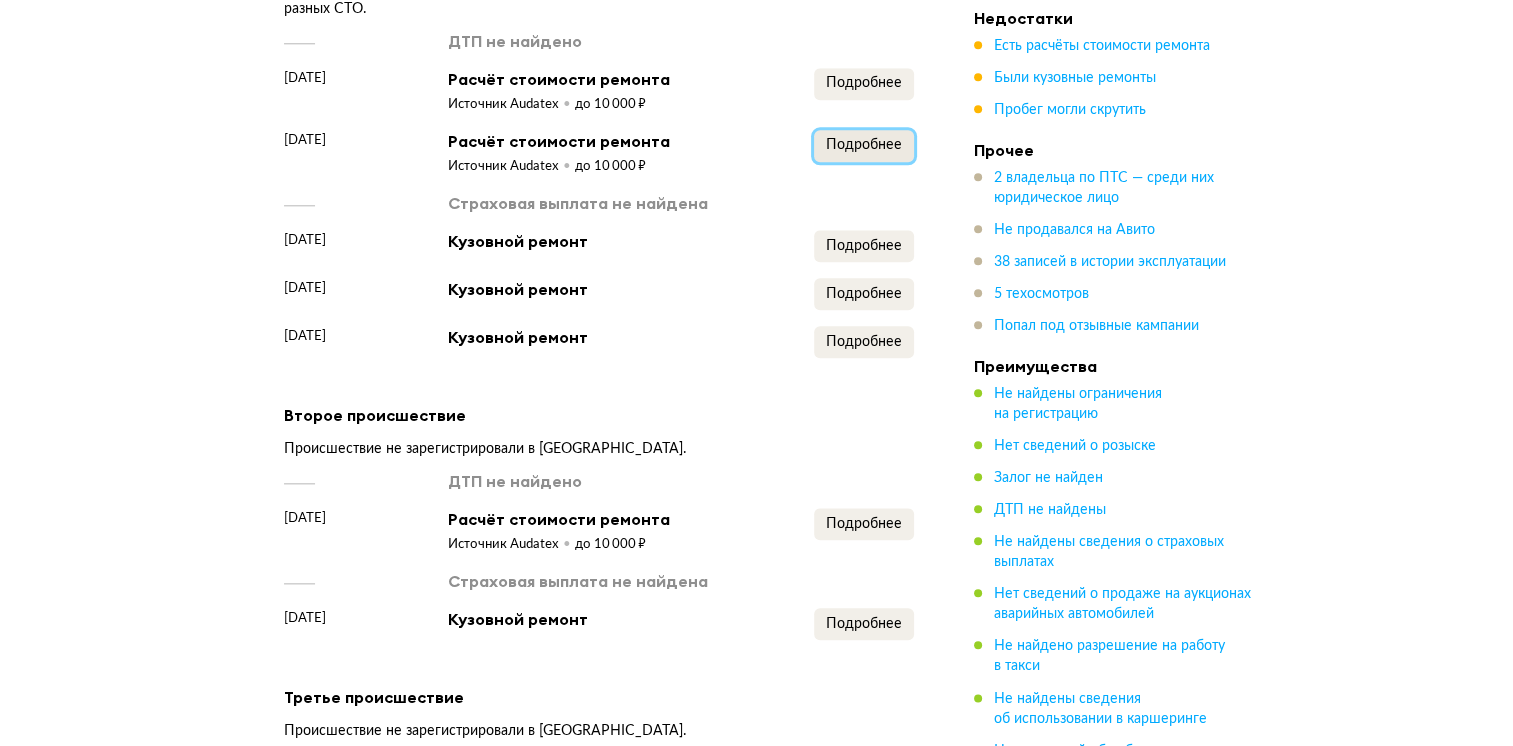 click on "Подробнее" at bounding box center [864, 146] 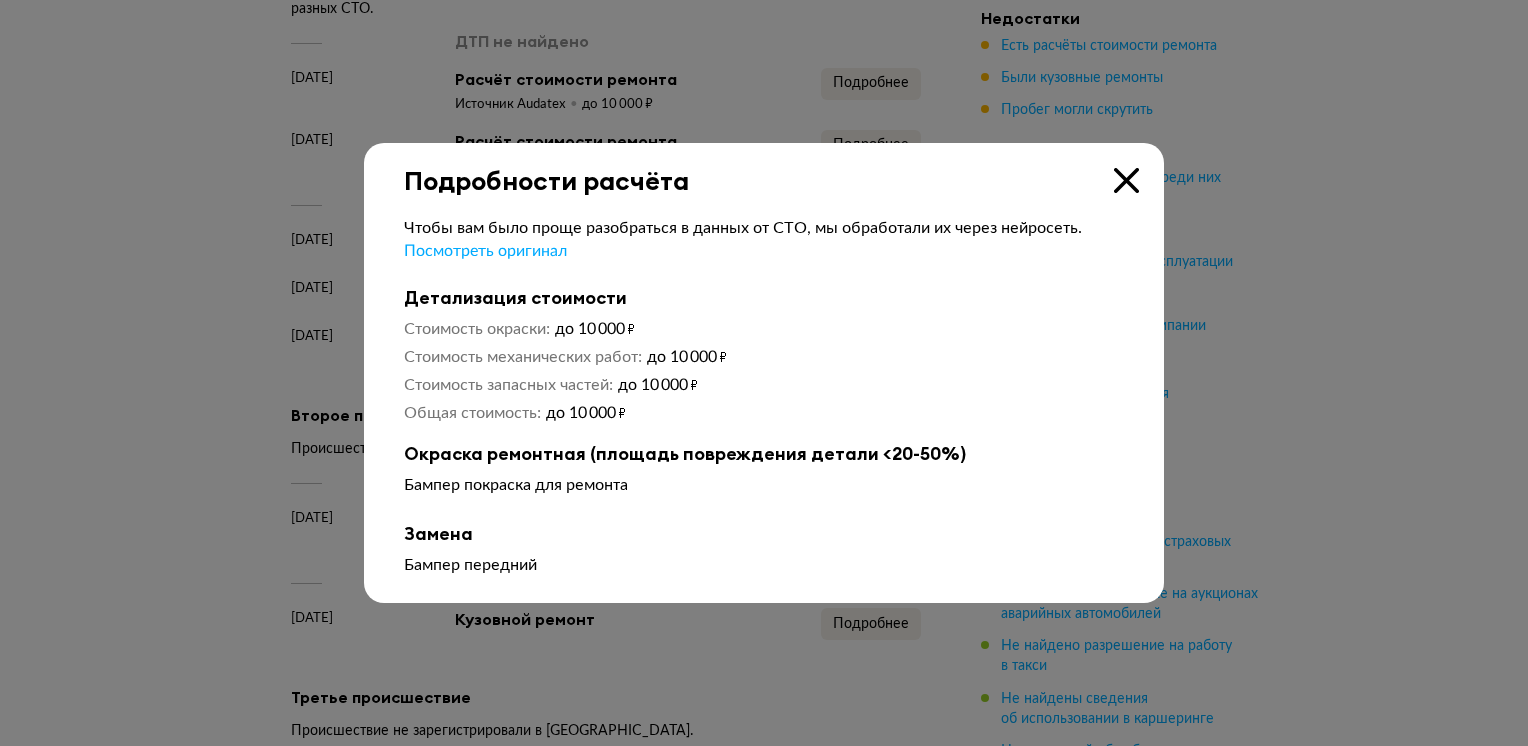 click at bounding box center (1126, 180) 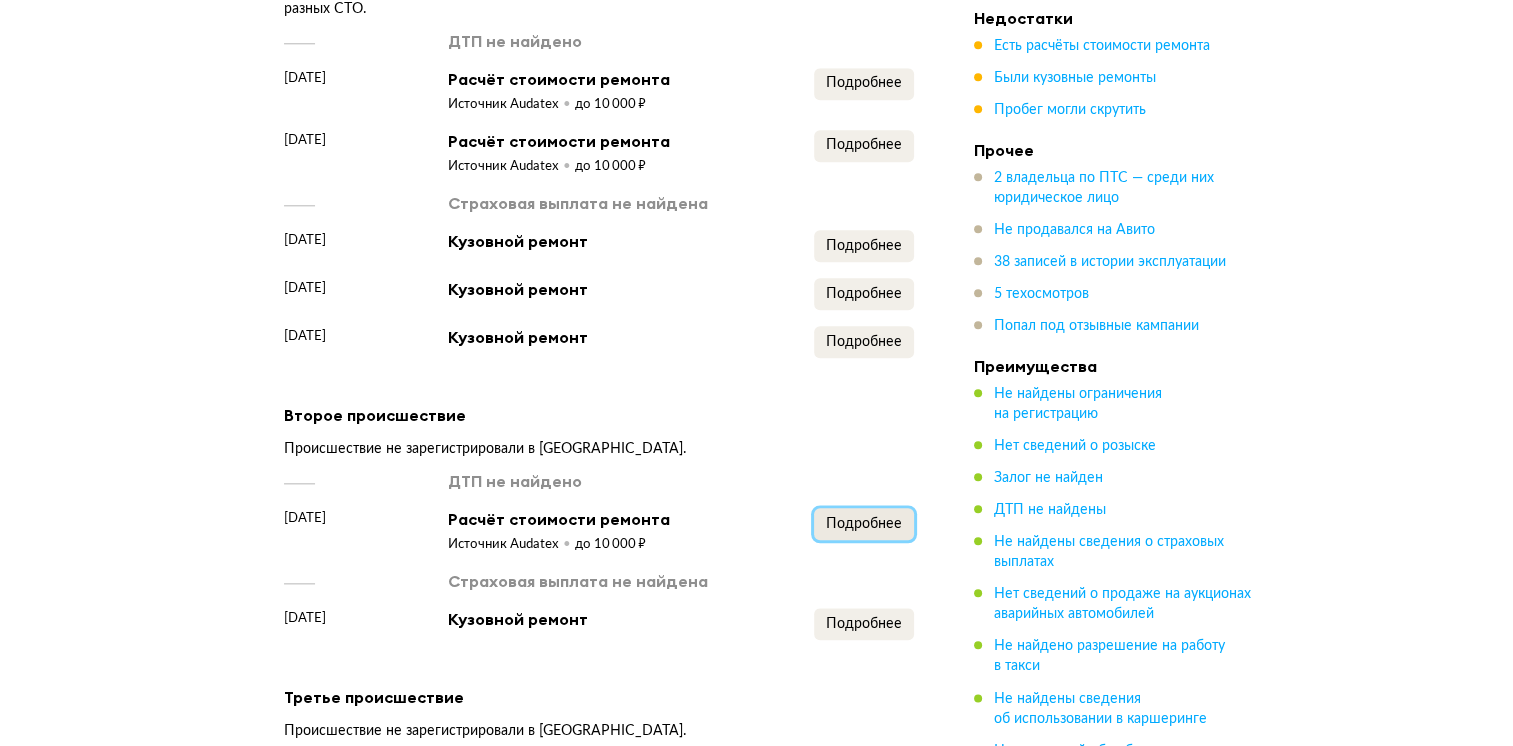 click on "Подробнее" at bounding box center (864, 524) 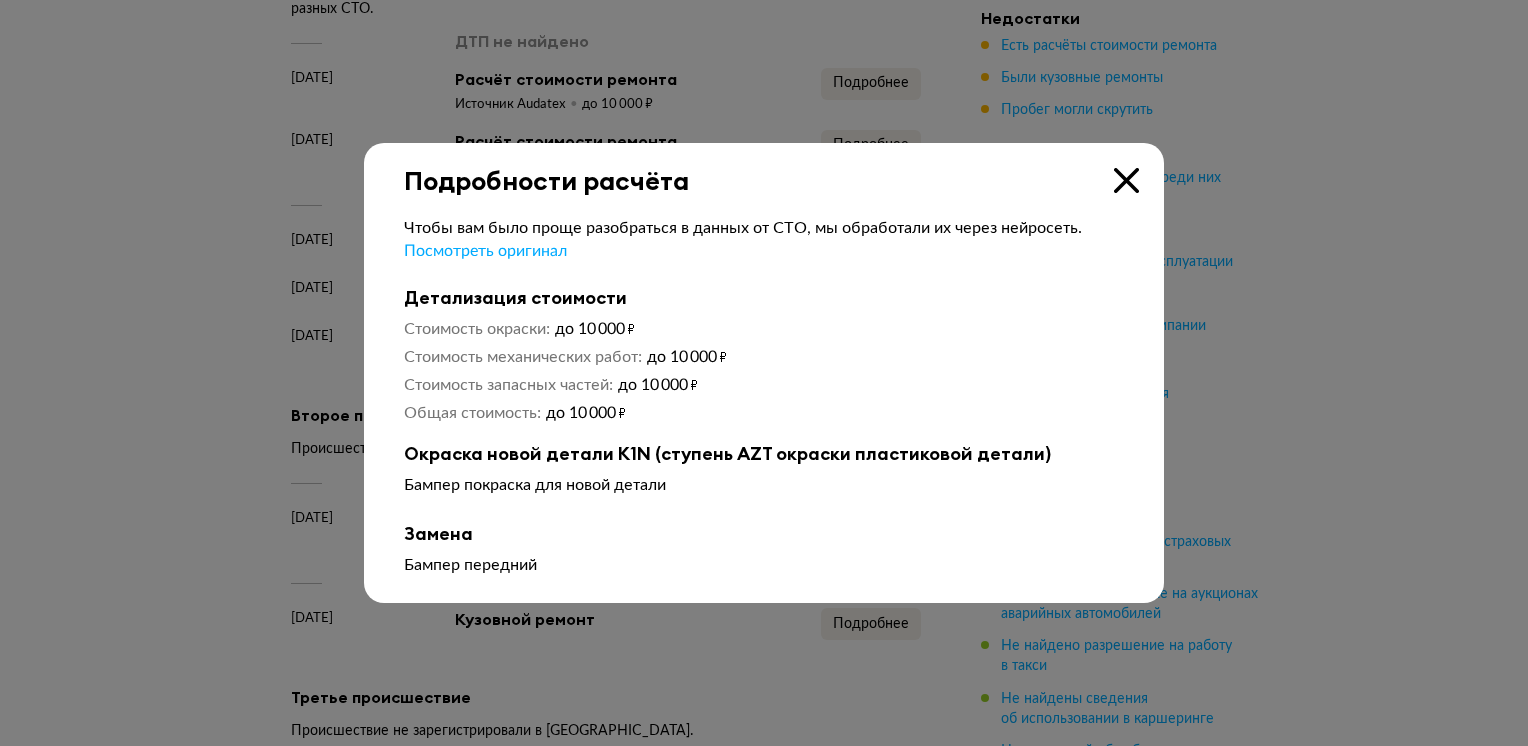 click at bounding box center [1126, 180] 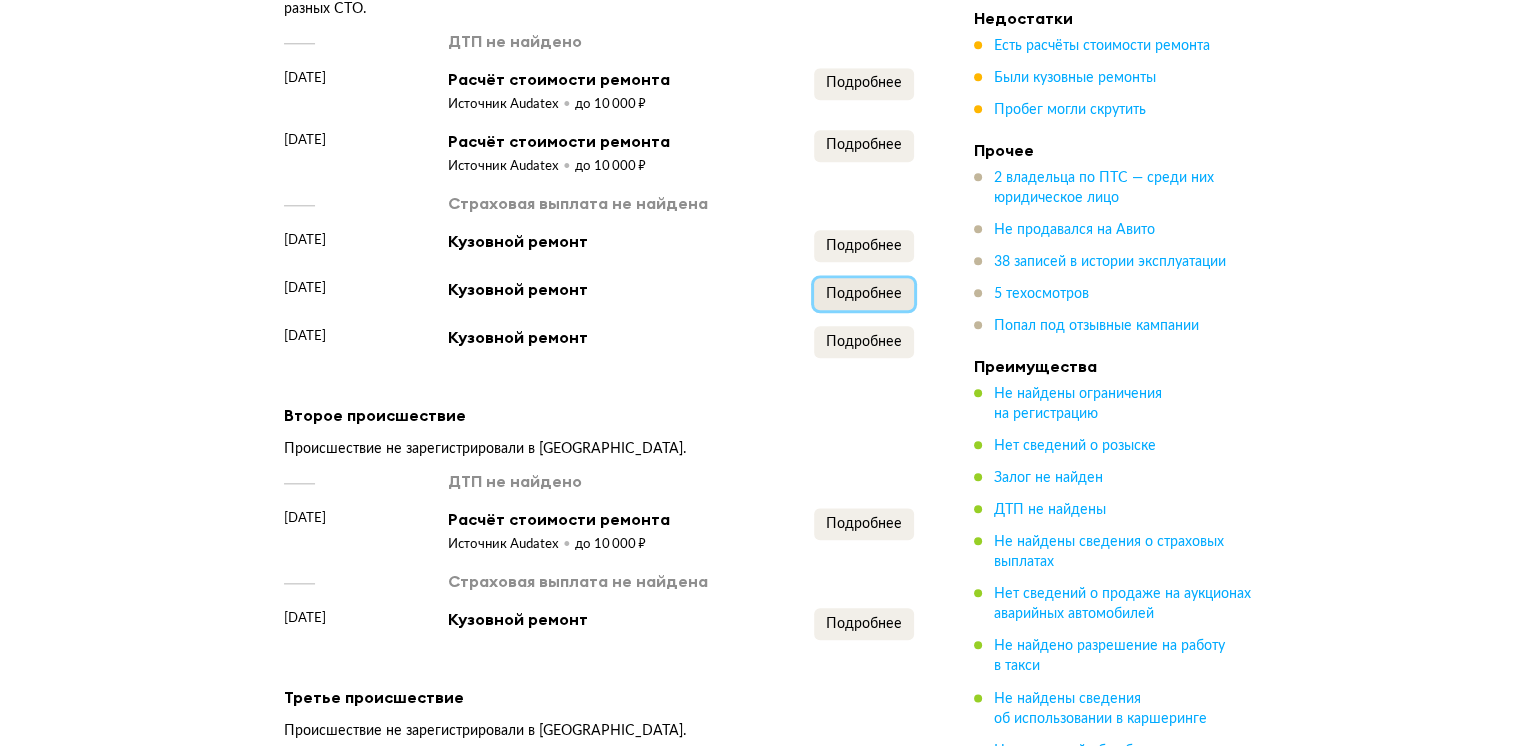 click on "Подробнее" at bounding box center [864, 294] 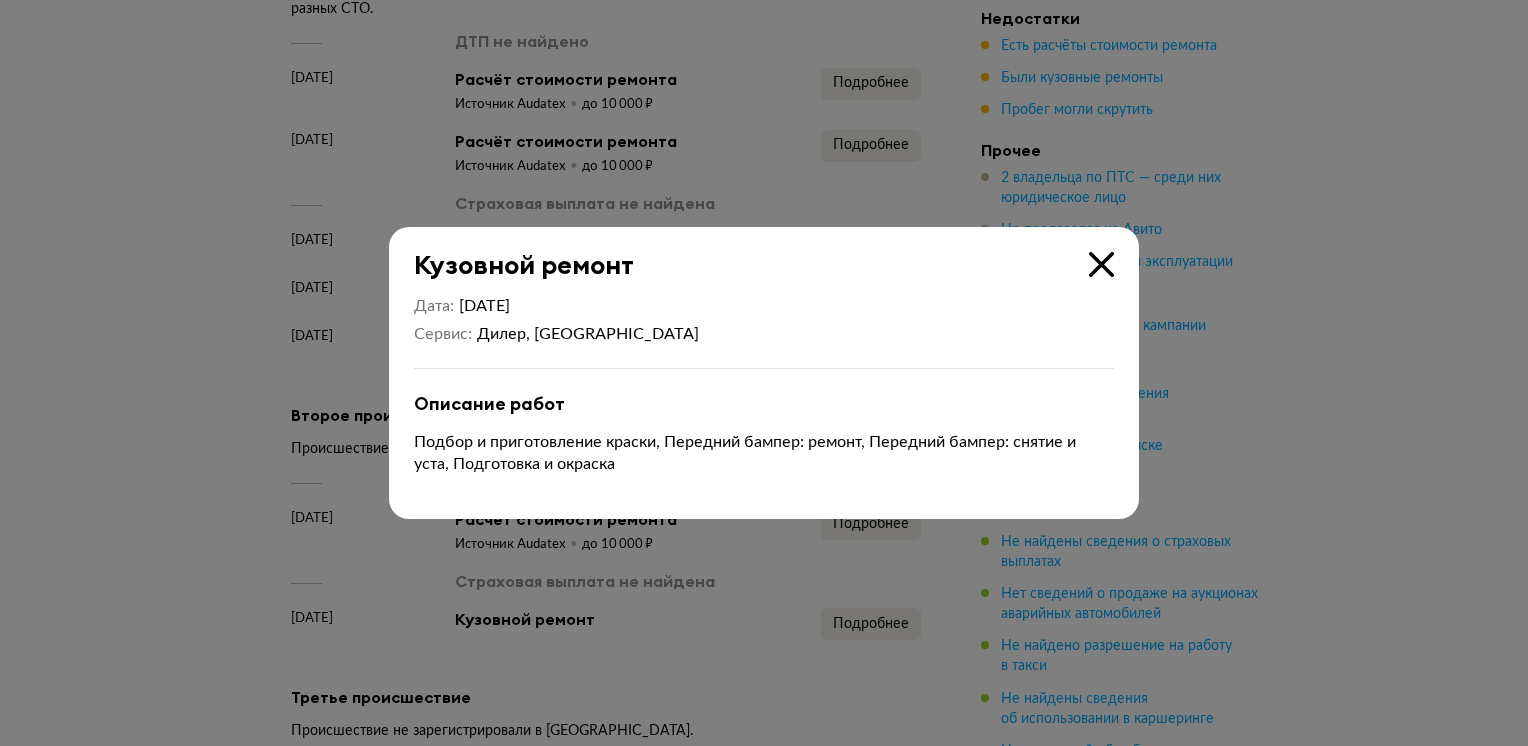 click at bounding box center (1101, 264) 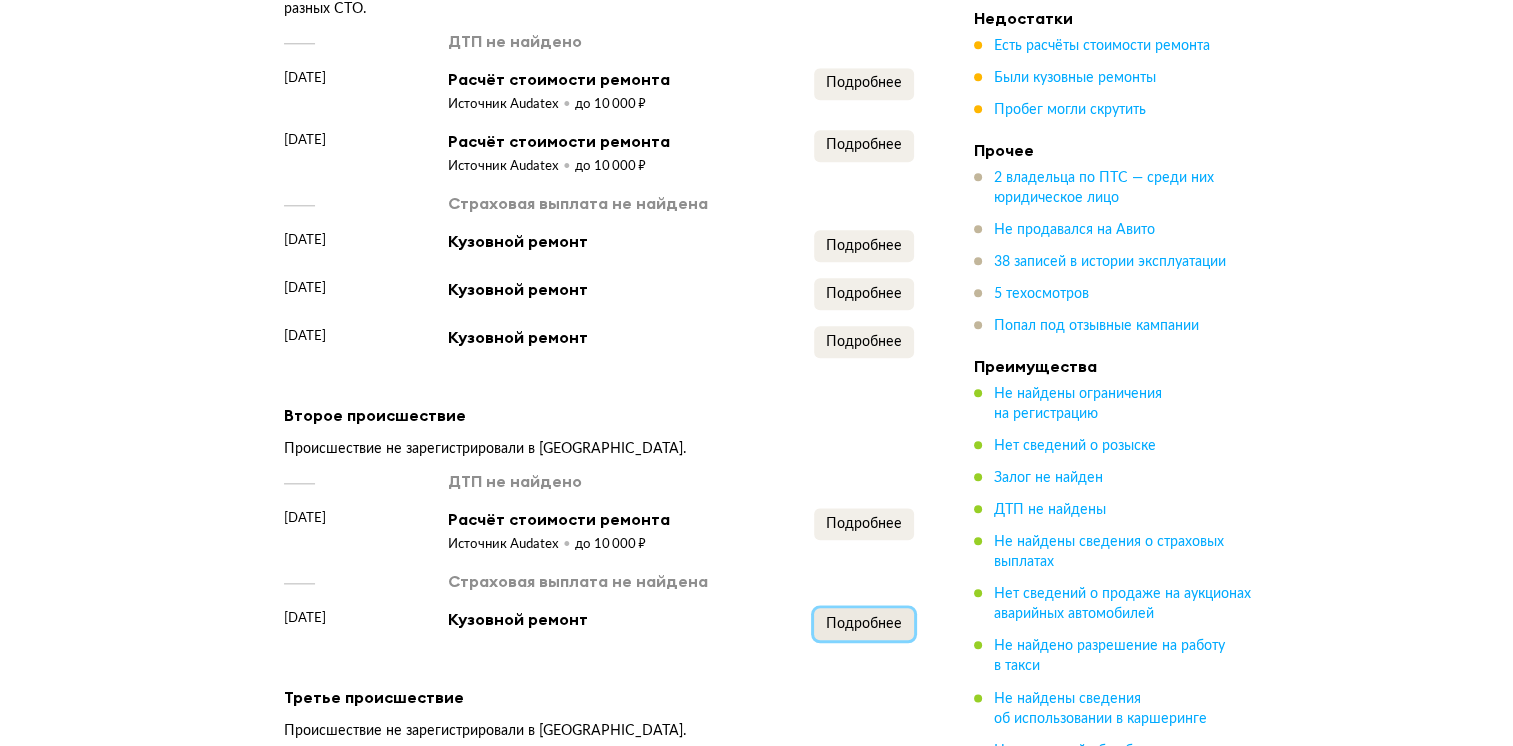 click on "Подробнее" at bounding box center [864, 624] 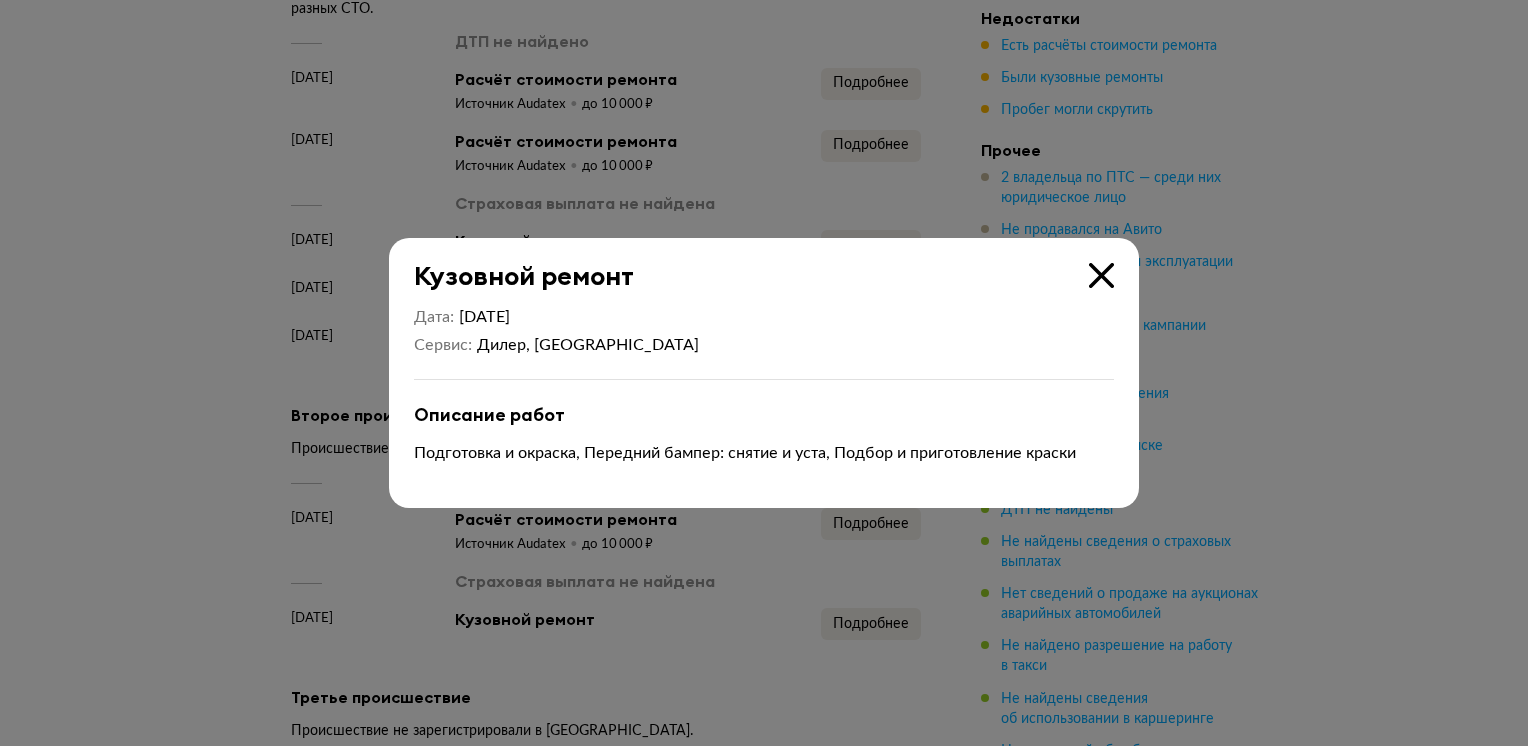 drag, startPoint x: 1095, startPoint y: 281, endPoint x: 967, endPoint y: 287, distance: 128.14055 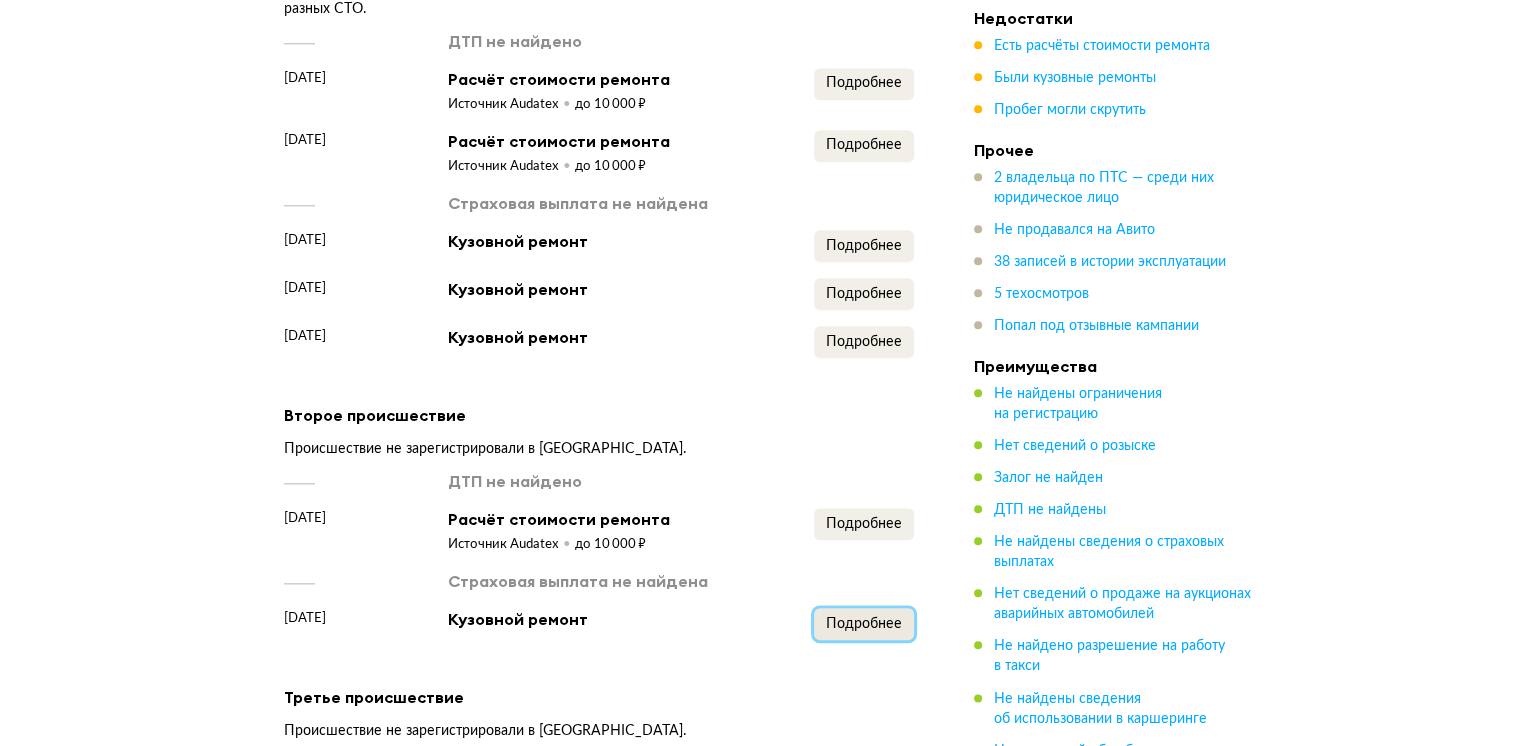 click on "Подробнее" at bounding box center (864, 624) 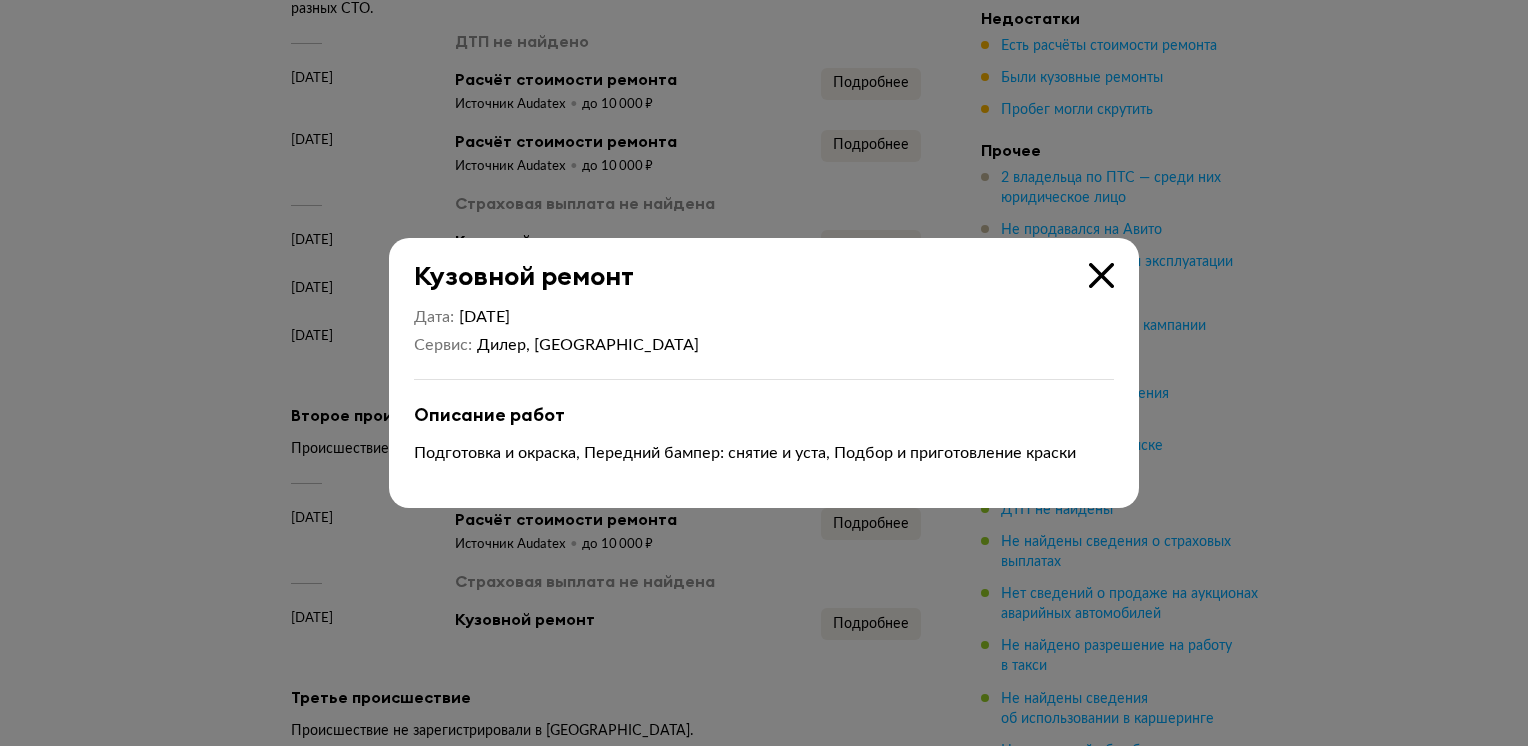 click at bounding box center [1101, 275] 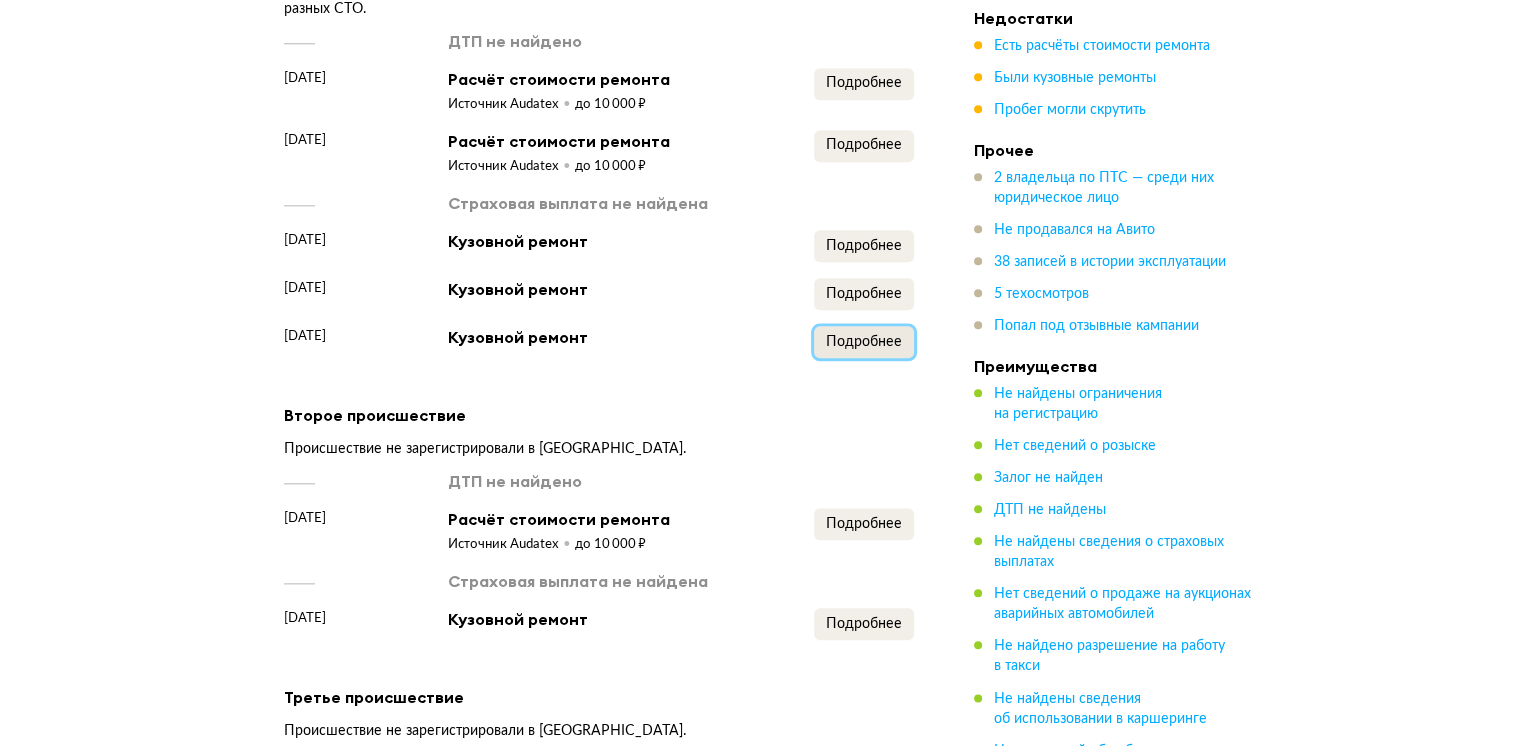 click on "Подробнее" at bounding box center (864, 342) 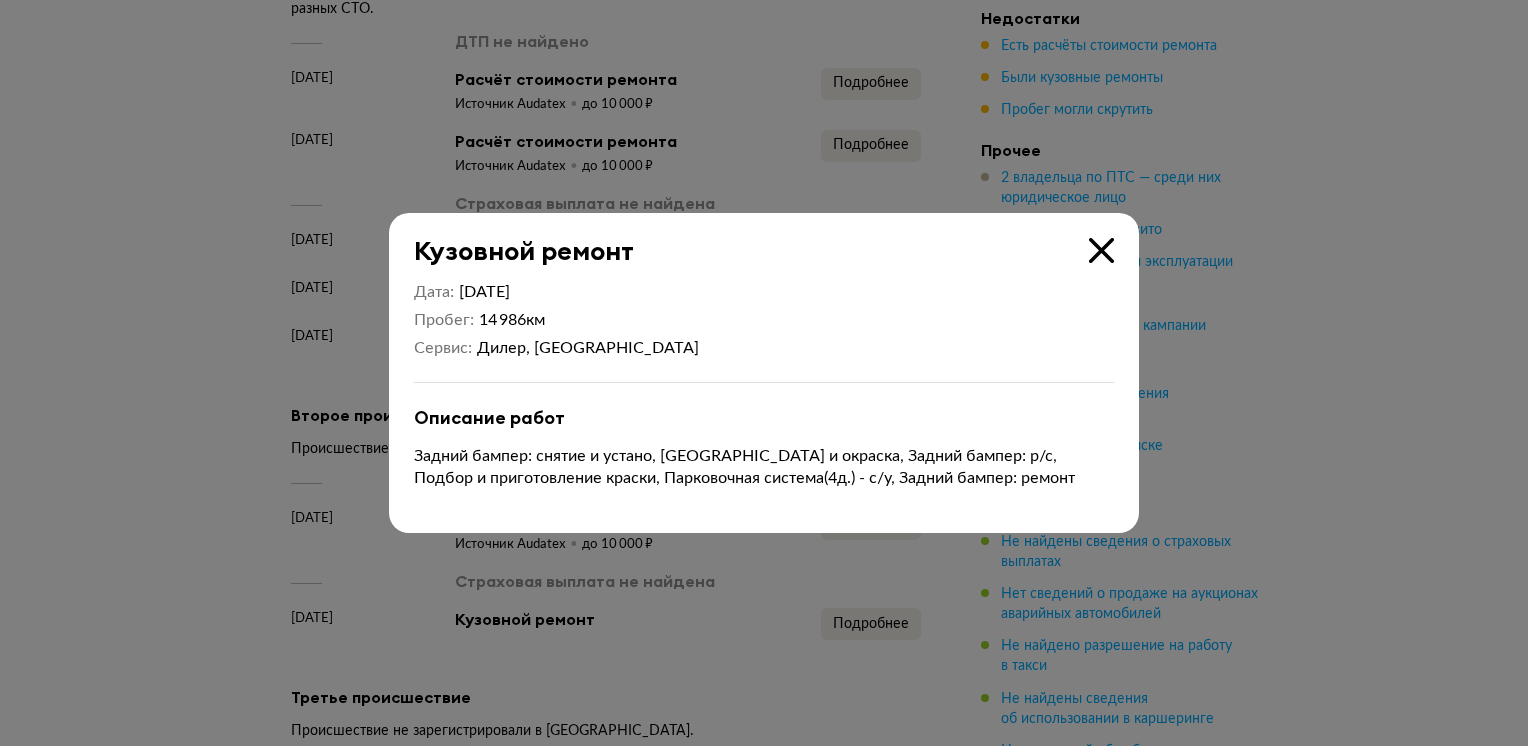 drag, startPoint x: 1092, startPoint y: 247, endPoint x: 1077, endPoint y: 247, distance: 15 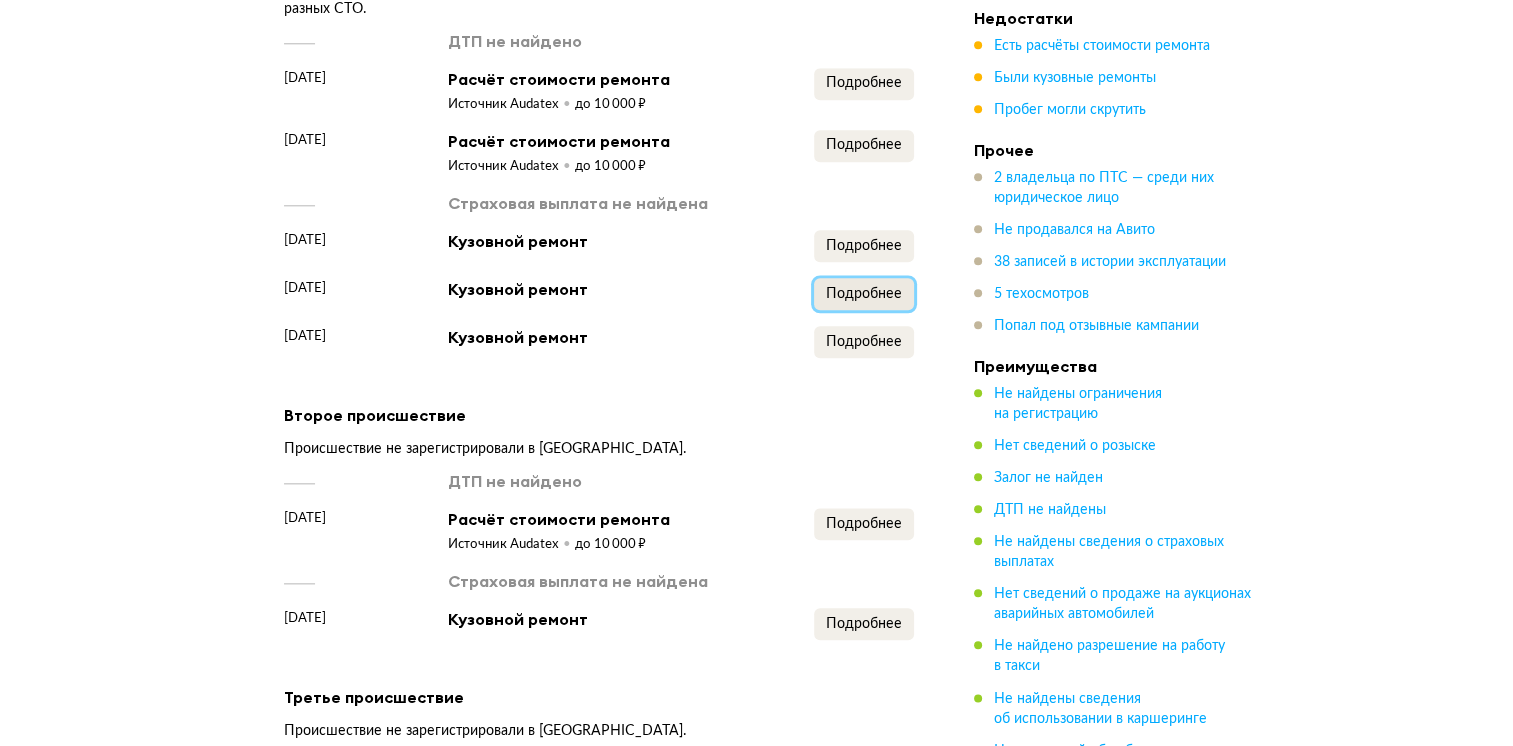 click on "Подробнее" at bounding box center (864, 294) 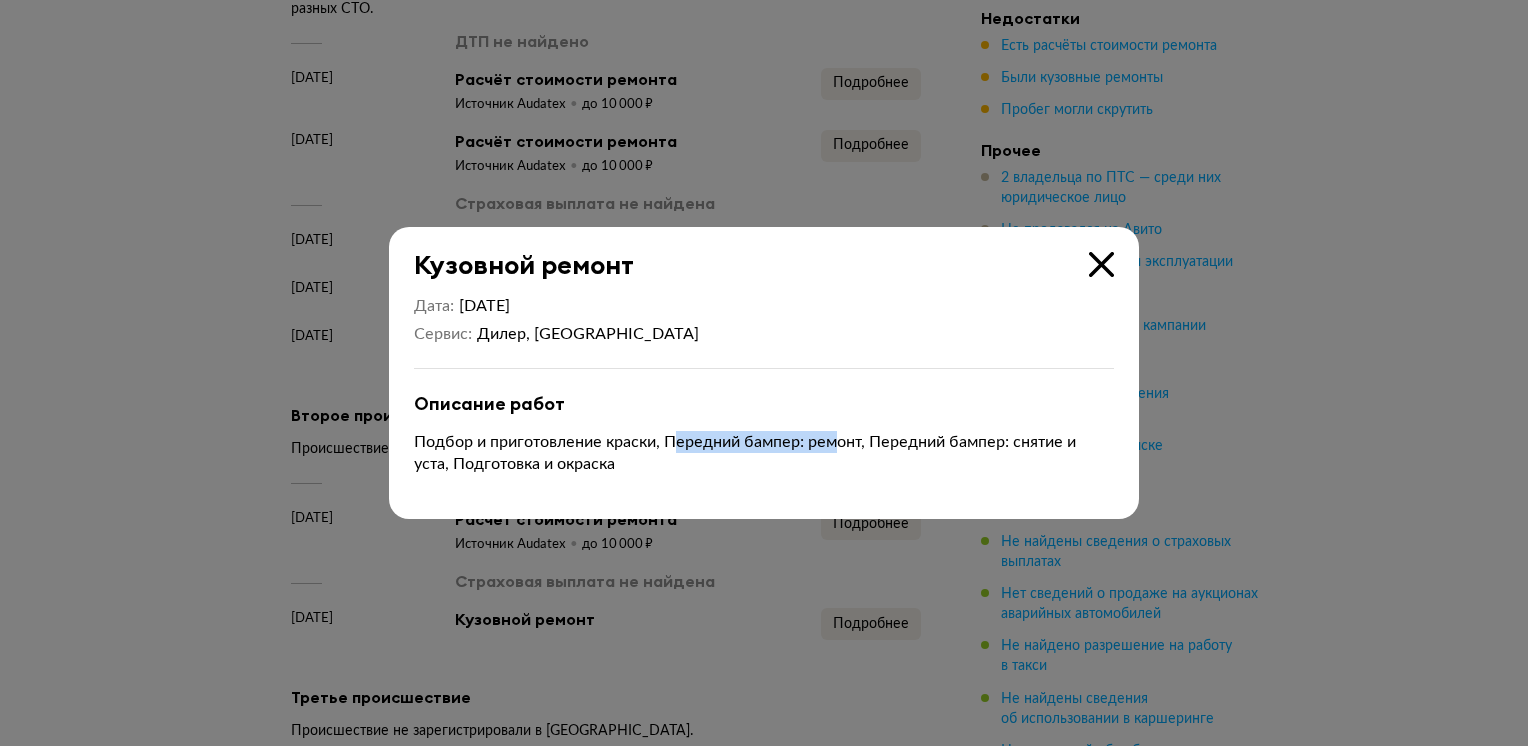 drag, startPoint x: 674, startPoint y: 442, endPoint x: 844, endPoint y: 438, distance: 170.04706 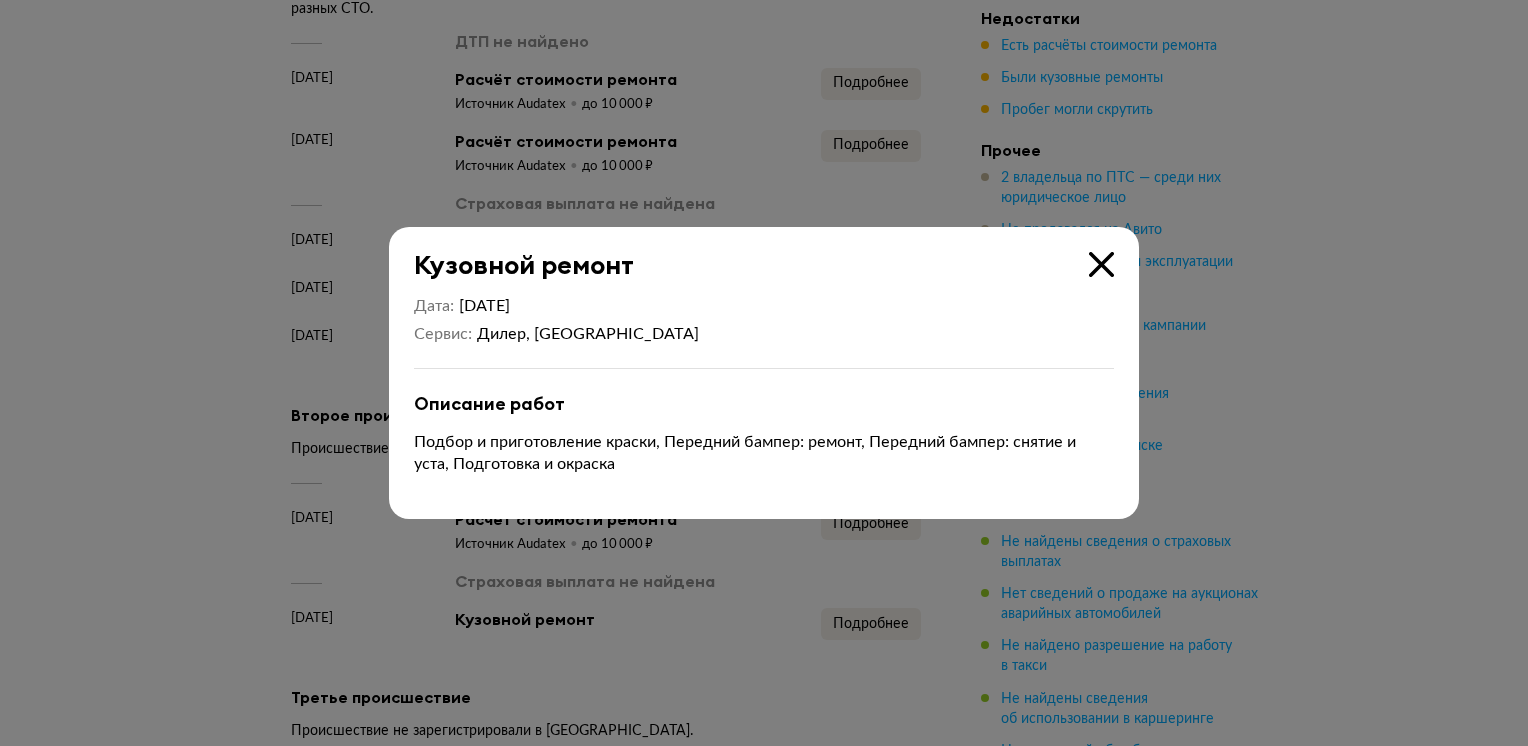 drag, startPoint x: 844, startPoint y: 438, endPoint x: 732, endPoint y: 465, distance: 115.2085 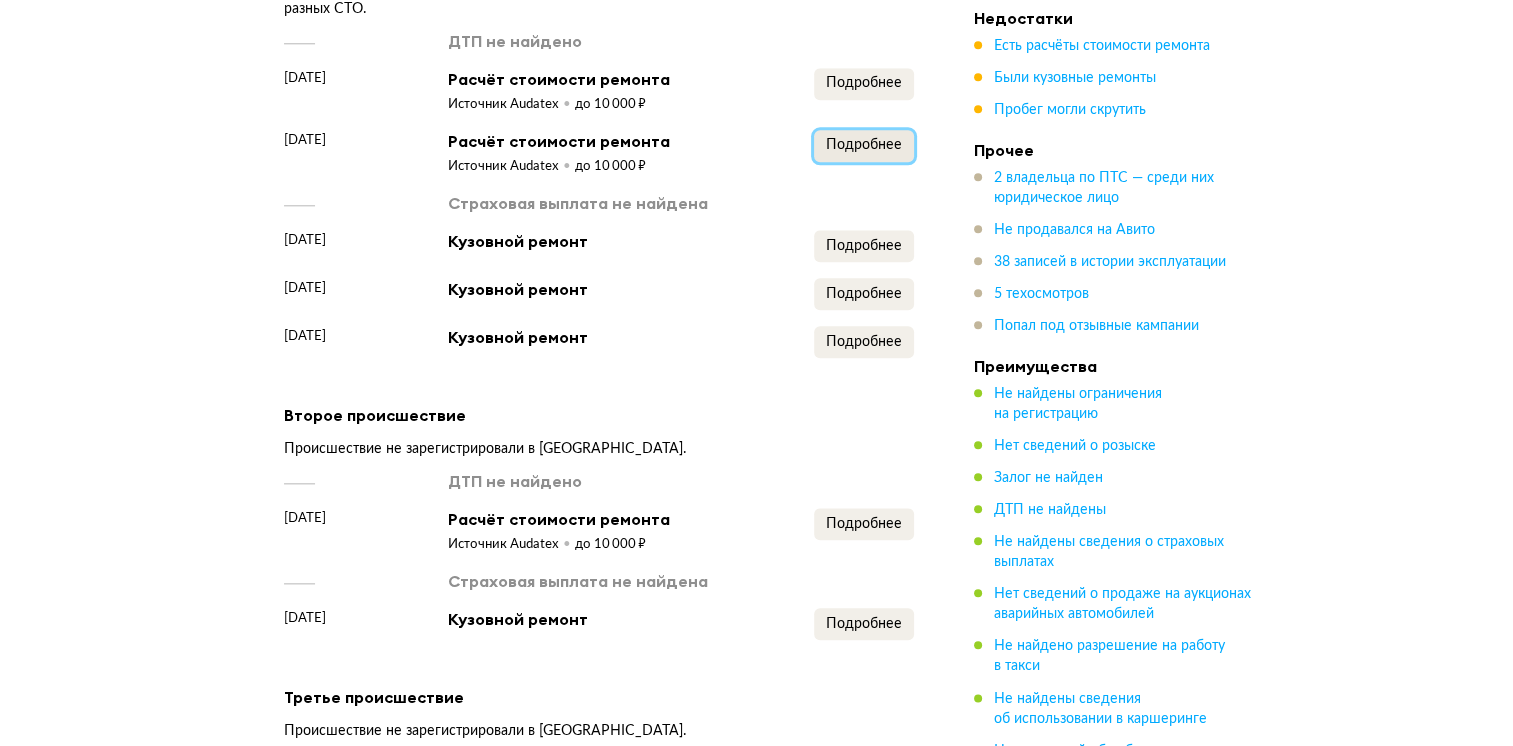 click on "Подробнее" at bounding box center (864, 145) 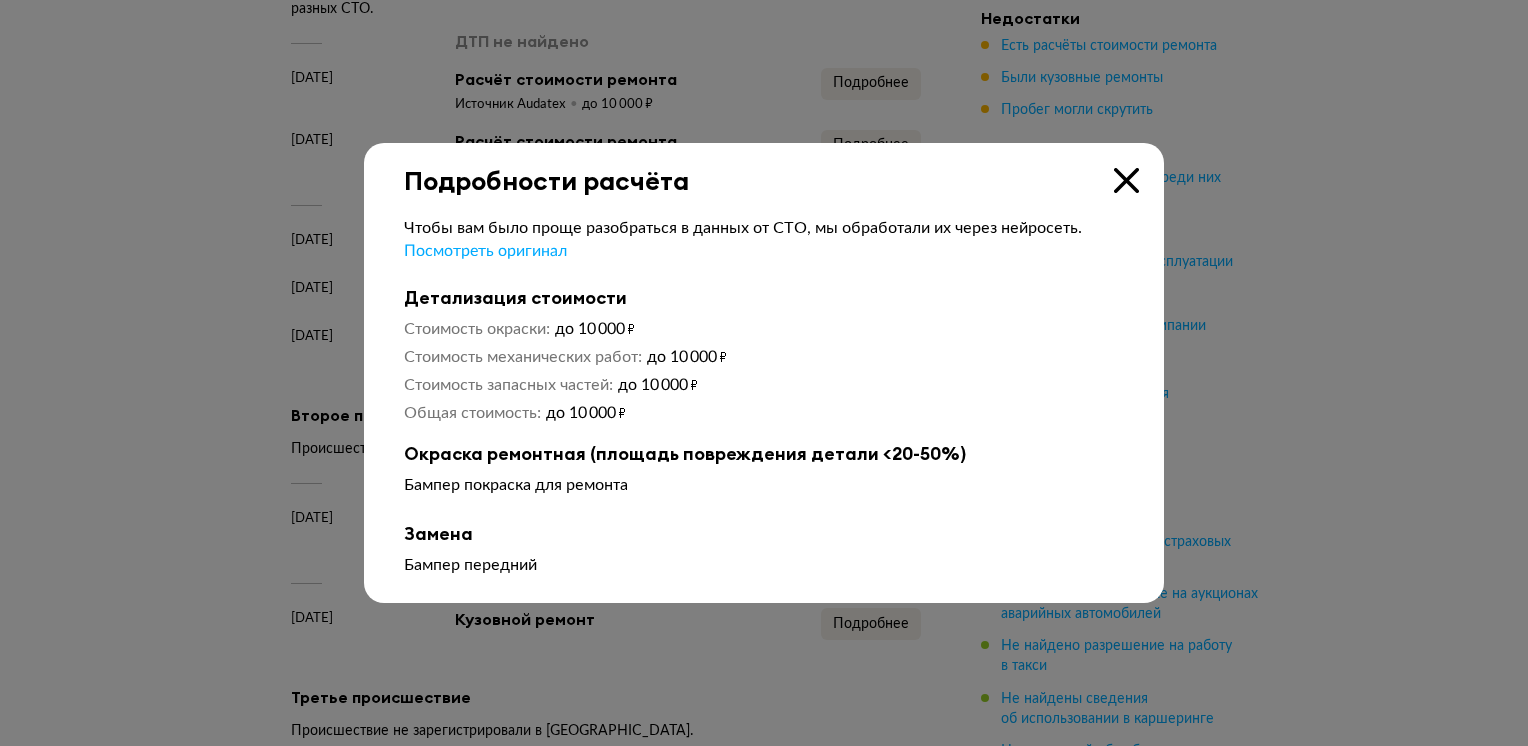 click at bounding box center (1126, 180) 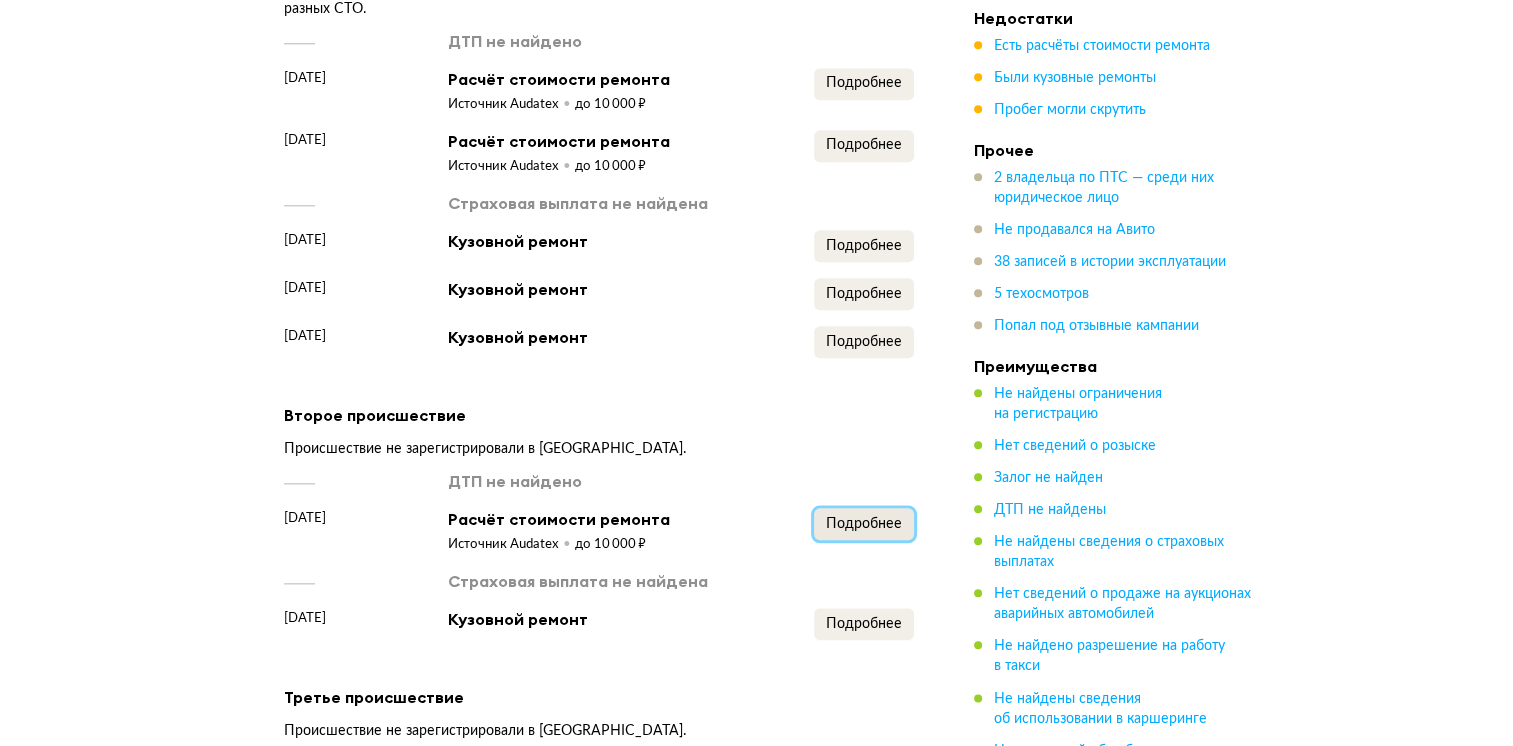 click on "Подробнее" at bounding box center (864, 524) 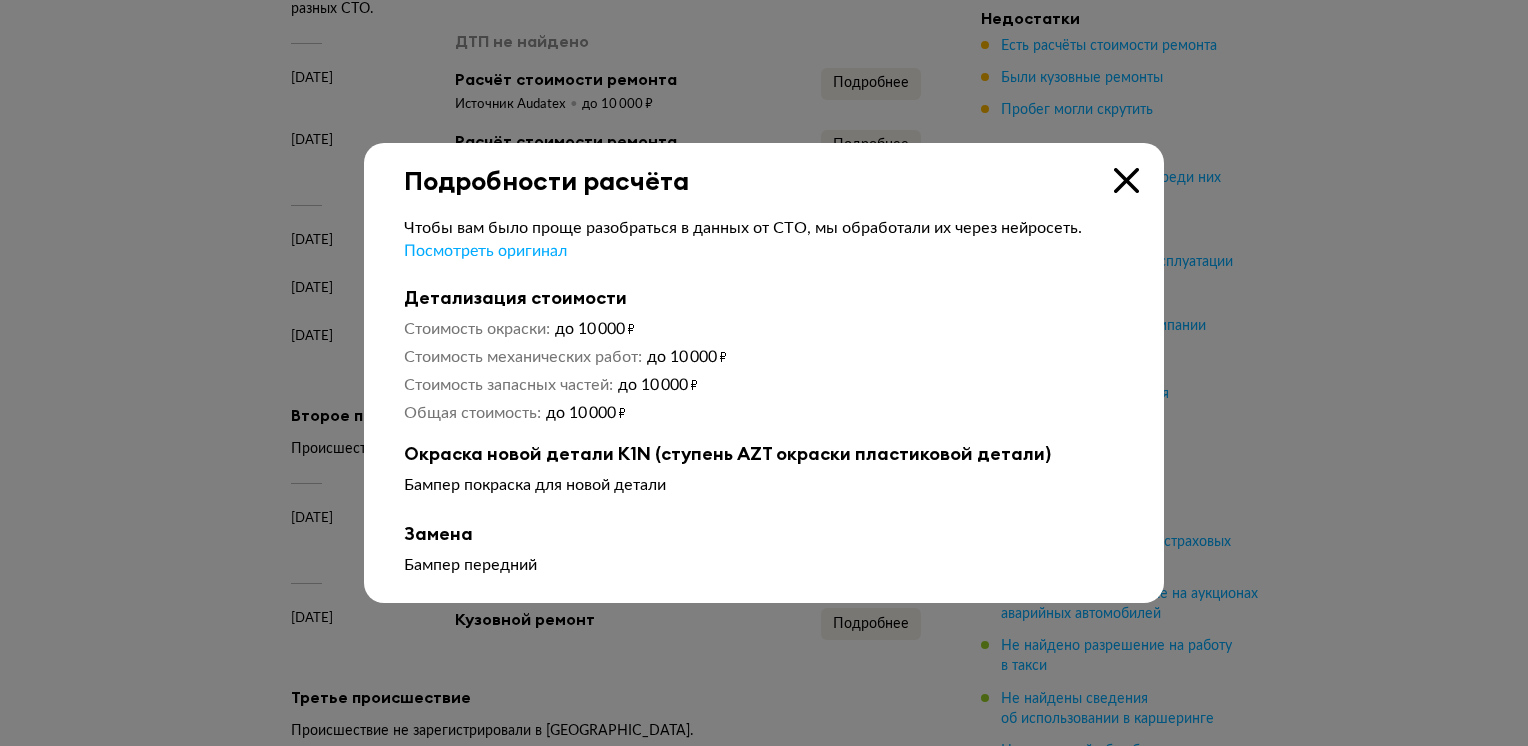 click at bounding box center (1126, 180) 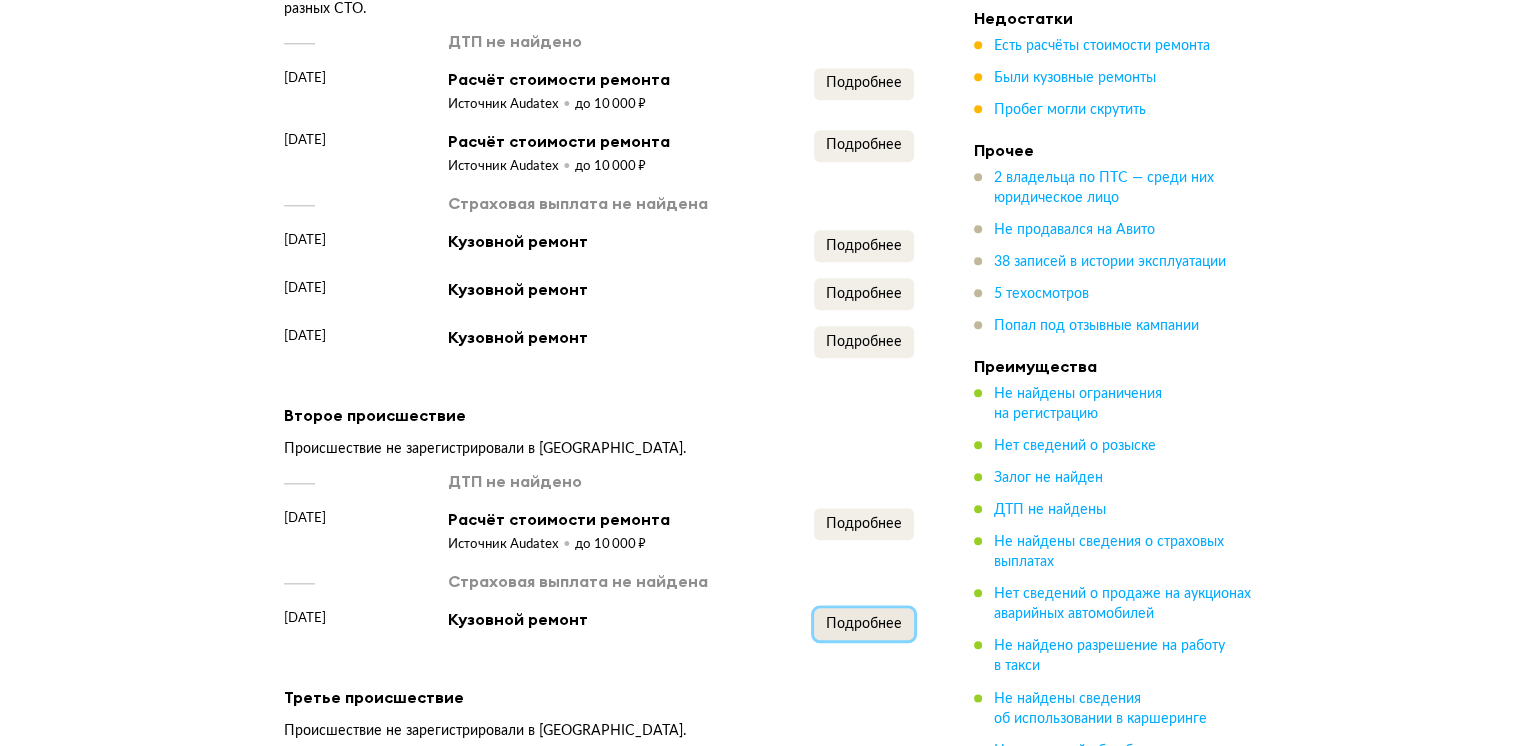 click on "Подробнее" at bounding box center (864, 624) 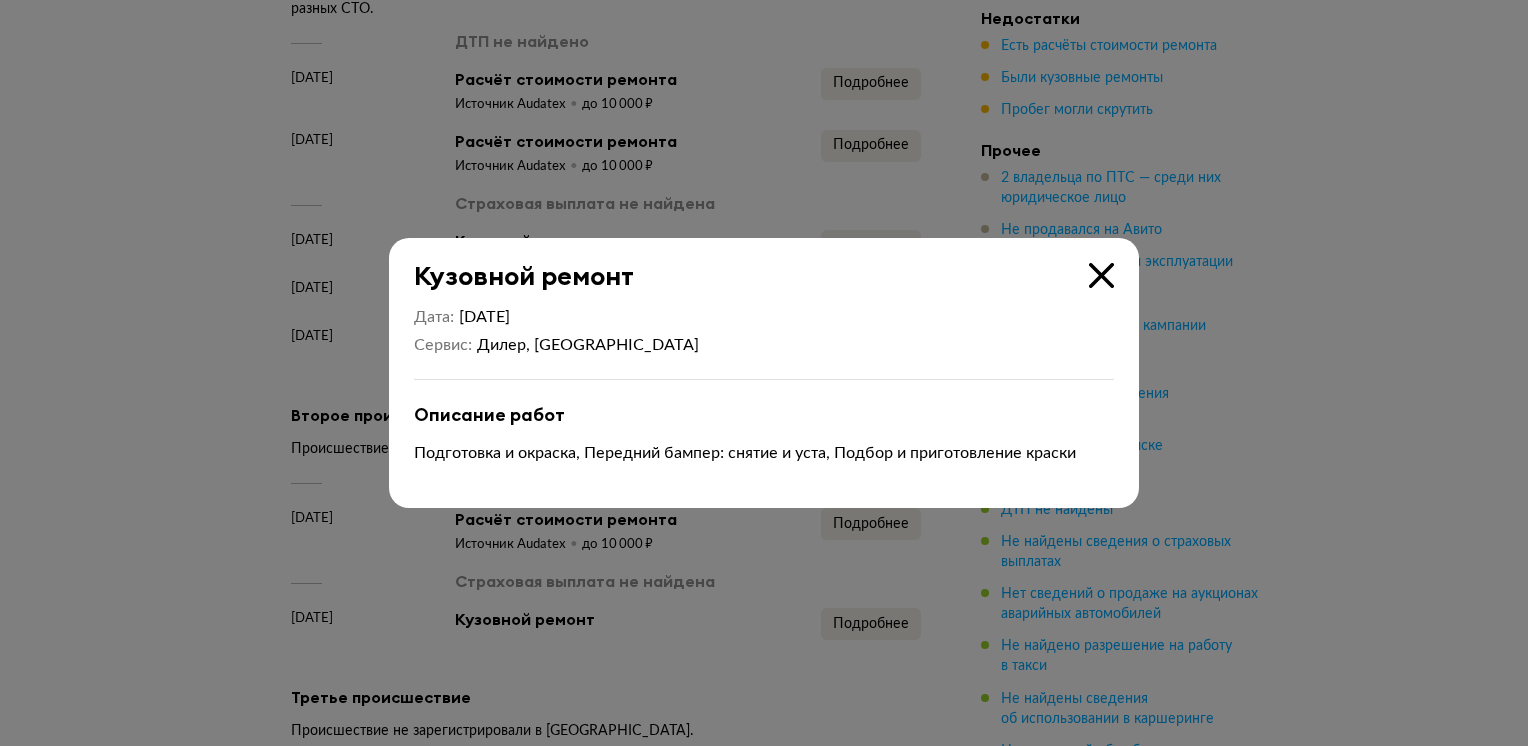 click at bounding box center (1101, 275) 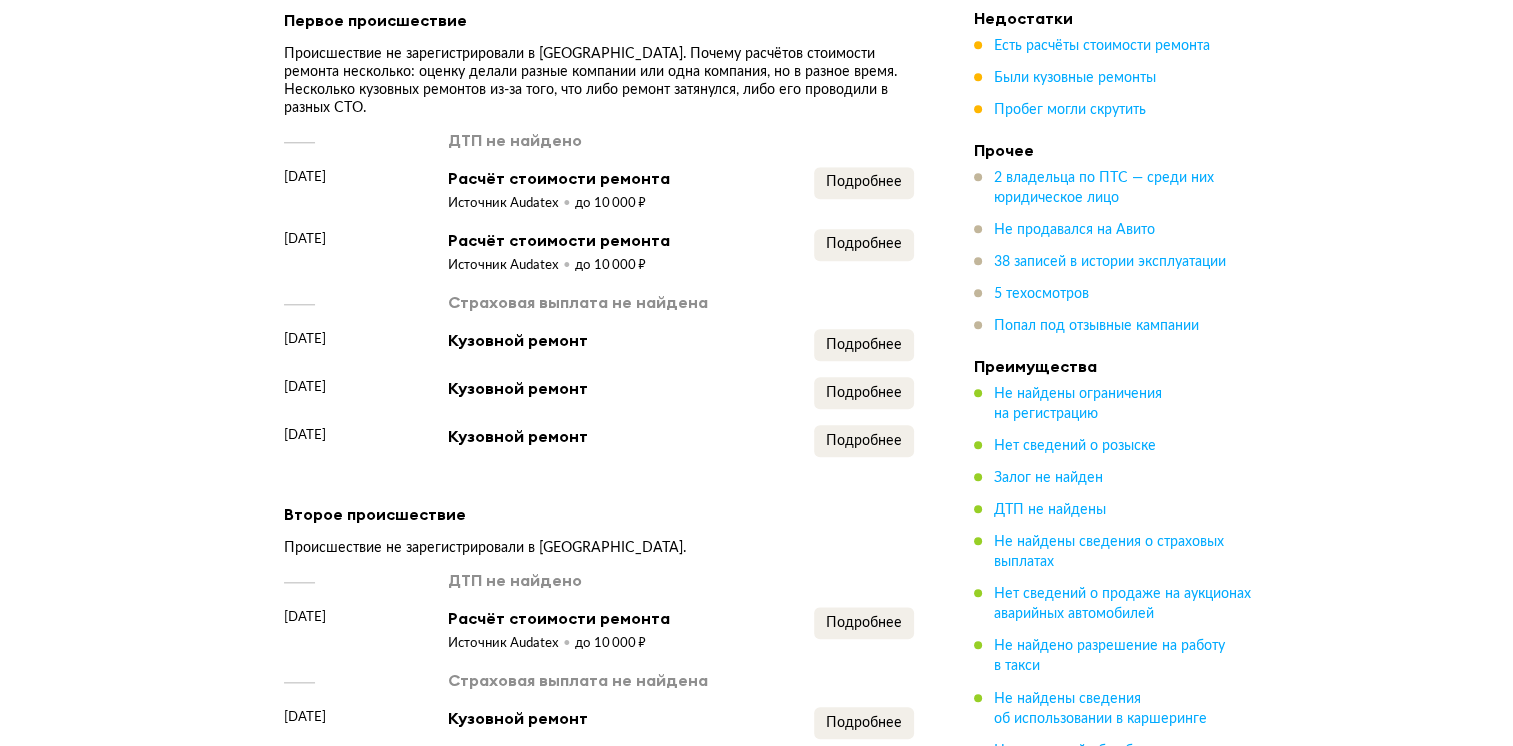 scroll, scrollTop: 2055, scrollLeft: 0, axis: vertical 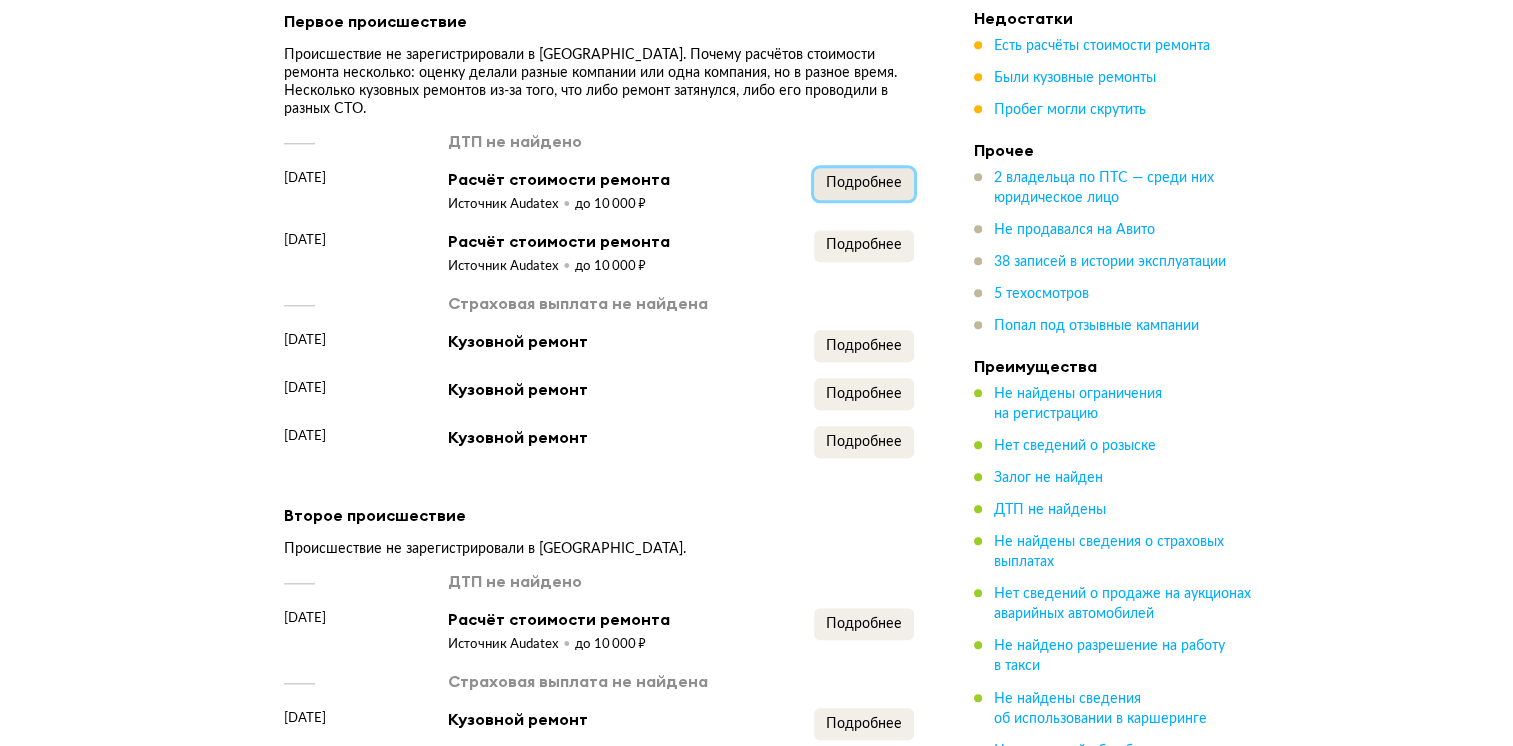 click on "Подробнее" at bounding box center (864, 183) 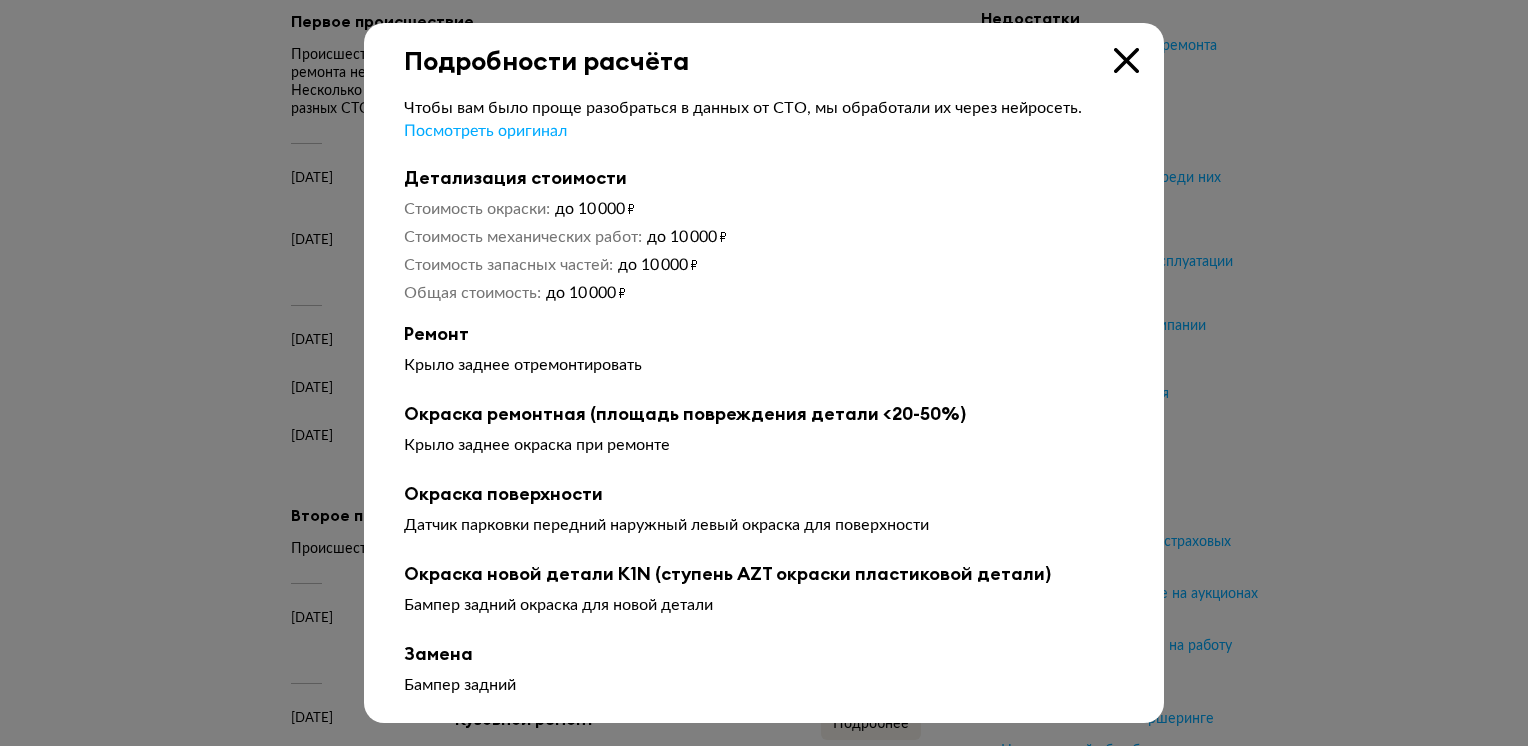 click at bounding box center [1126, 60] 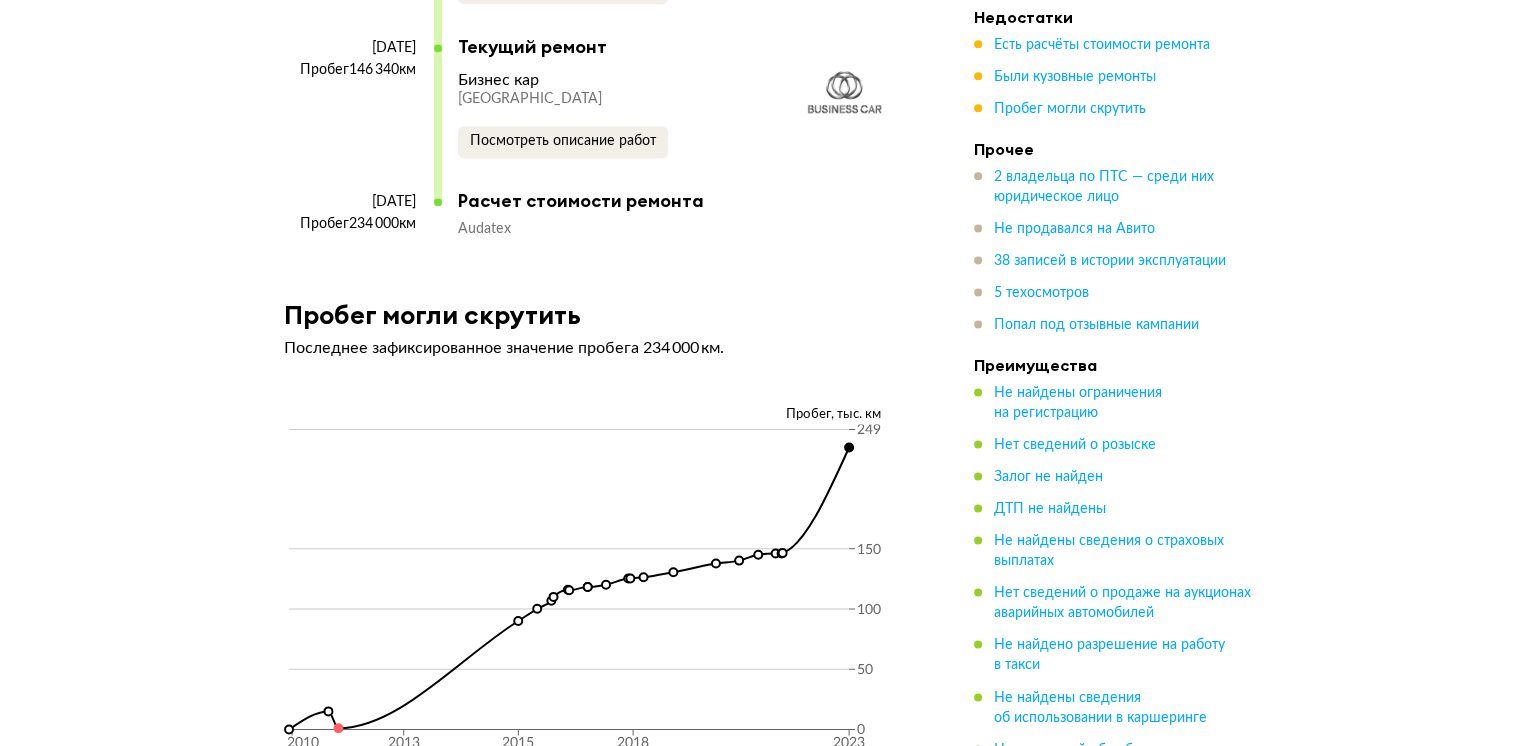 scroll, scrollTop: 9955, scrollLeft: 0, axis: vertical 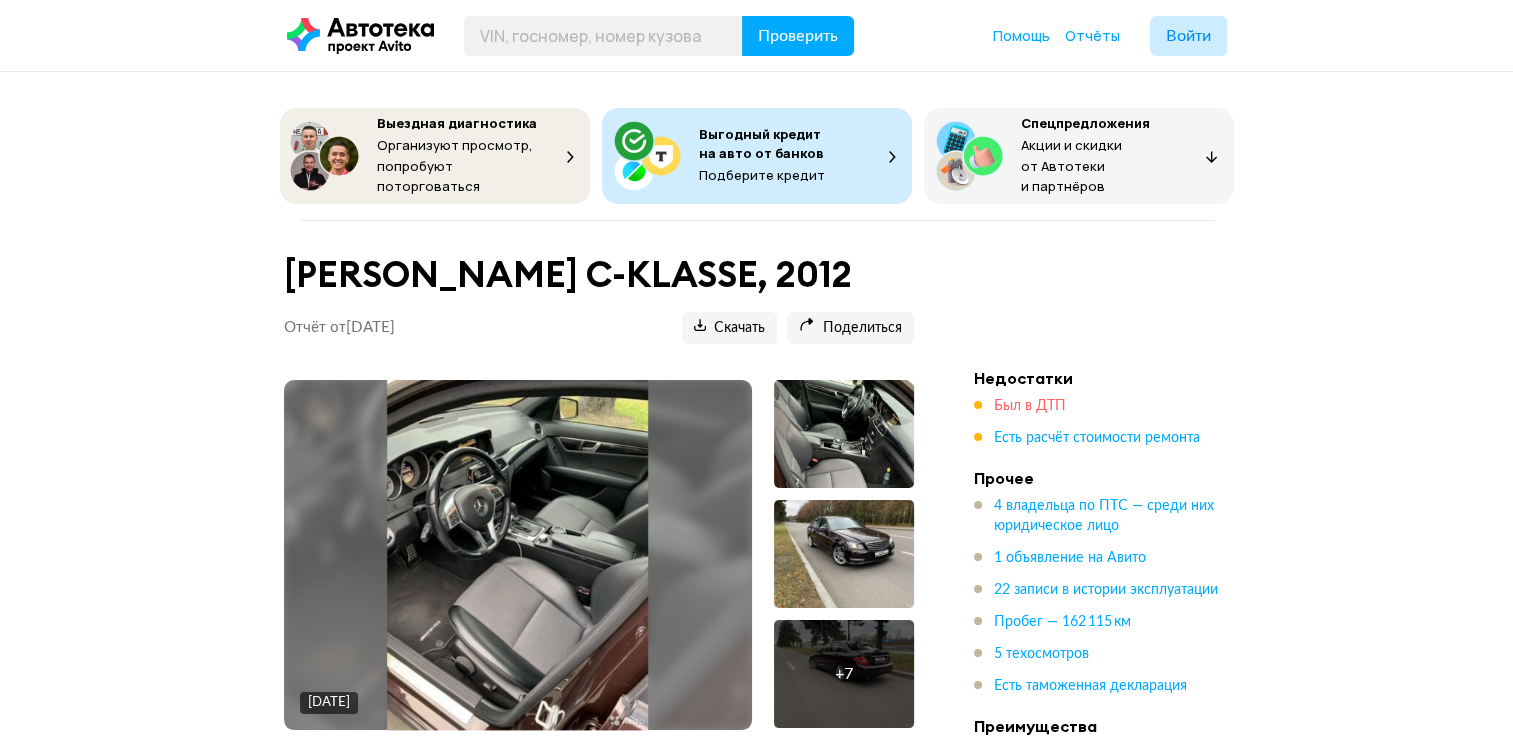 click on "Был в ДТП" at bounding box center [1030, 406] 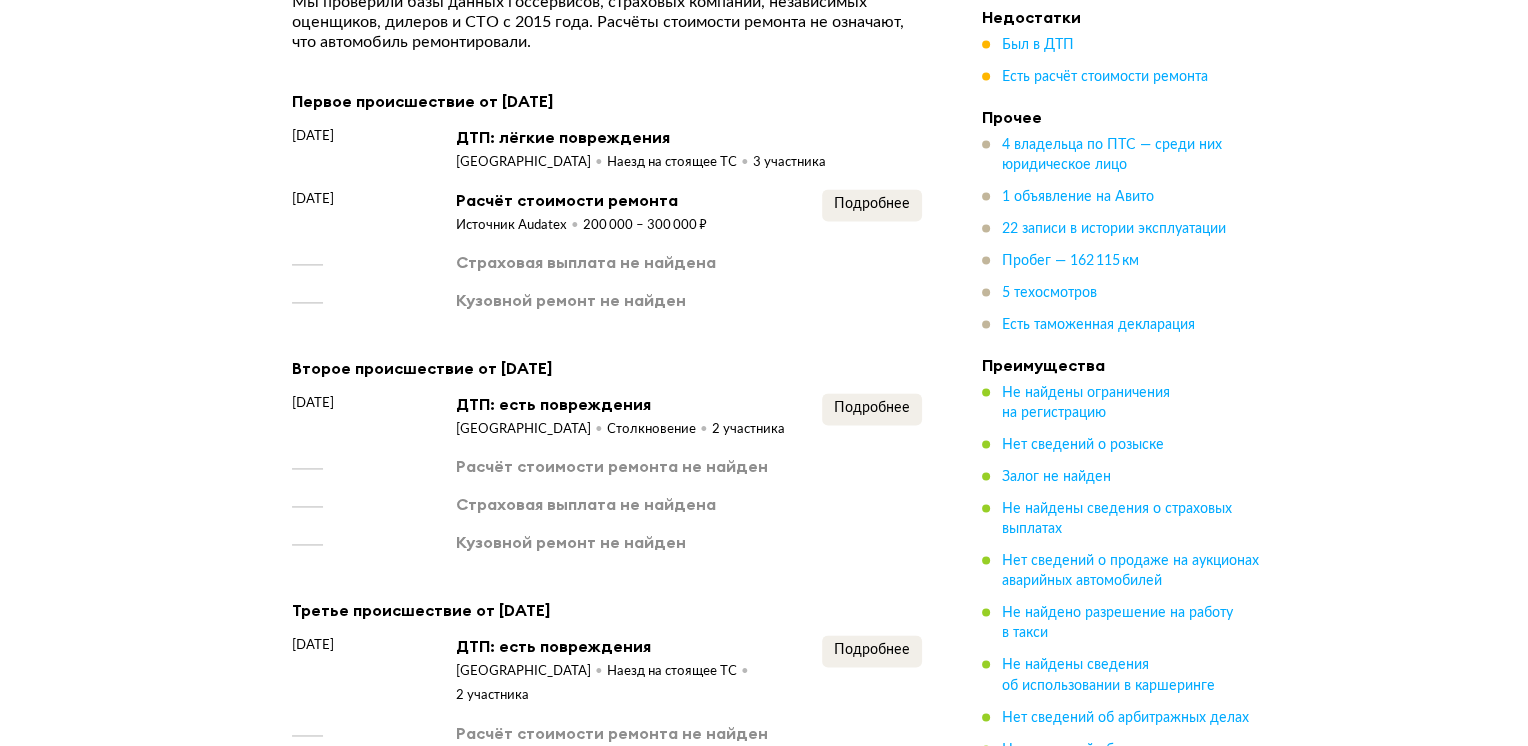 scroll, scrollTop: 2840, scrollLeft: 0, axis: vertical 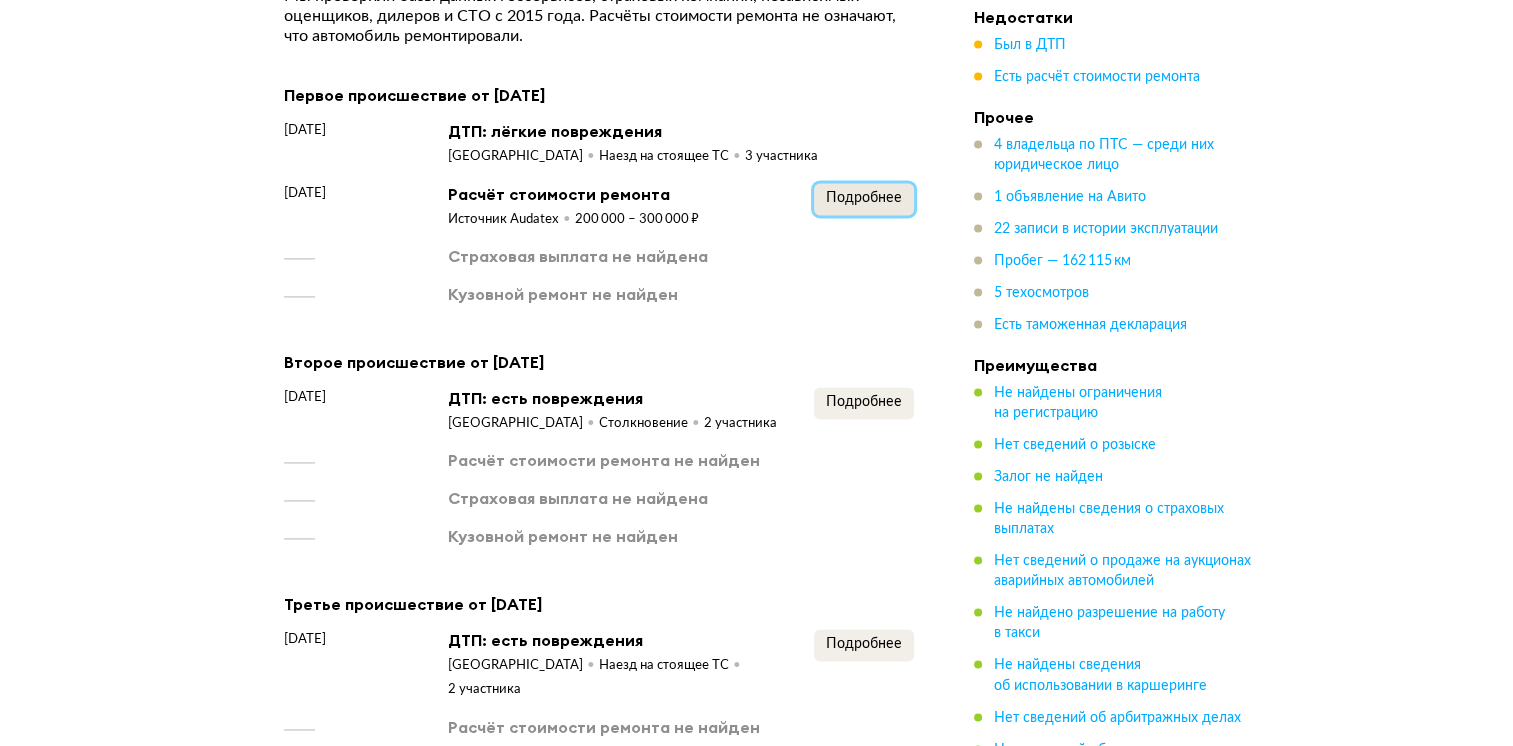 click on "Подробнее" at bounding box center (864, 198) 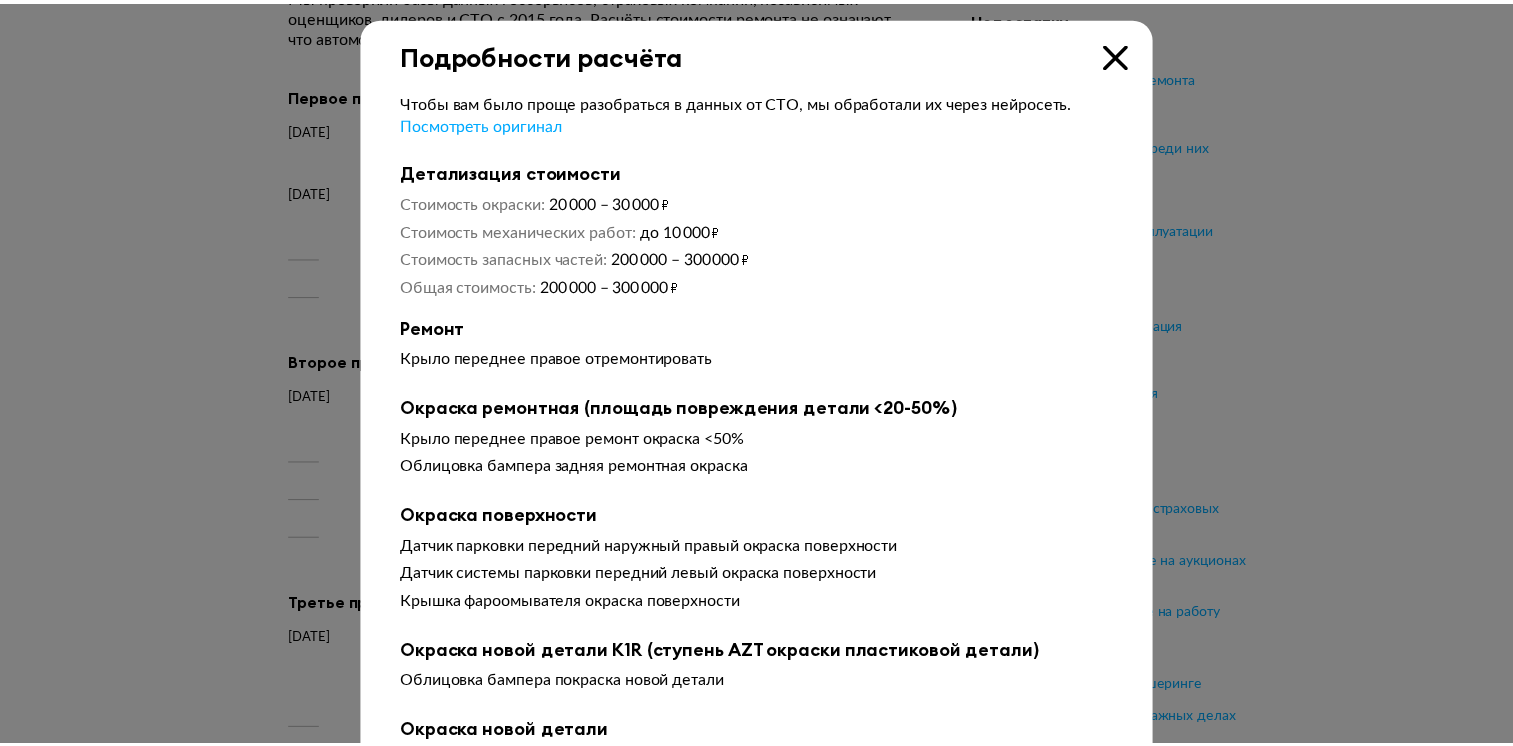 scroll, scrollTop: 0, scrollLeft: 0, axis: both 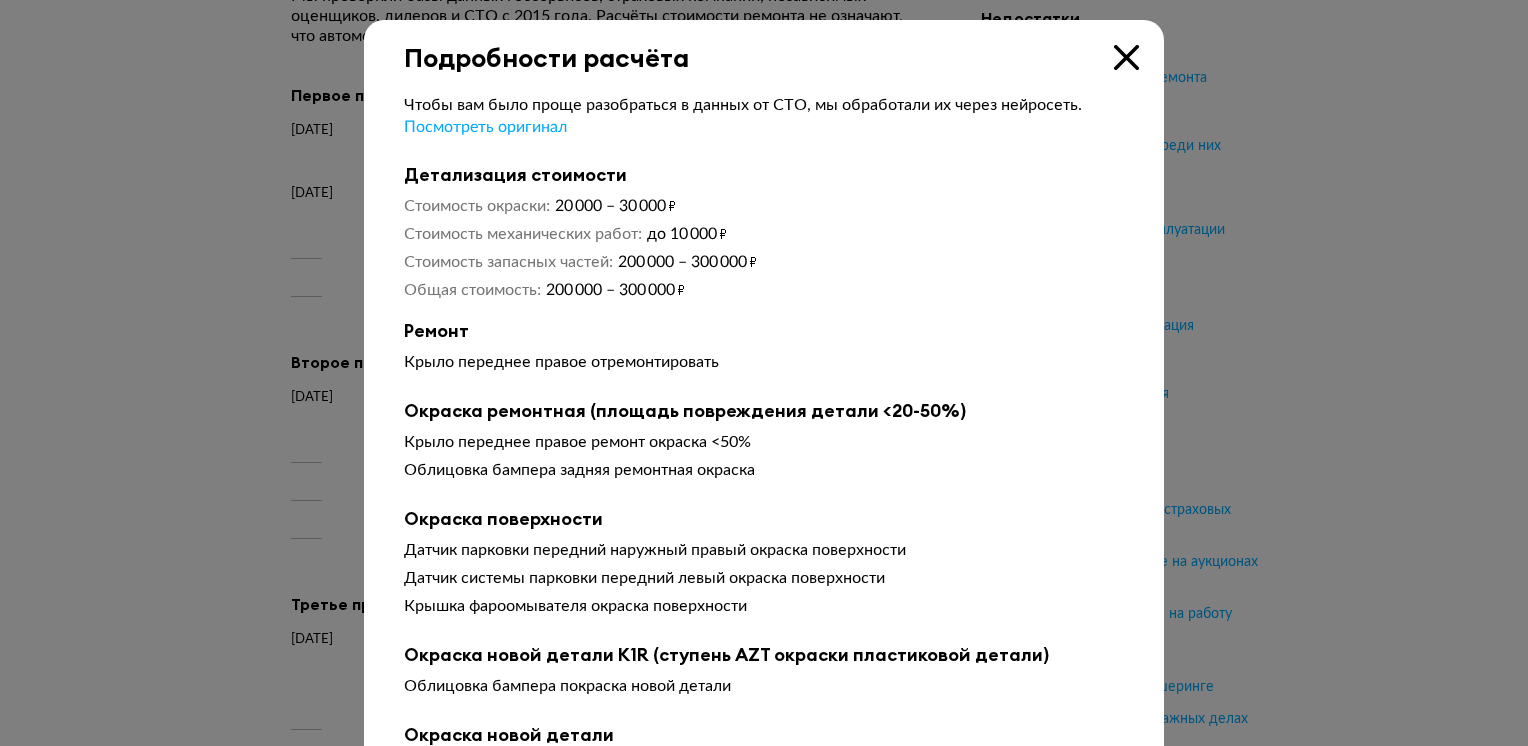 click at bounding box center [1126, 57] 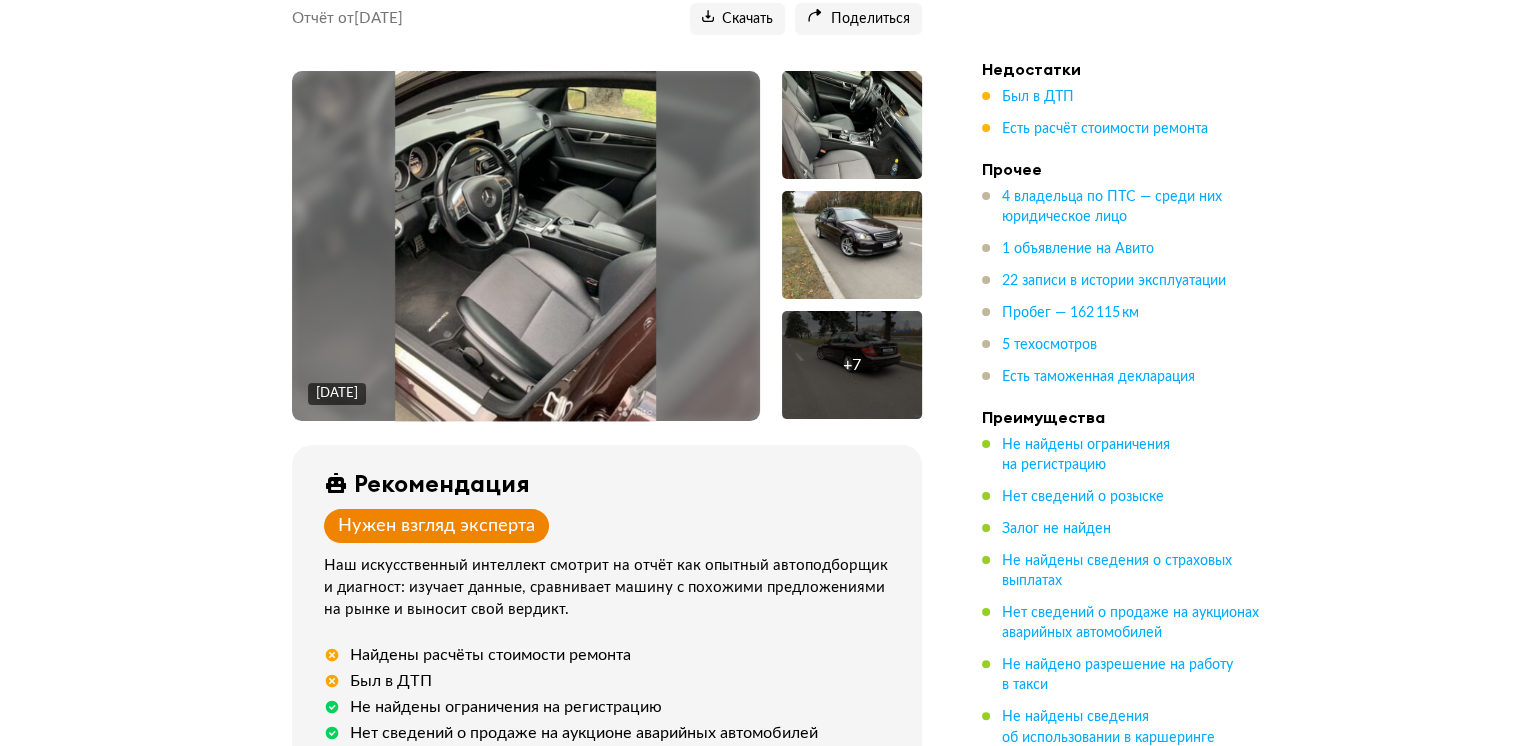 scroll, scrollTop: 140, scrollLeft: 0, axis: vertical 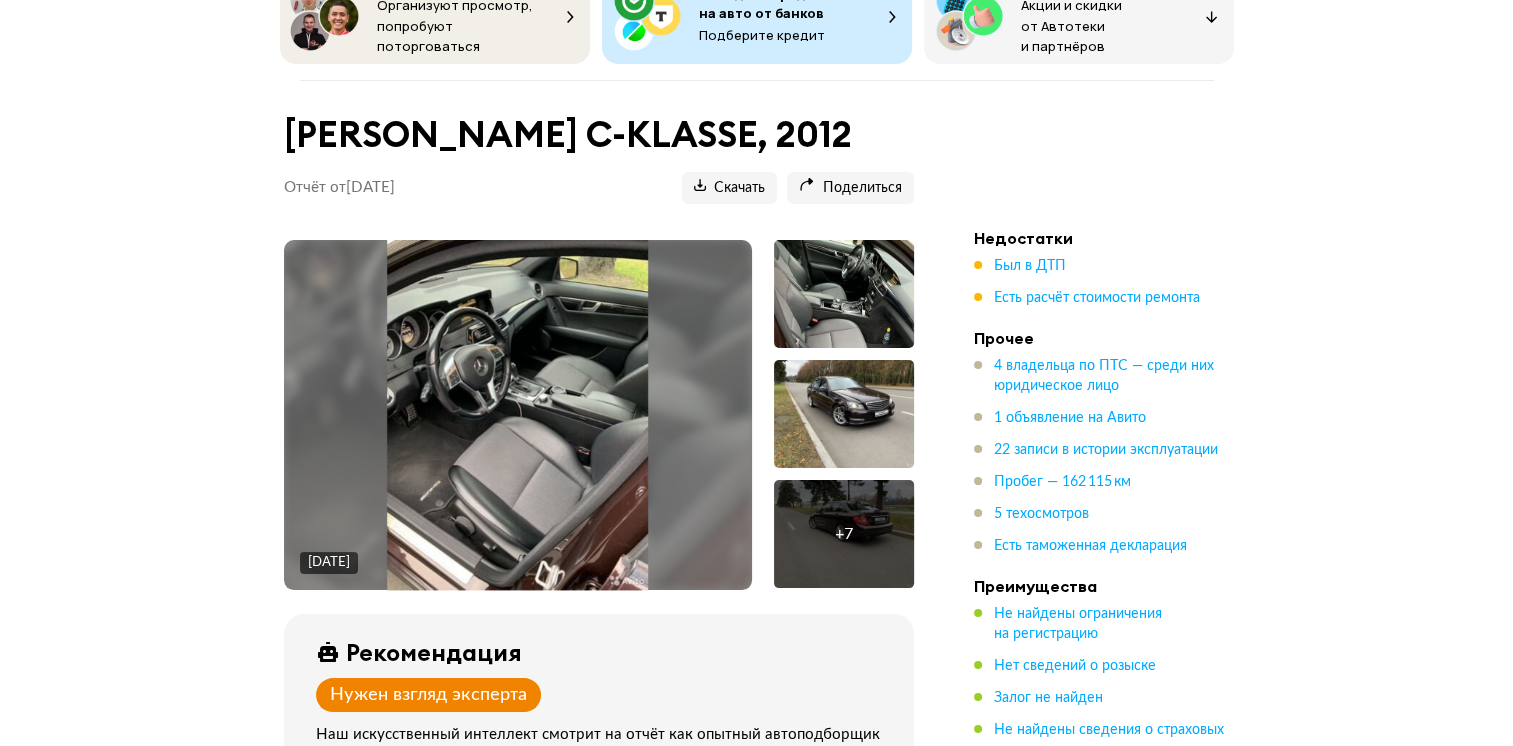 click at bounding box center (844, 294) 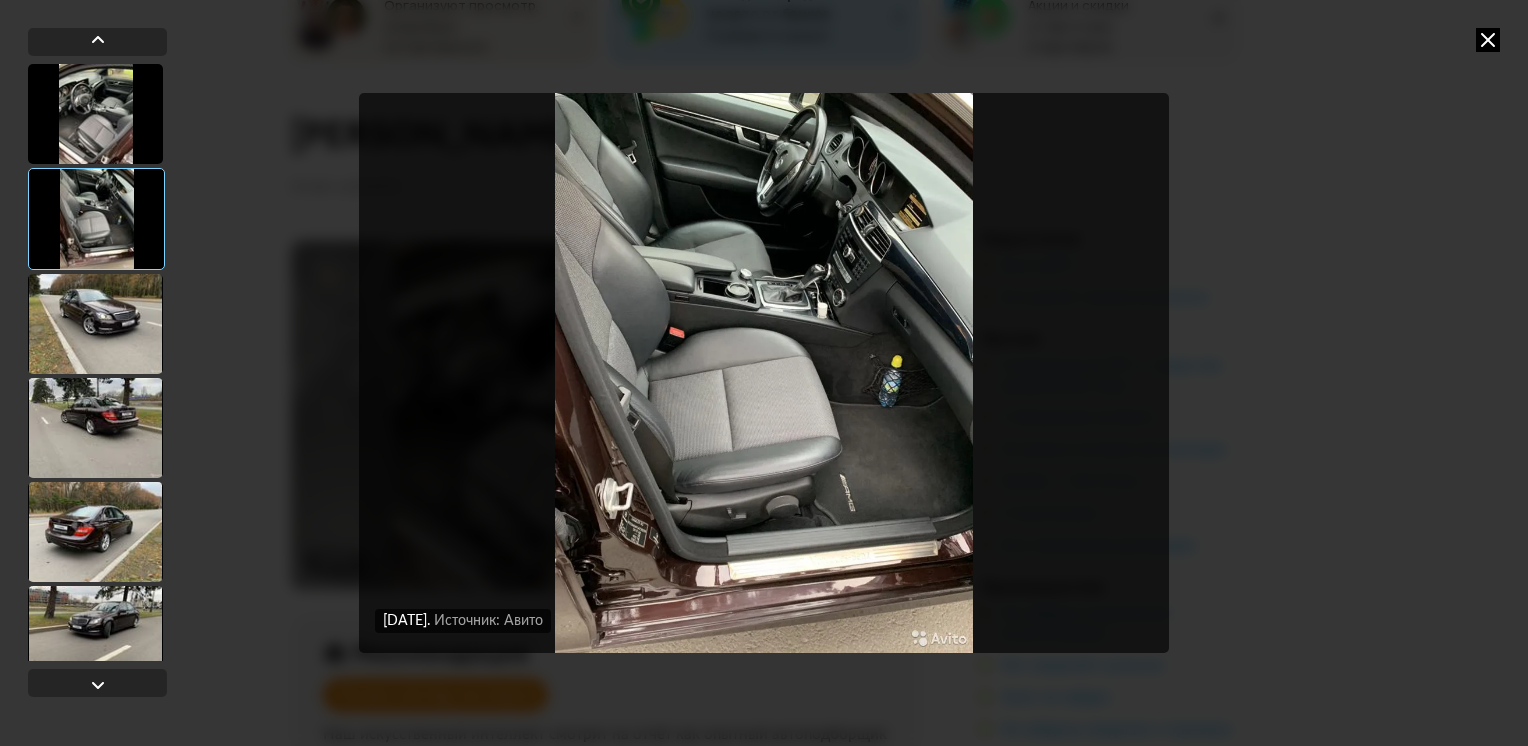 click at bounding box center [95, 324] 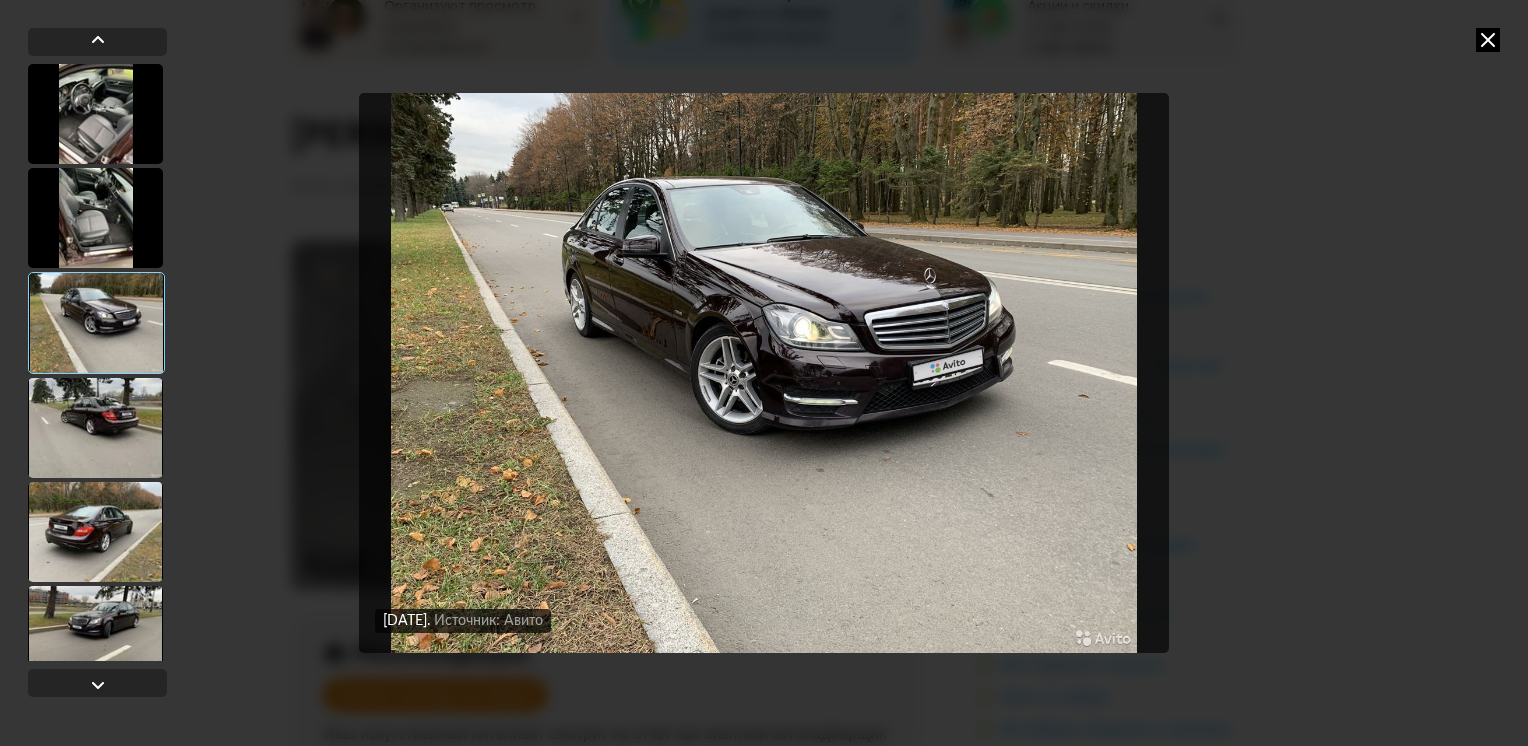 click at bounding box center (95, 428) 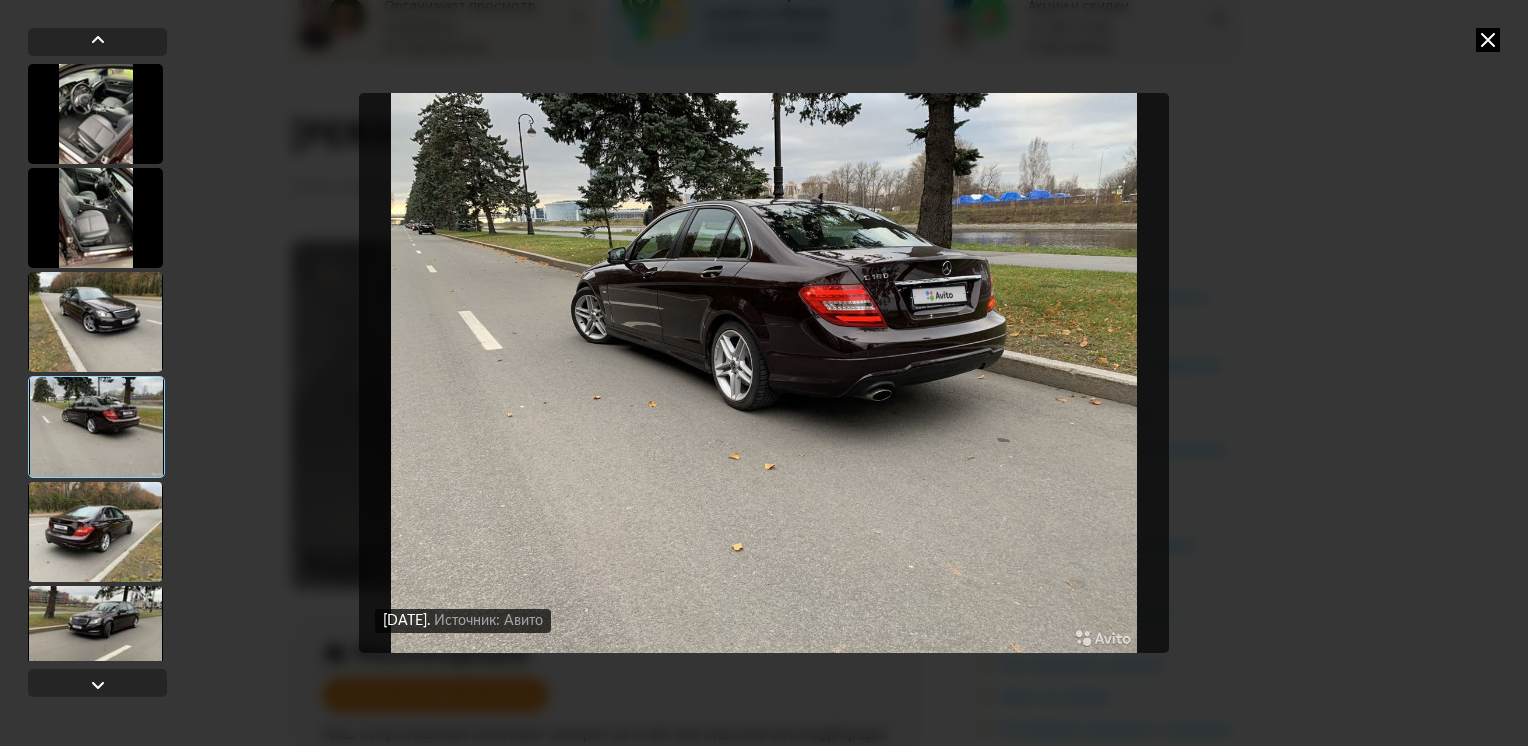 click at bounding box center [95, 532] 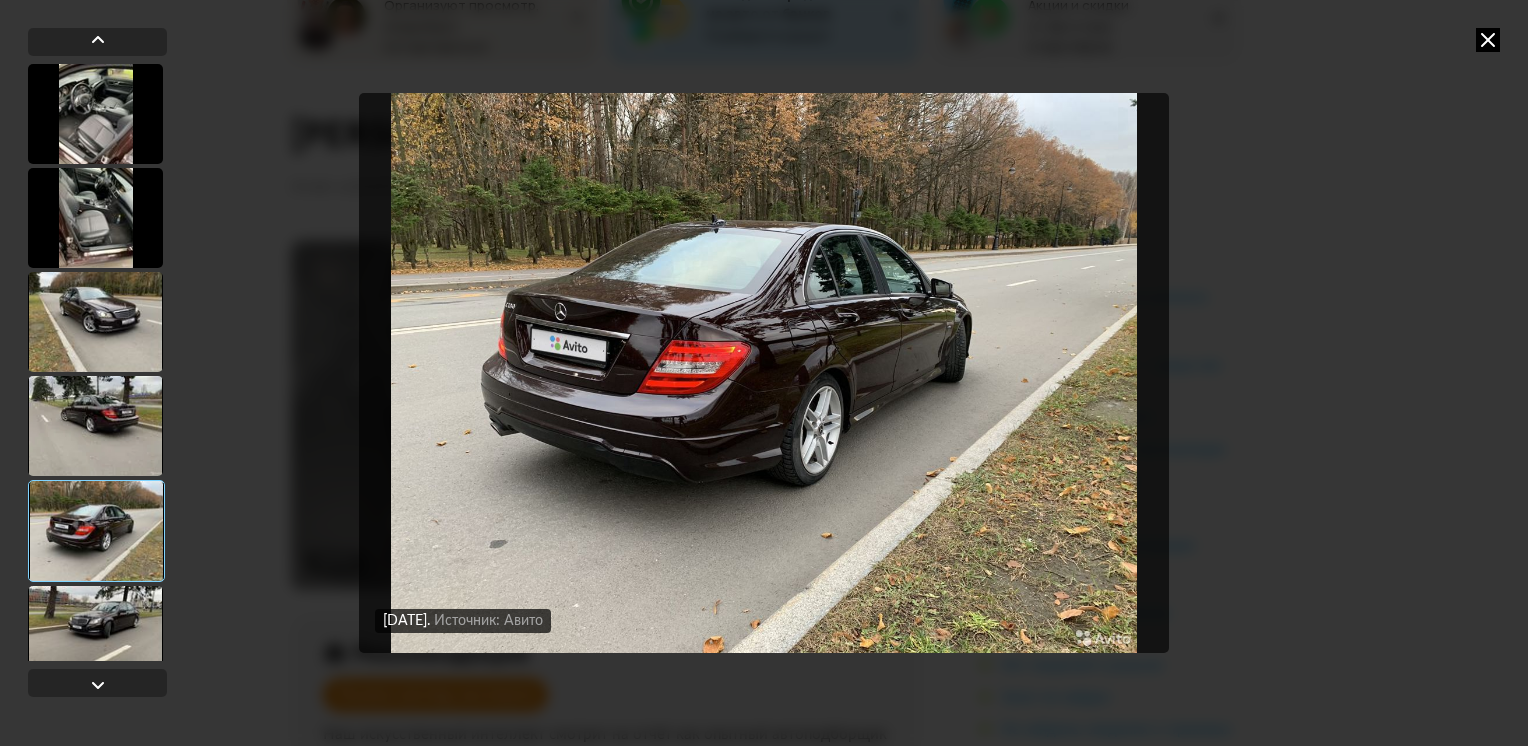 click at bounding box center [95, 636] 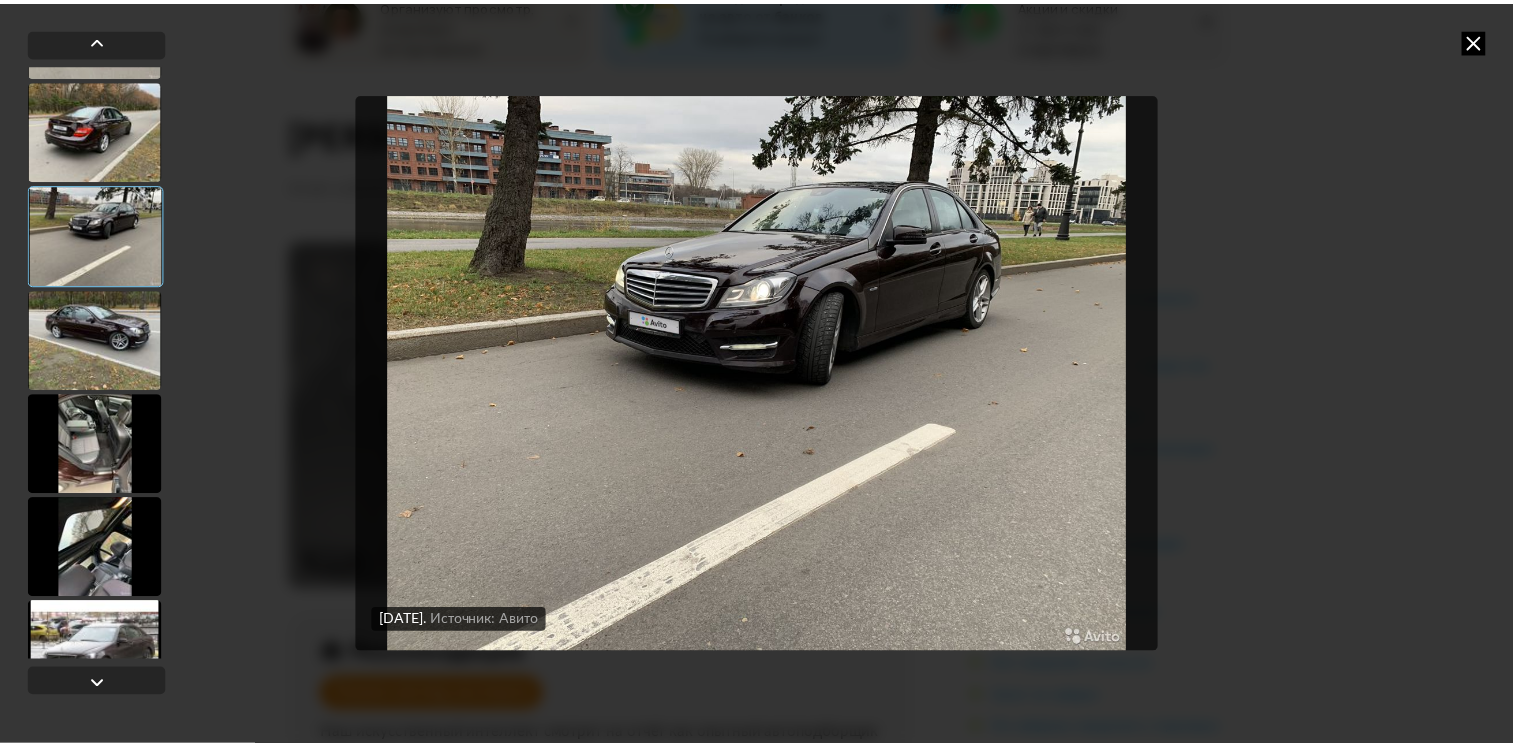 scroll, scrollTop: 444, scrollLeft: 0, axis: vertical 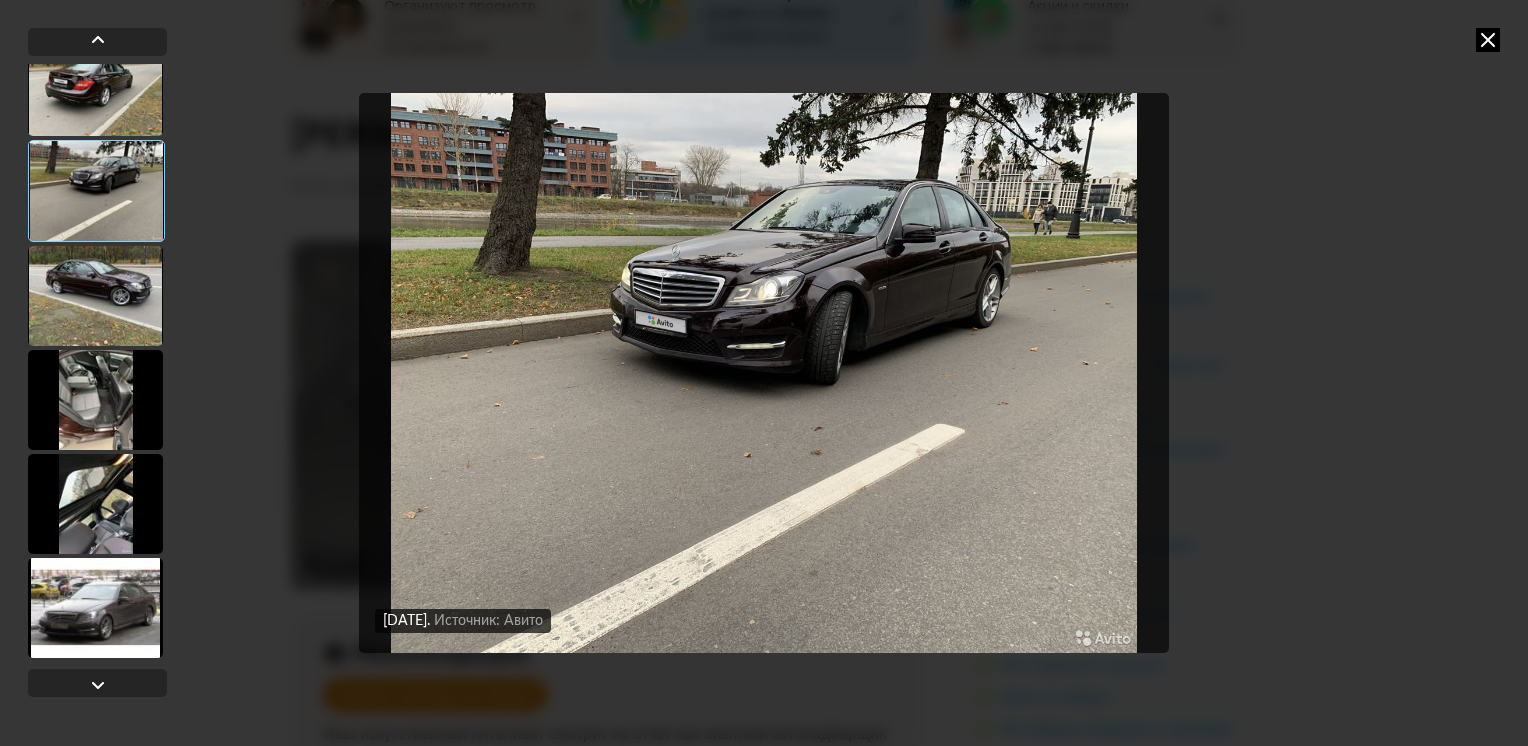 click at bounding box center [95, 400] 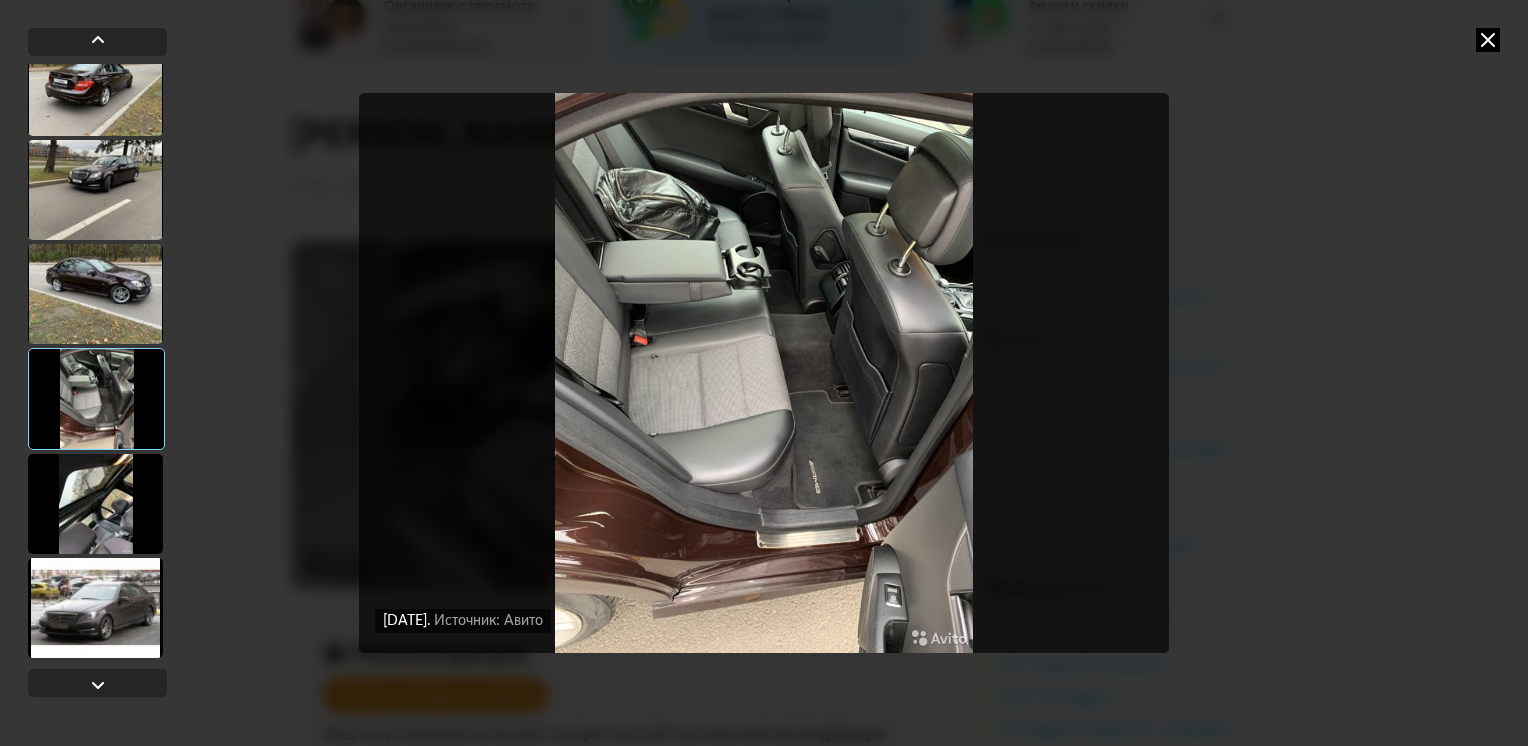 click at bounding box center [95, 504] 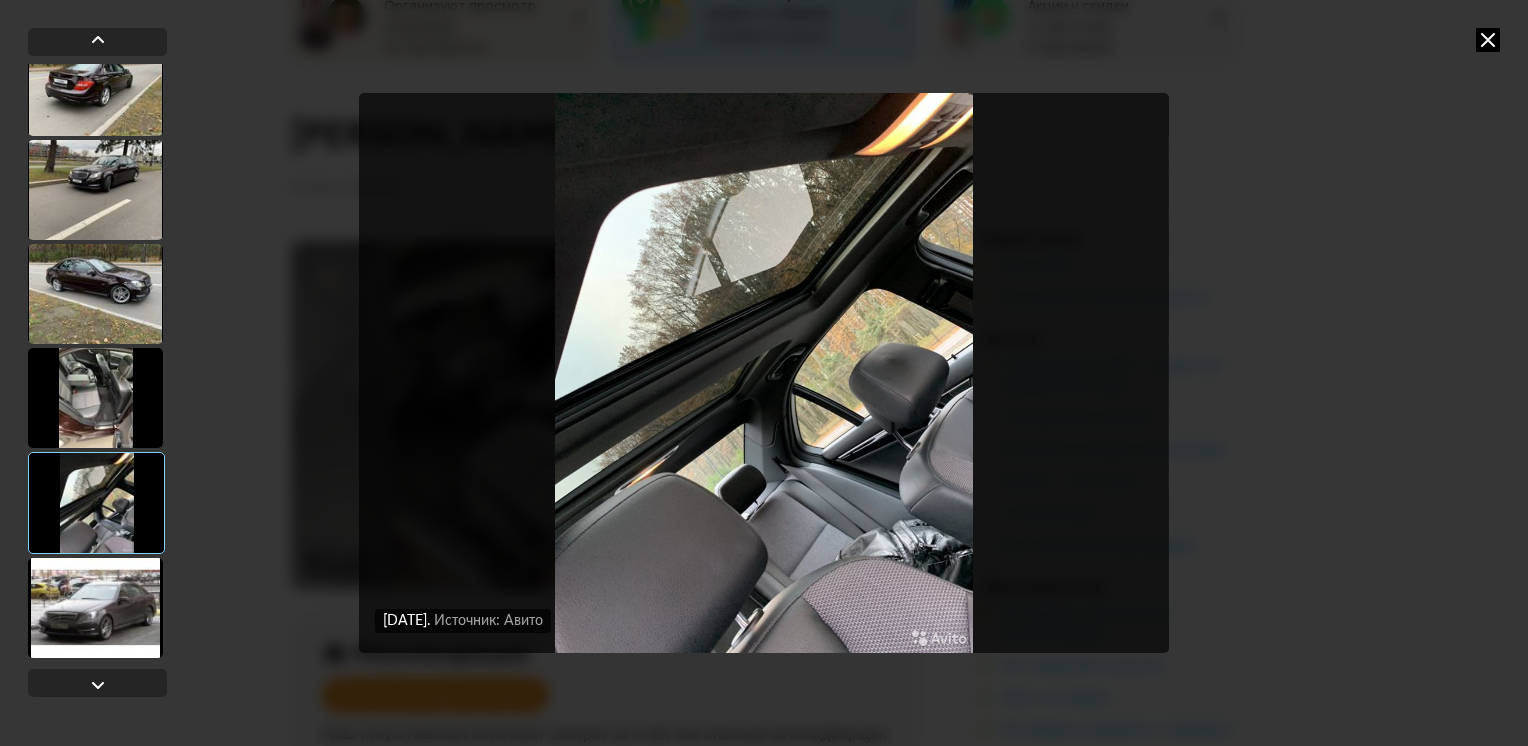 click at bounding box center (95, 608) 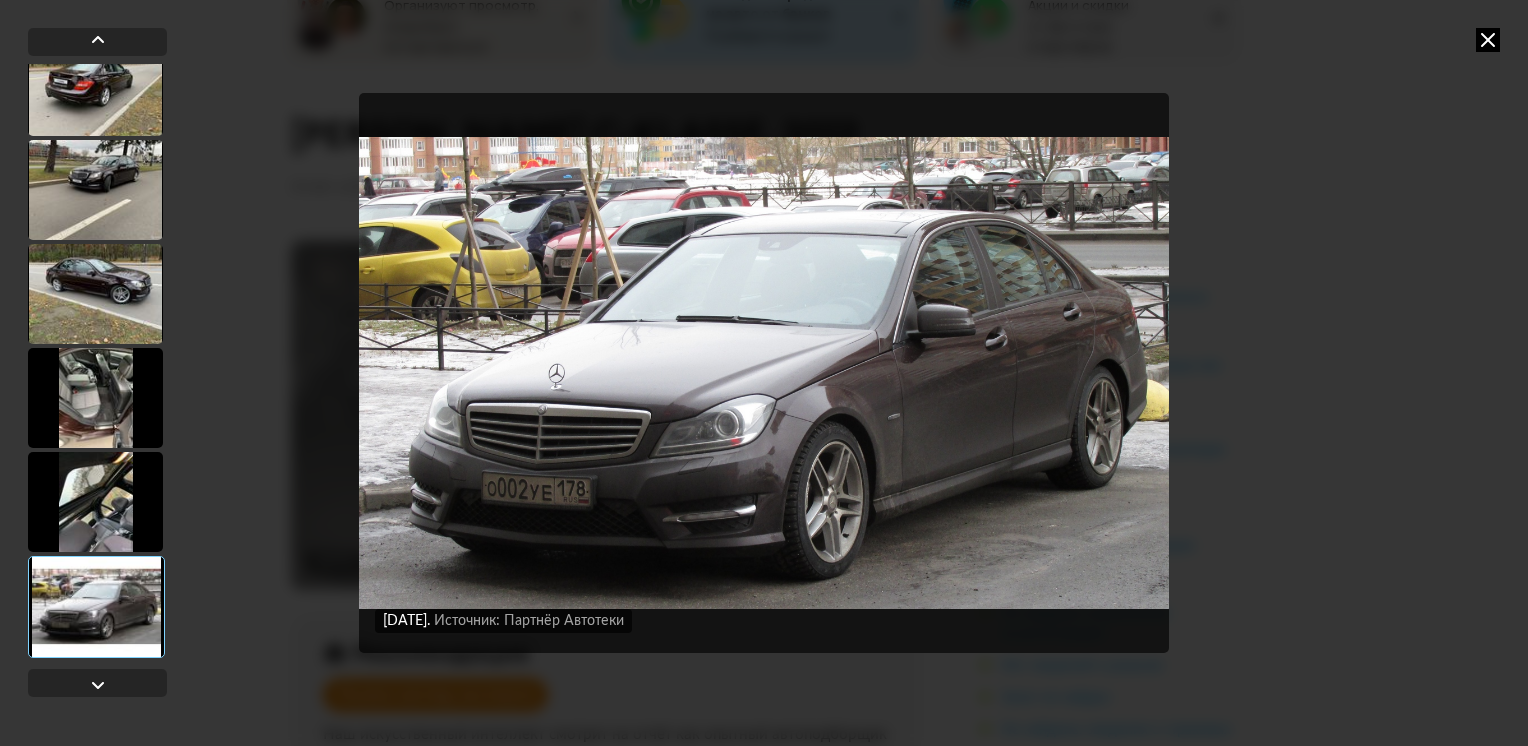 click at bounding box center [1488, 40] 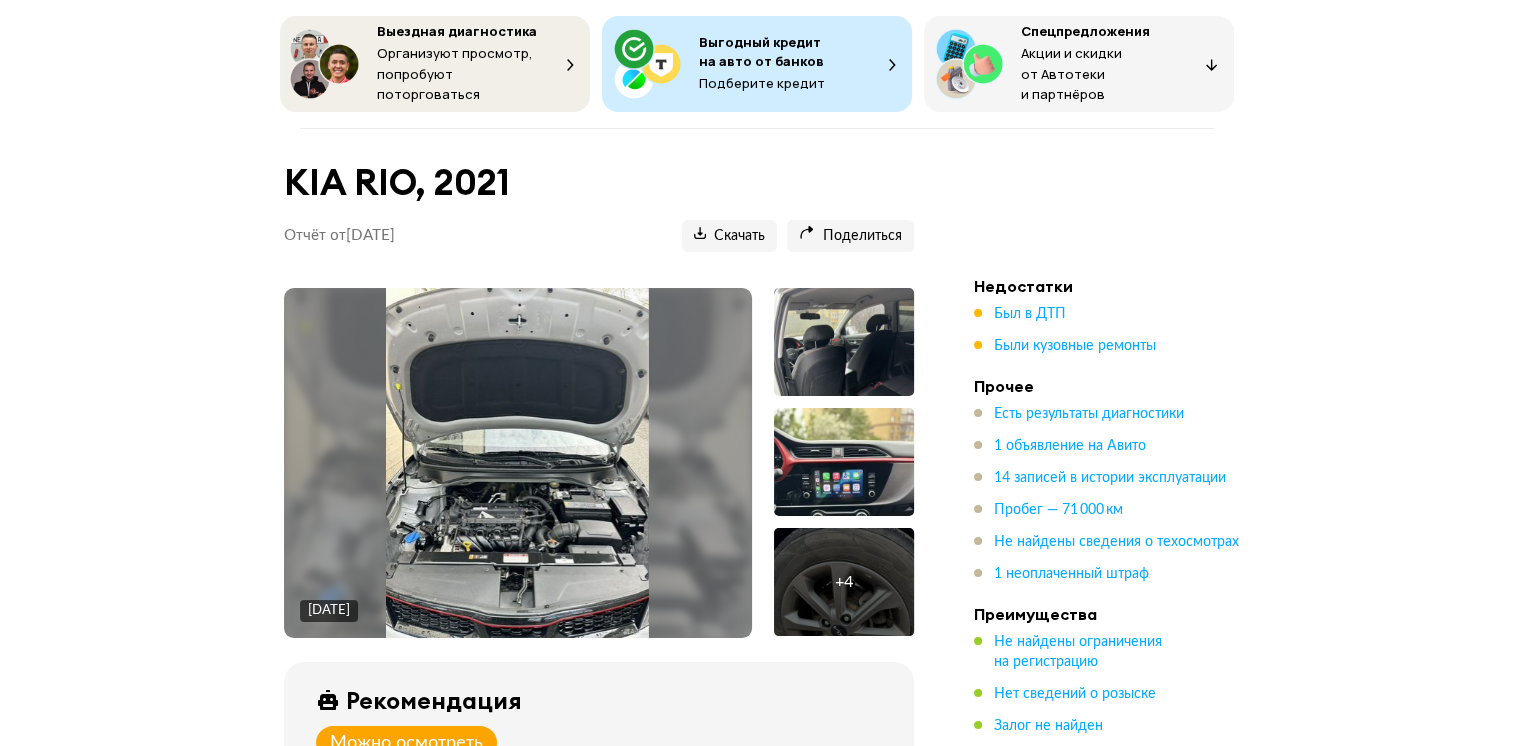 scroll, scrollTop: 200, scrollLeft: 0, axis: vertical 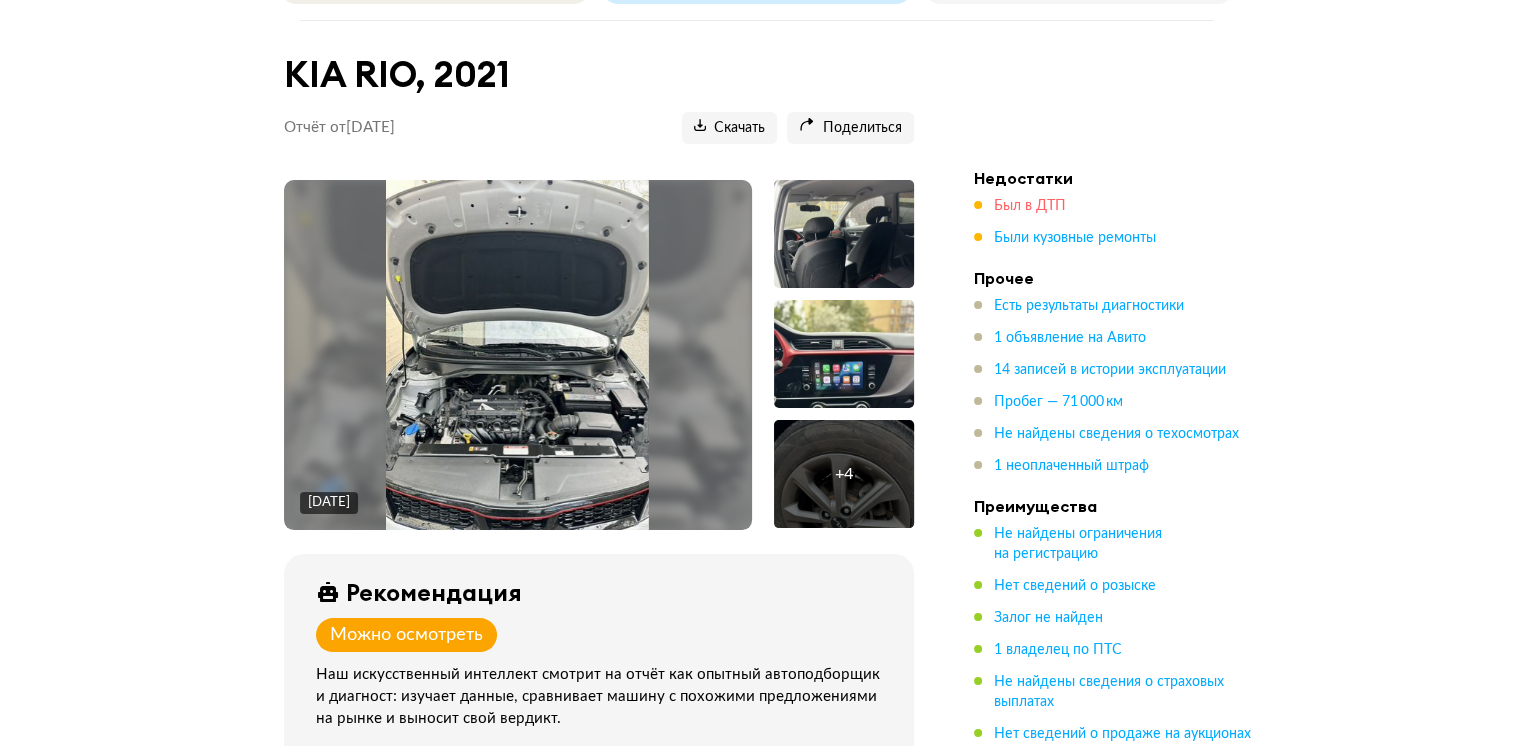 click on "Был в ДТП" at bounding box center (1030, 206) 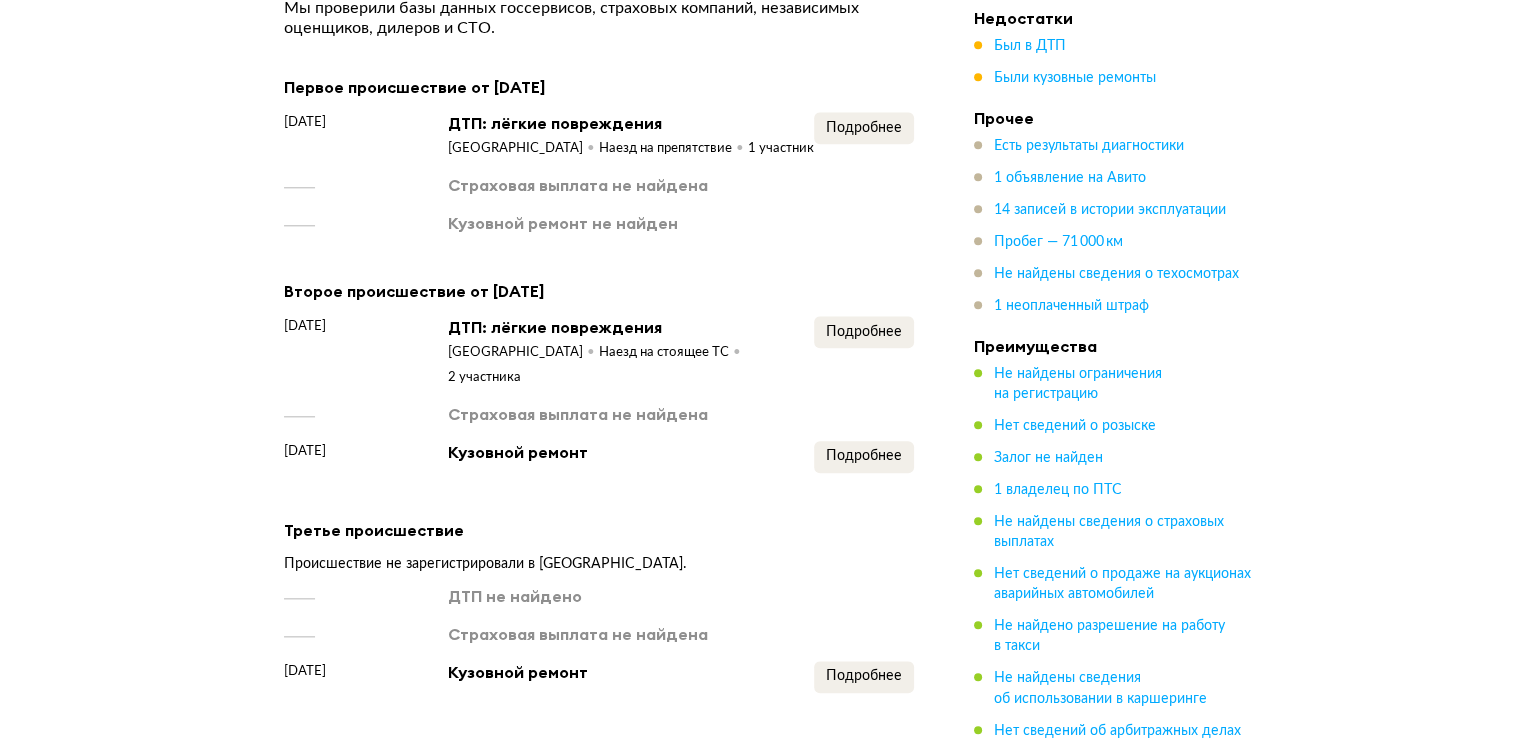 scroll, scrollTop: 2078, scrollLeft: 0, axis: vertical 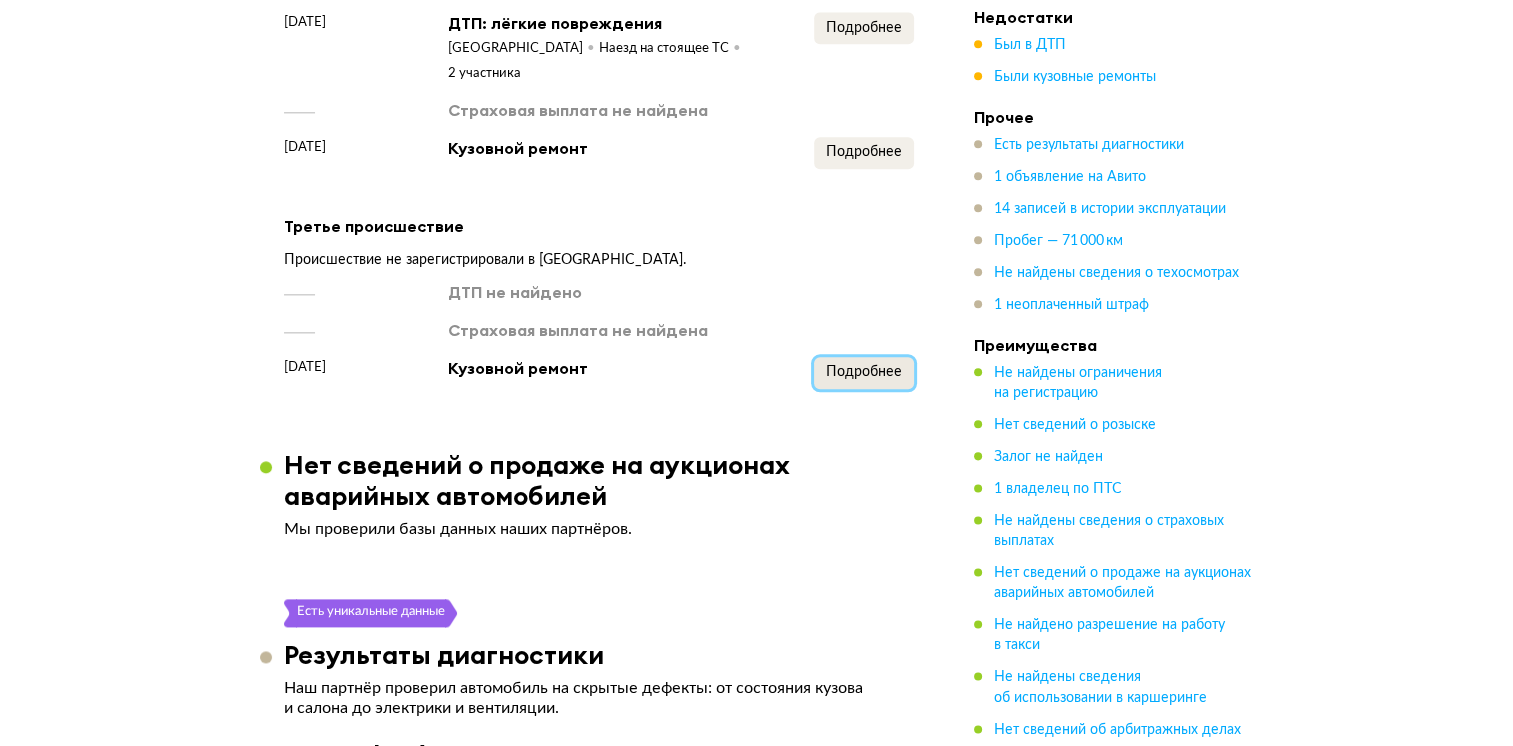 click on "Подробнее" at bounding box center (864, 372) 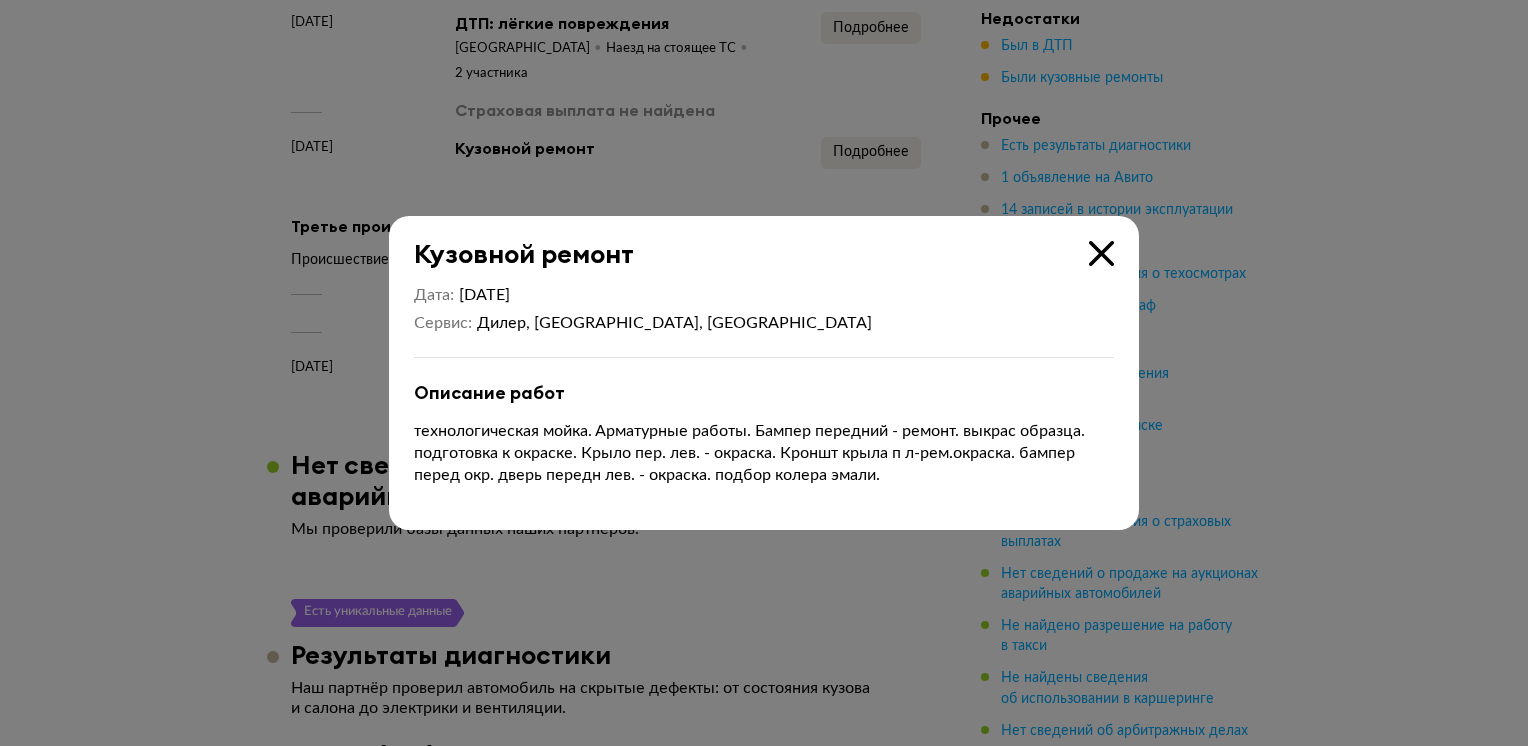 click at bounding box center (1101, 253) 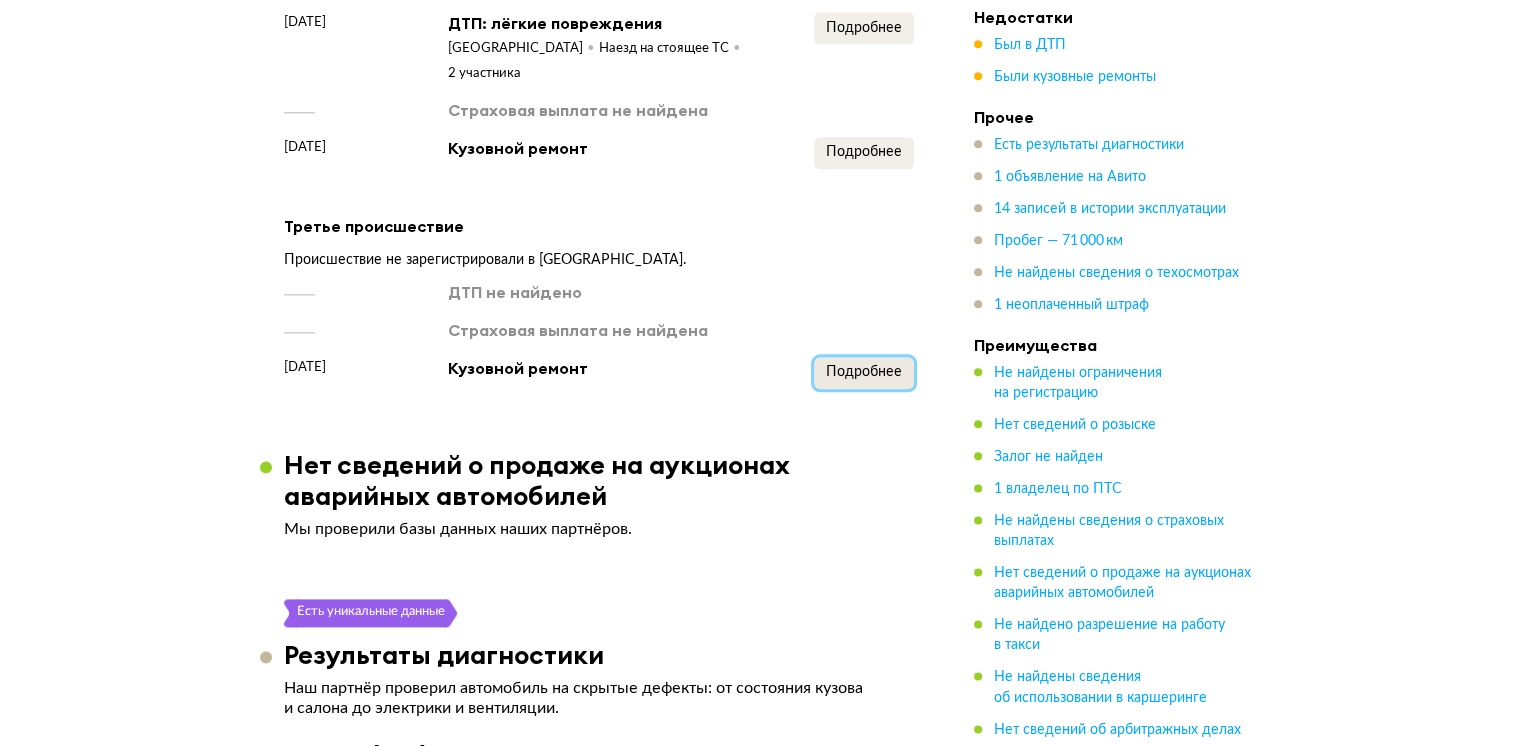 click on "Подробнее" at bounding box center (864, 372) 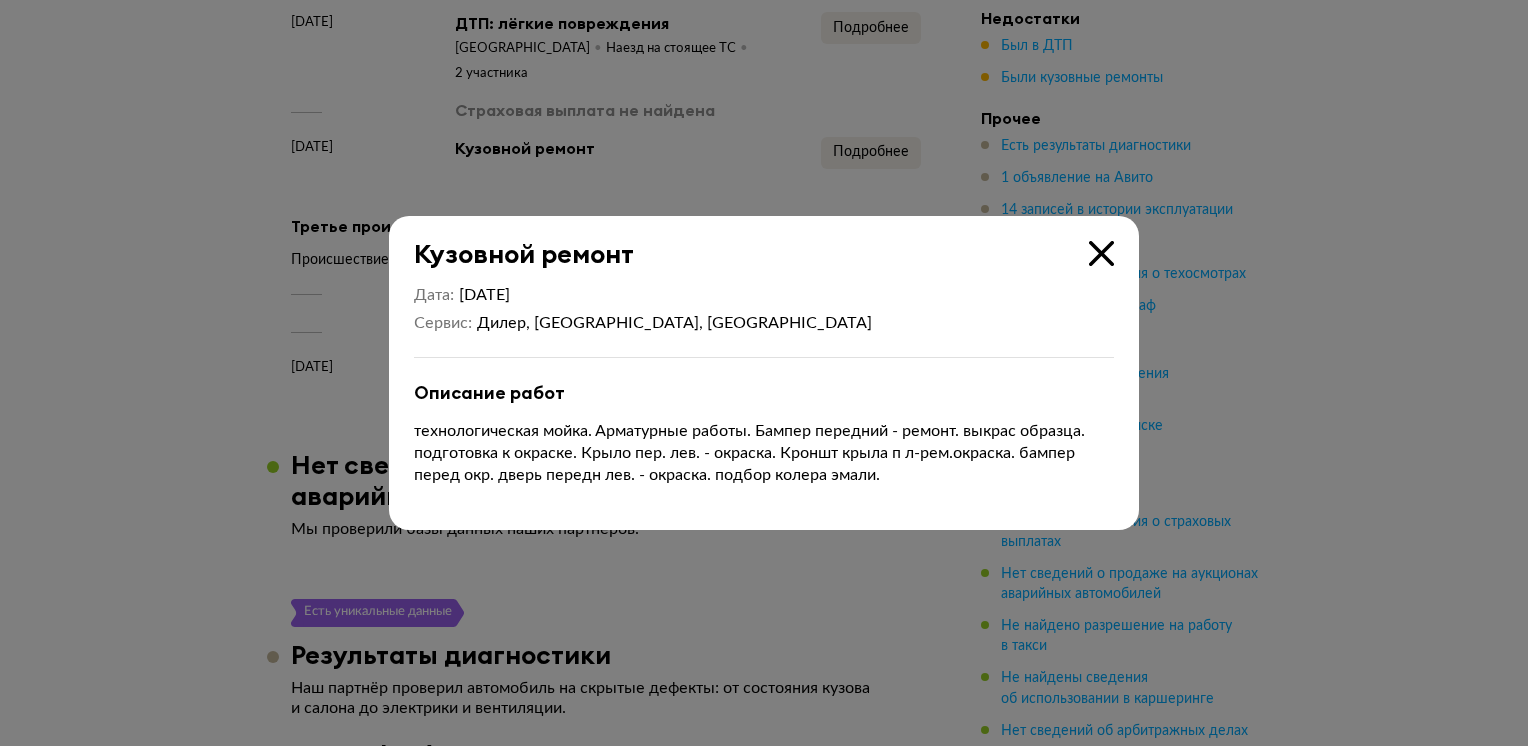 click at bounding box center (1101, 253) 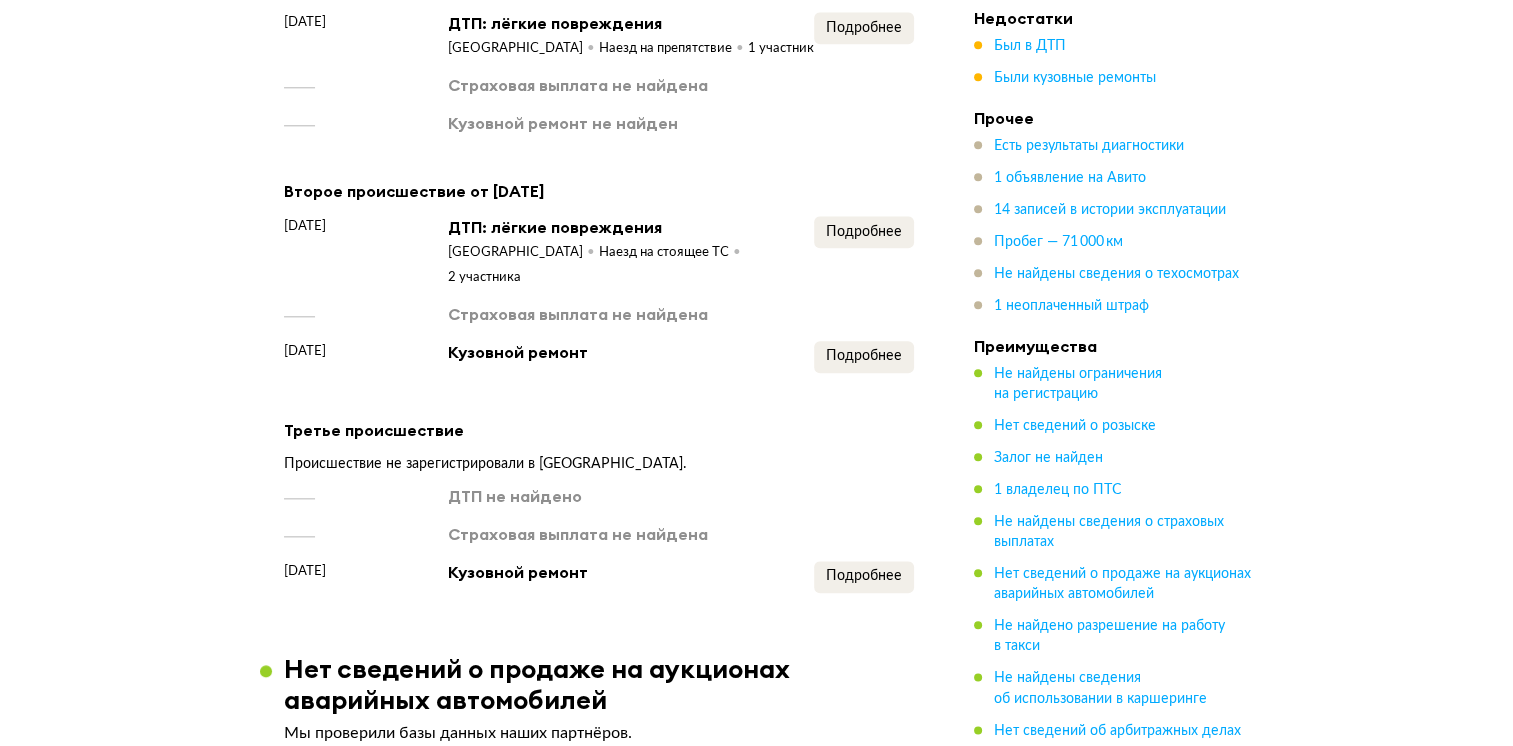 scroll, scrollTop: 2178, scrollLeft: 0, axis: vertical 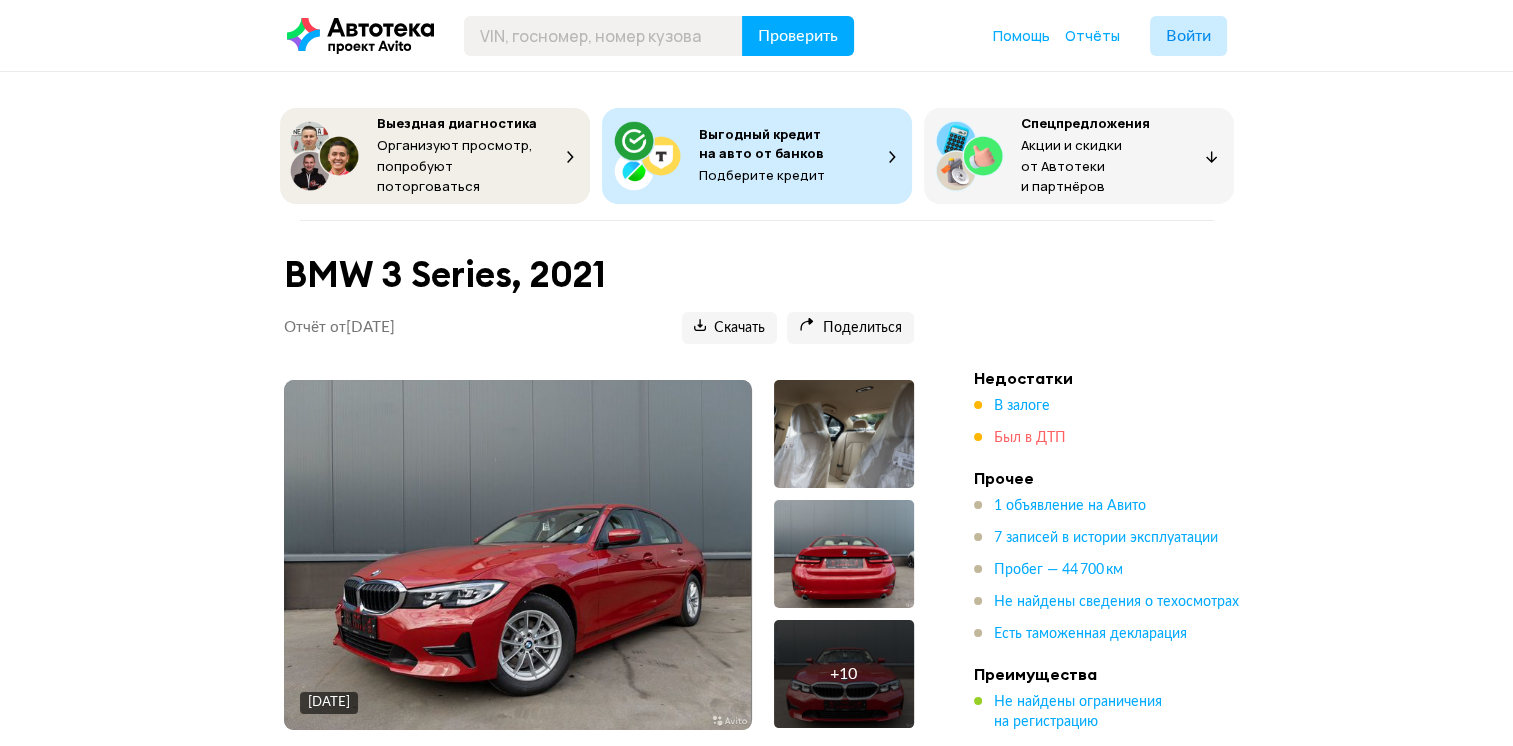 click on "Был в ДТП" at bounding box center (1030, 438) 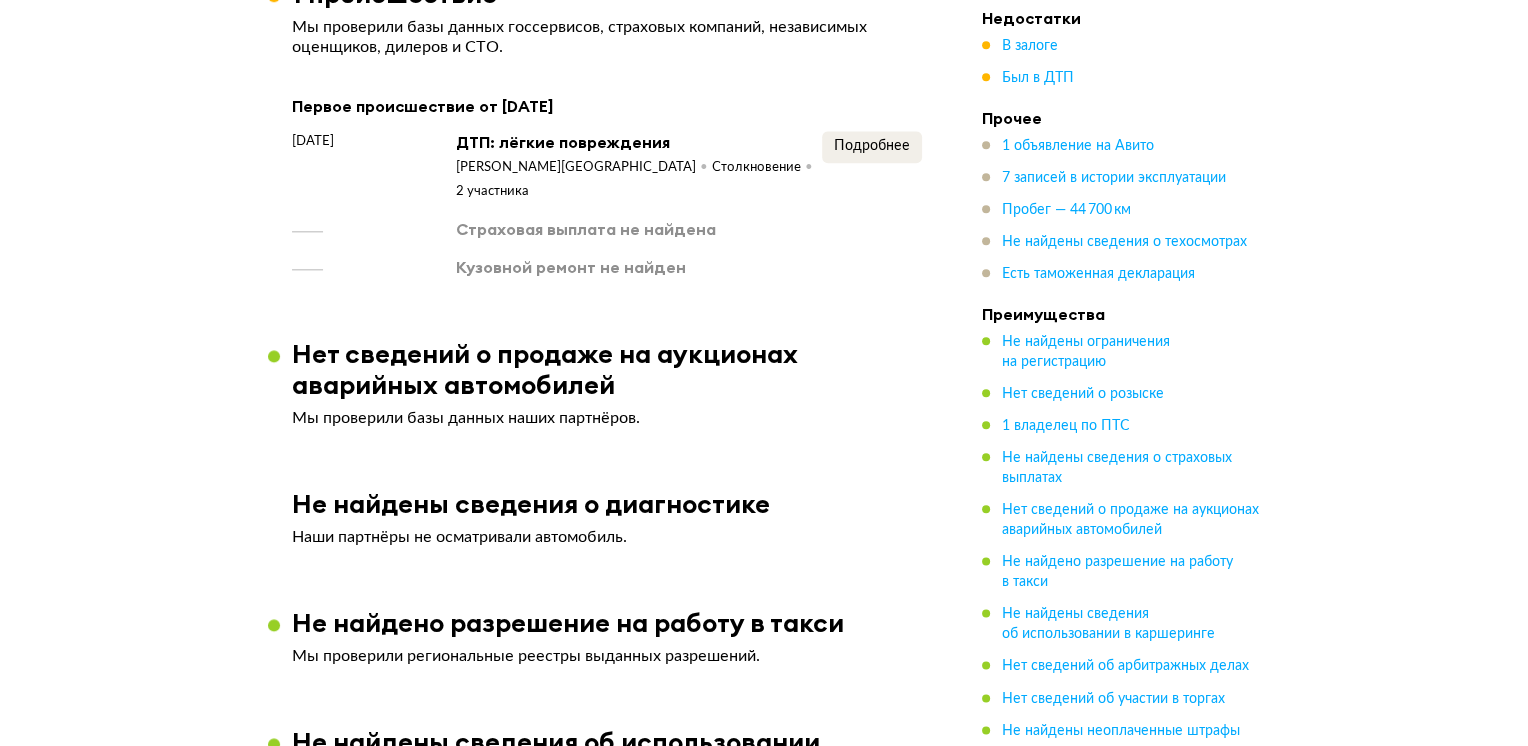 scroll, scrollTop: 2182, scrollLeft: 0, axis: vertical 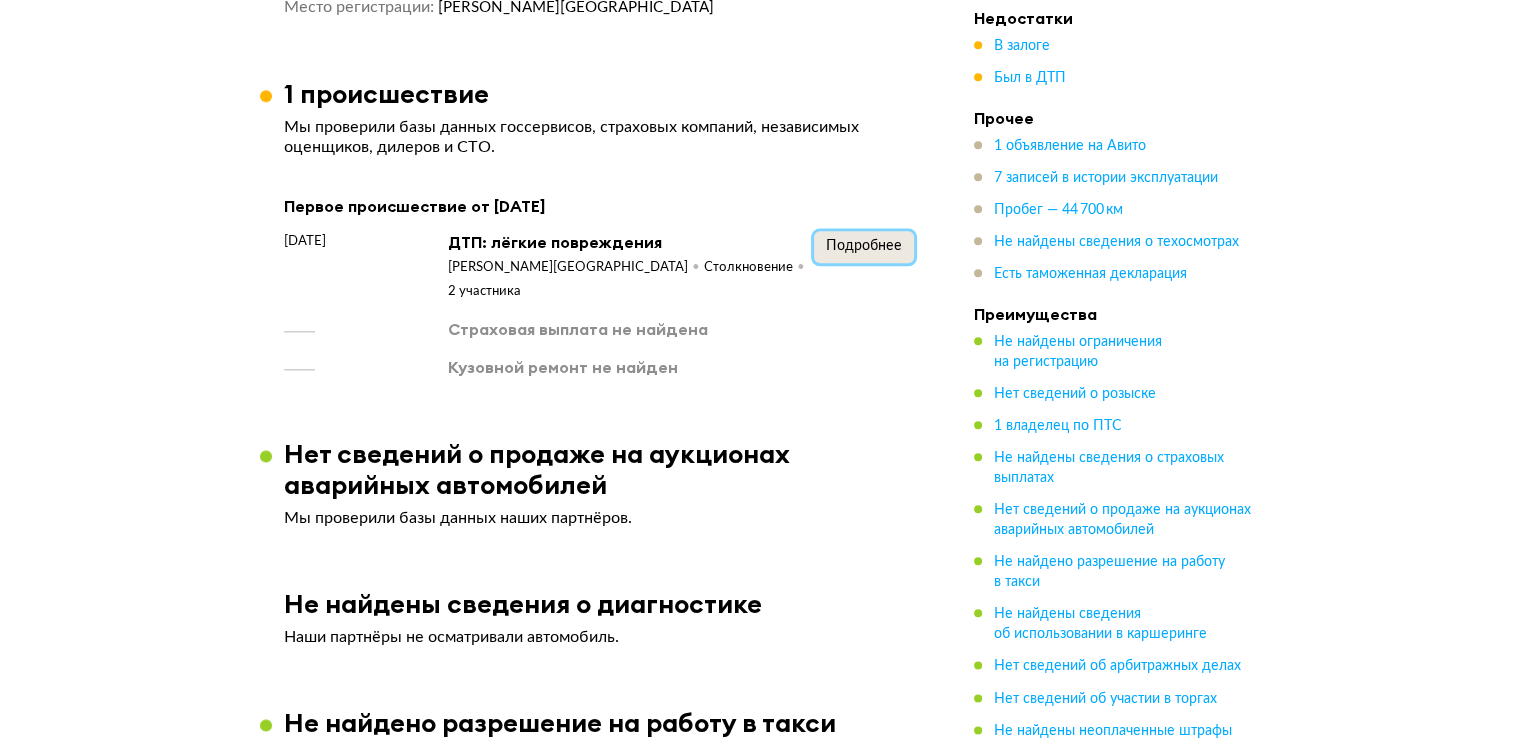 click on "Подробнее" at bounding box center [864, 246] 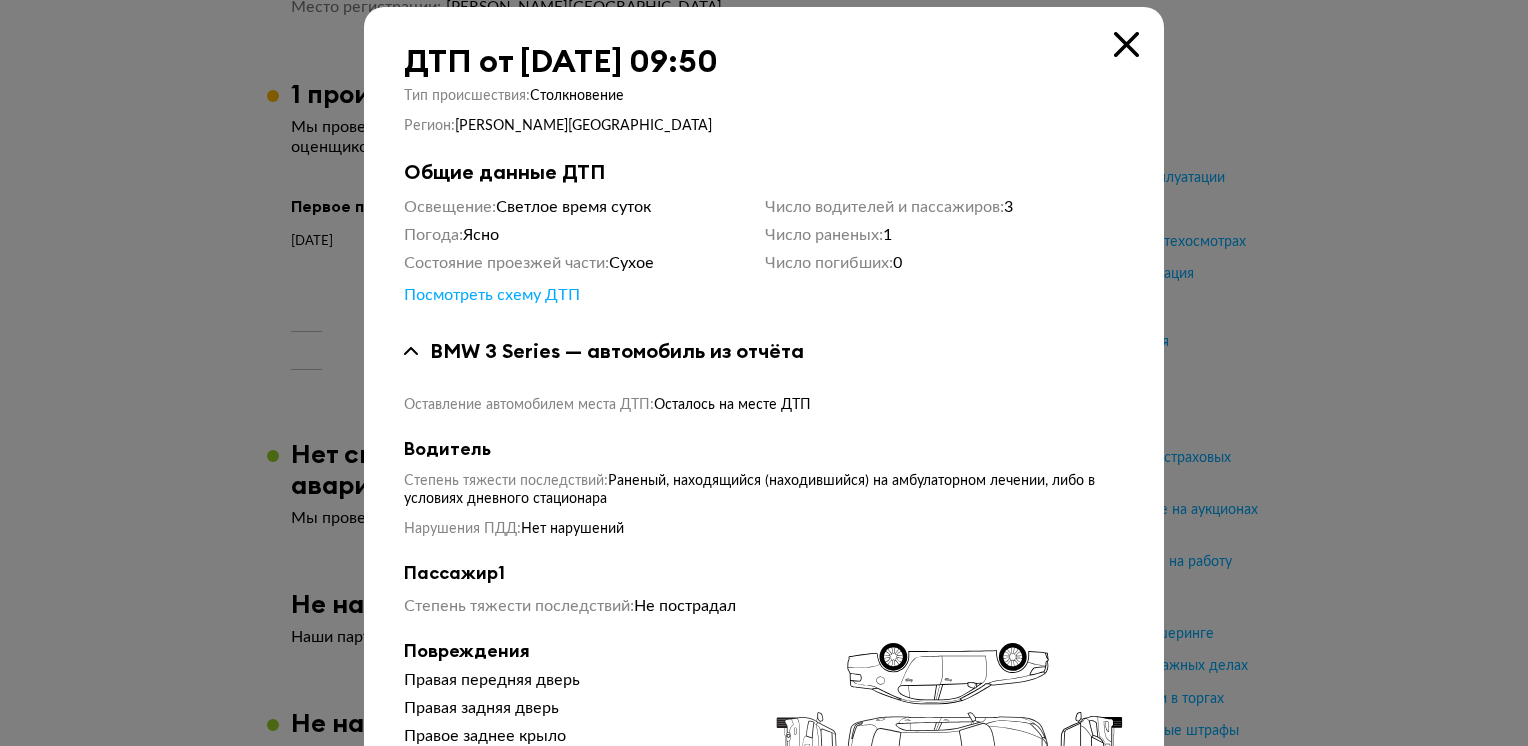 scroll, scrollTop: 0, scrollLeft: 0, axis: both 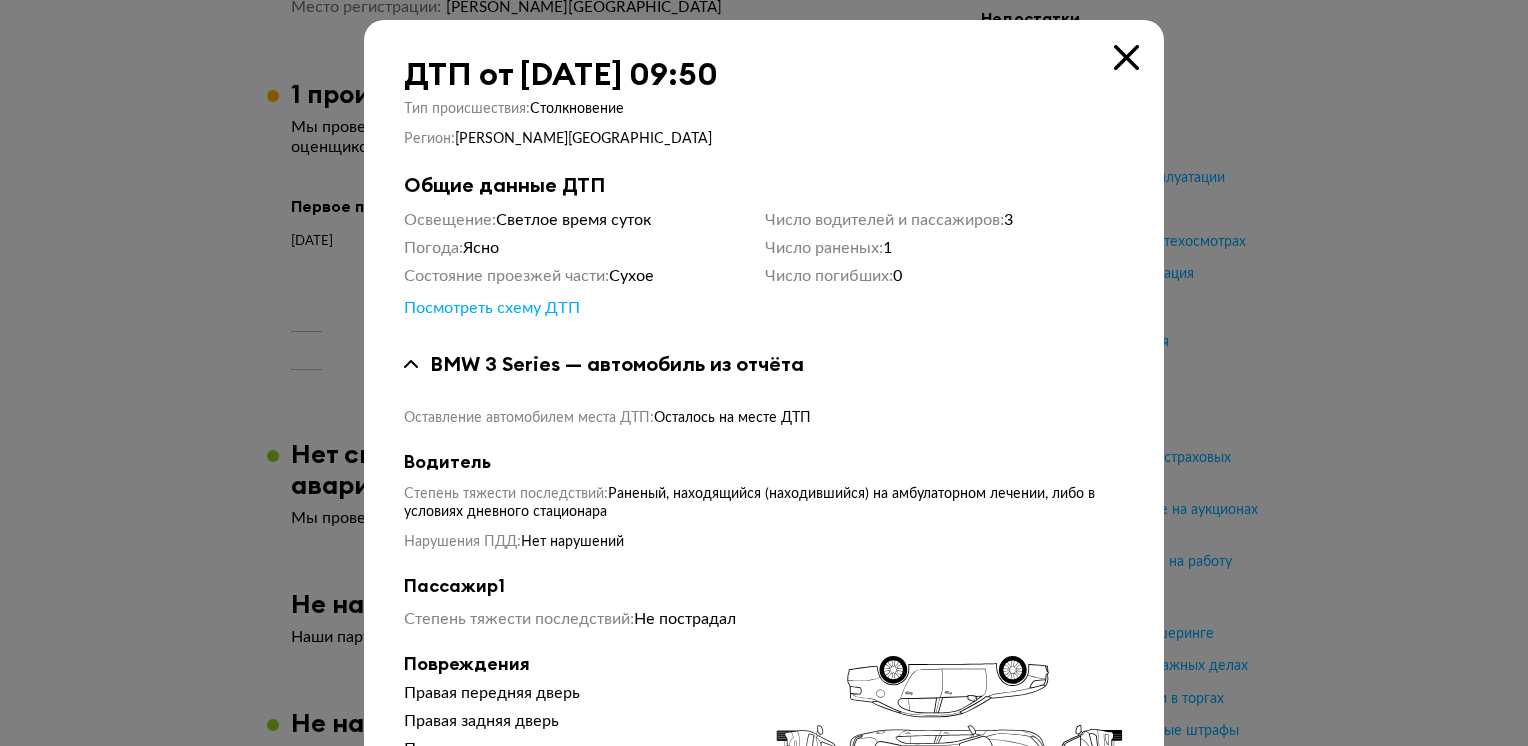 click on "ДТП от 18 августа 2022 года в 09:50 Тип происшествия :  Столкновение Регион :  Московская область Общие данные ДТП Освещение :  Светлое время суток Погода :  Ясно Состояние проезжей части :  Сухое Число водителей и пассажиров :  3 Число раненых :  1 Число погибших :  0 Посмотреть схему ДТП BMW   3 Series   —   автомобиль из отчёта Оставление автомобилем места ДТП :  Осталось на месте ДТП Водитель Степень тяжести последствий :  Раненый, находящийся (находившийся) на амбулаторном лечении, либо в условиях дневного стационара Нарушения ПДД :  Нет нарушений Пассажир  1 :  Не пострадал" at bounding box center (764, 669) 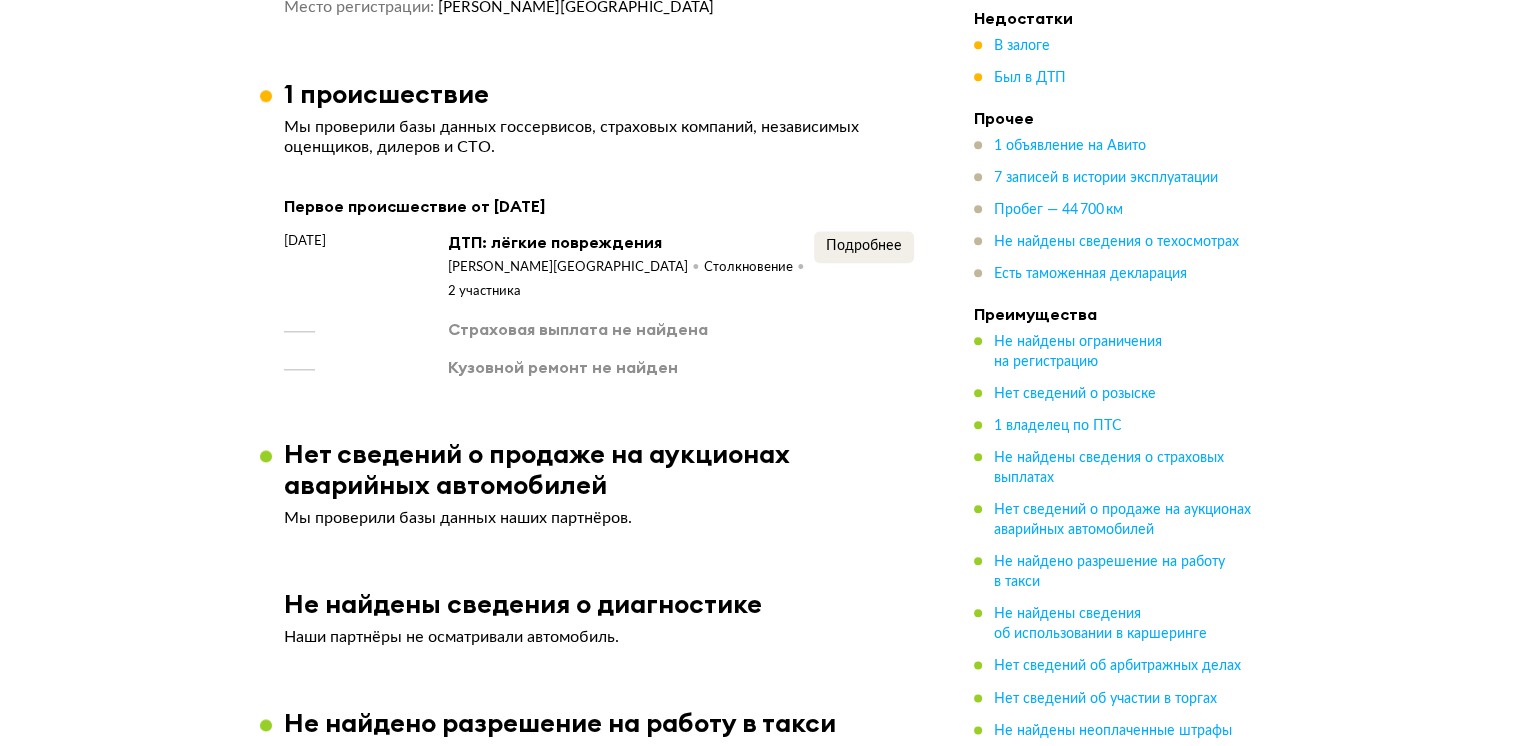 drag, startPoint x: 283, startPoint y: 210, endPoint x: 410, endPoint y: 211, distance: 127.00394 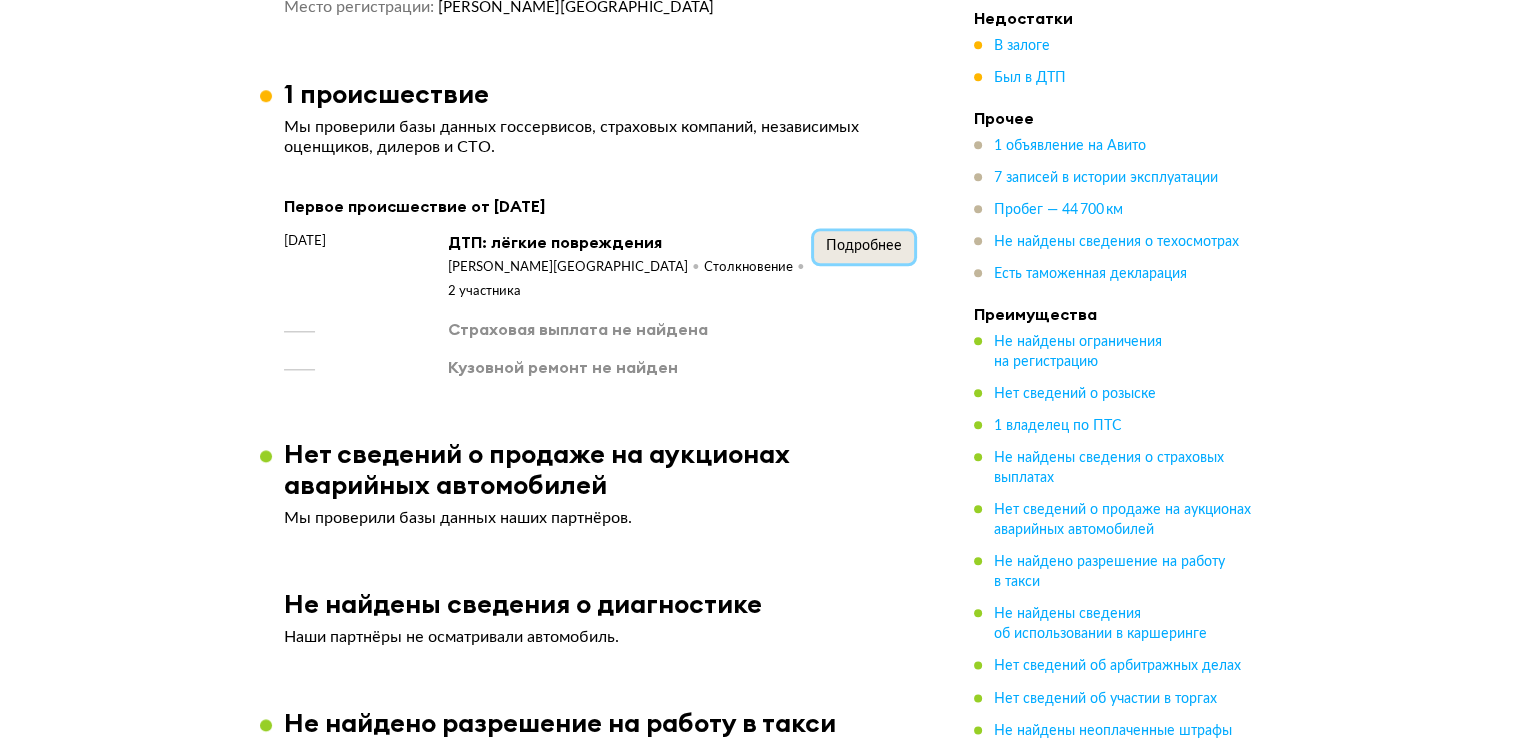 click on "Подробнее" at bounding box center [864, 246] 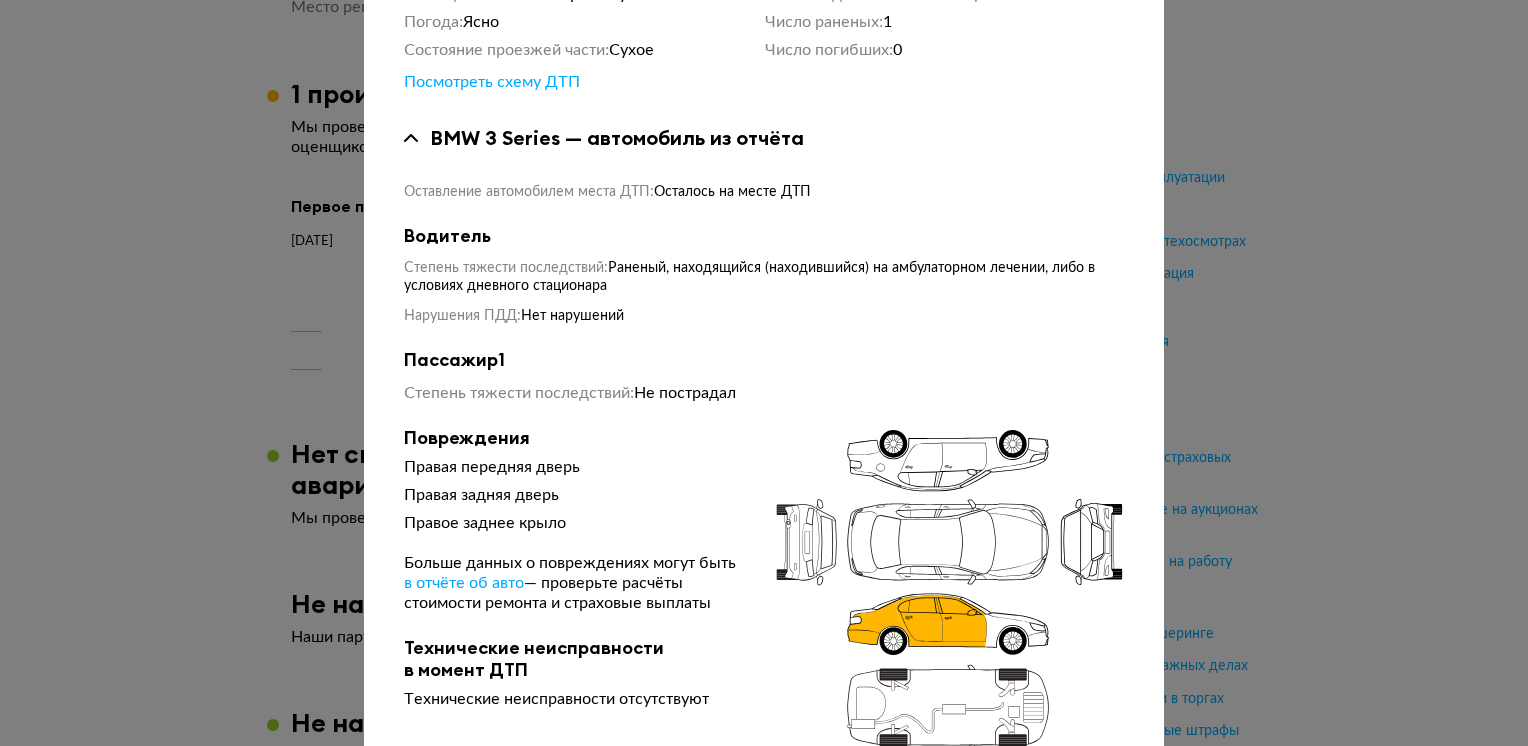 scroll, scrollTop: 300, scrollLeft: 0, axis: vertical 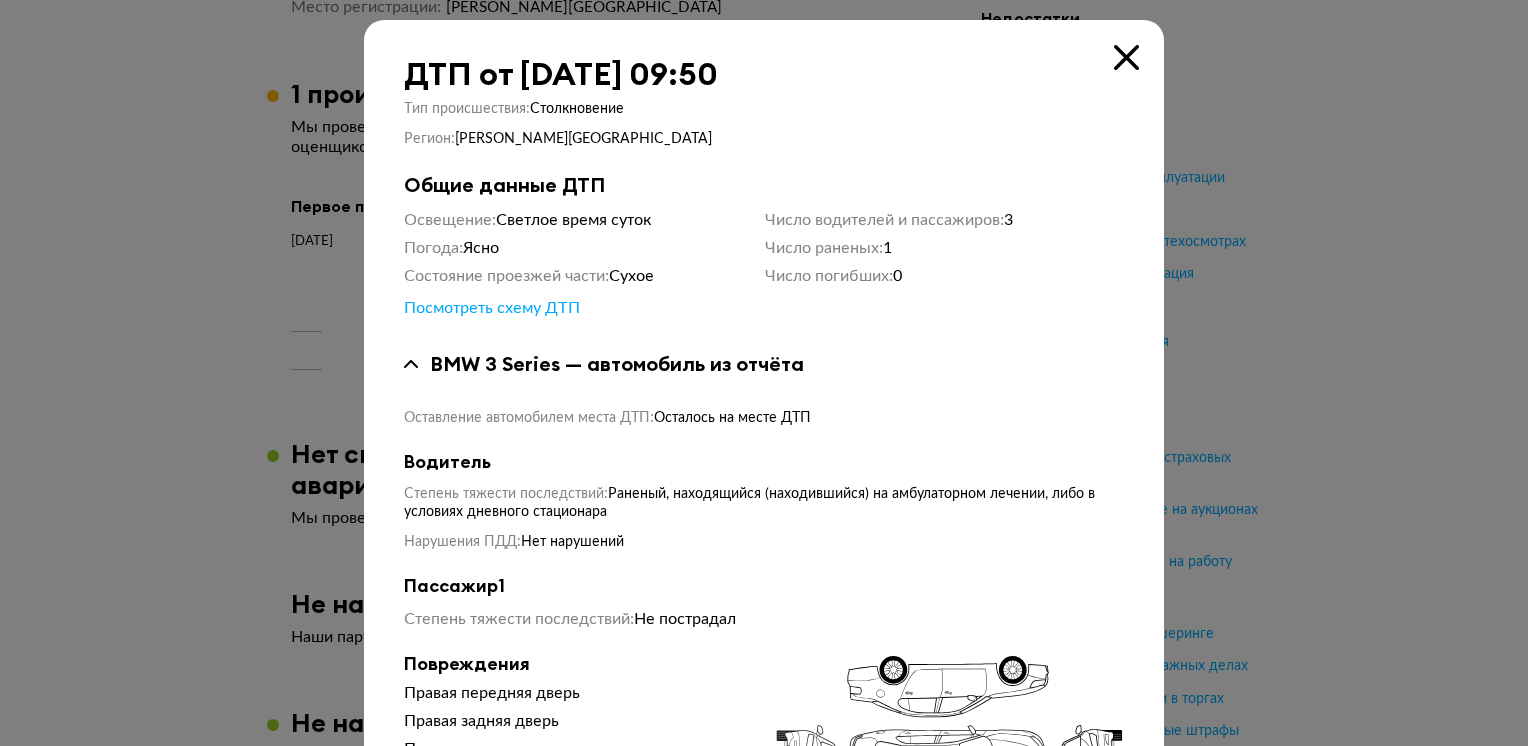 click at bounding box center [1126, 57] 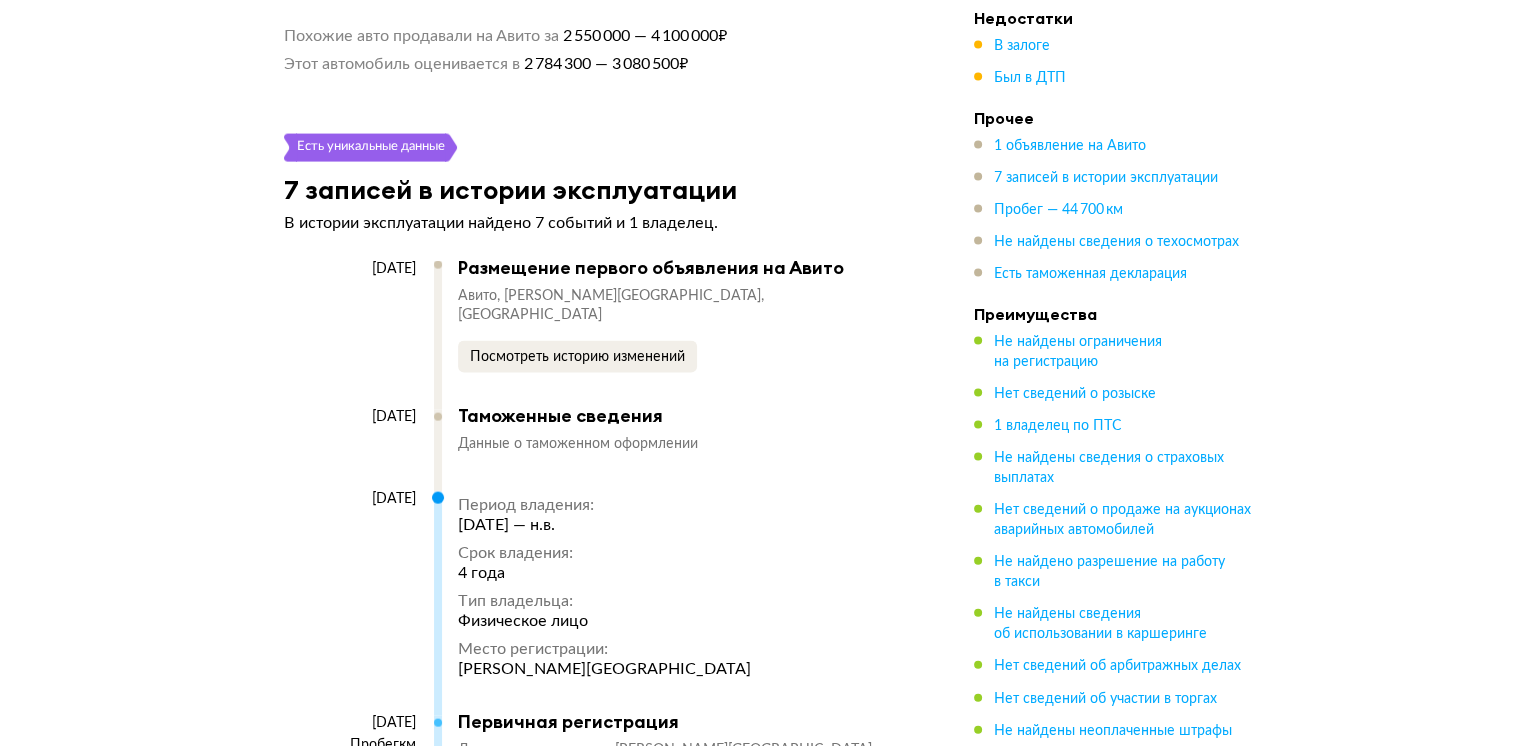 scroll, scrollTop: 4200, scrollLeft: 0, axis: vertical 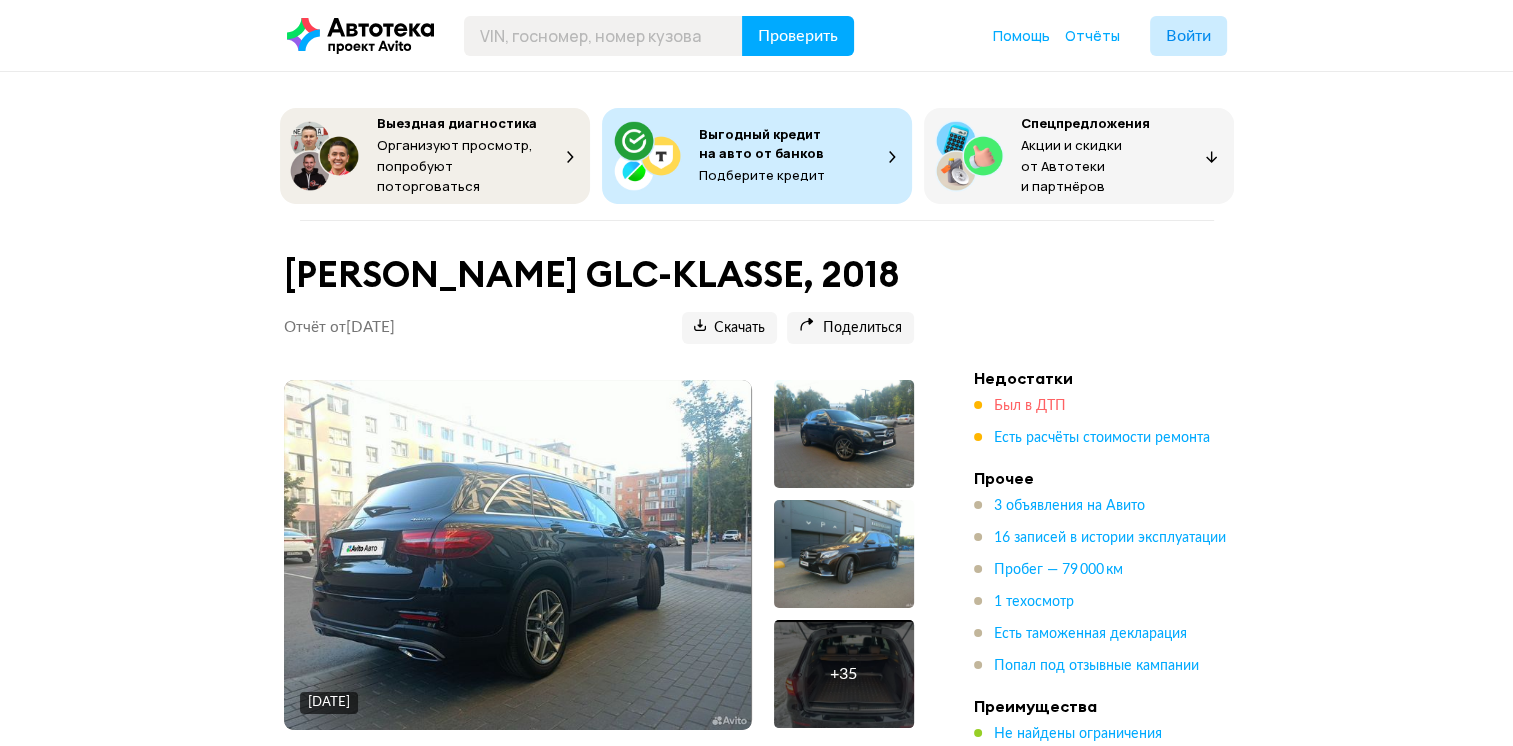 click on "Был в ДТП" at bounding box center (1030, 406) 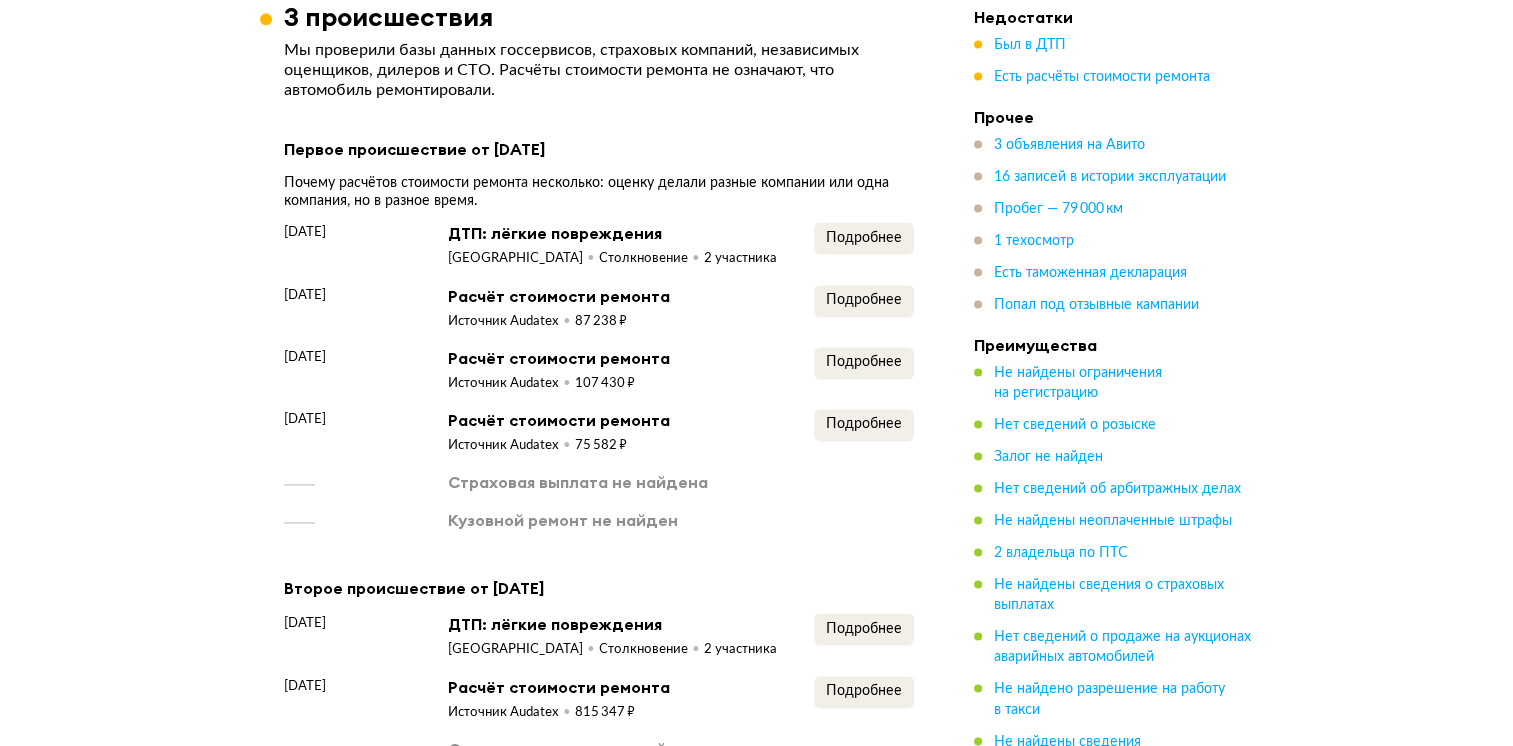 scroll, scrollTop: 2984, scrollLeft: 0, axis: vertical 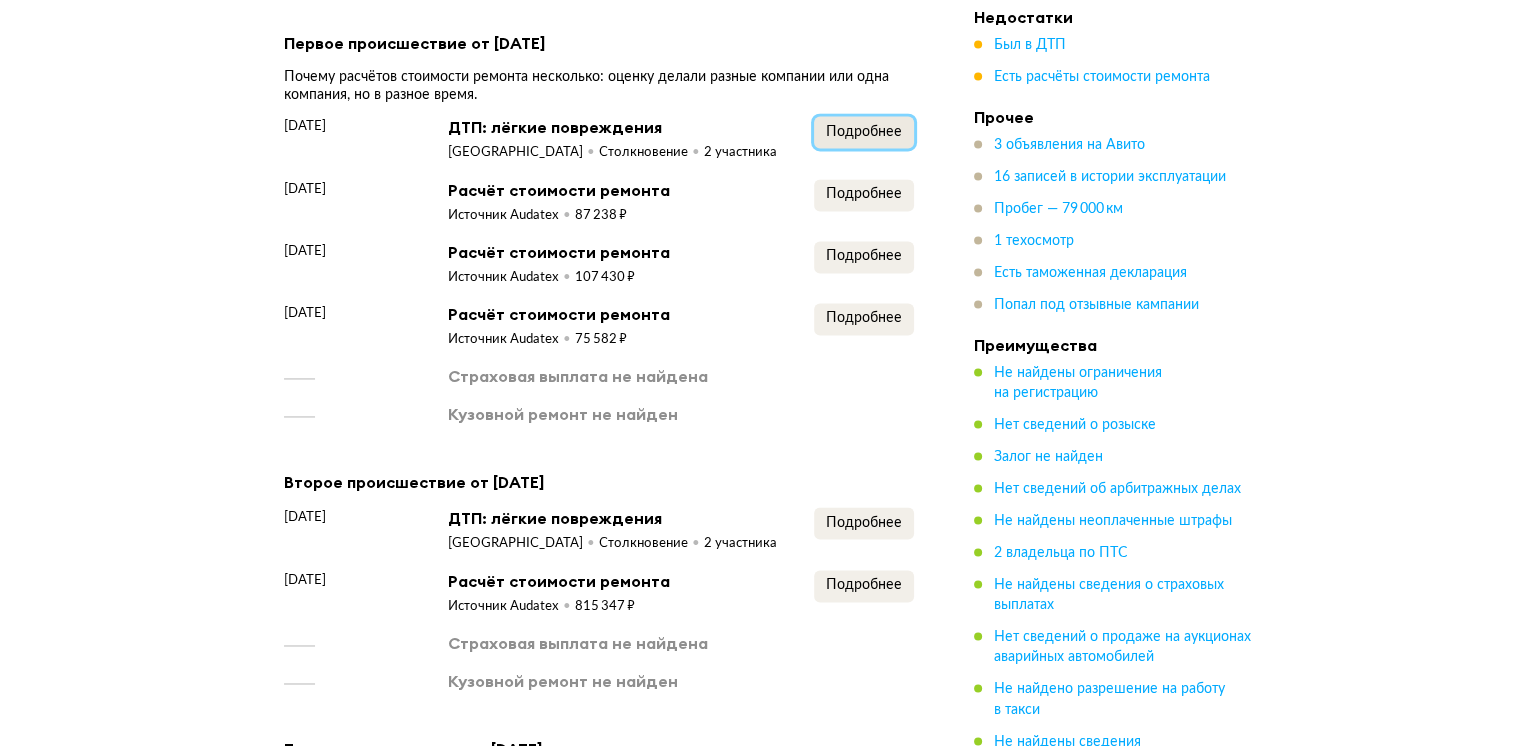 click on "Подробнее" at bounding box center (864, 132) 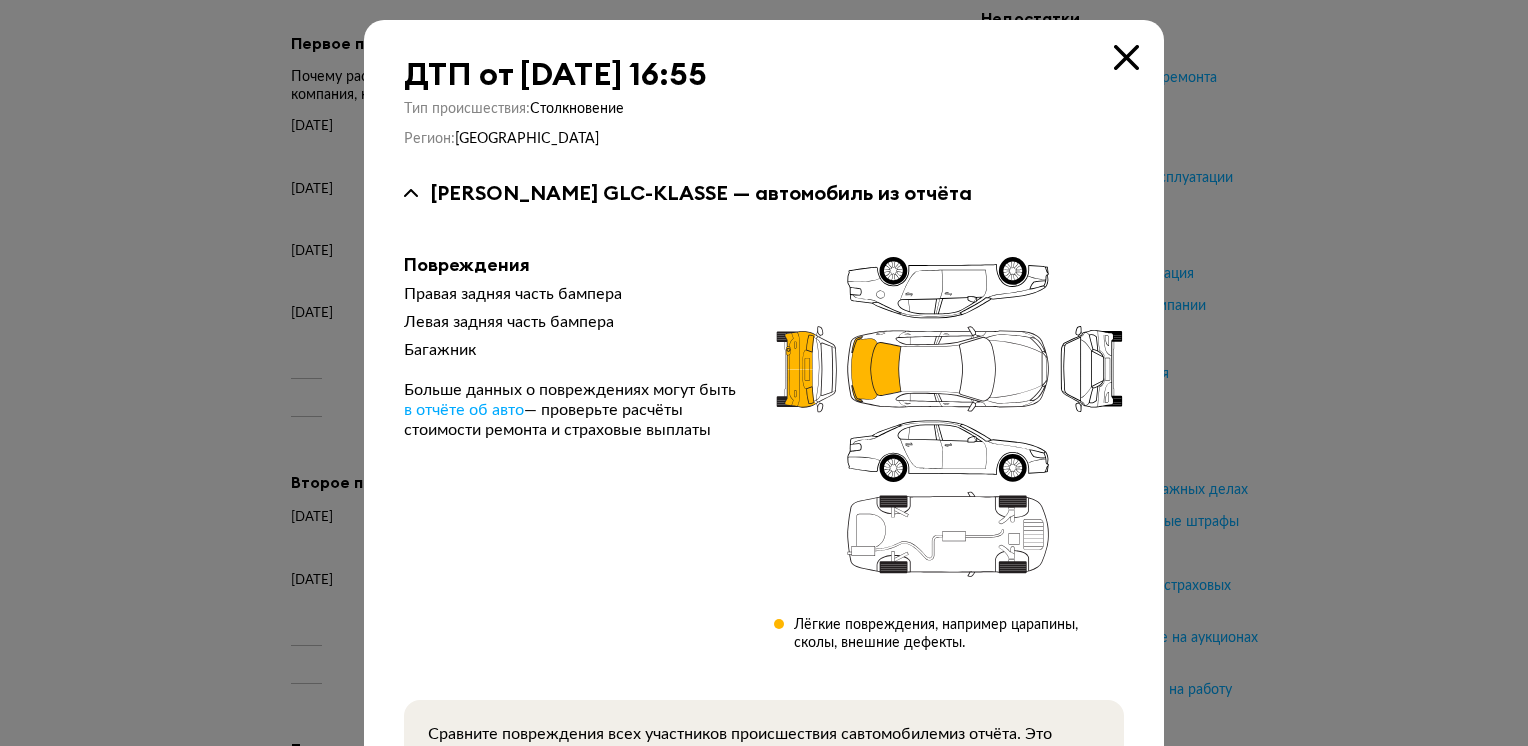 click at bounding box center [1126, 57] 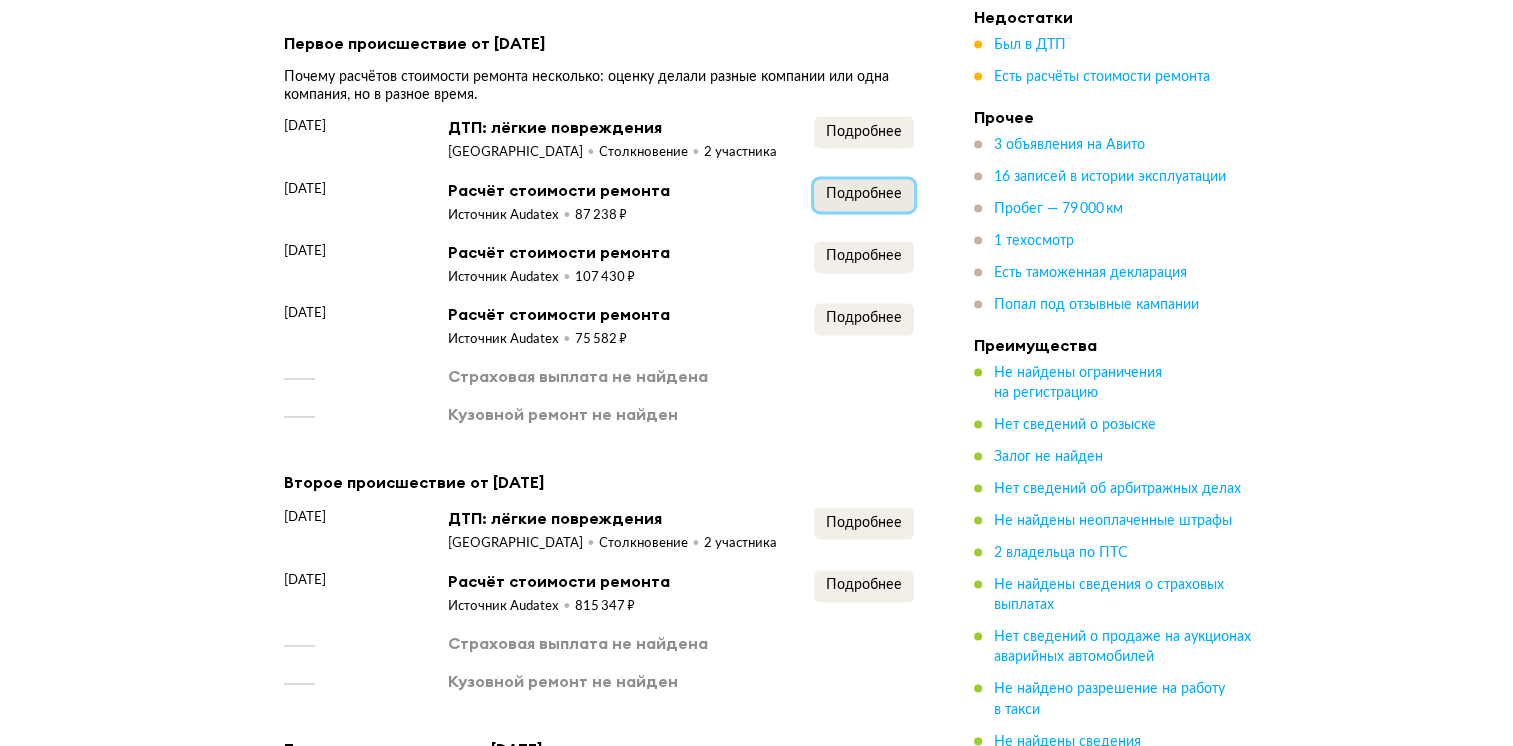click on "Подробнее" at bounding box center [864, 194] 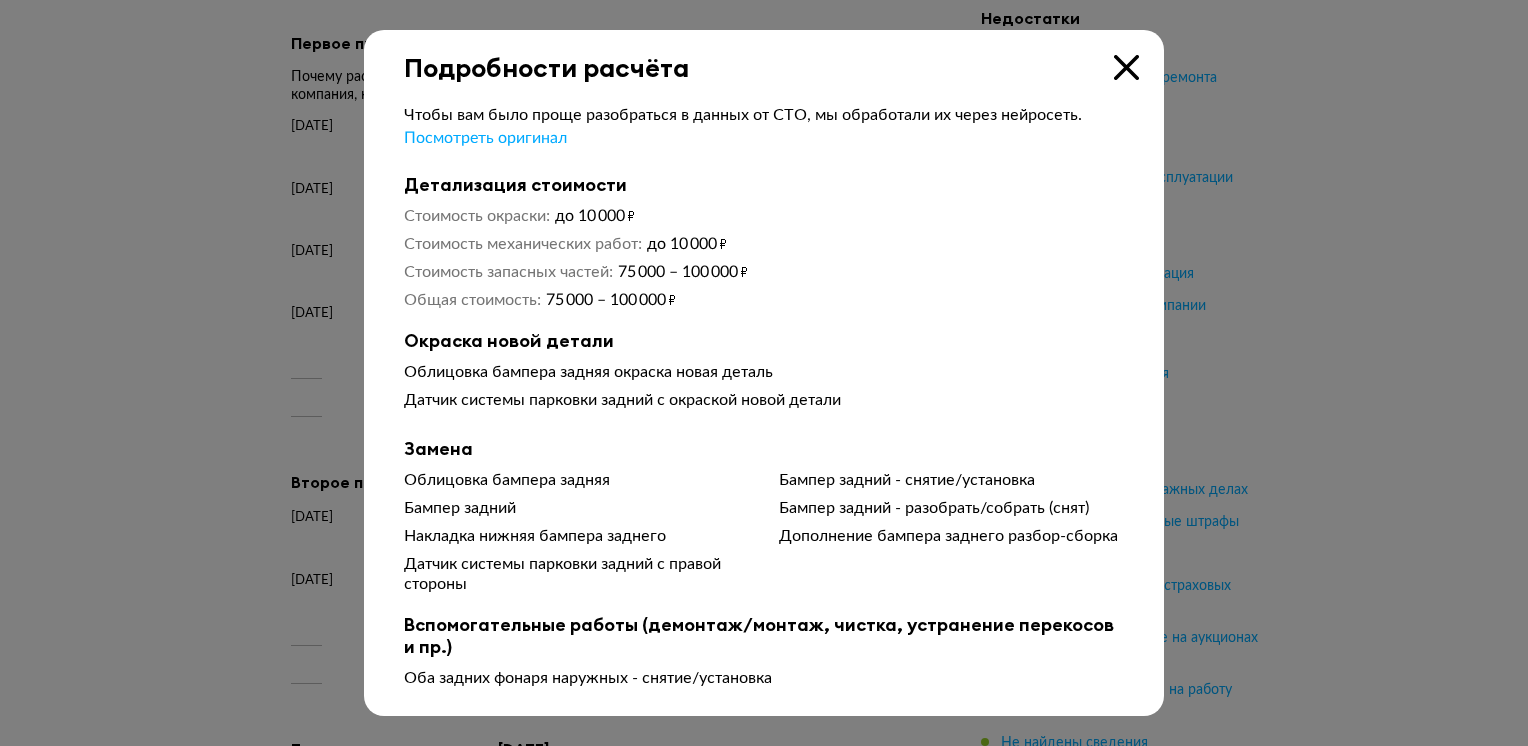 click at bounding box center [1126, 67] 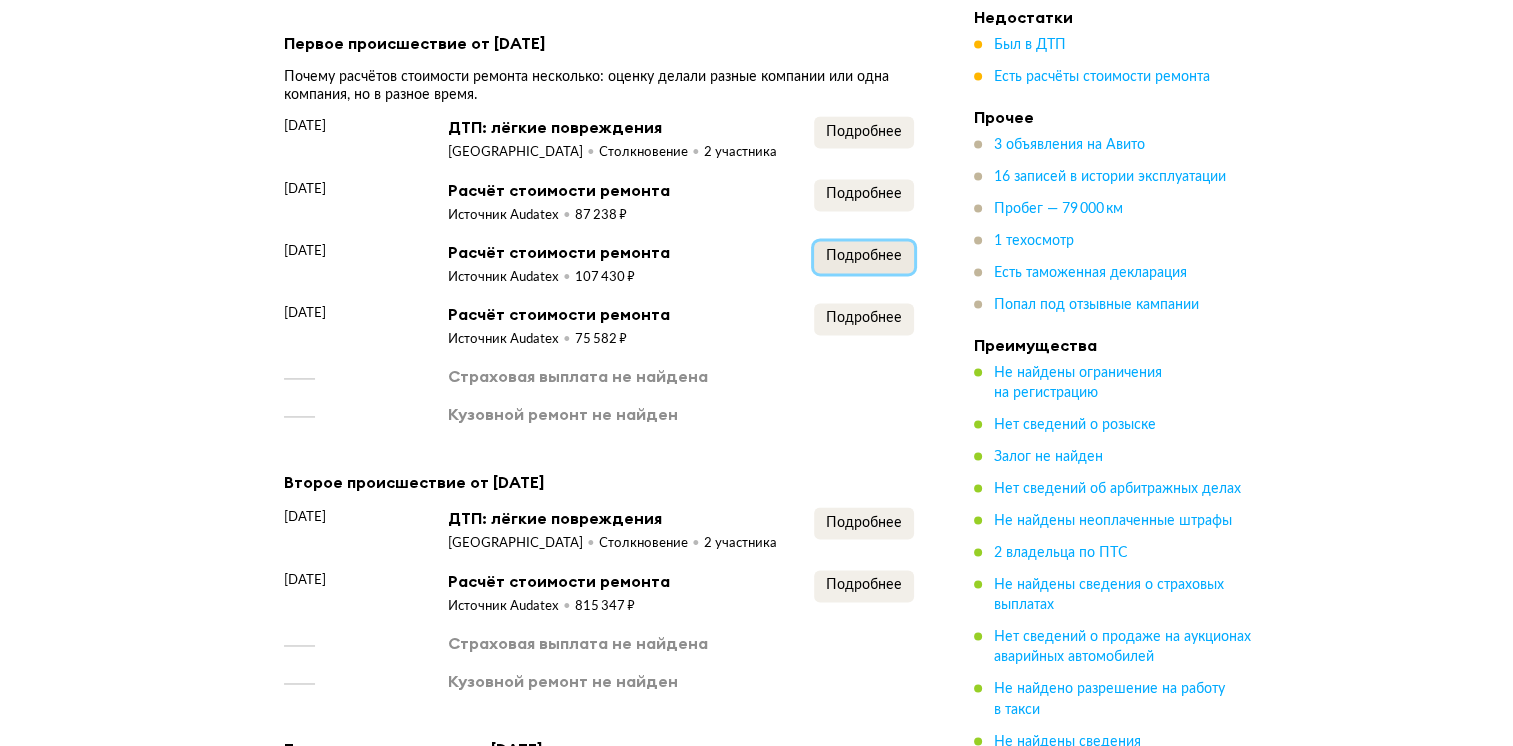 click on "Подробнее" at bounding box center (864, 256) 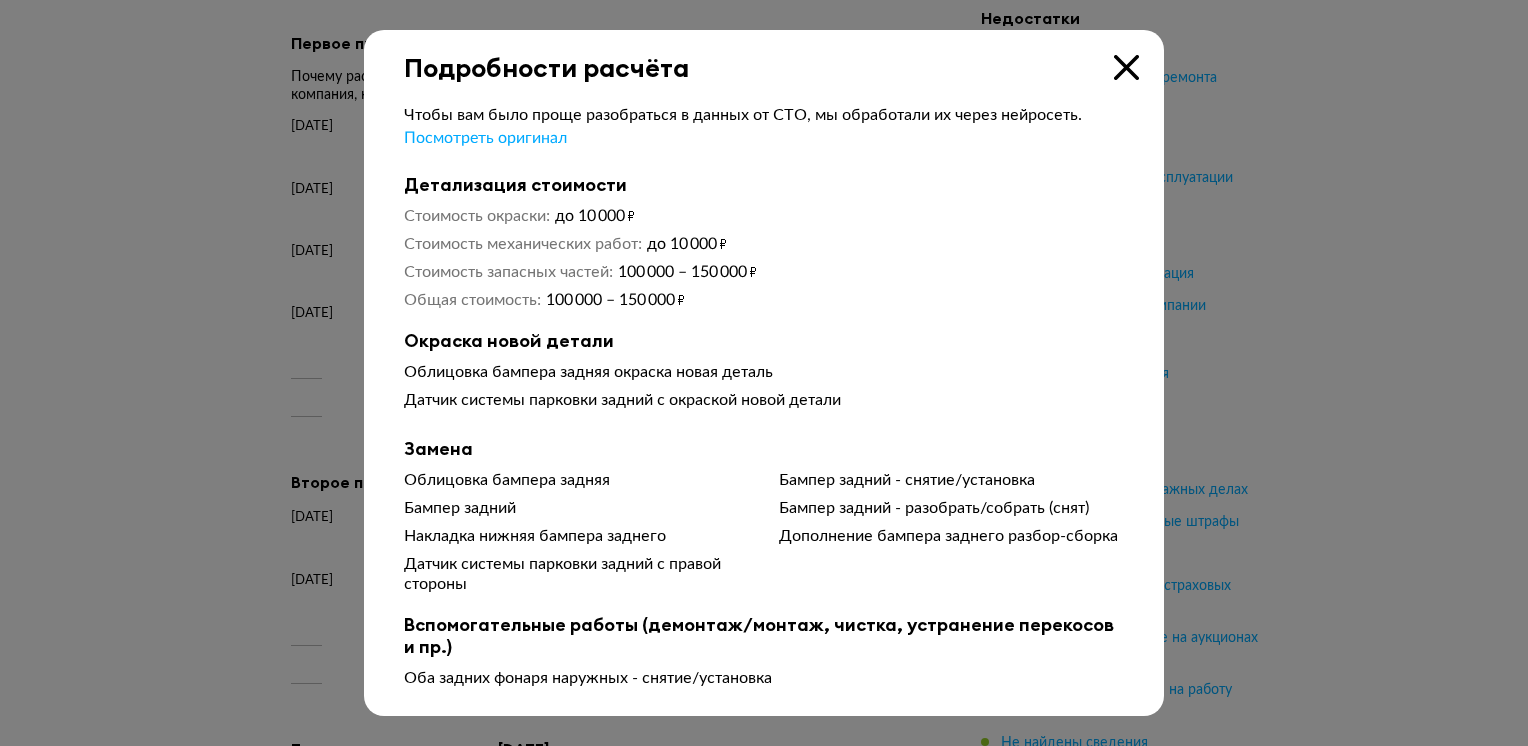 click at bounding box center (1126, 67) 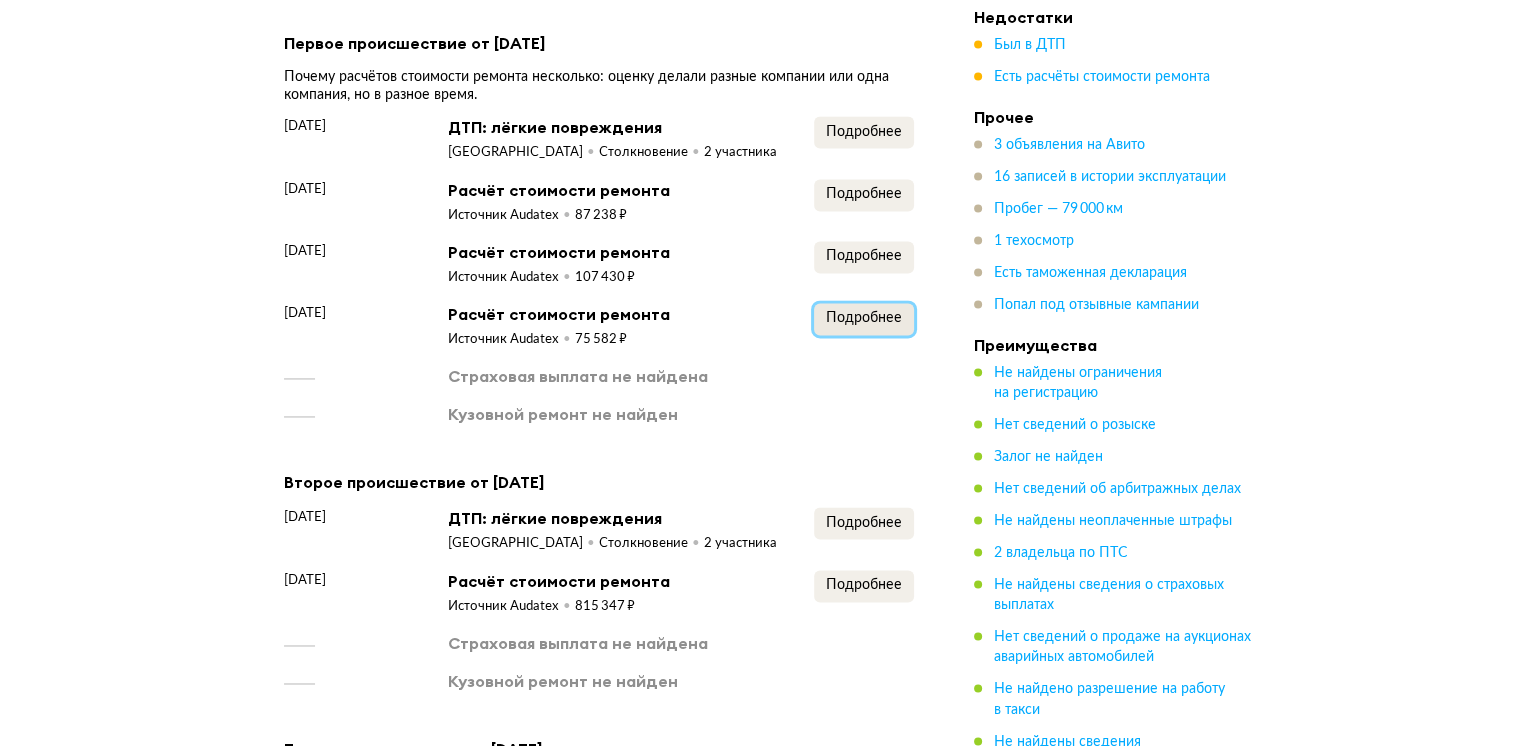 click on "Подробнее" at bounding box center (864, 318) 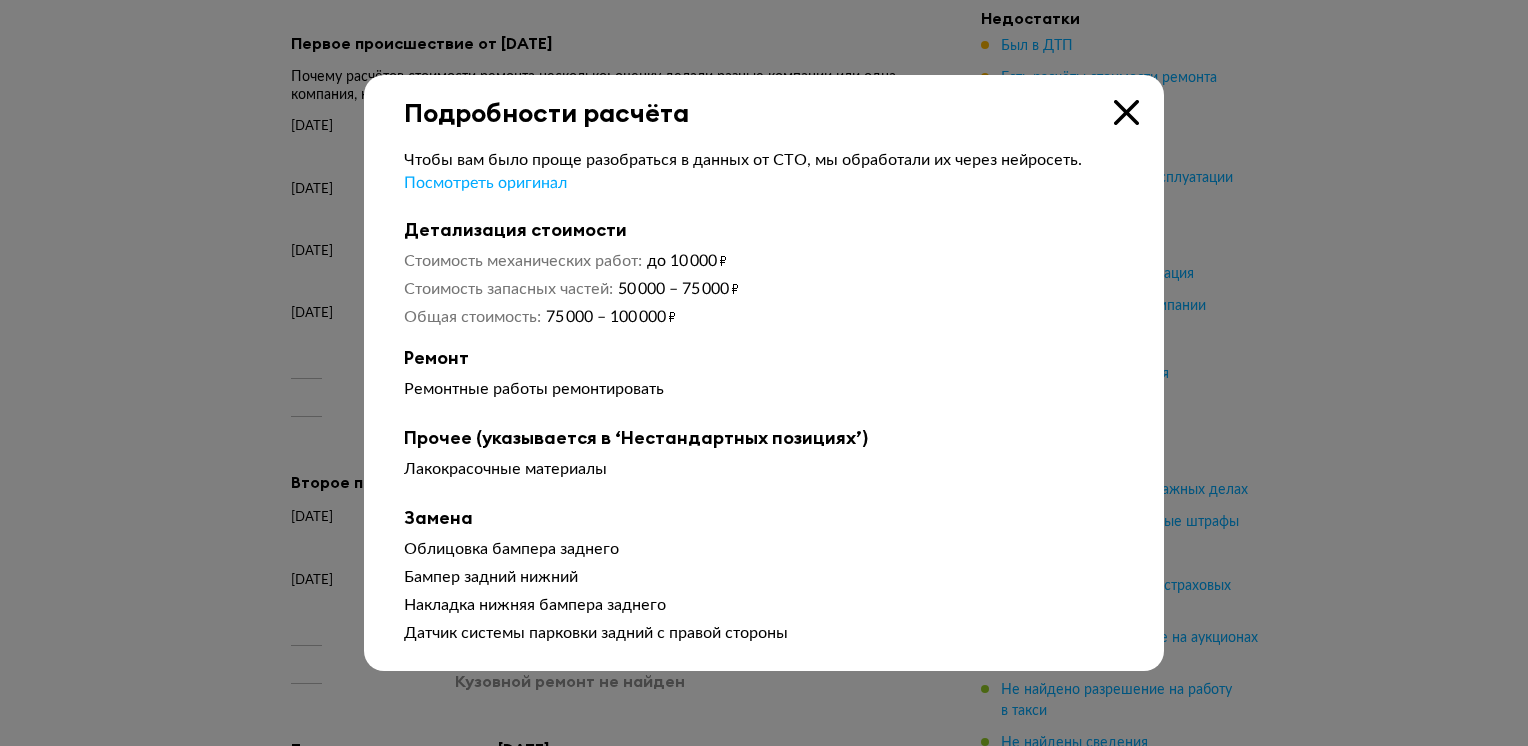 drag, startPoint x: 1120, startPoint y: 109, endPoint x: 893, endPoint y: 253, distance: 268.8215 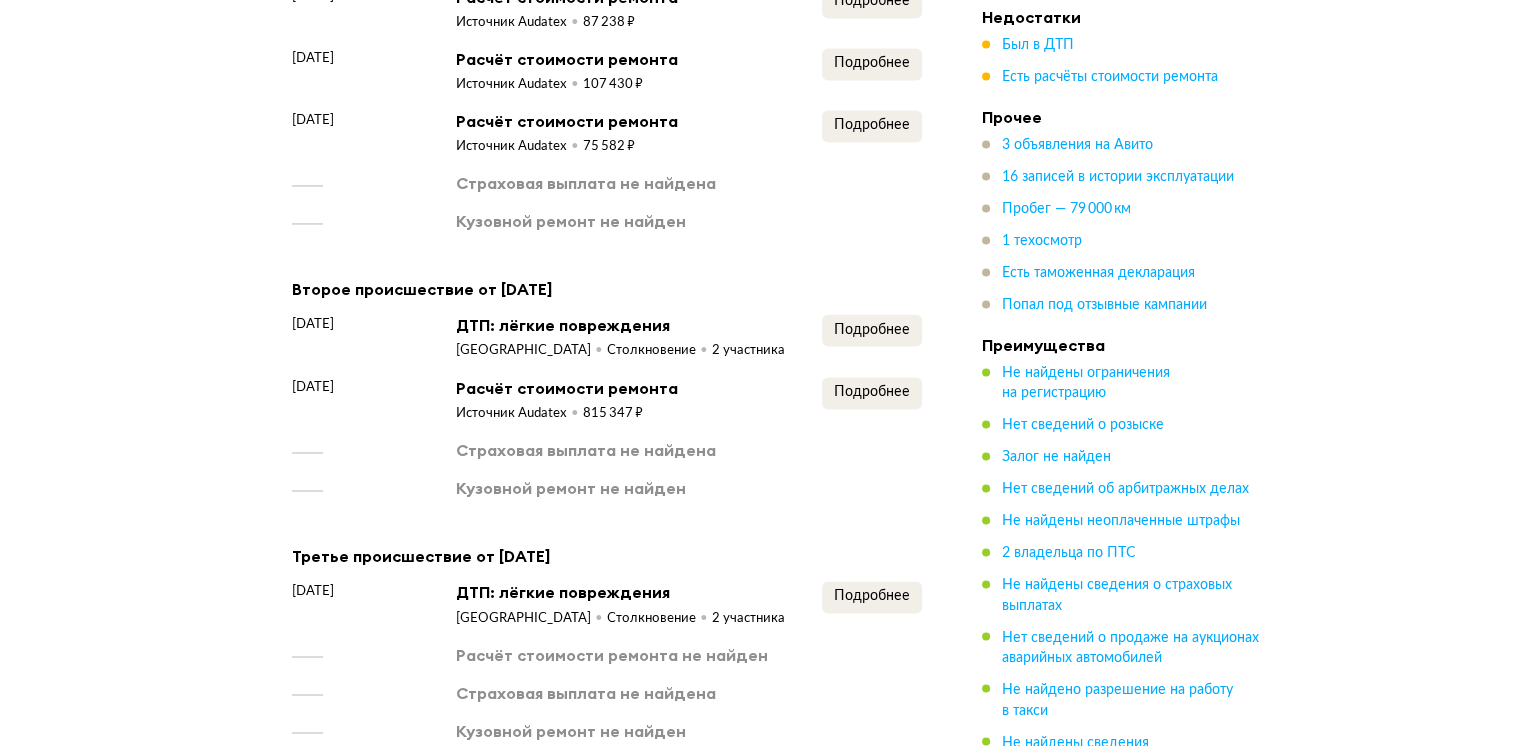 scroll, scrollTop: 3184, scrollLeft: 0, axis: vertical 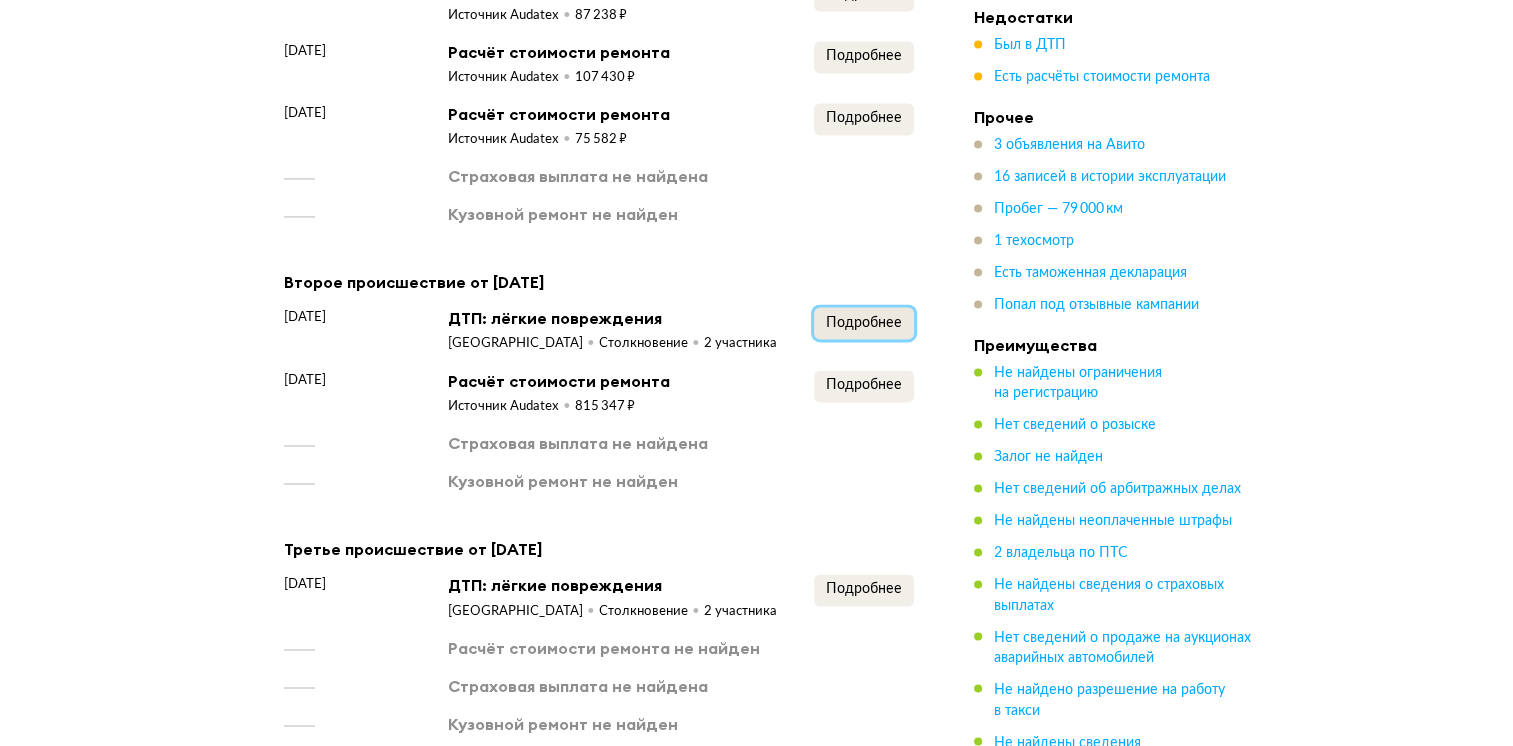 click on "Подробнее" at bounding box center (864, 323) 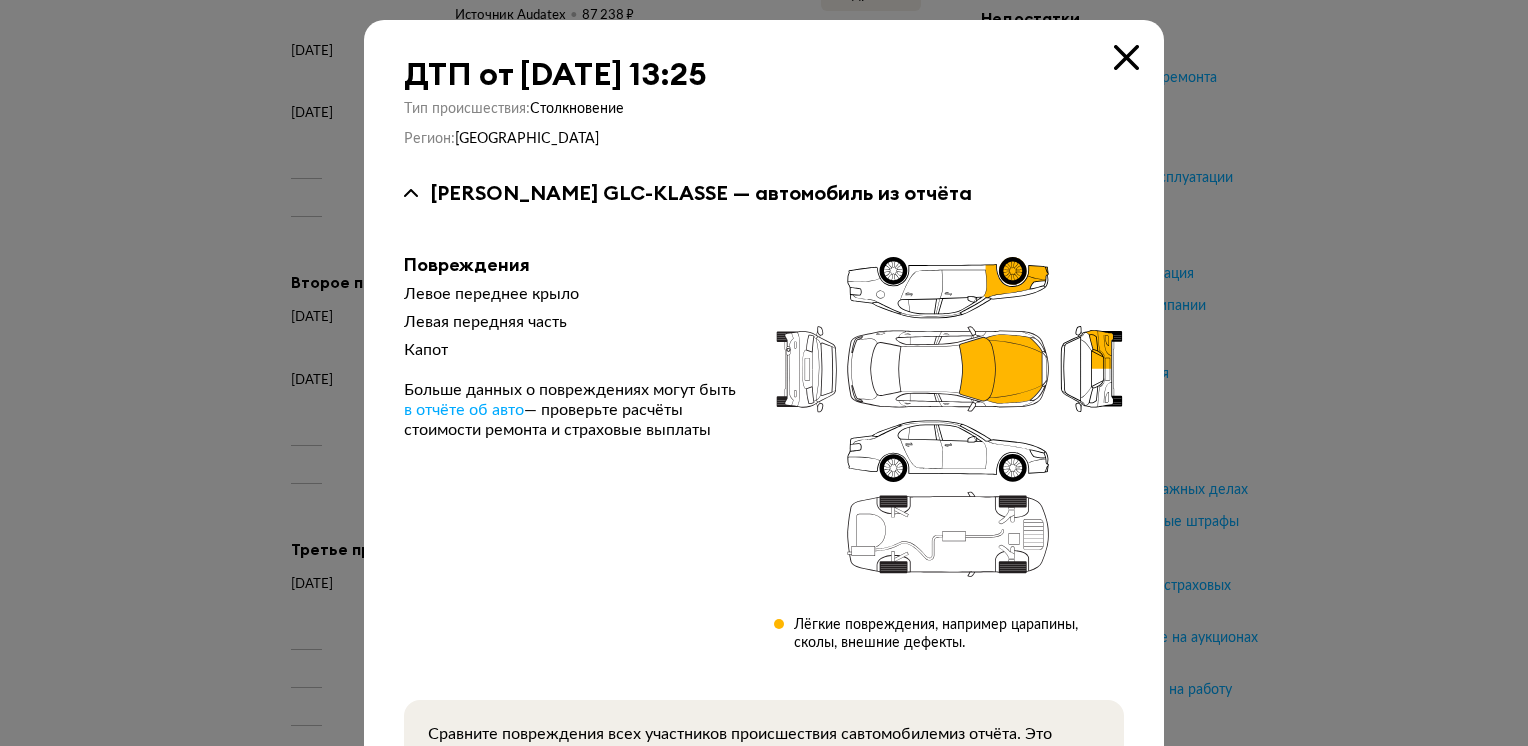 drag, startPoint x: 1117, startPoint y: 42, endPoint x: 1101, endPoint y: 73, distance: 34.88553 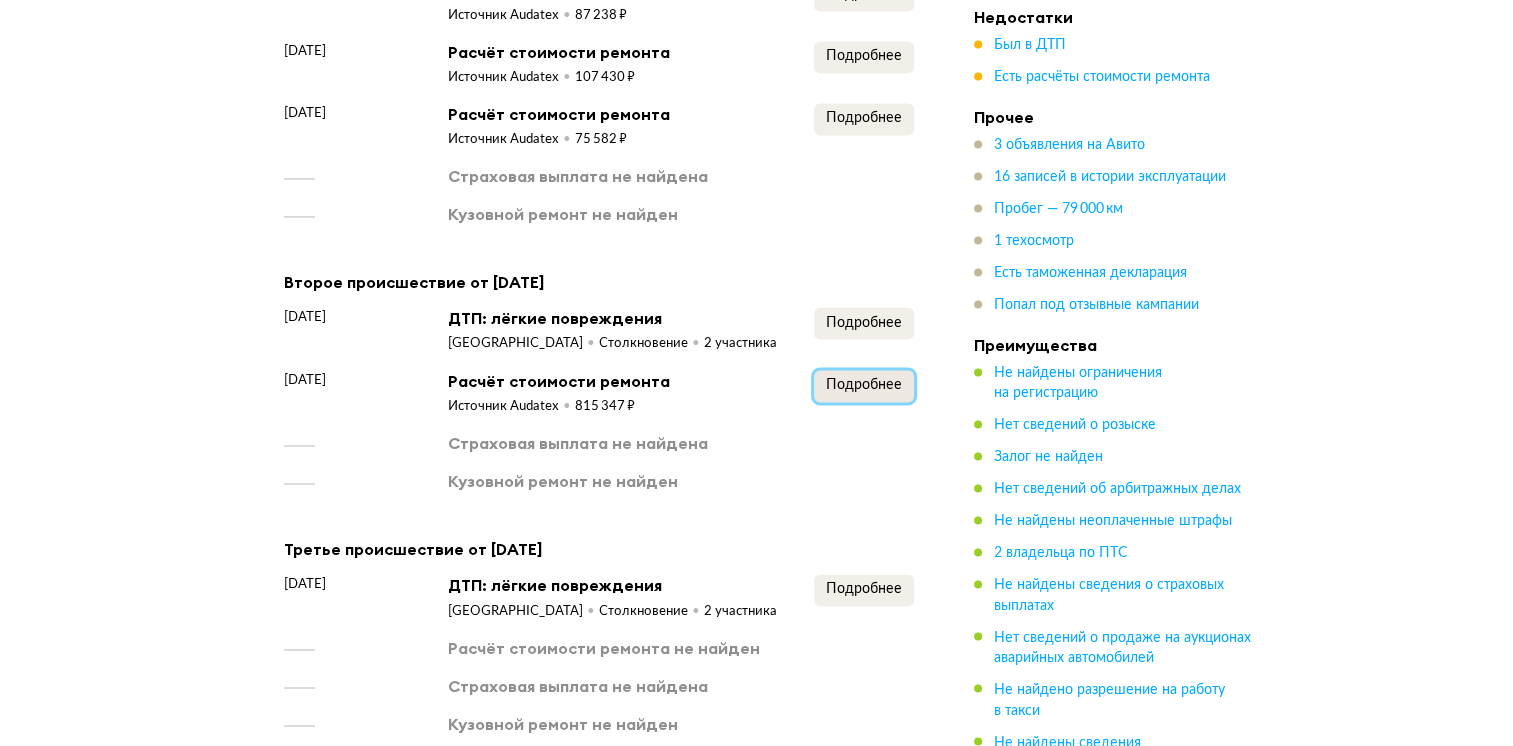 click on "Подробнее" at bounding box center [864, 385] 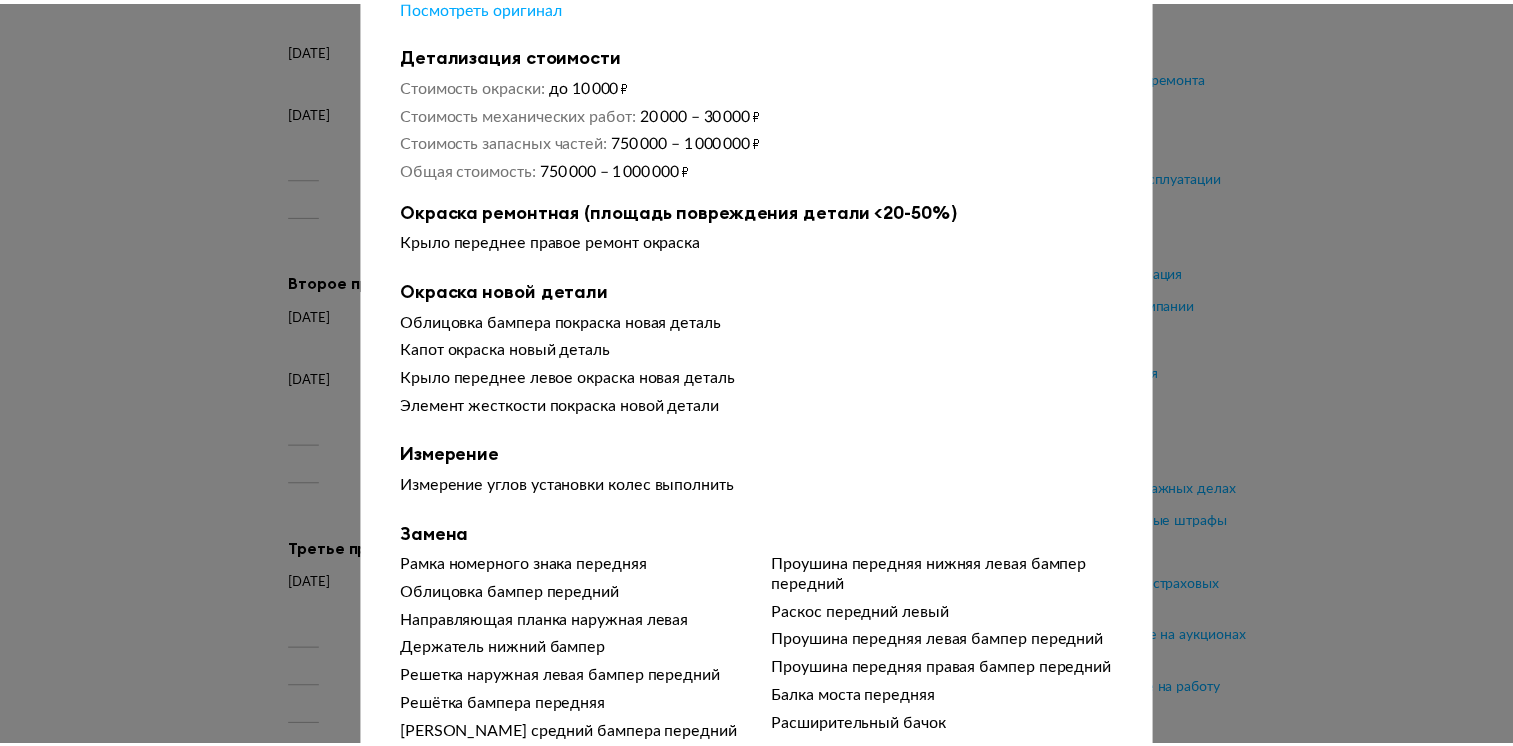 scroll, scrollTop: 0, scrollLeft: 0, axis: both 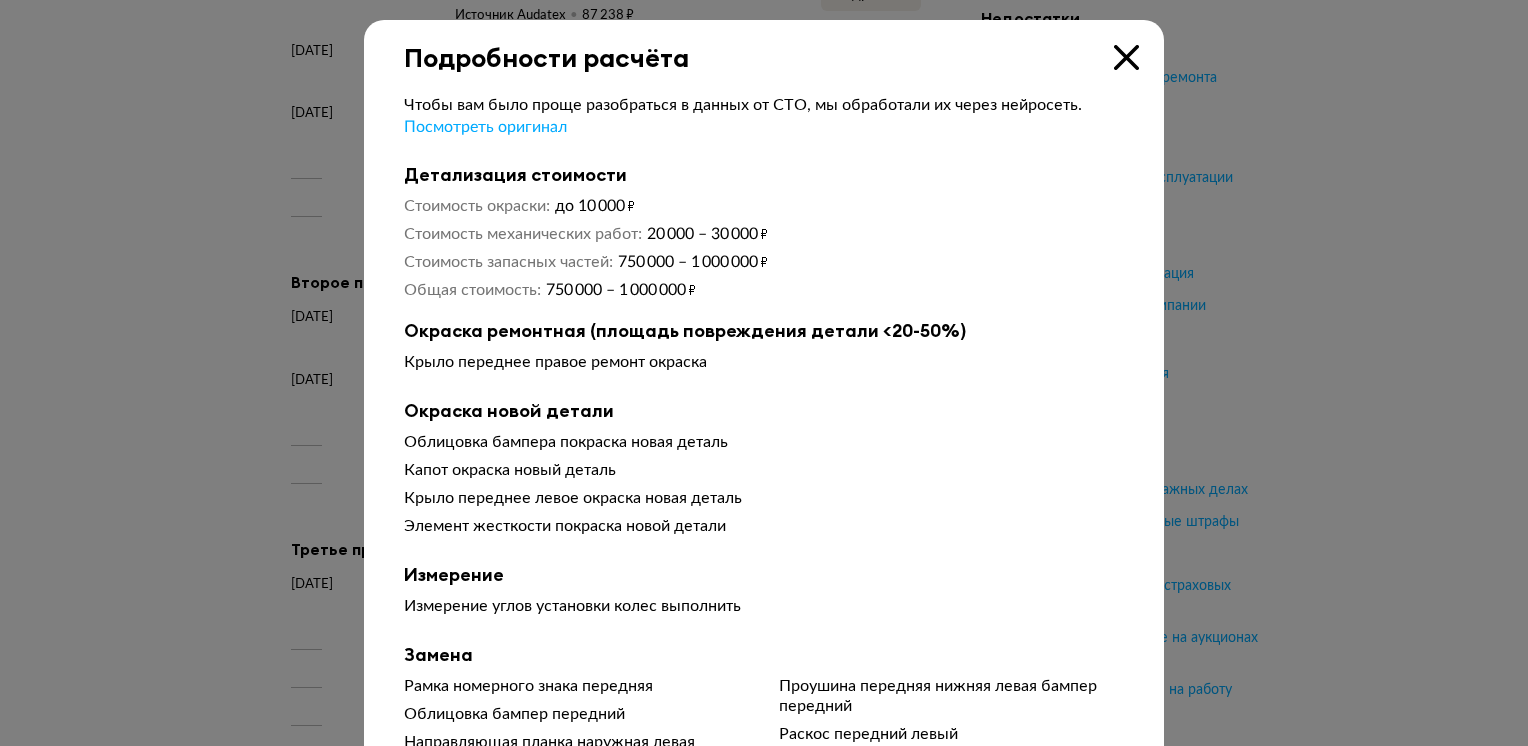 drag, startPoint x: 1111, startPoint y: 58, endPoint x: 819, endPoint y: 301, distance: 379.8855 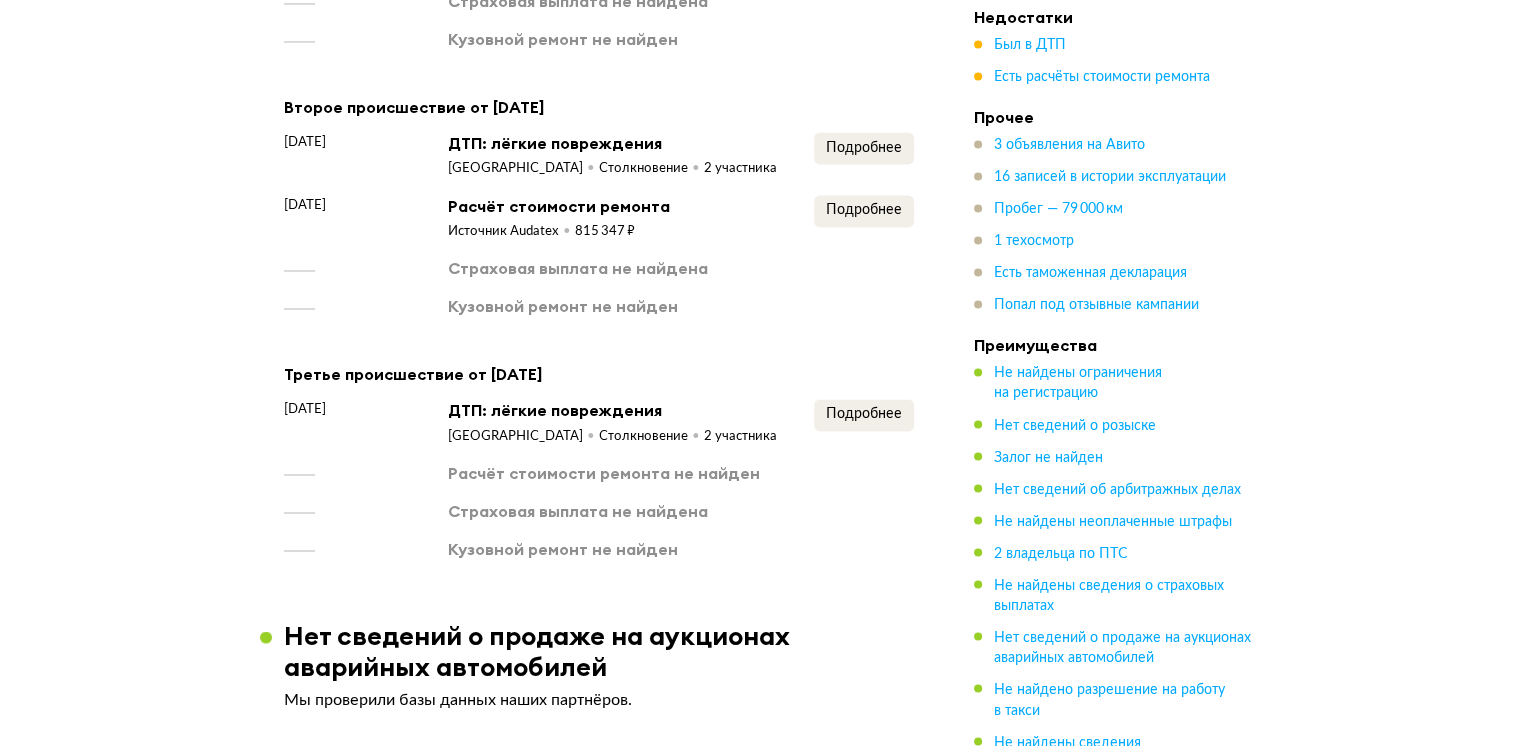 scroll, scrollTop: 3384, scrollLeft: 0, axis: vertical 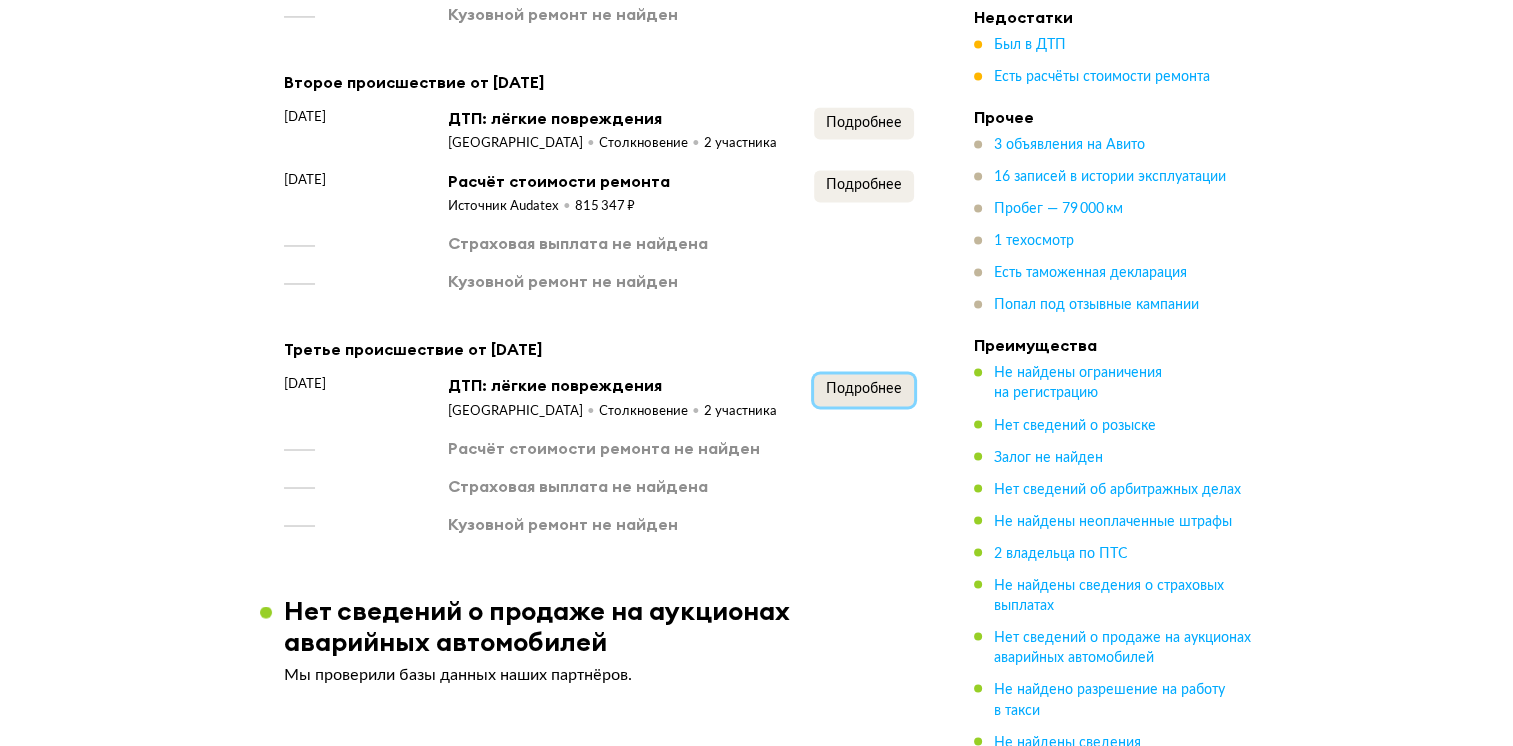 click on "Подробнее" at bounding box center (864, 389) 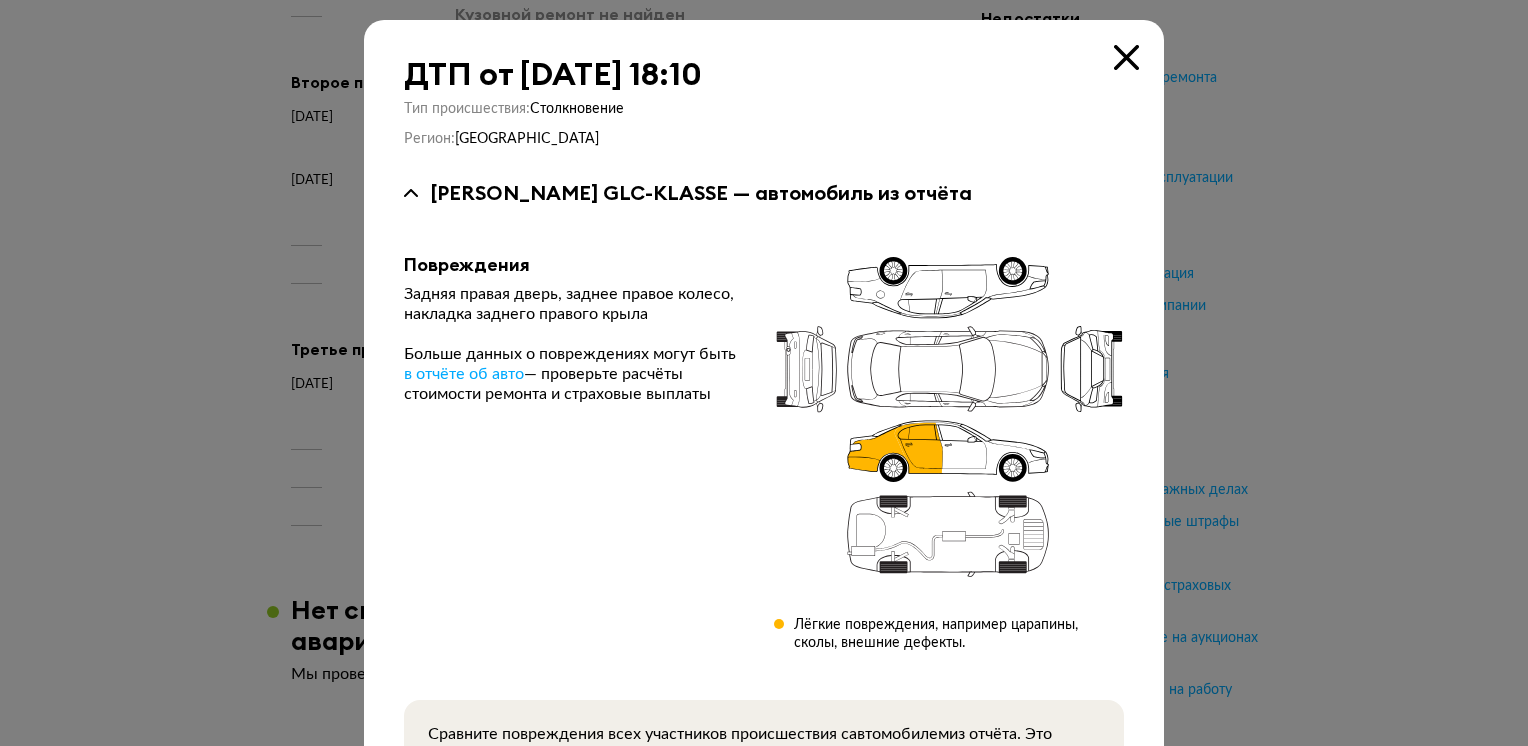 click at bounding box center [1126, 57] 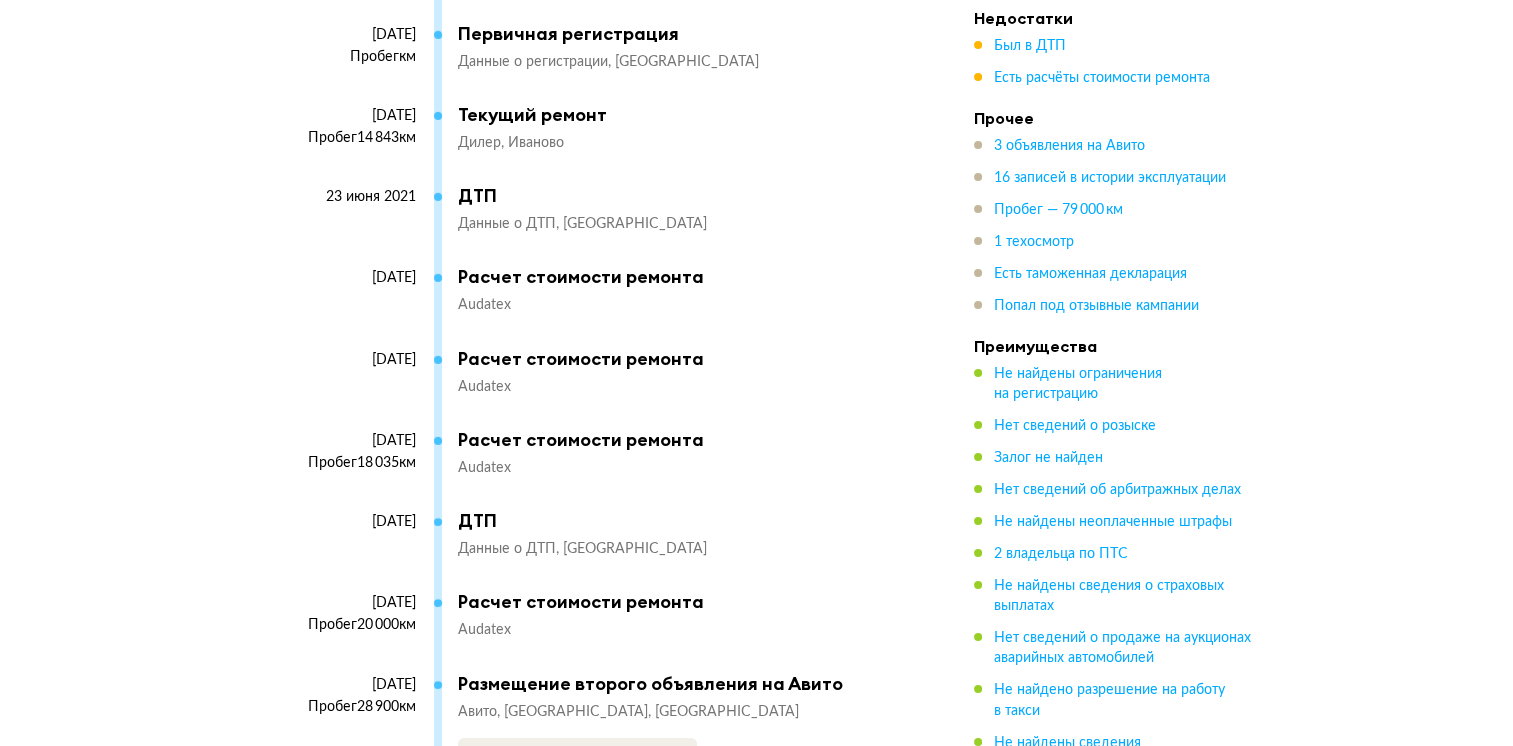 scroll, scrollTop: 7084, scrollLeft: 0, axis: vertical 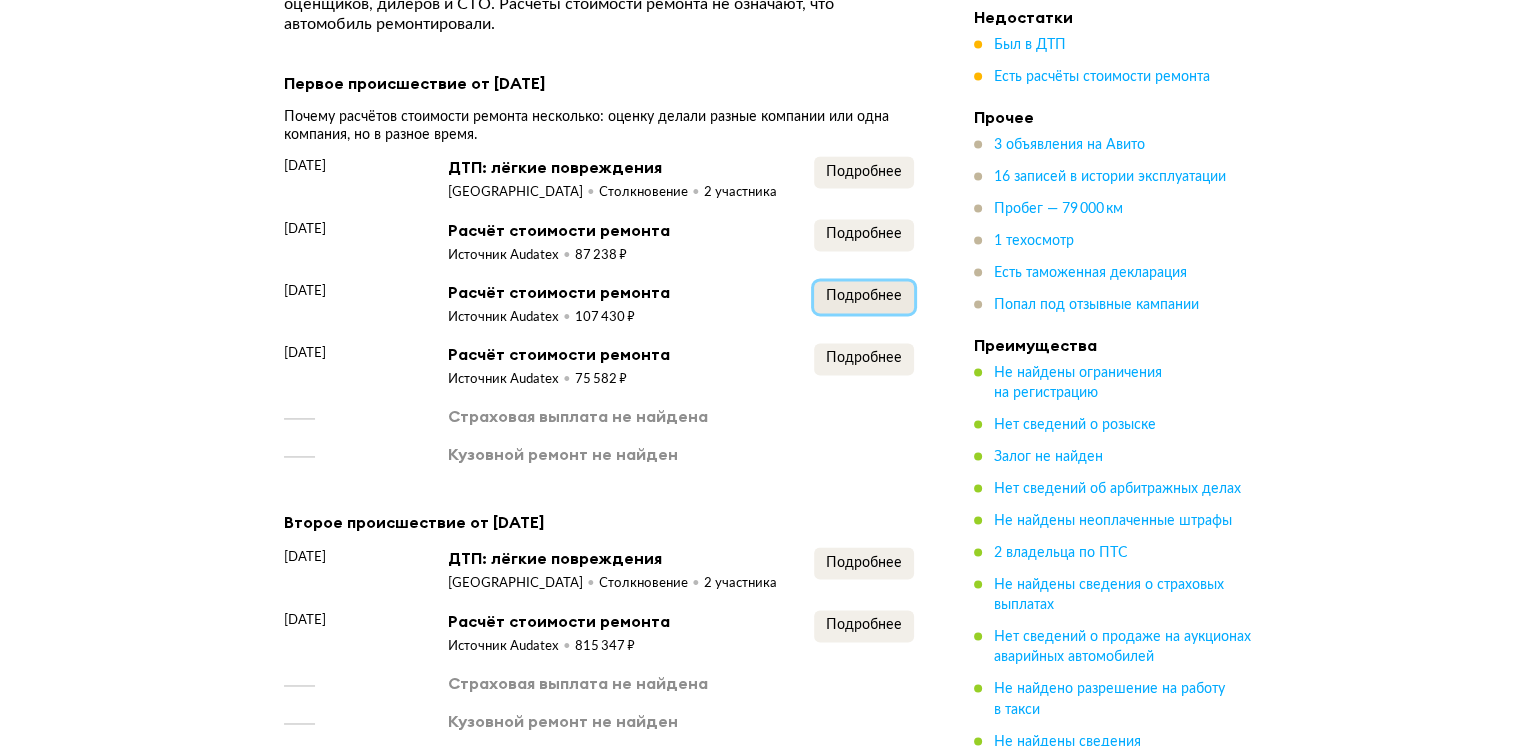 click on "Подробнее" at bounding box center [864, 296] 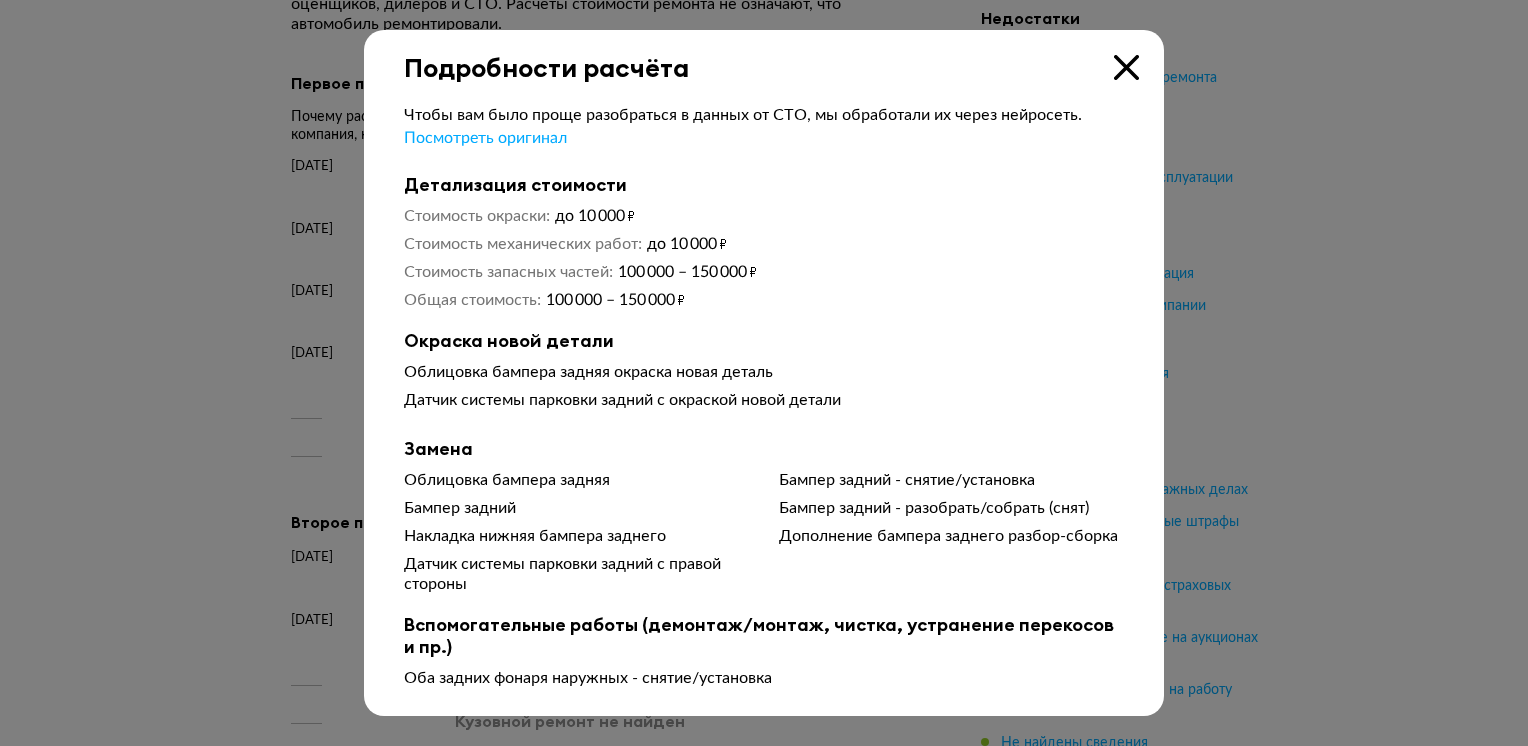 click at bounding box center (1126, 67) 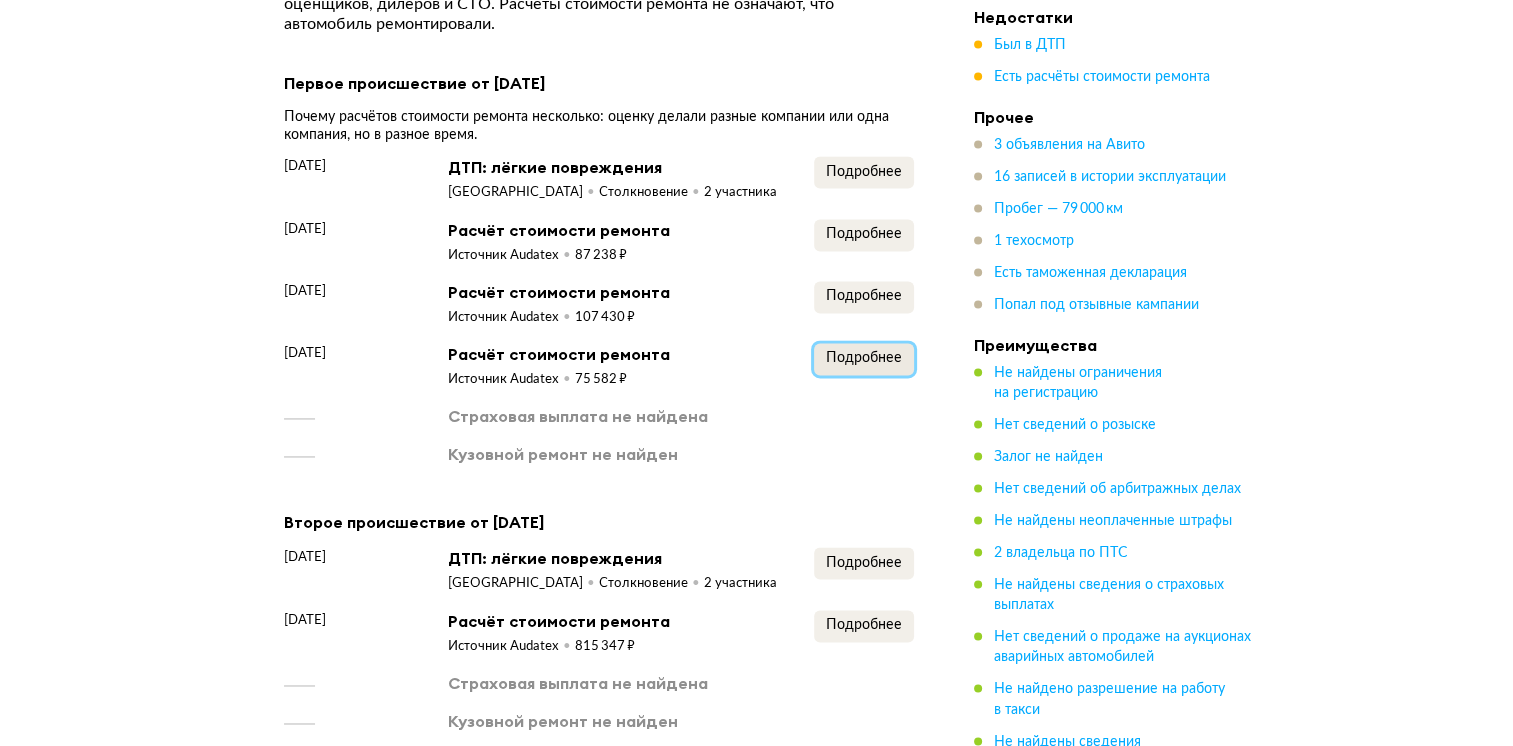 click on "Подробнее" at bounding box center [864, 358] 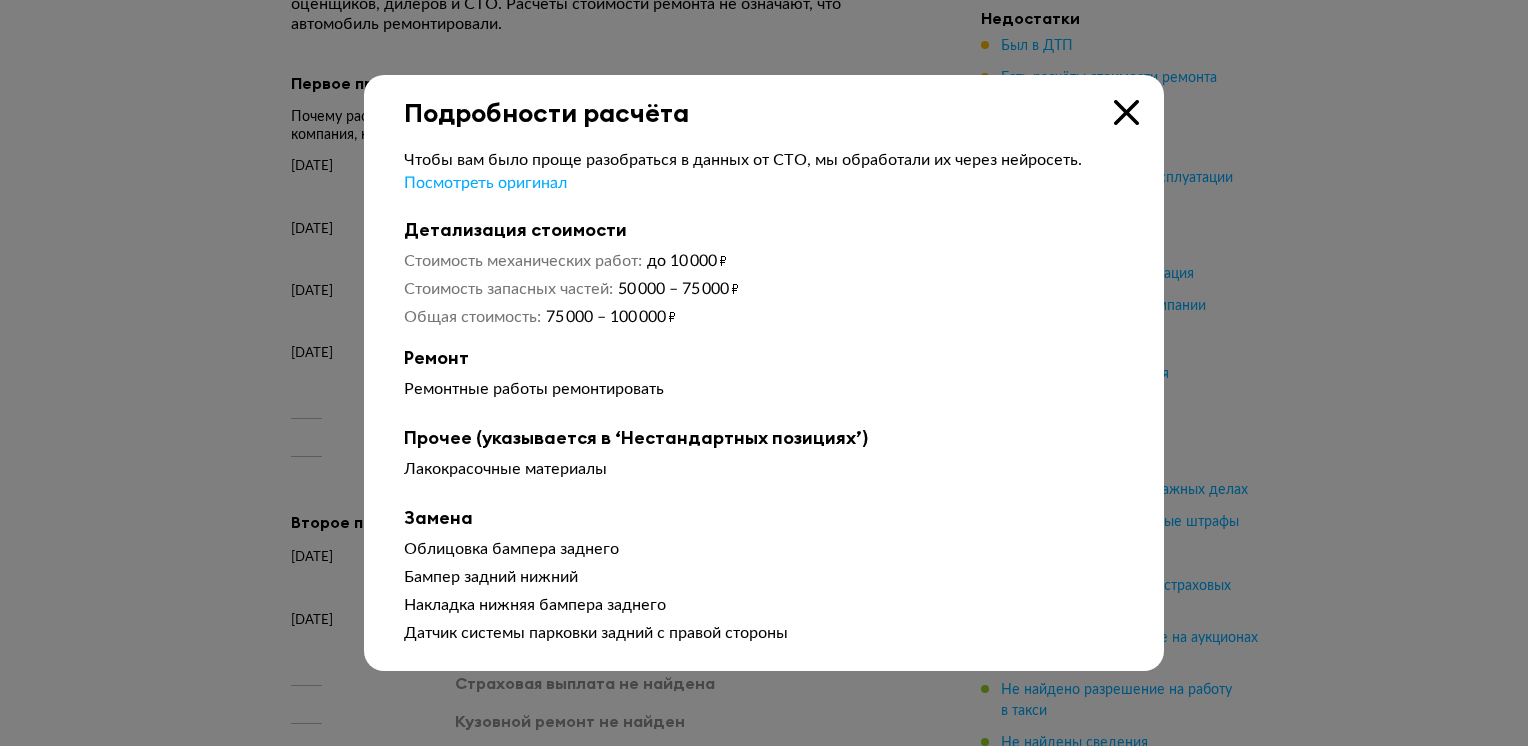 click at bounding box center [1126, 112] 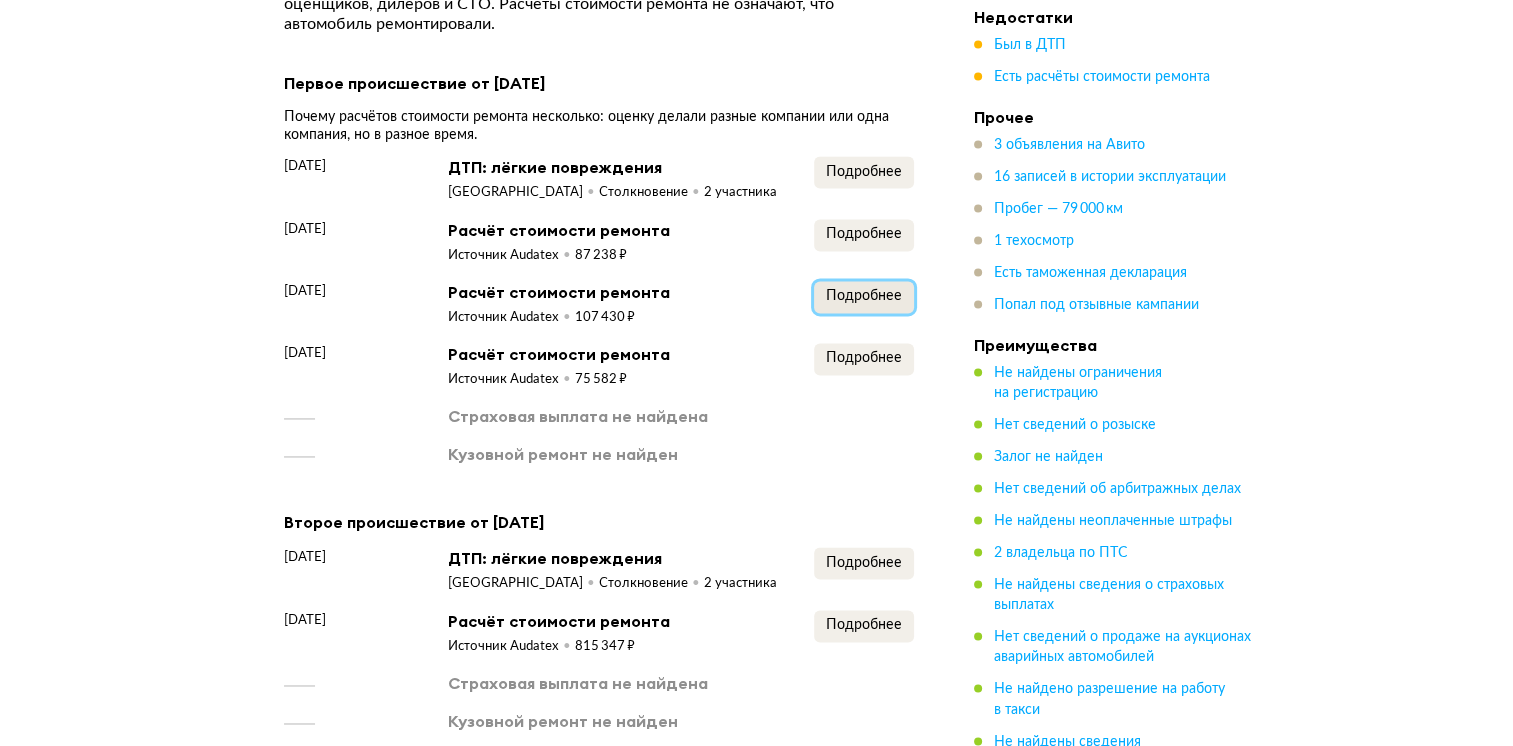 click on "Подробнее" at bounding box center (864, 296) 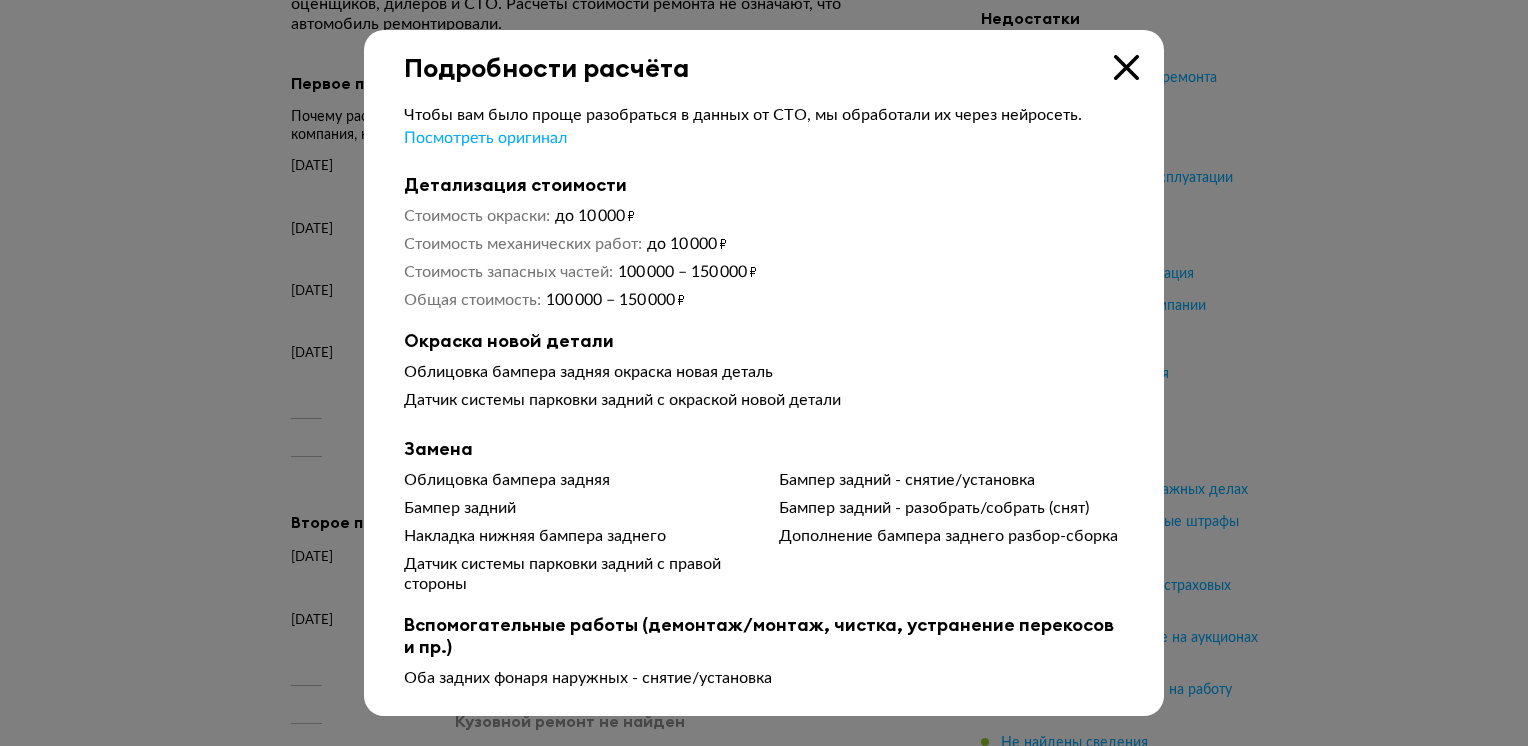 click at bounding box center (1126, 67) 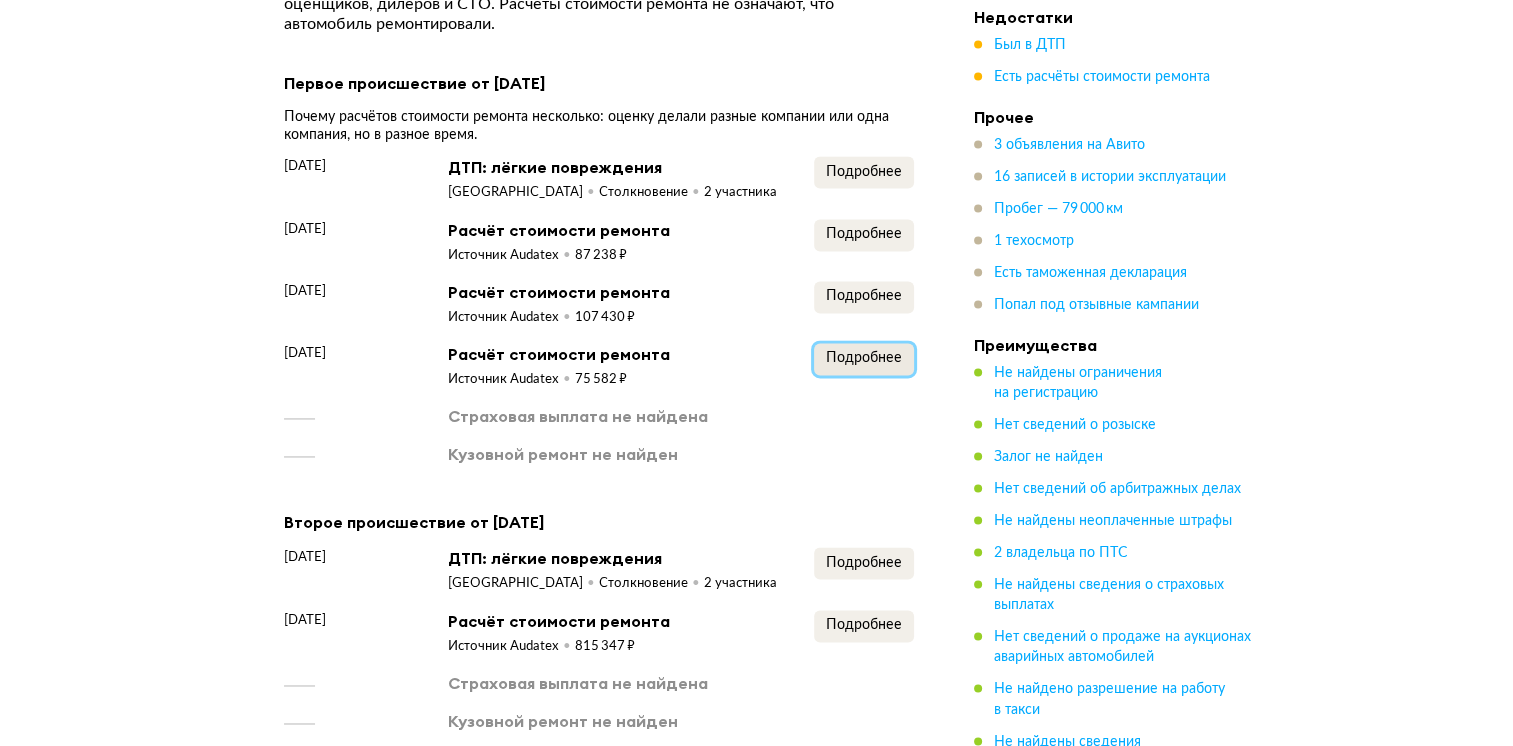 click on "Подробнее" at bounding box center (864, 358) 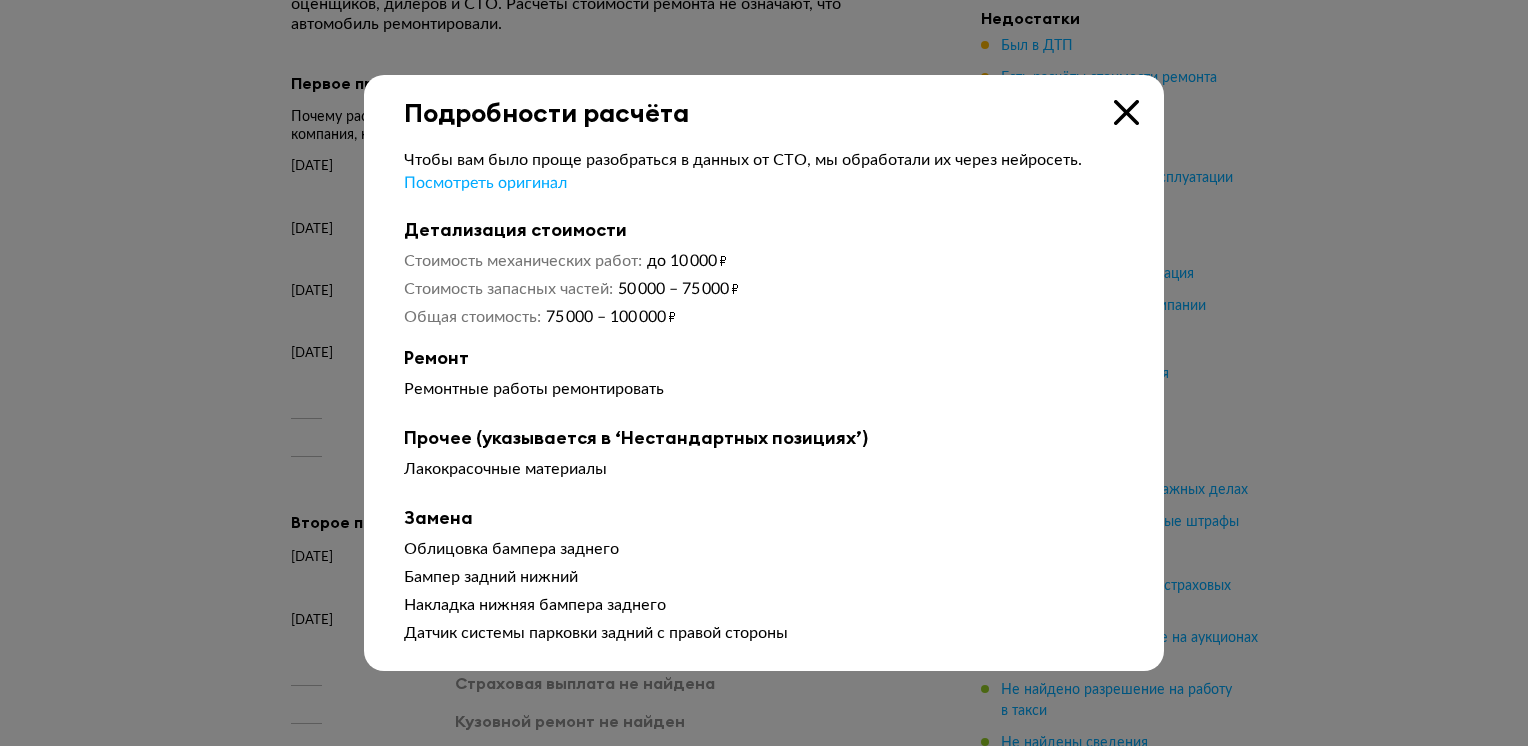 click at bounding box center (1126, 112) 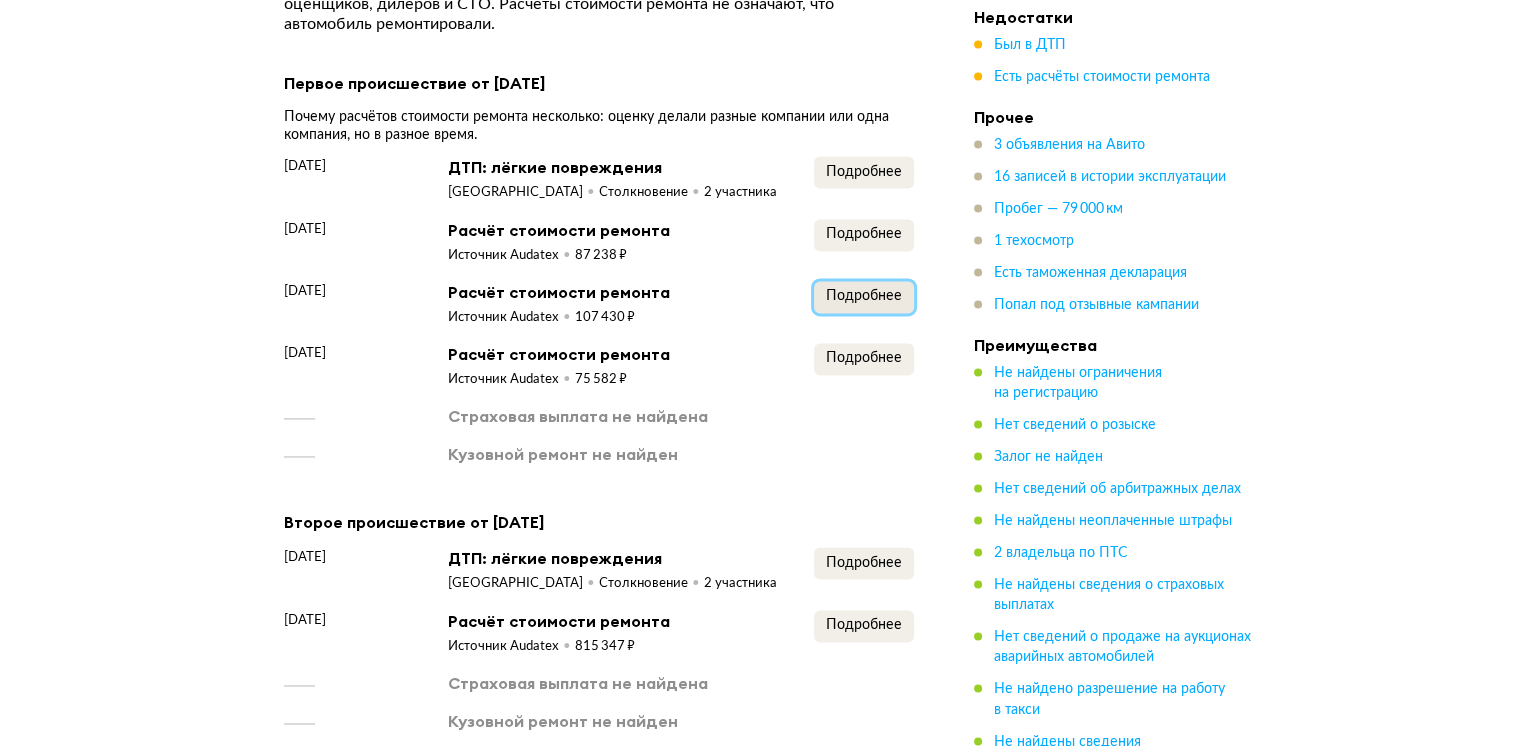 click on "Подробнее" at bounding box center (864, 296) 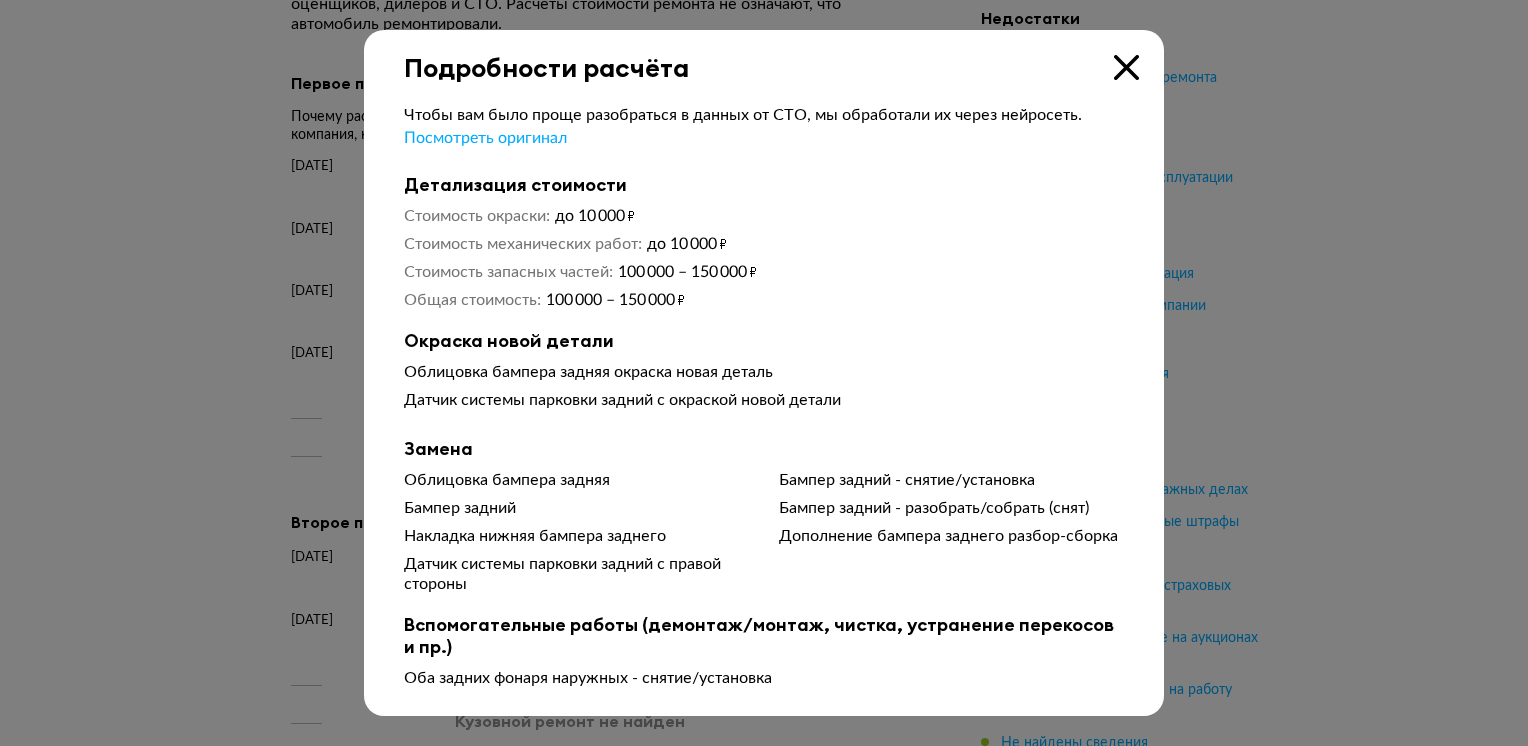 click at bounding box center [1126, 67] 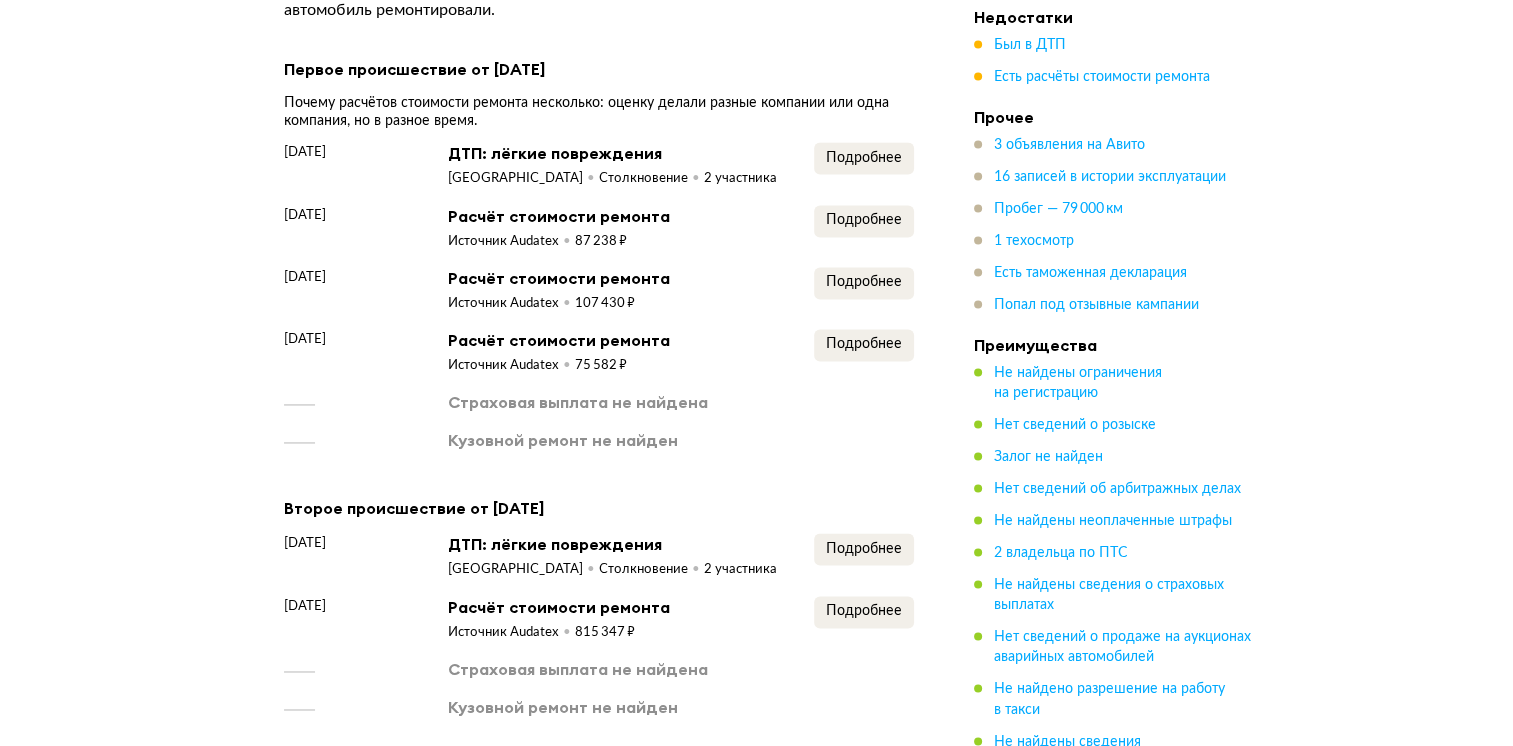 scroll, scrollTop: 3044, scrollLeft: 0, axis: vertical 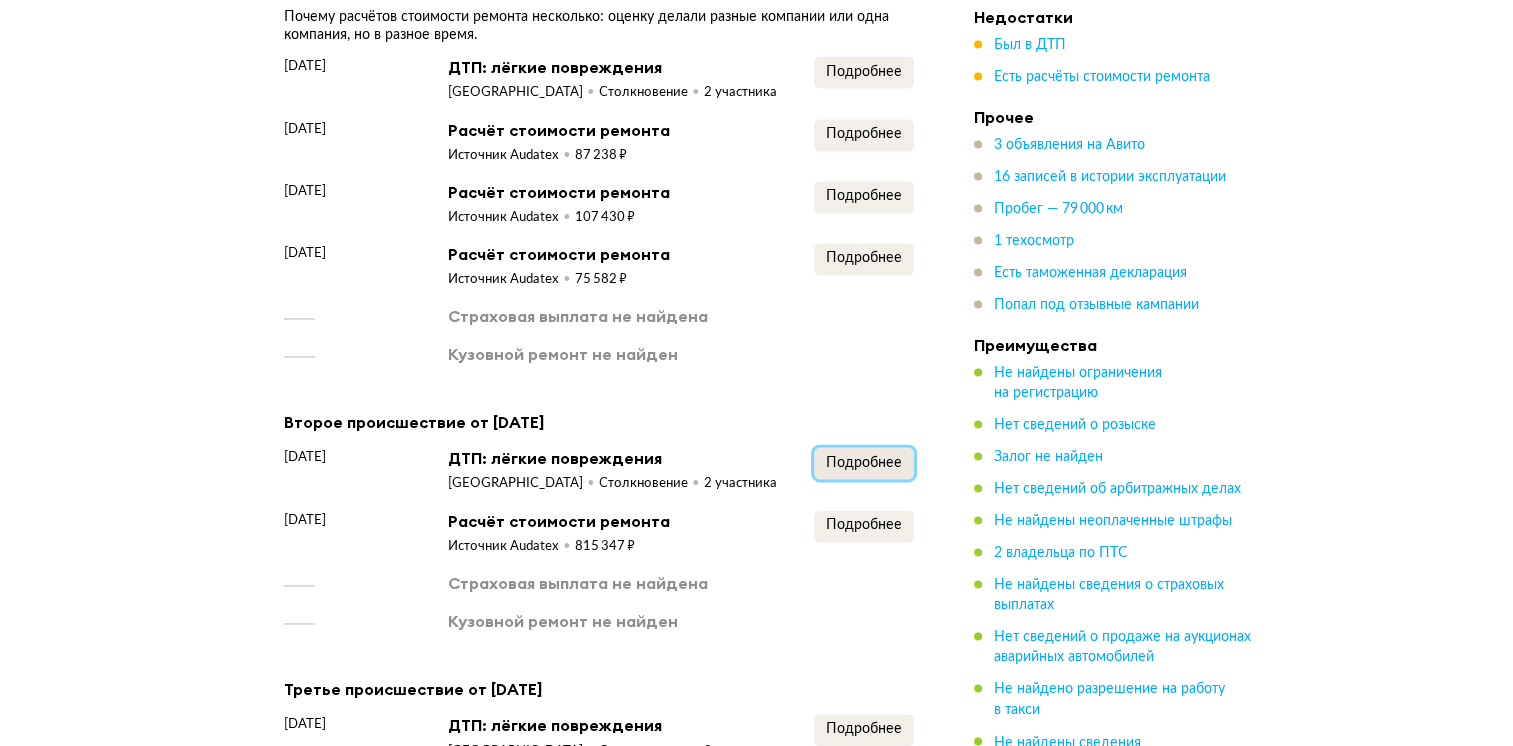 click on "Подробнее" at bounding box center (864, 463) 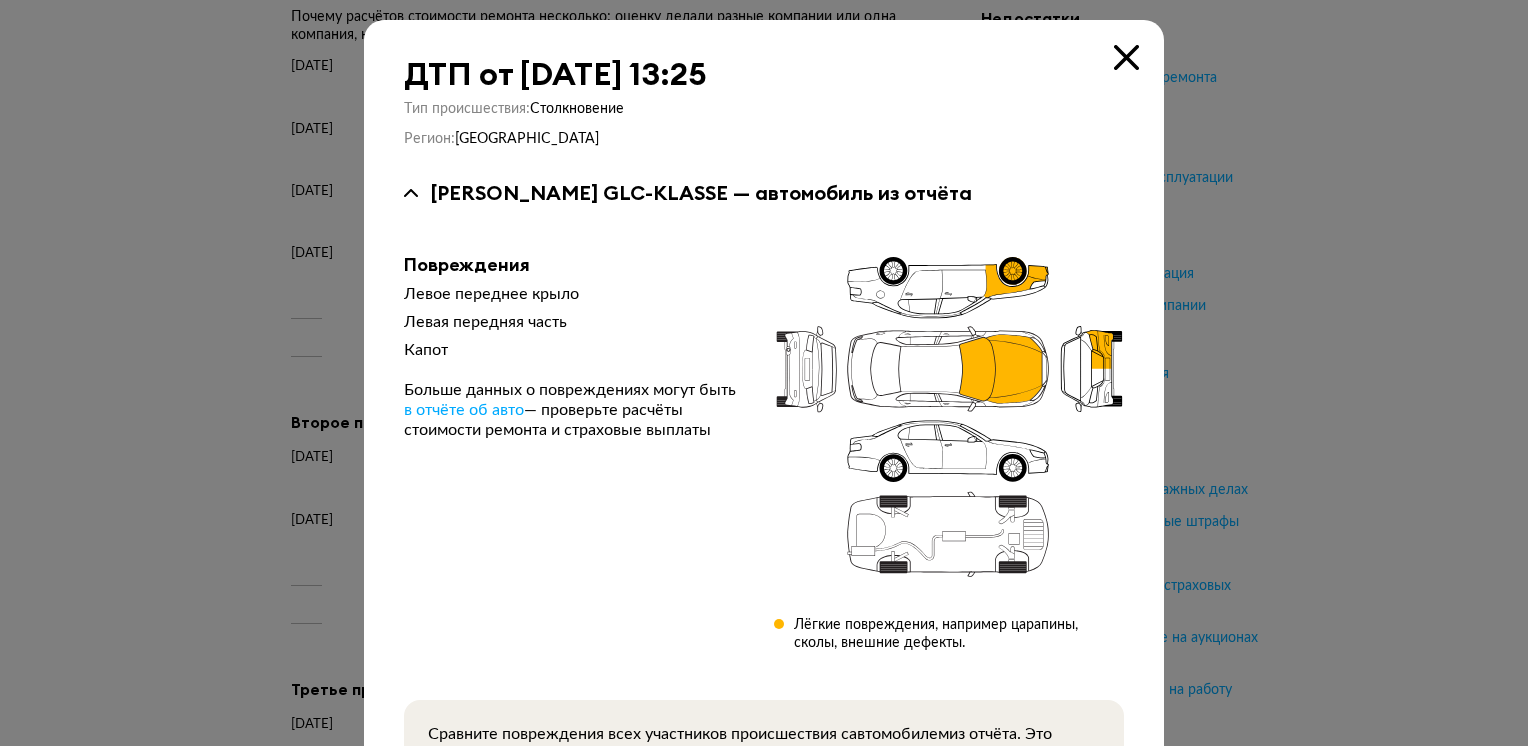 click at bounding box center (1126, 57) 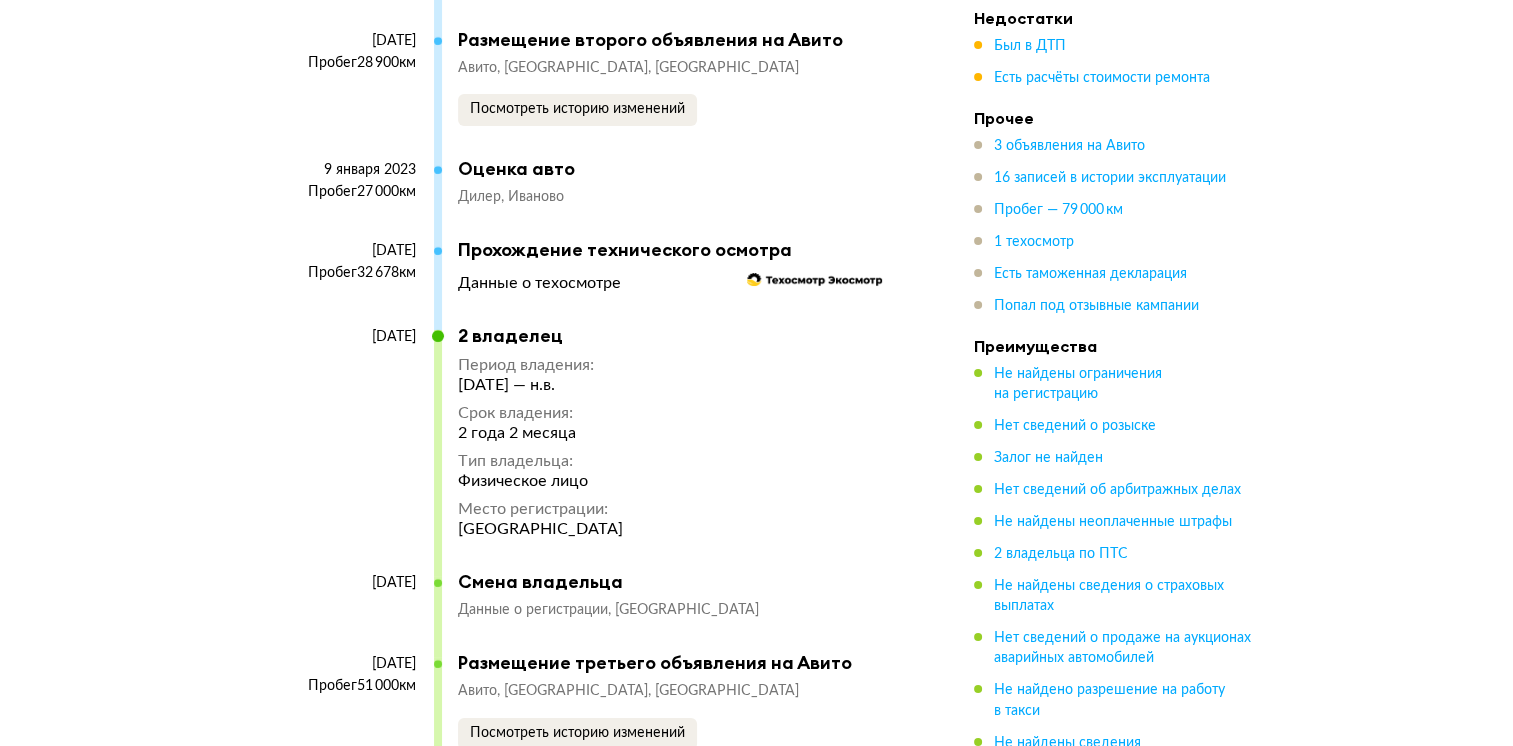 scroll, scrollTop: 7244, scrollLeft: 0, axis: vertical 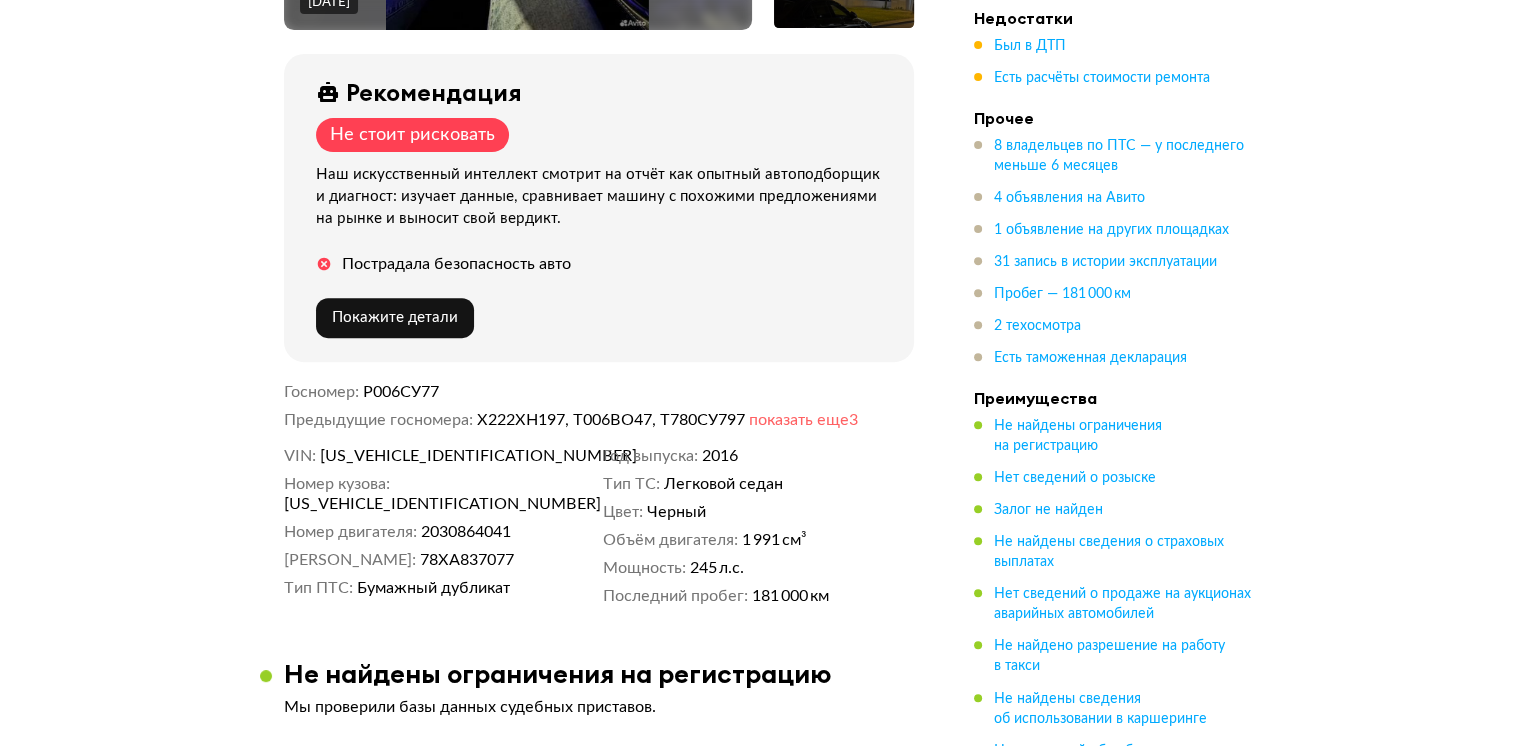 click on "показать еще  3" at bounding box center (803, 420) 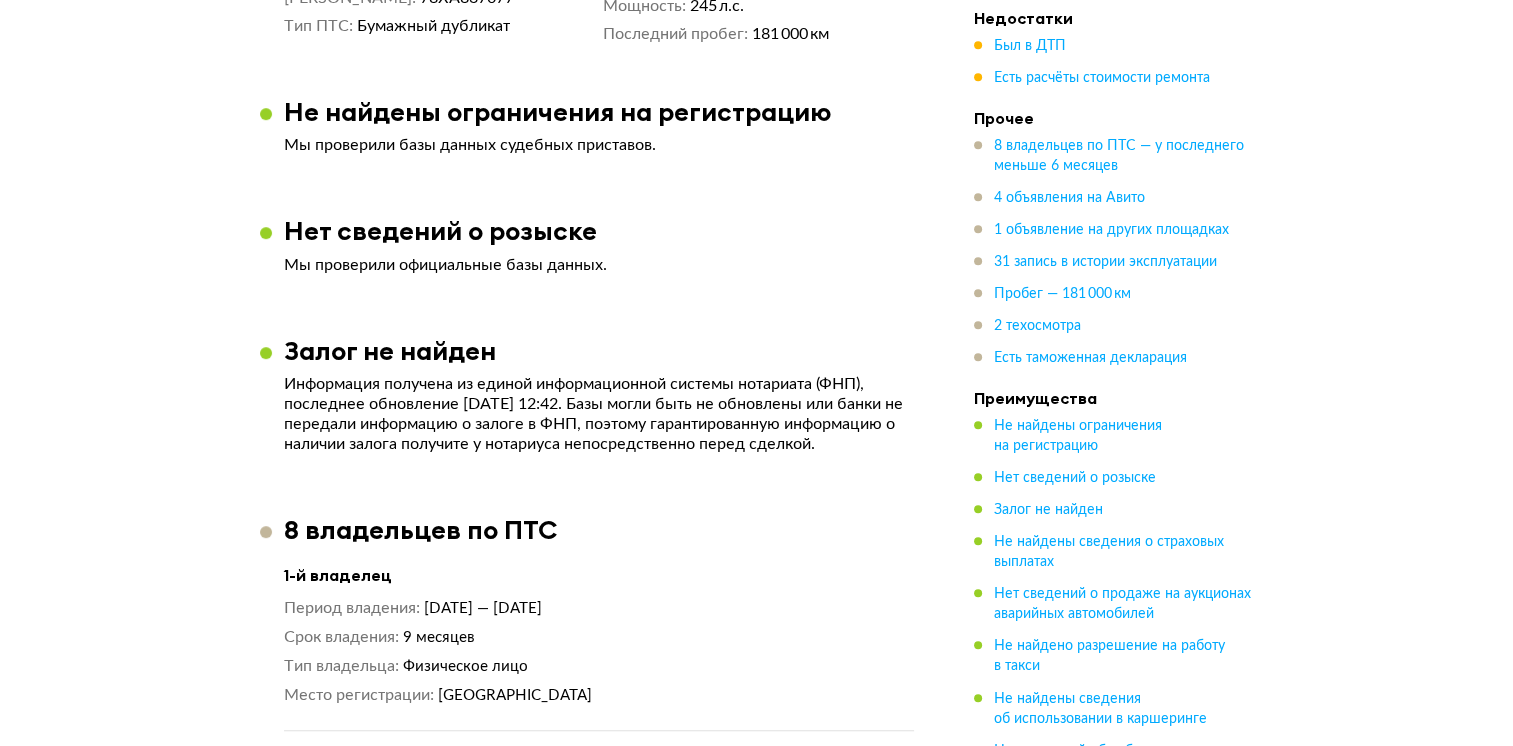 scroll, scrollTop: 1500, scrollLeft: 0, axis: vertical 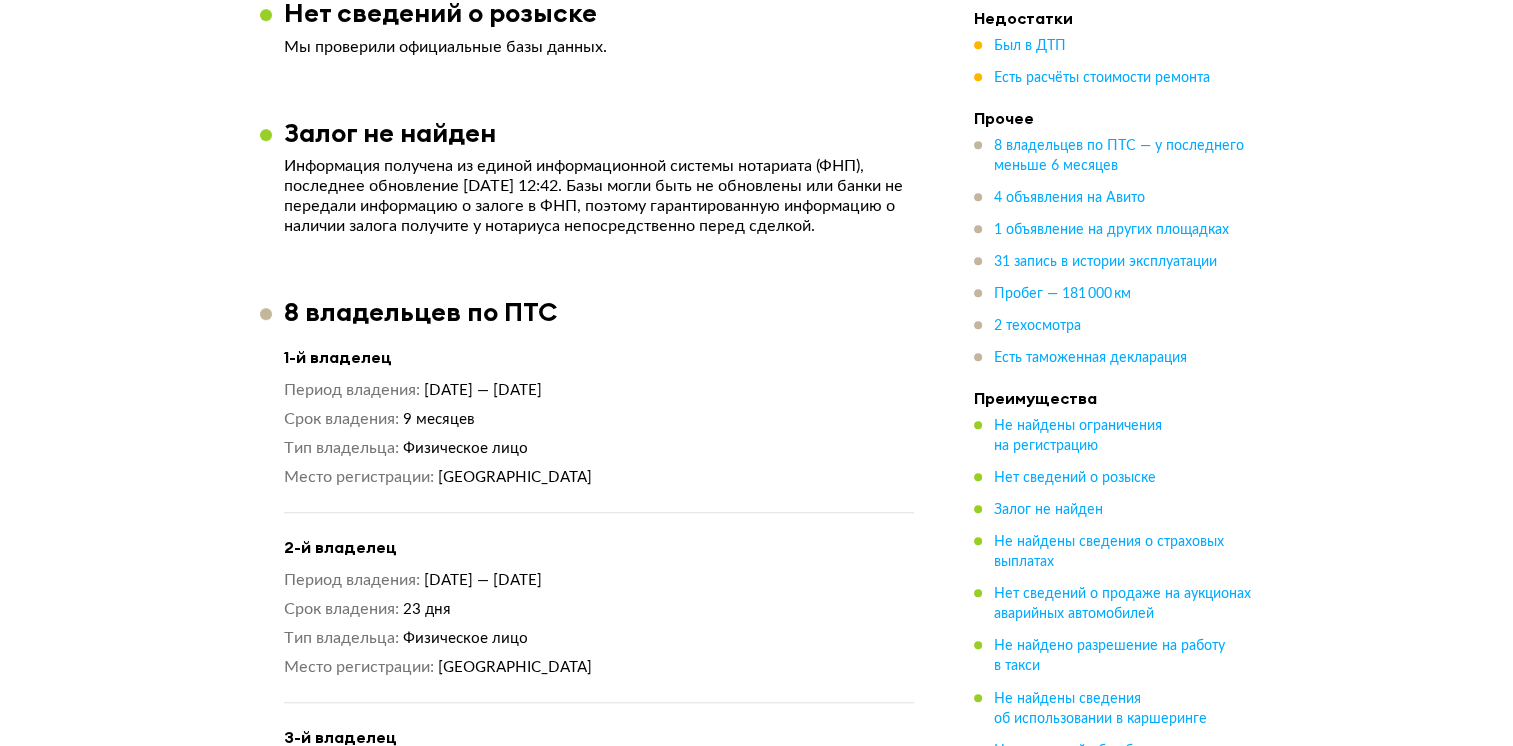 click on "Выездная диагностика Организуют просмотр, попробуют поторговаться Выгодный кредит на авто от банков Подберите кредит Спецпредложения Акции и скидки от Автотеки и партнёров Спецпредложения [PERSON_NAME] E-KLASSE, 2016 Отчёт от  [DATE] Ccылка на отчёт скопирована Скачать Поделиться Ccылка на отчёт скопирована [DATE] + 66 Рекомендация Не стоит рисковать Наш искусственный интеллект смотрит на отчёт как опытный автоподборщик и диагност: изучает данные, сравнивает машину с похожими предложениями на рынке и выносит свой вердикт. Покажите детали VIN 2016" at bounding box center [756, 6597] 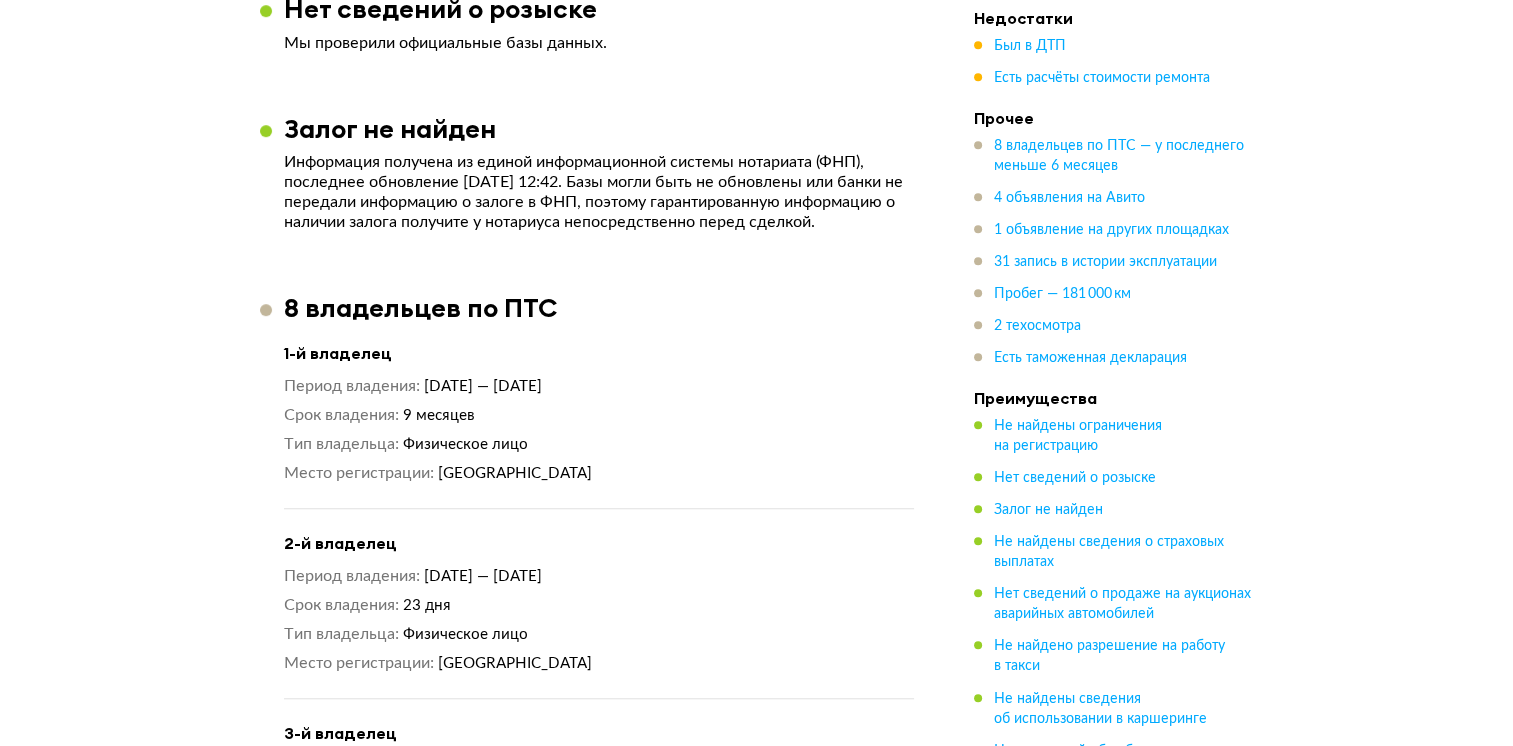 scroll, scrollTop: 1500, scrollLeft: 0, axis: vertical 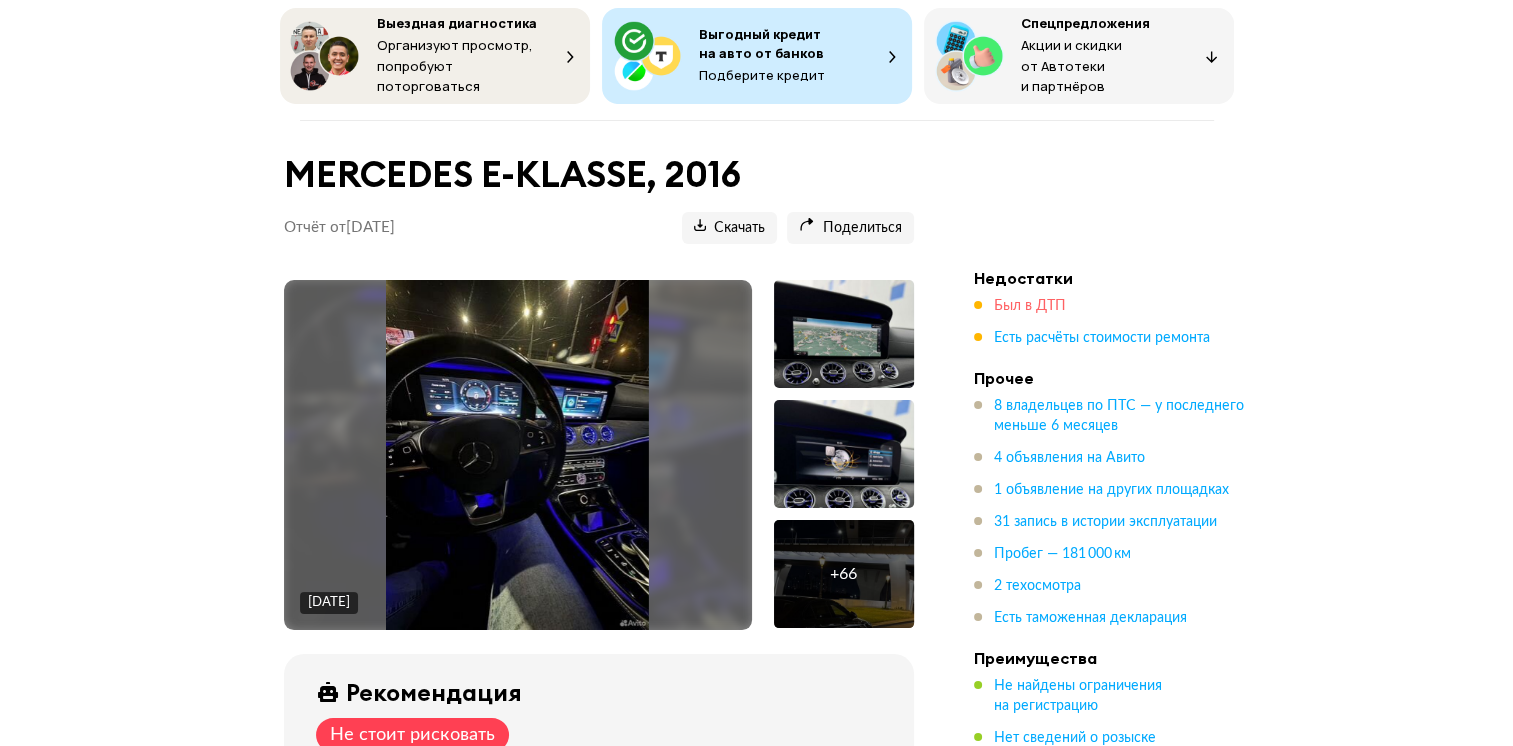 click on "Был в ДТП" at bounding box center [1030, 306] 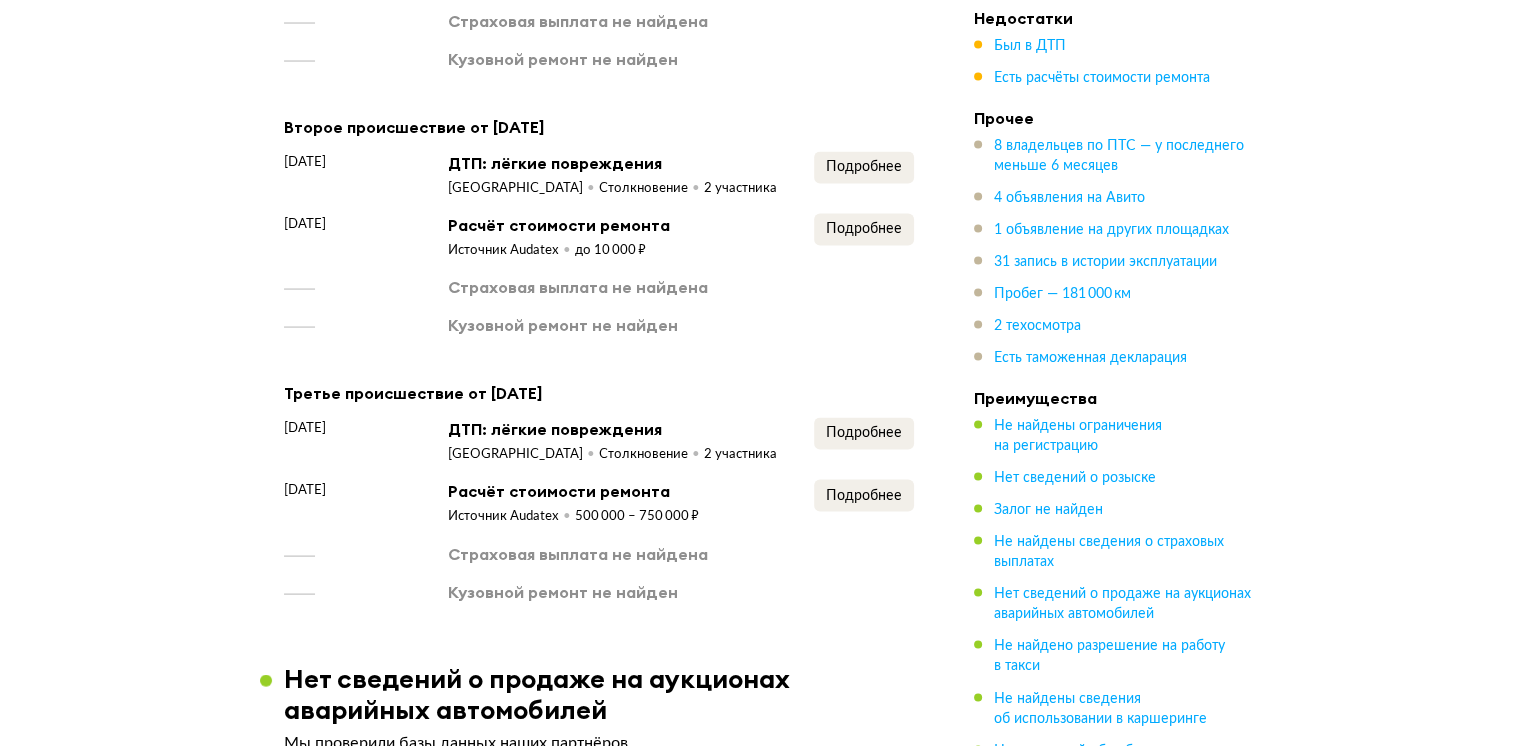scroll, scrollTop: 3968, scrollLeft: 0, axis: vertical 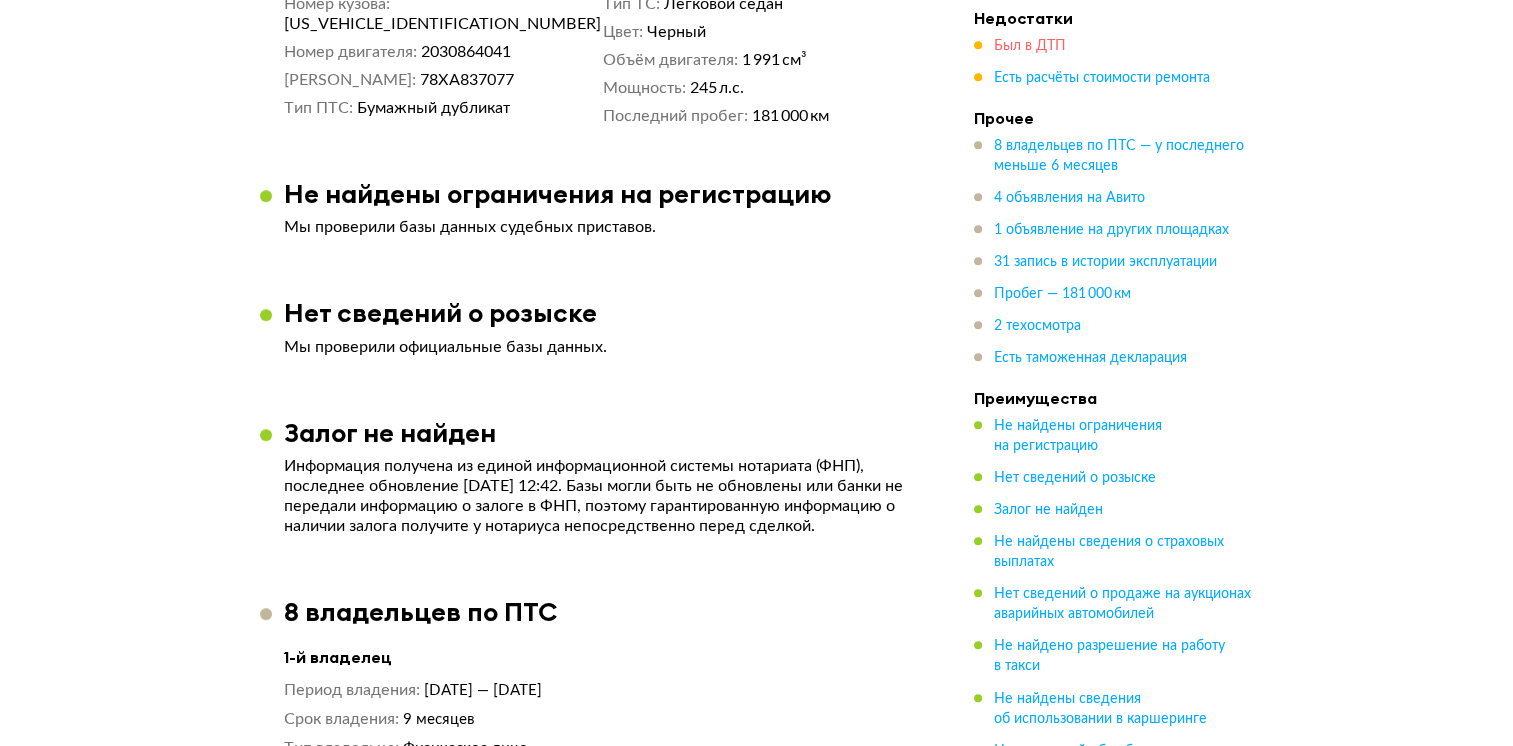 click on "Был в ДТП" at bounding box center [1030, 46] 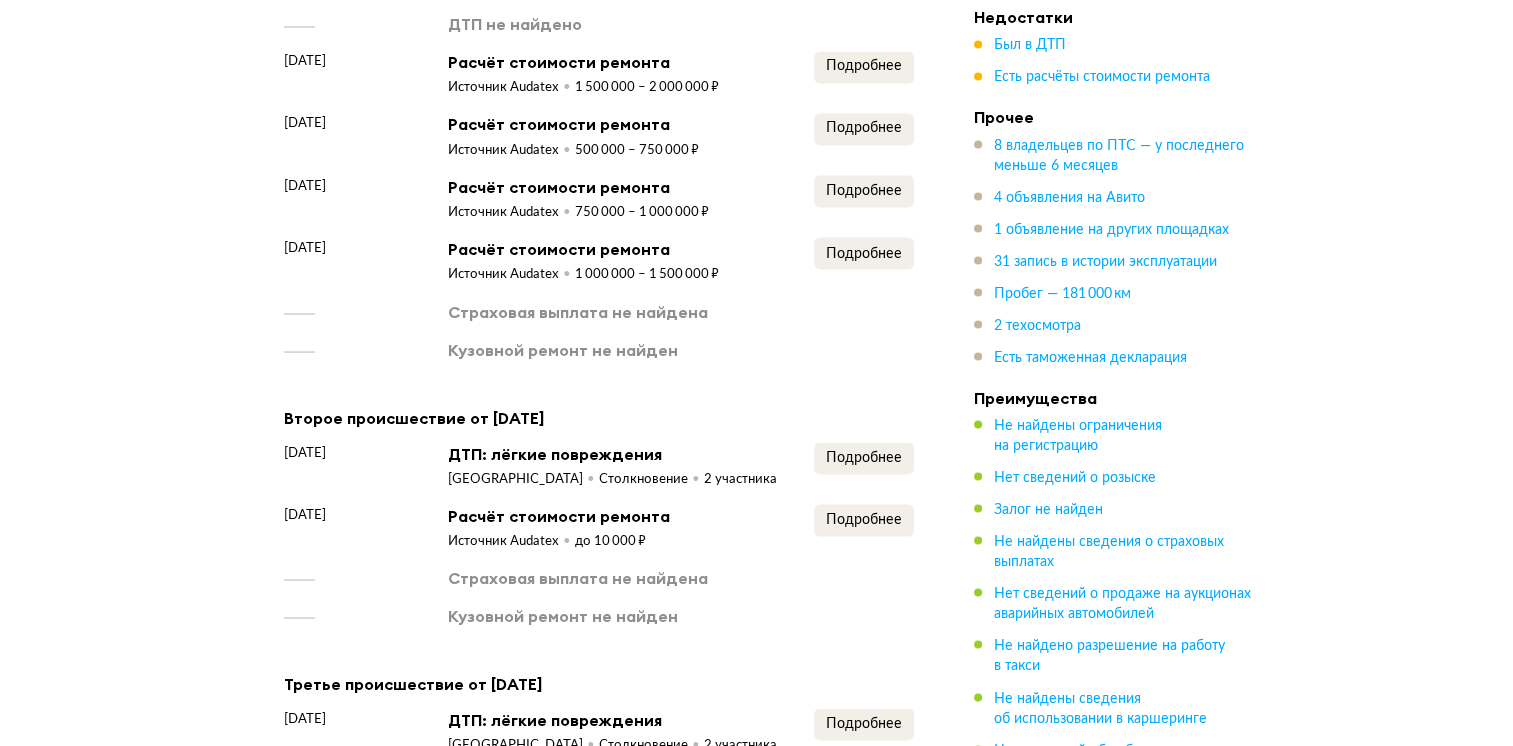 scroll, scrollTop: 3668, scrollLeft: 0, axis: vertical 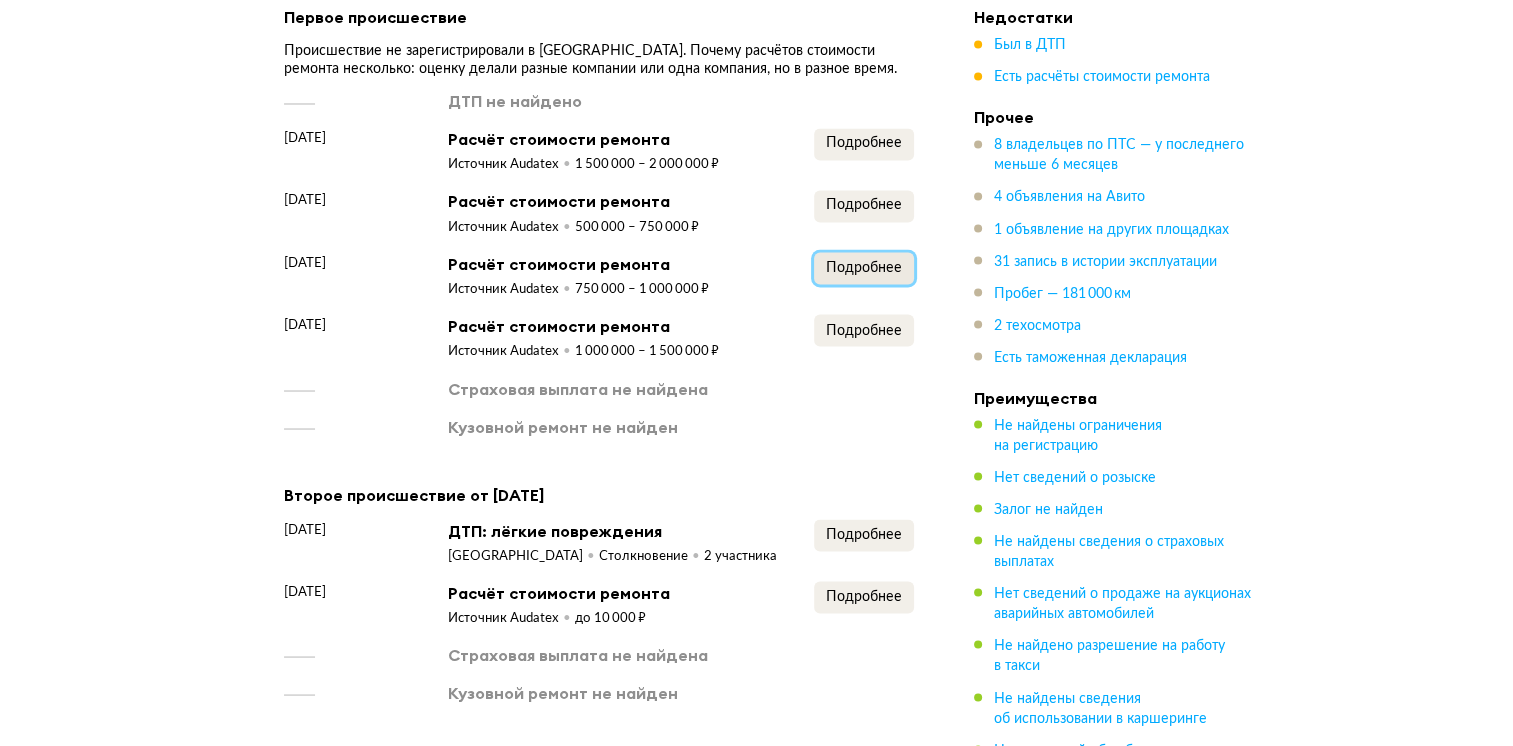 click on "Подробнее" at bounding box center (864, 267) 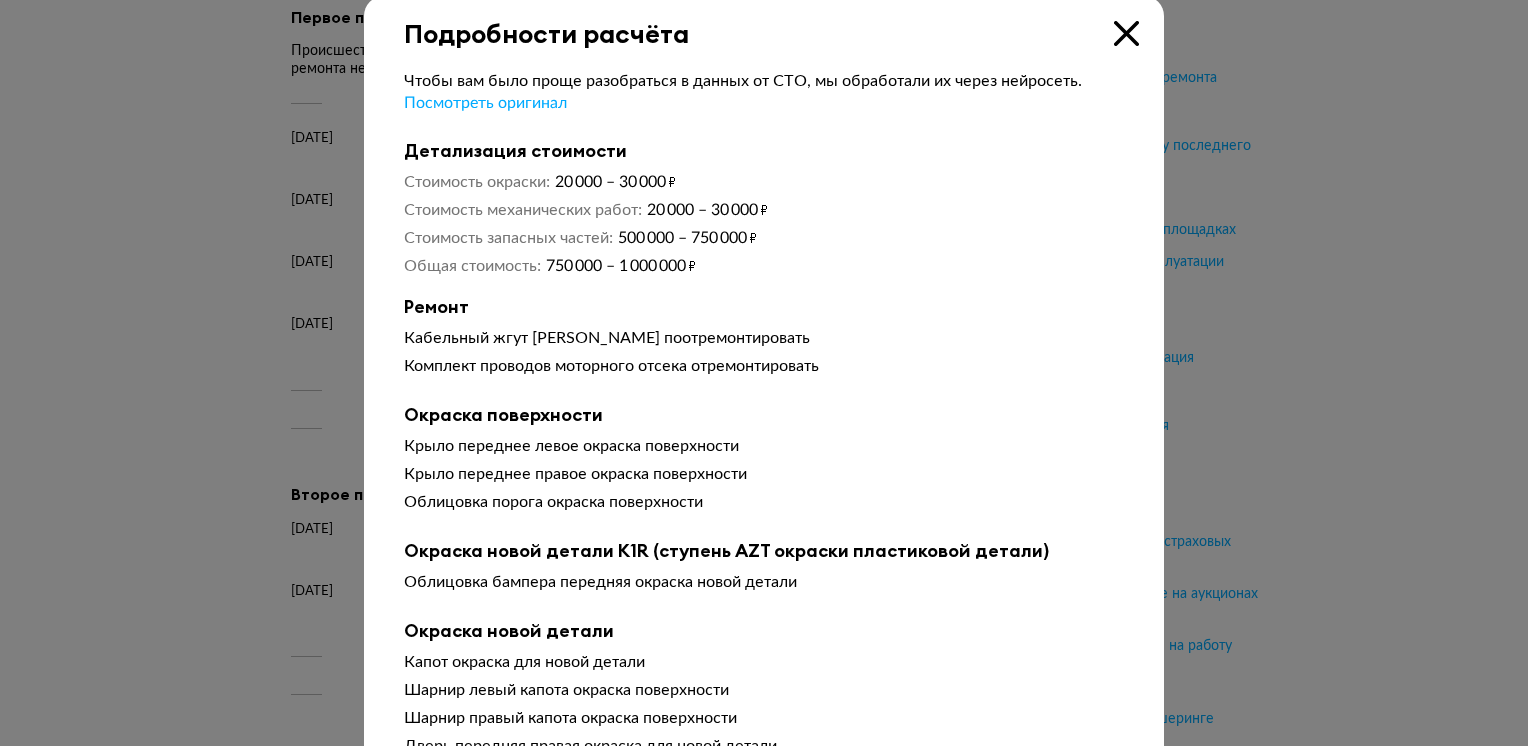 scroll, scrollTop: 0, scrollLeft: 0, axis: both 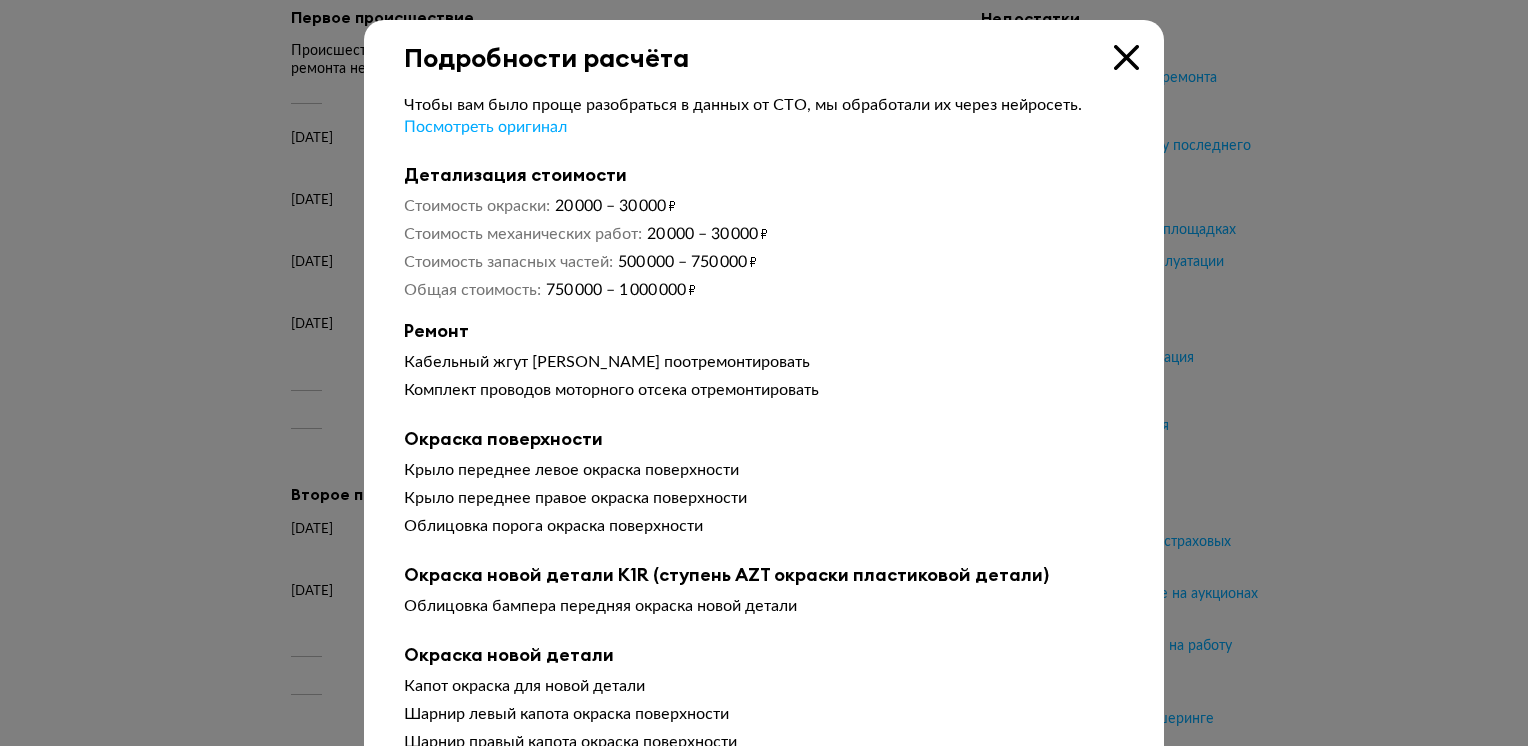 click at bounding box center (1126, 57) 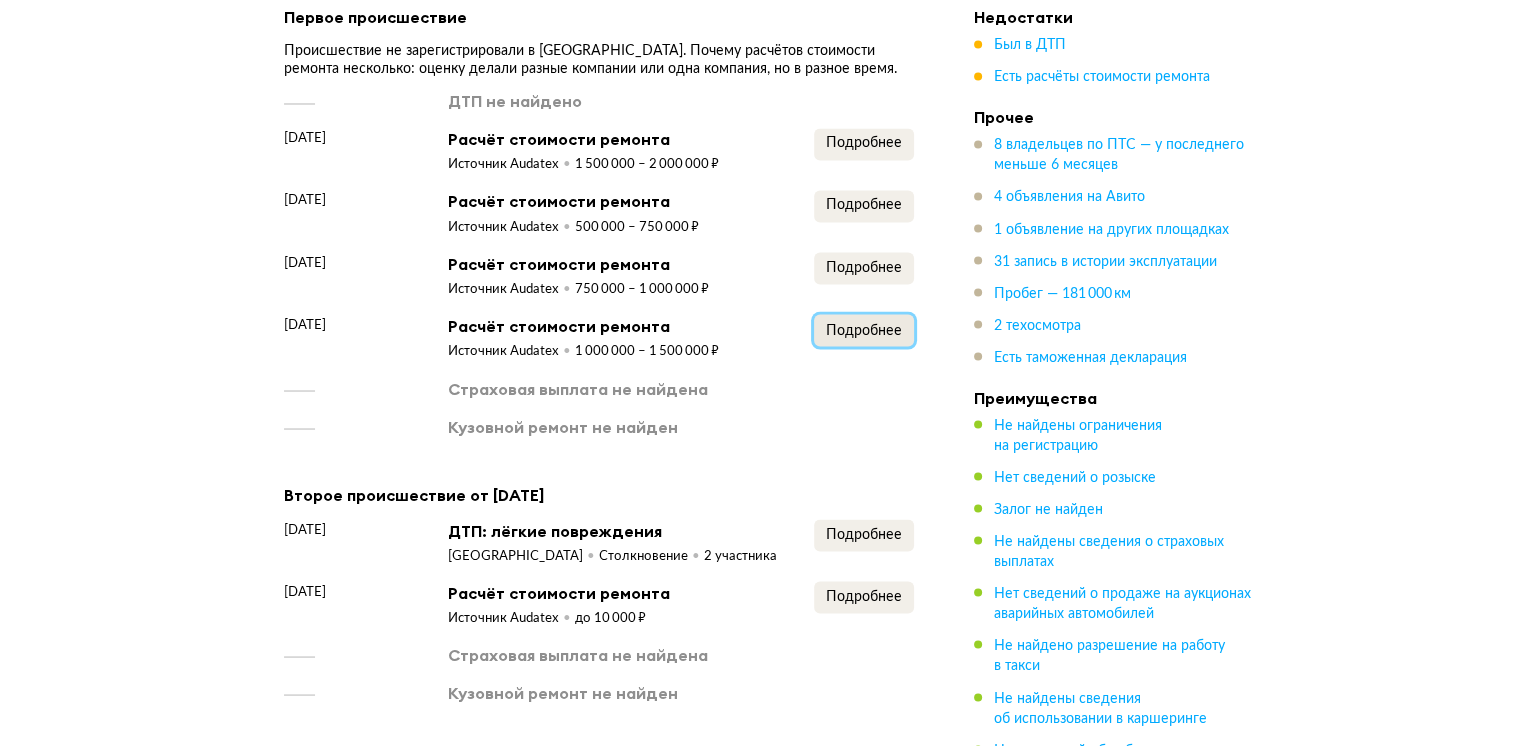 click on "Подробнее" at bounding box center (864, 330) 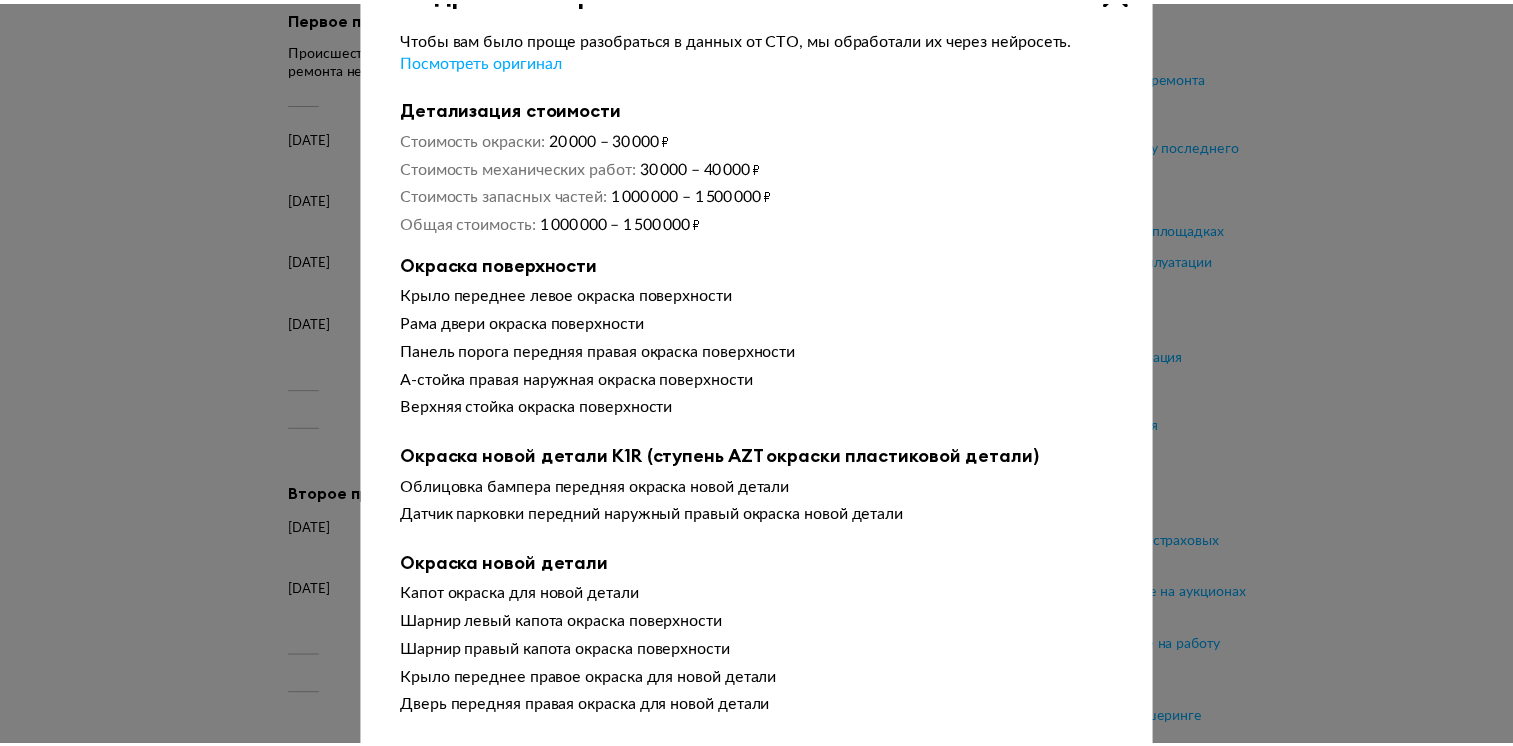 scroll, scrollTop: 0, scrollLeft: 0, axis: both 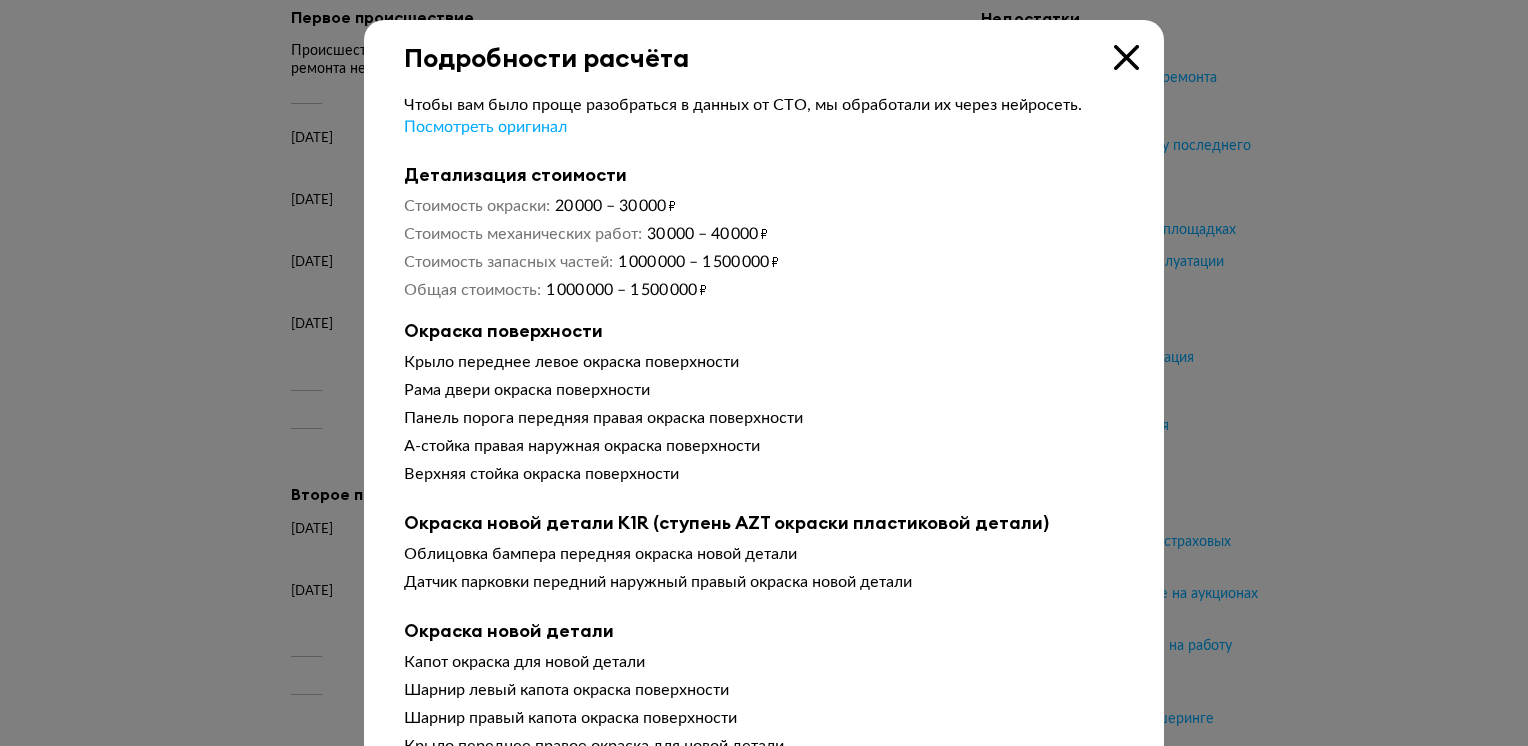 click at bounding box center (1126, 57) 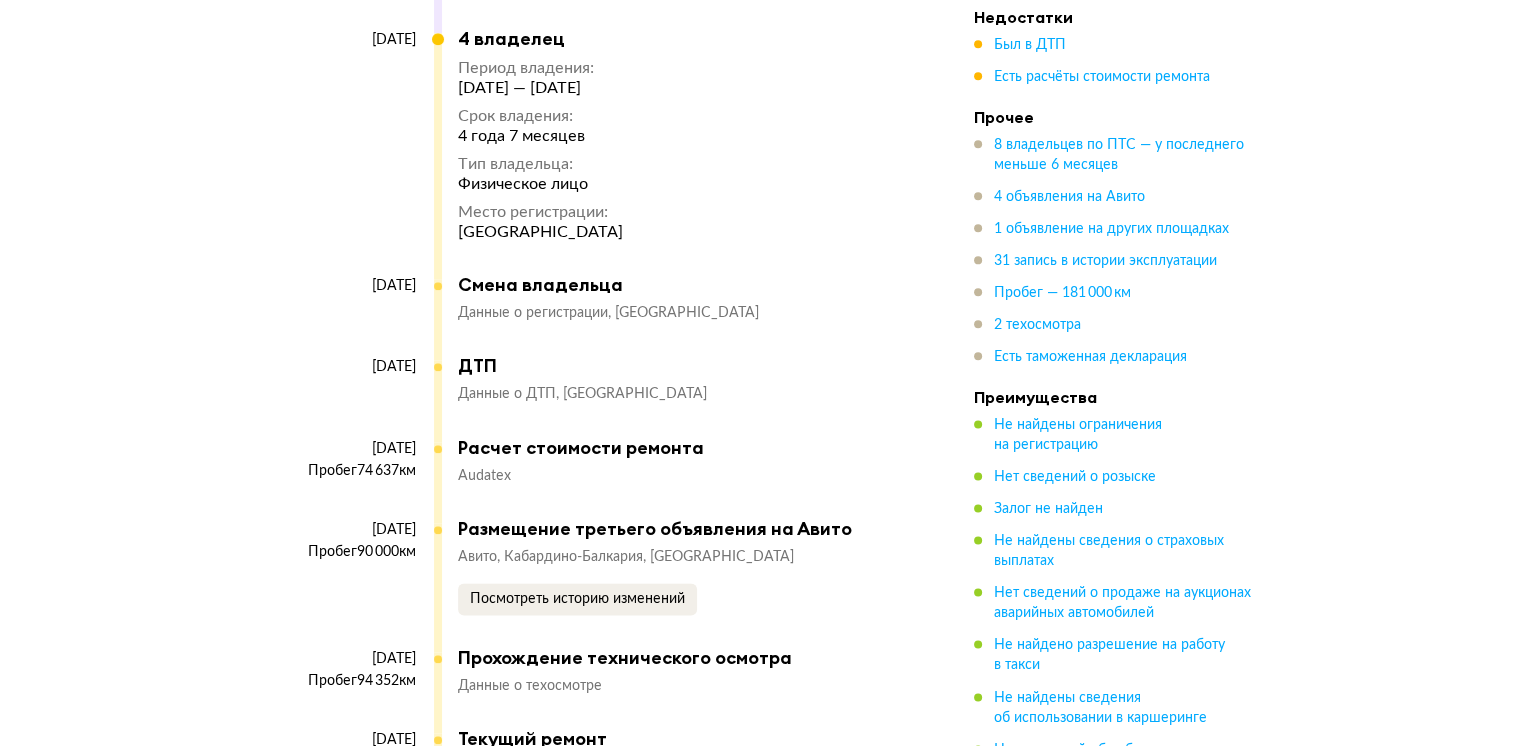 scroll, scrollTop: 10468, scrollLeft: 0, axis: vertical 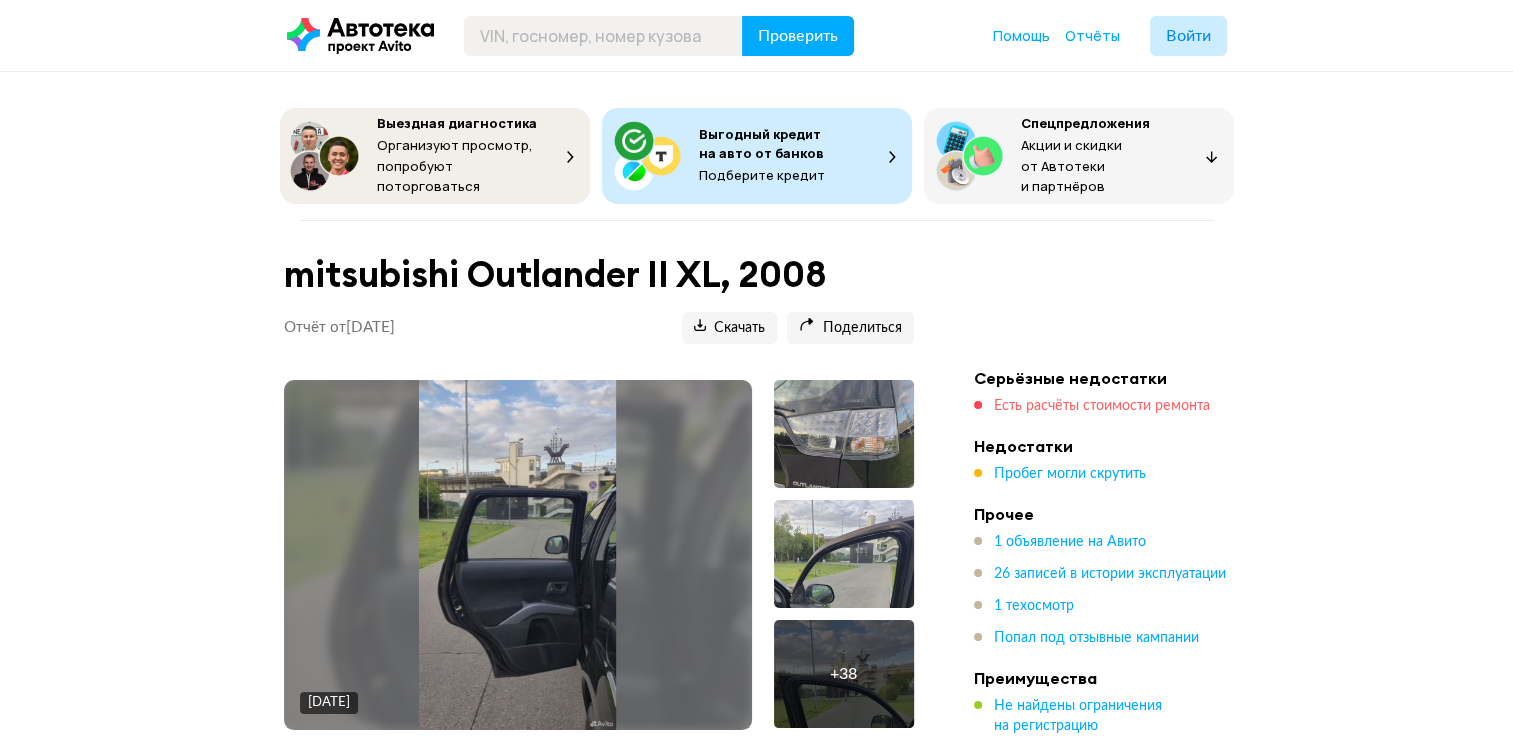 click on "Есть расчёты стоимости ремонта" at bounding box center (1102, 406) 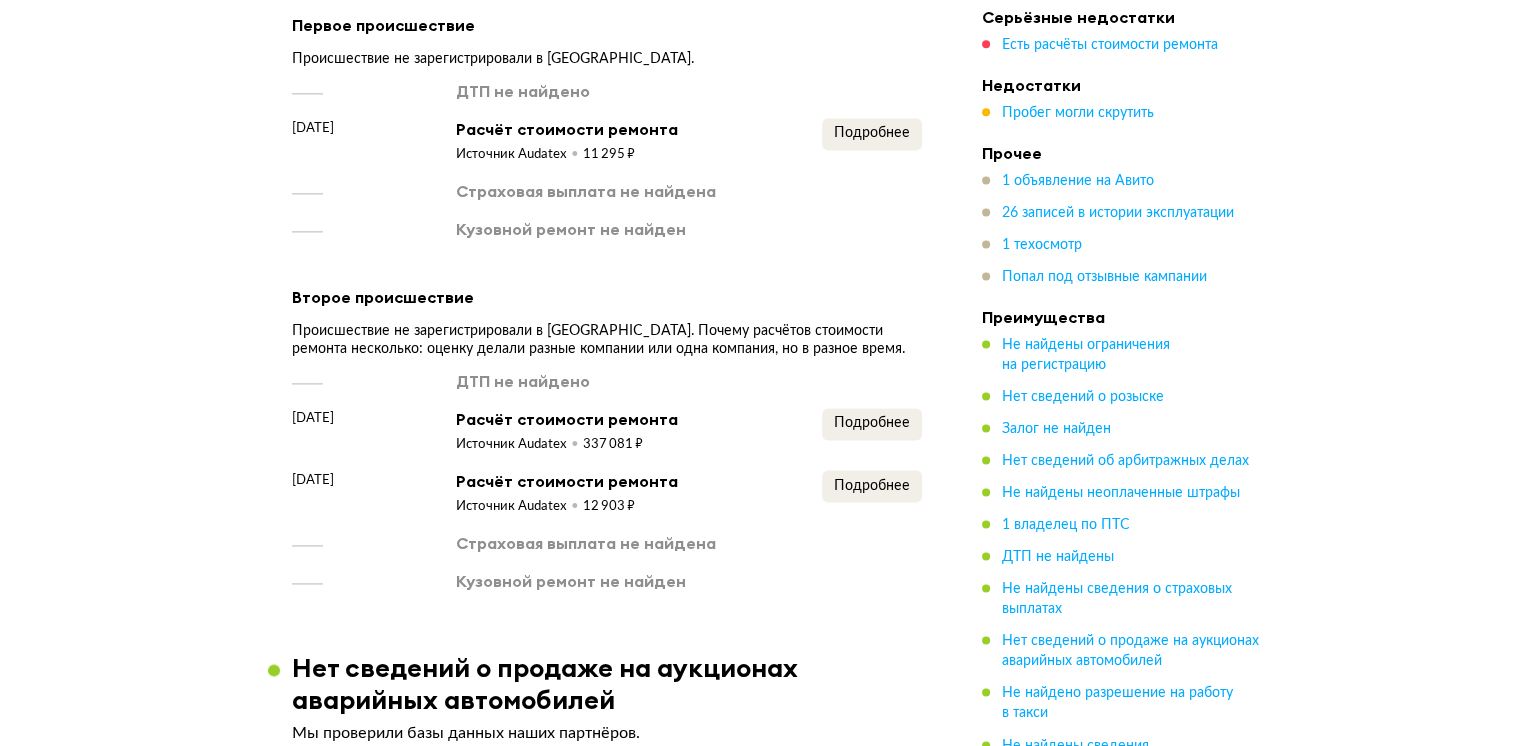 scroll, scrollTop: 2714, scrollLeft: 0, axis: vertical 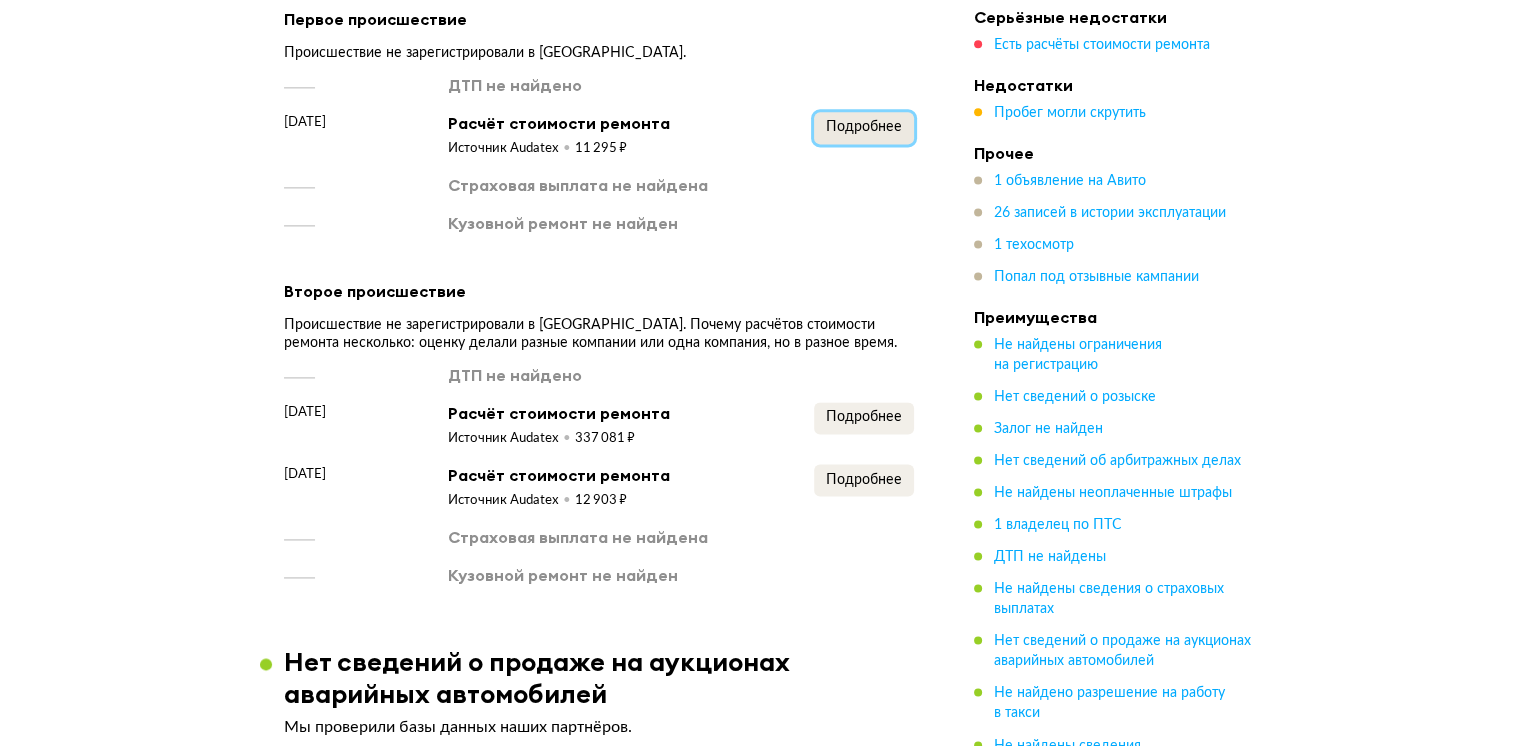 click on "Подробнее" at bounding box center [864, 127] 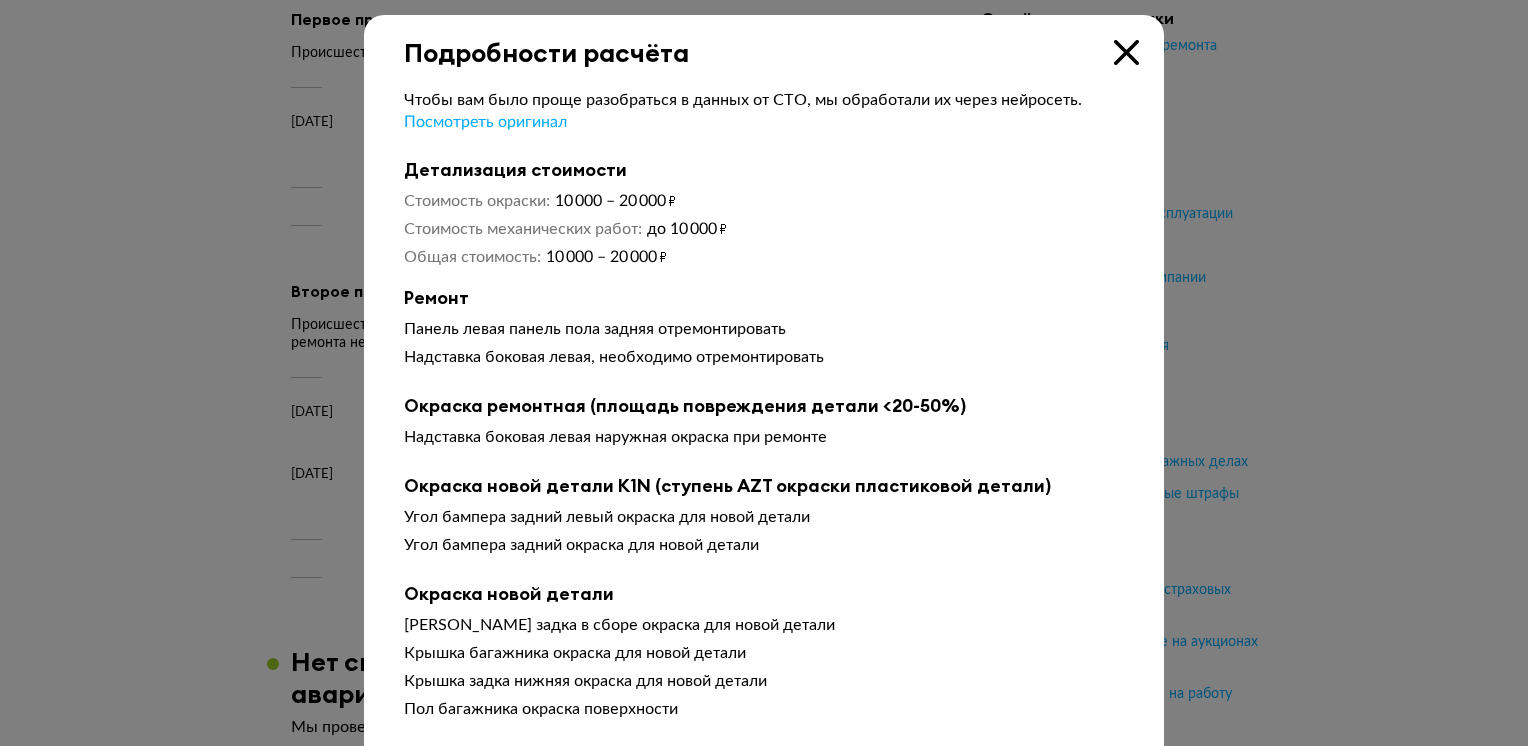 scroll, scrollTop: 0, scrollLeft: 0, axis: both 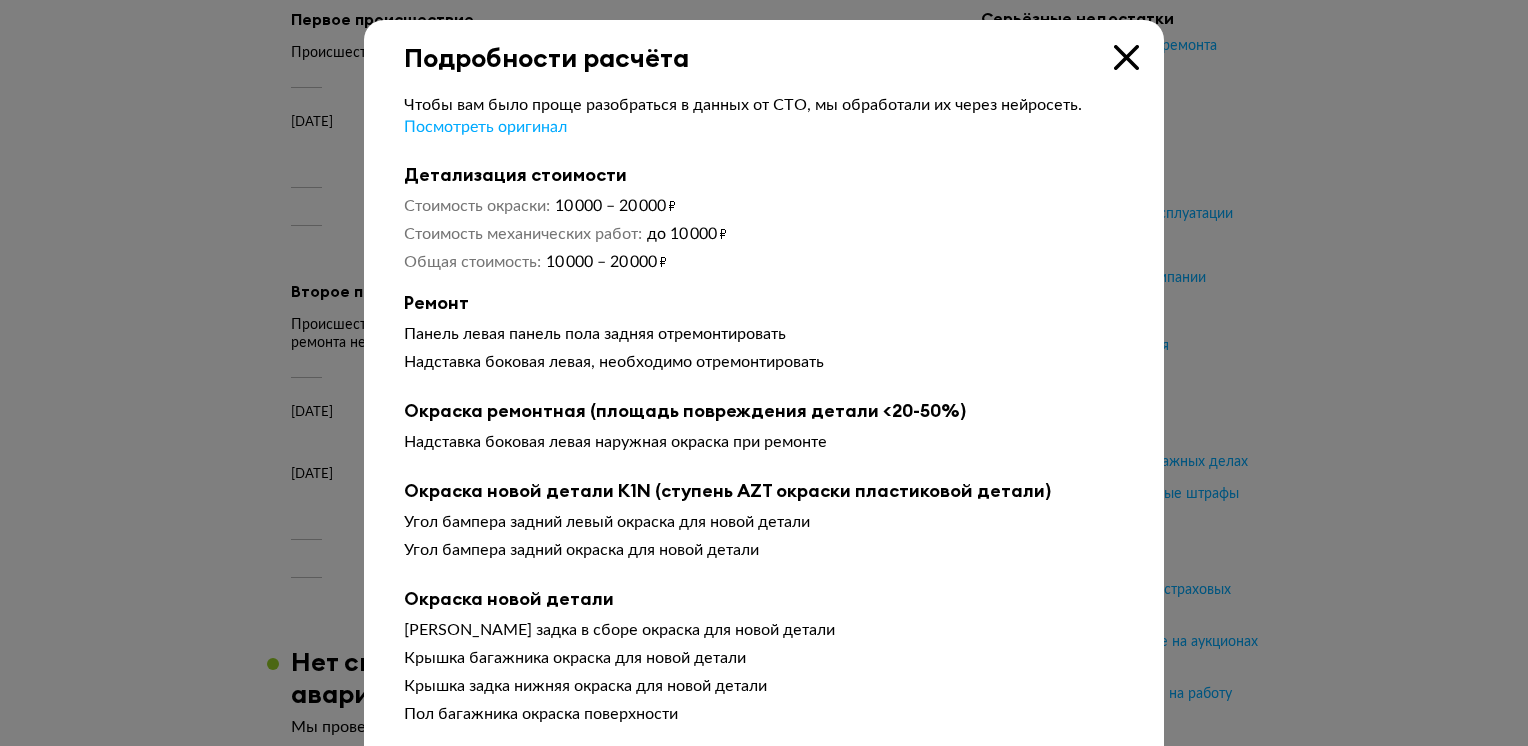 click at bounding box center (1126, 57) 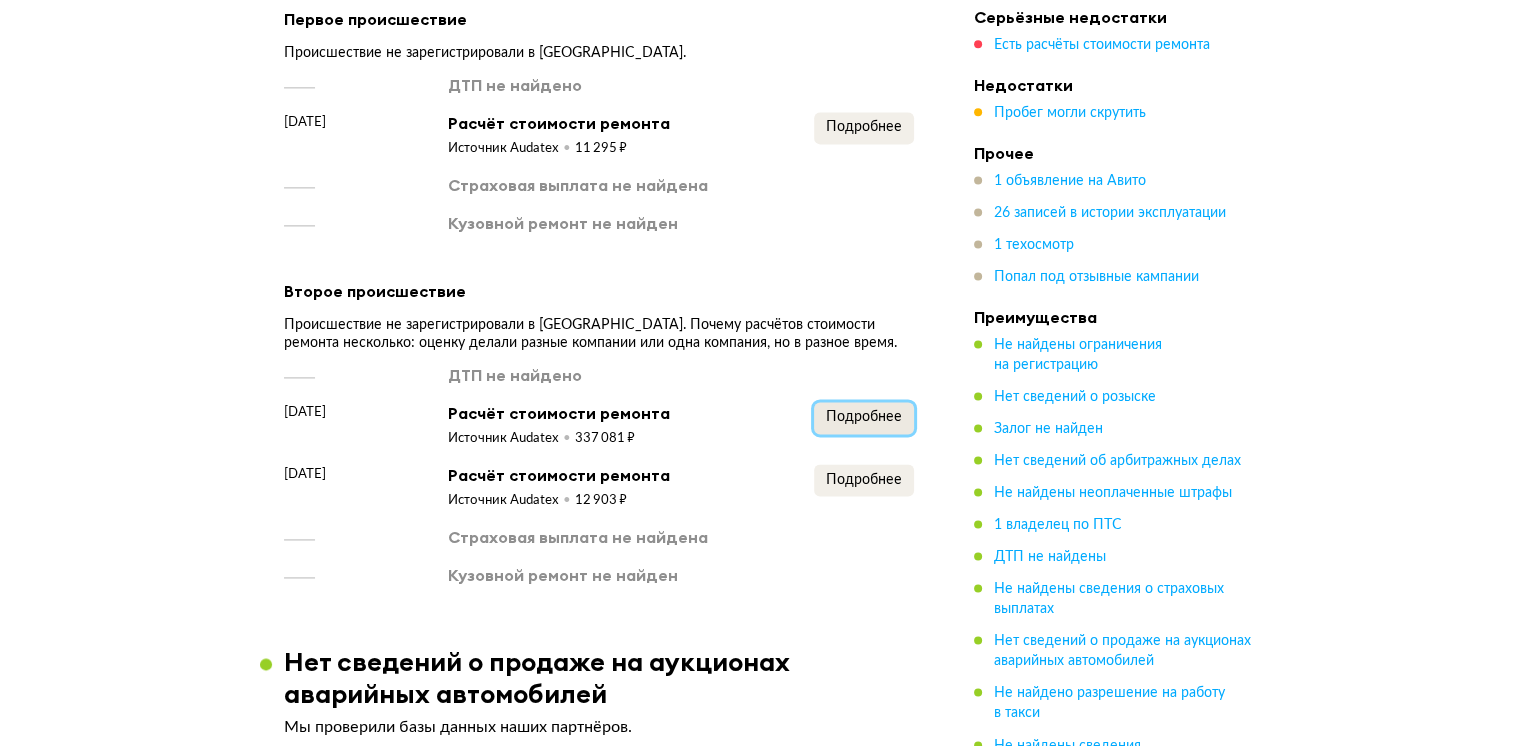 click on "Подробнее" at bounding box center [864, 417] 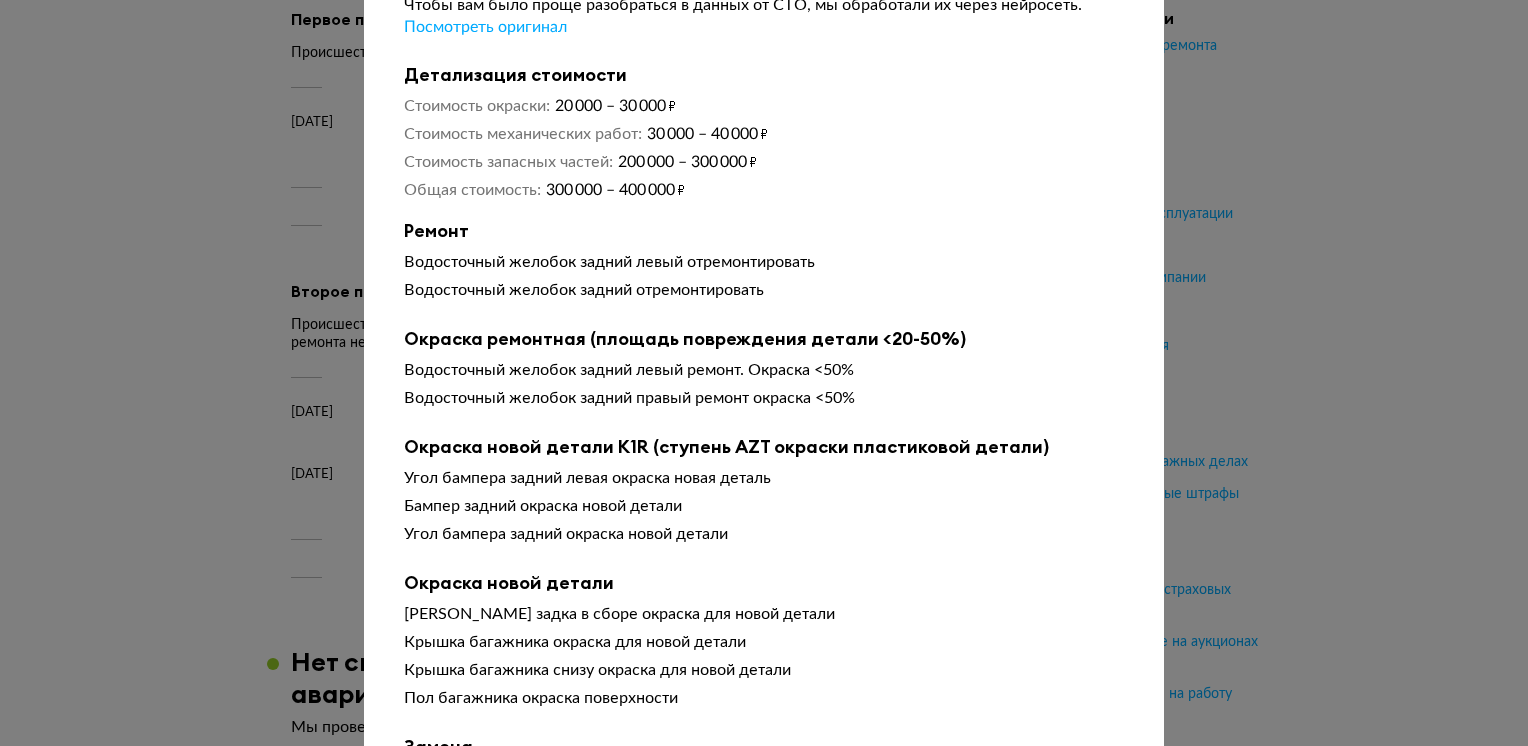 scroll, scrollTop: 0, scrollLeft: 0, axis: both 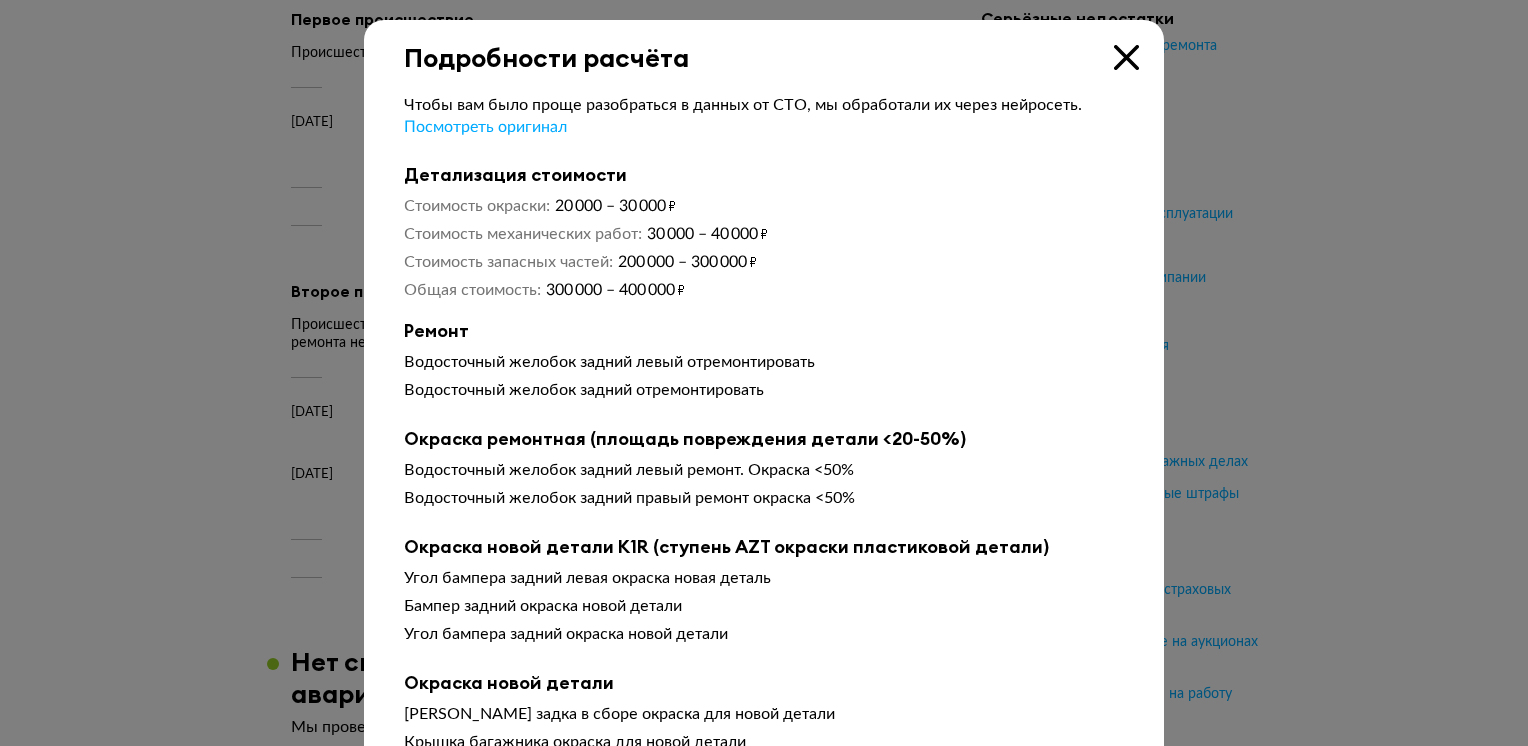 click at bounding box center (1126, 57) 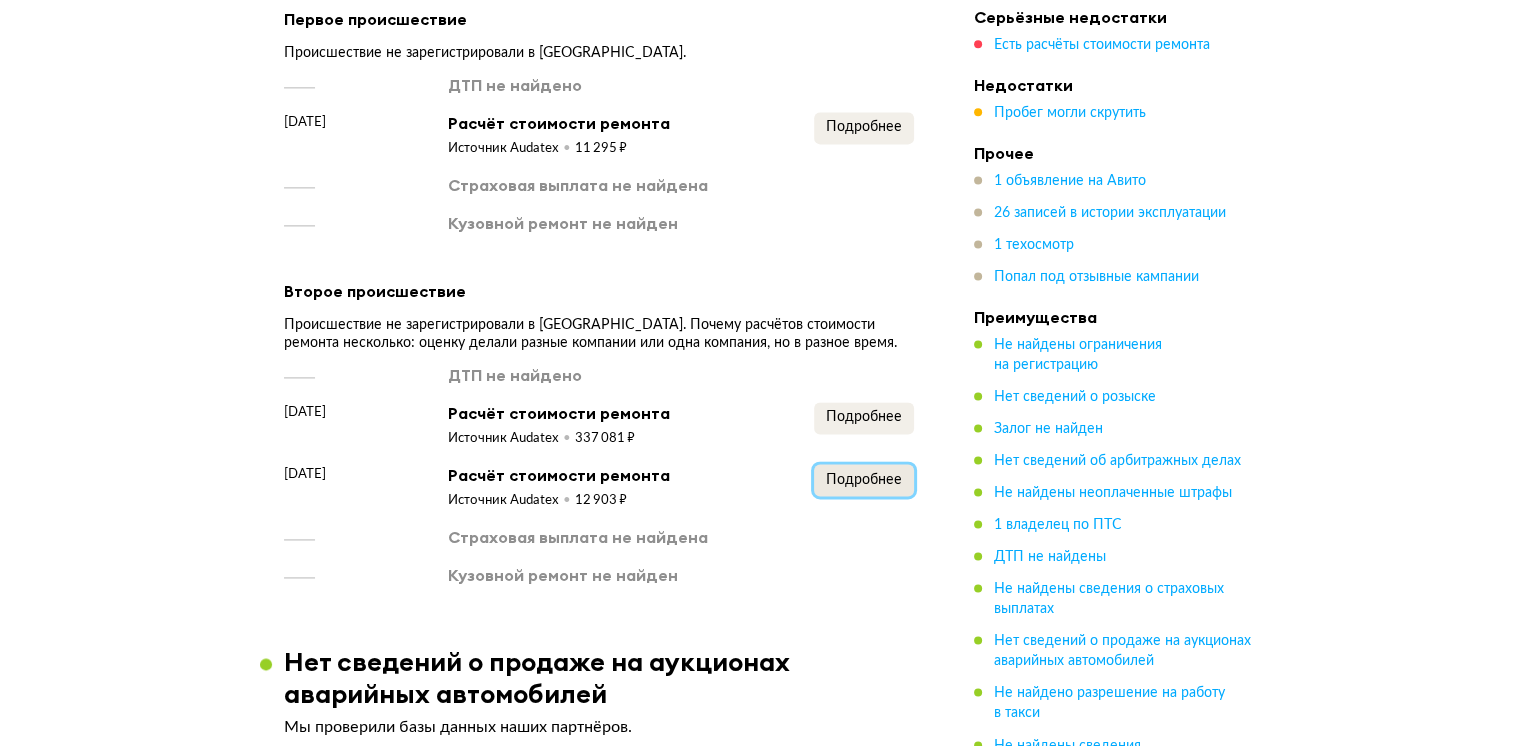 click on "Подробнее" at bounding box center (864, 480) 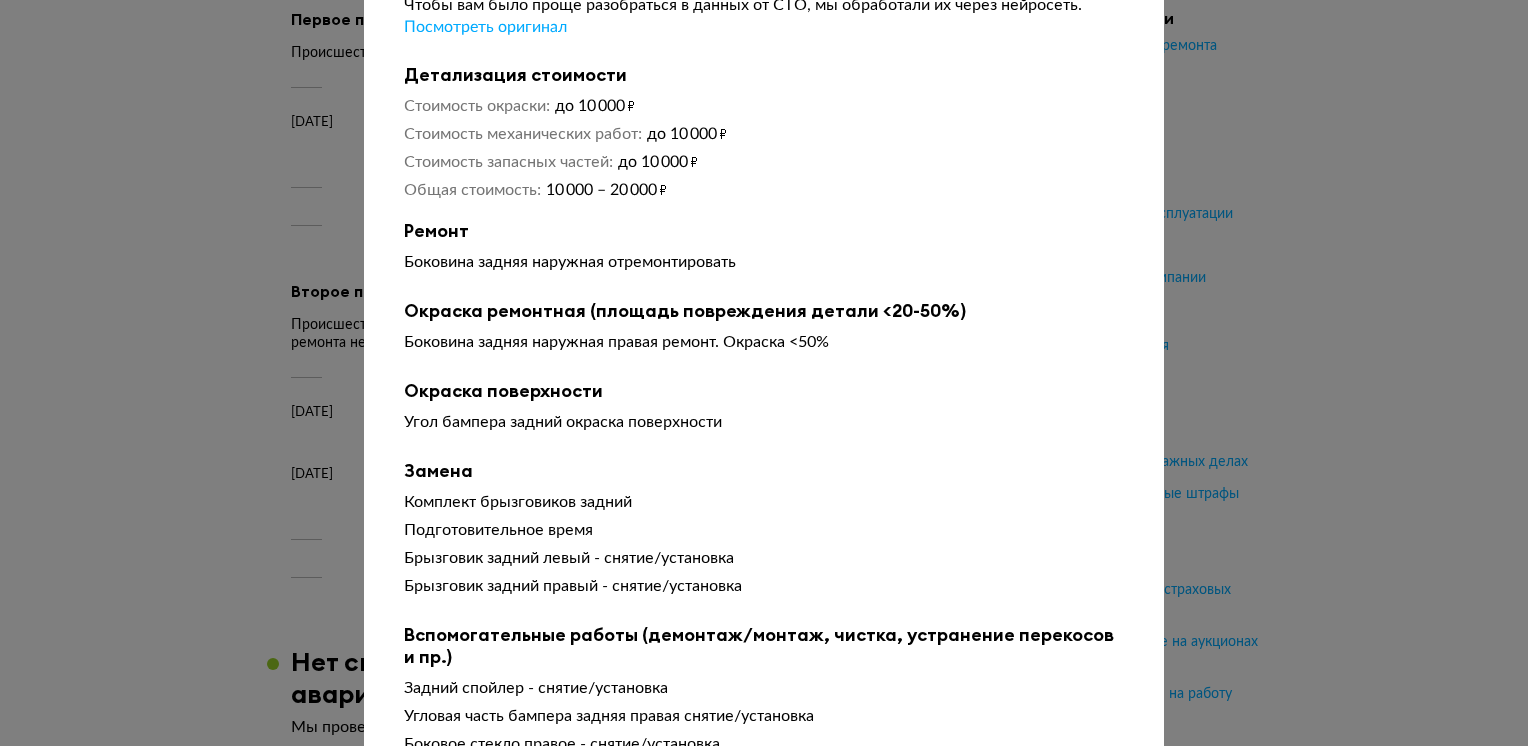 scroll, scrollTop: 0, scrollLeft: 0, axis: both 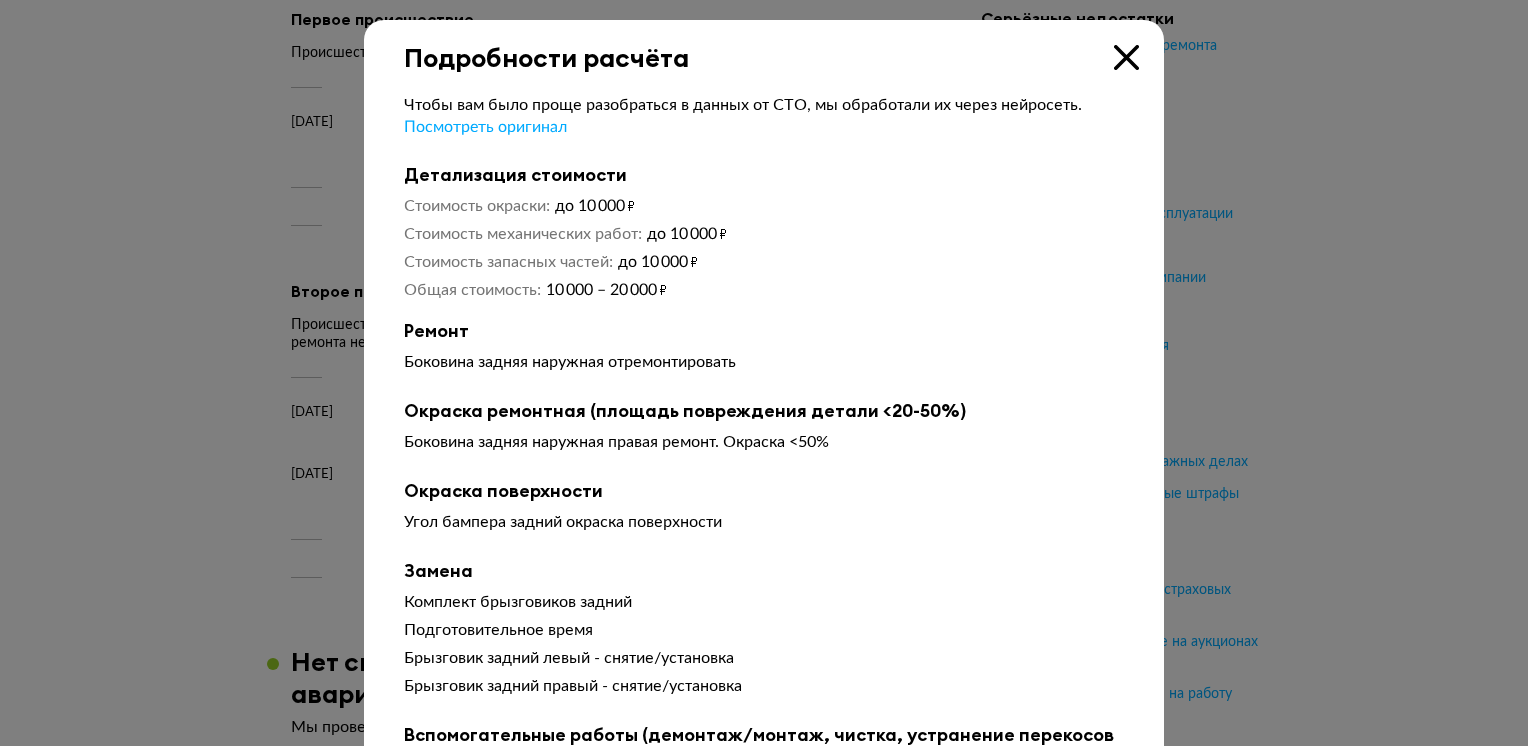 click at bounding box center (1126, 57) 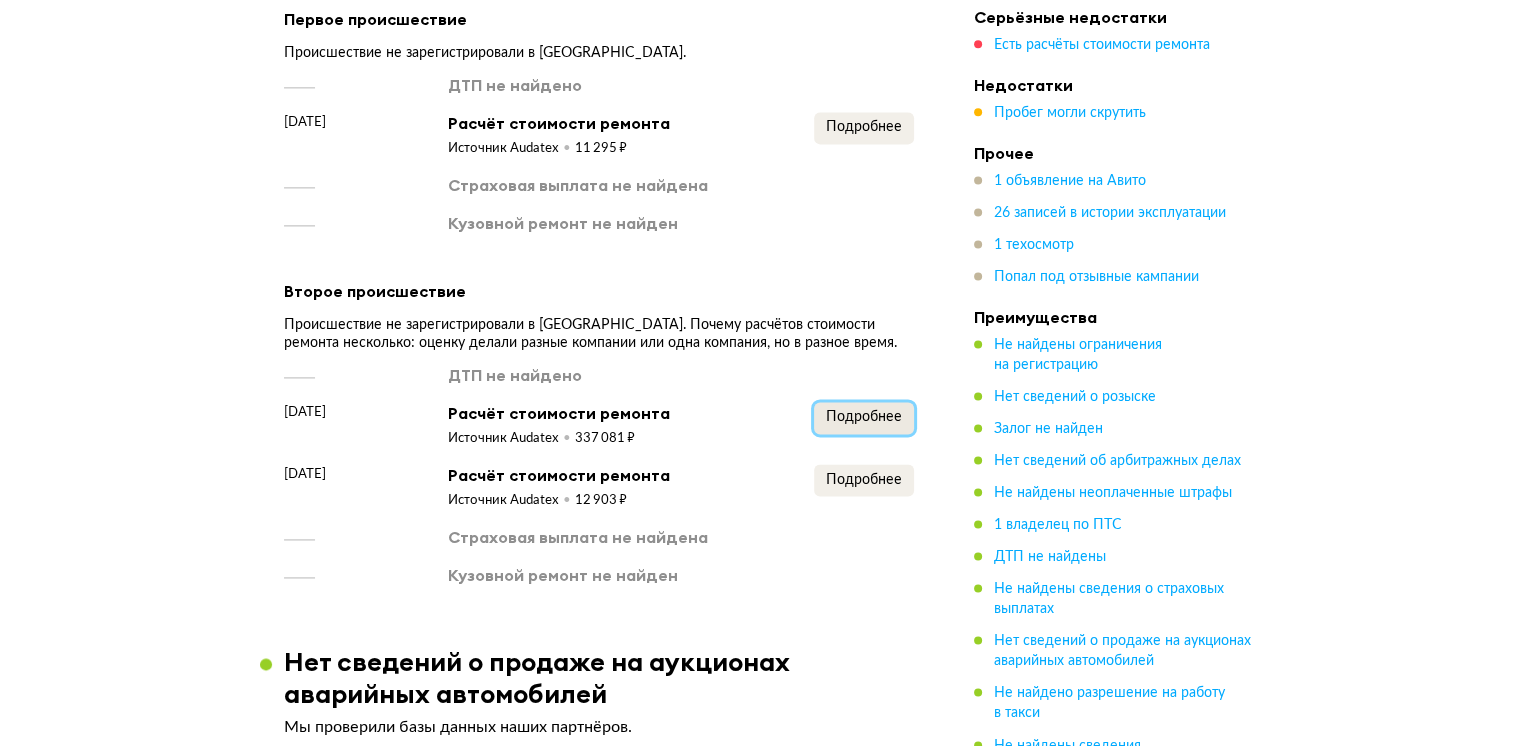 click on "Подробнее" at bounding box center (864, 417) 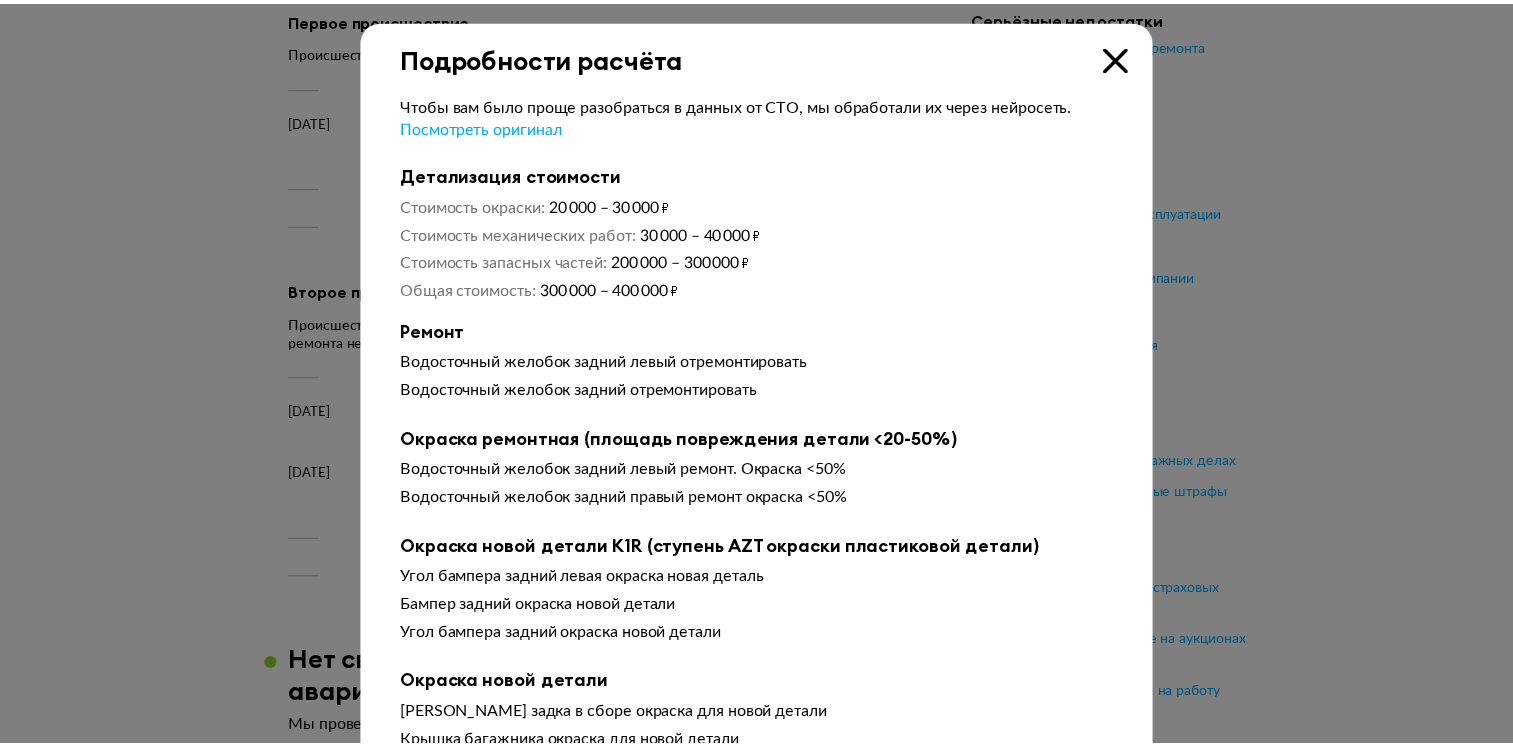 scroll, scrollTop: 0, scrollLeft: 0, axis: both 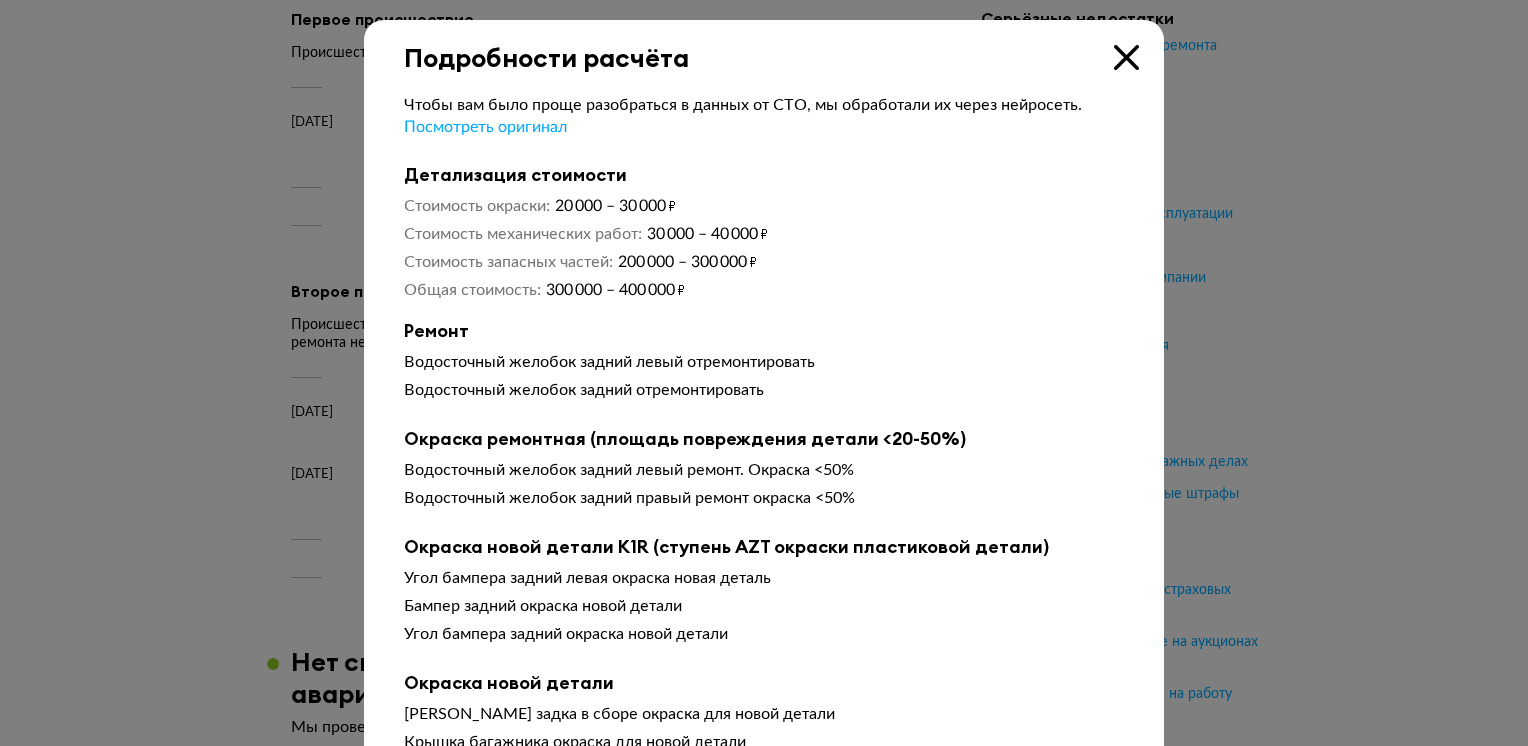 click on "Подробности расчёта" at bounding box center [764, 46] 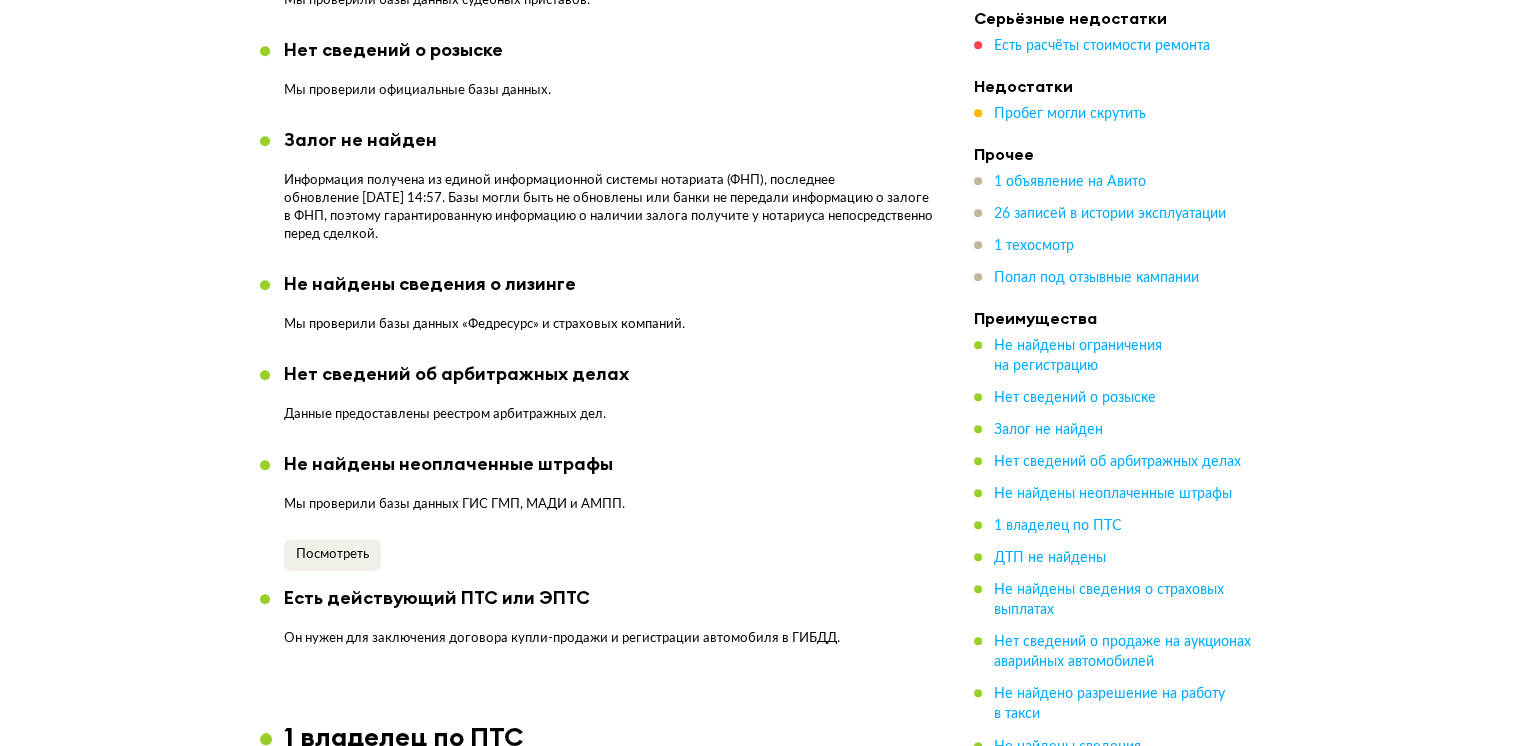 scroll, scrollTop: 1414, scrollLeft: 0, axis: vertical 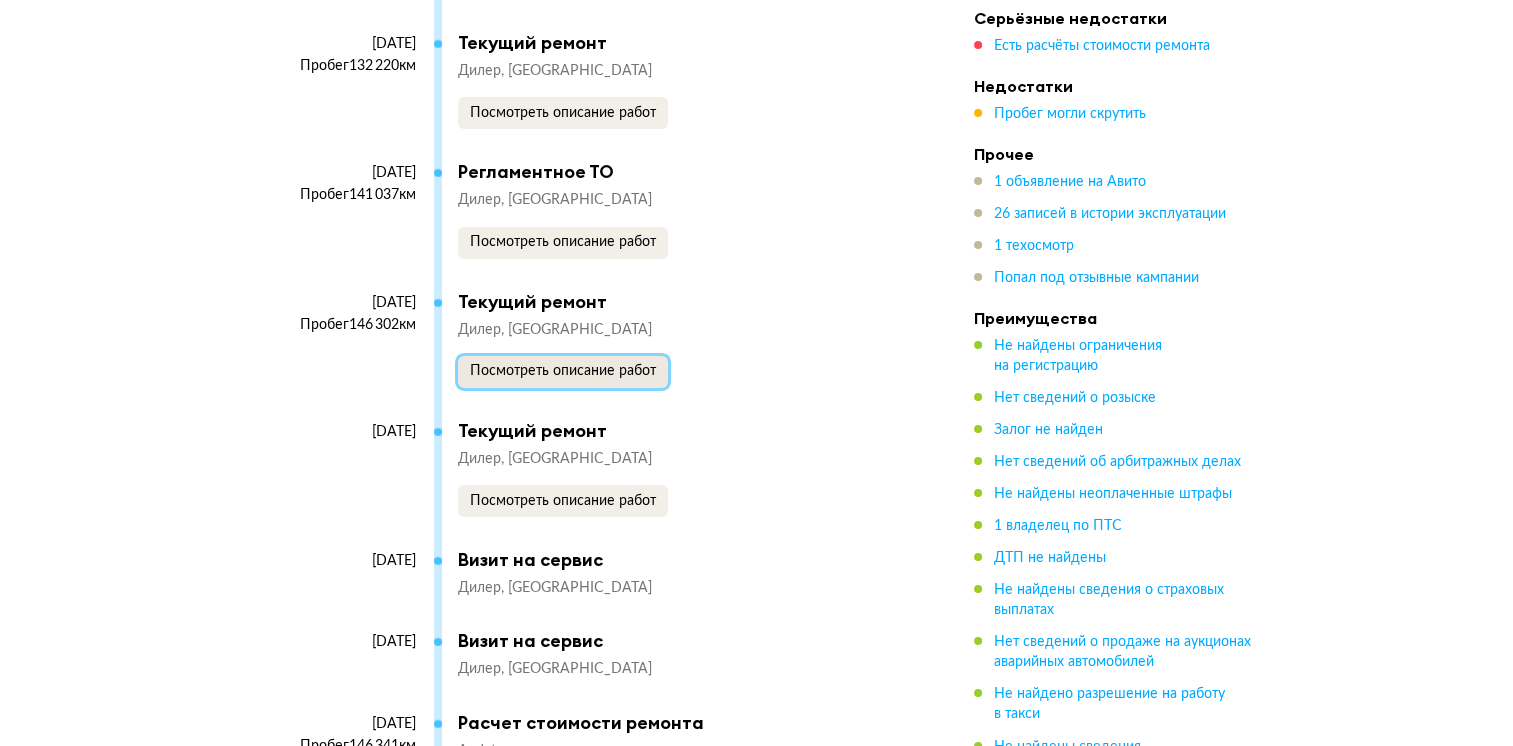 click on "Посмотреть описание работ" at bounding box center [563, 371] 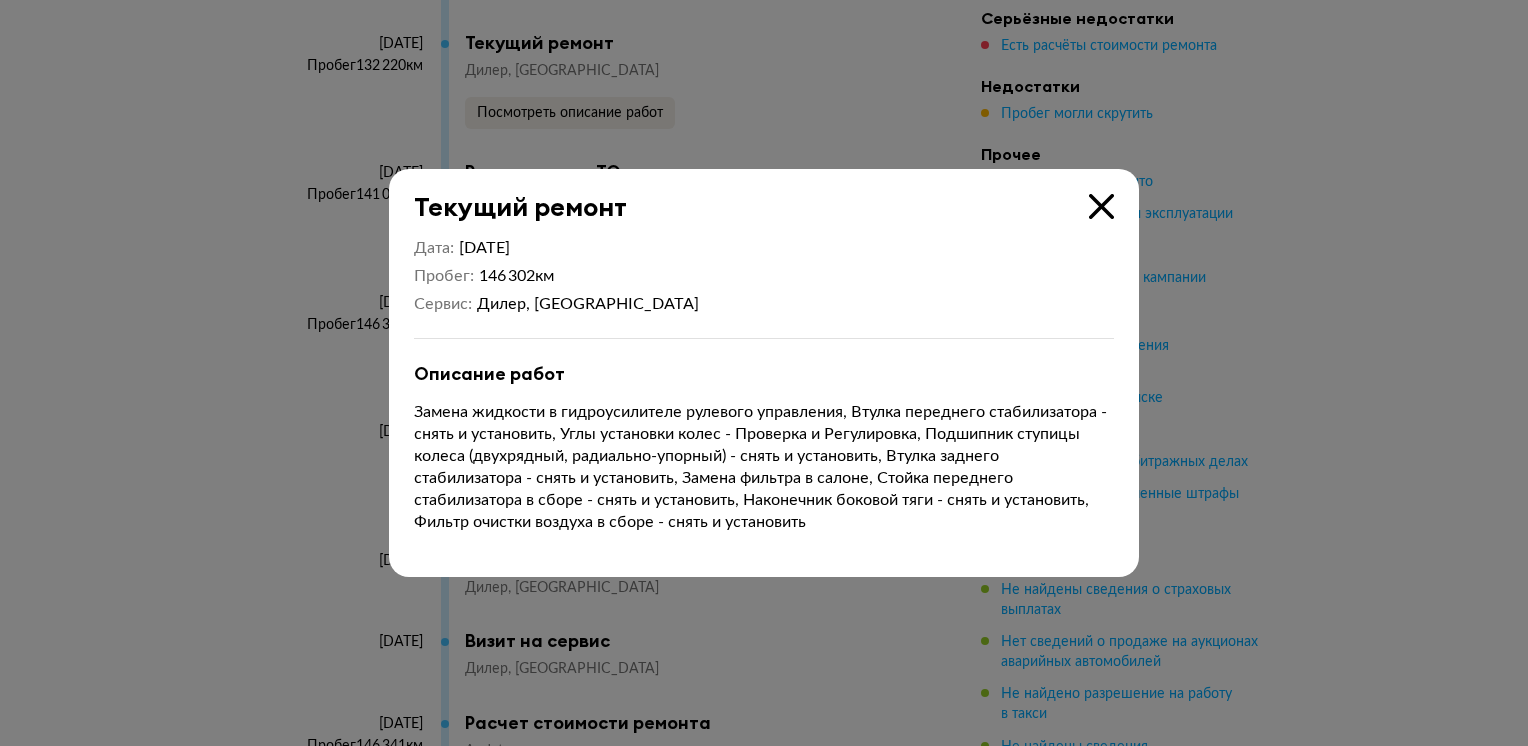 click at bounding box center [1101, 206] 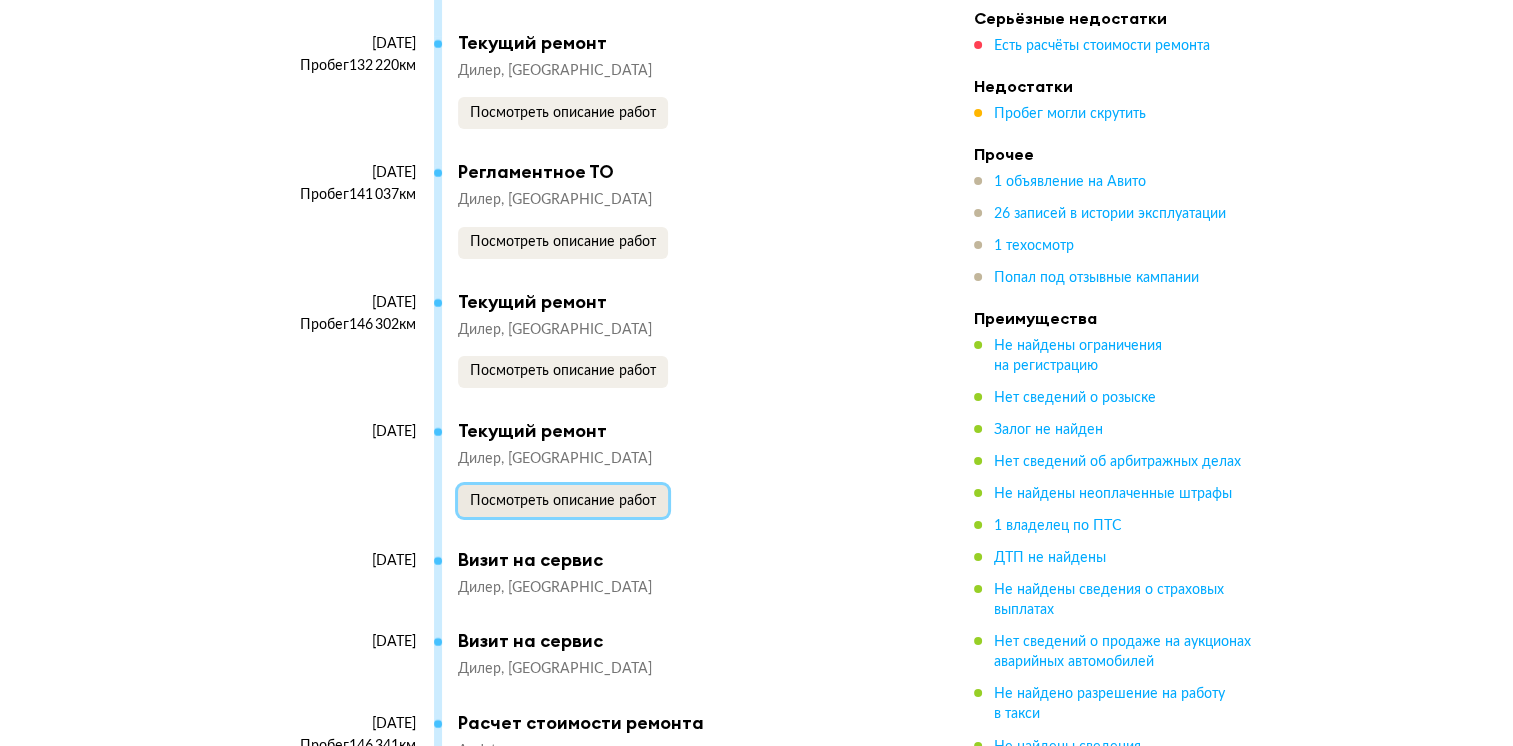 click on "Посмотреть описание работ" at bounding box center [563, 501] 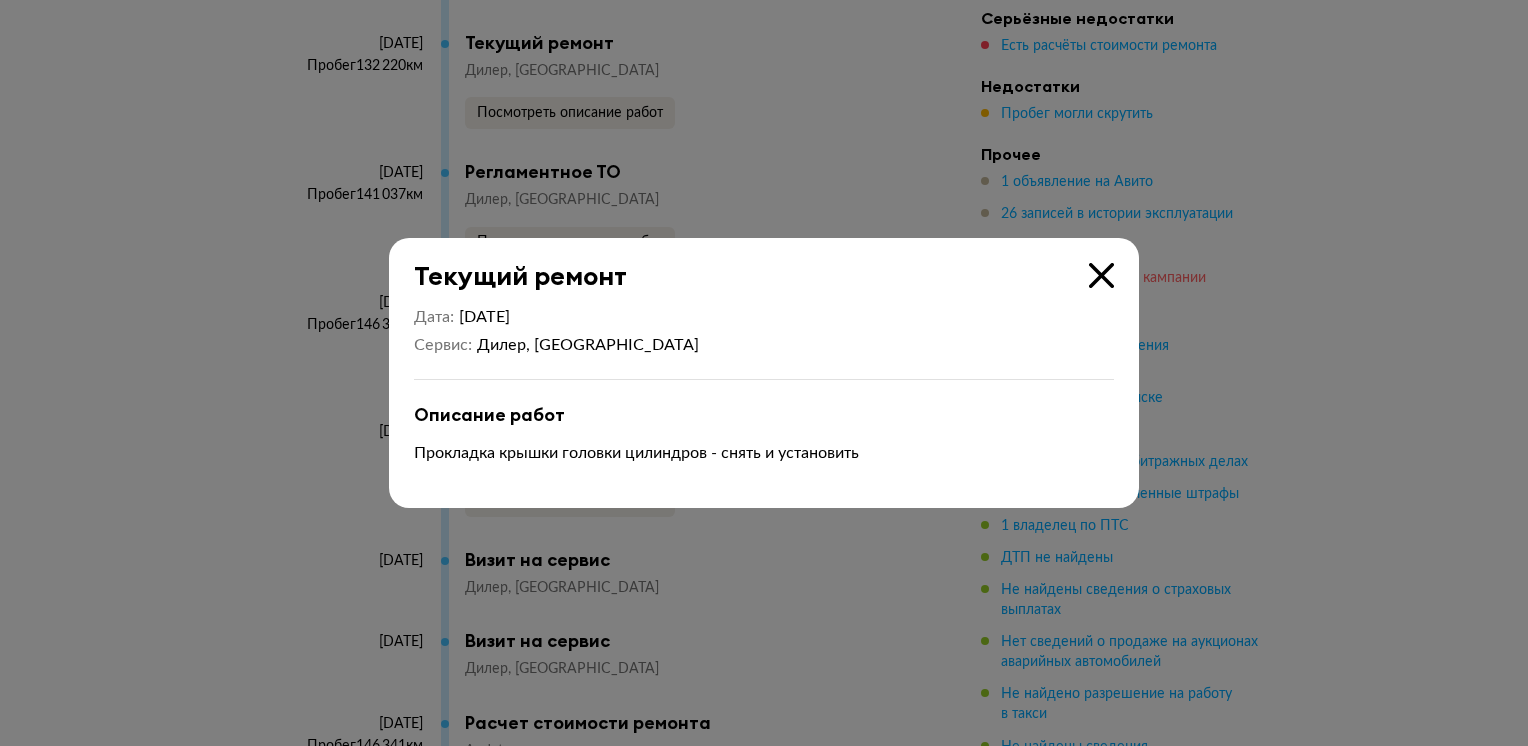 click at bounding box center (1101, 275) 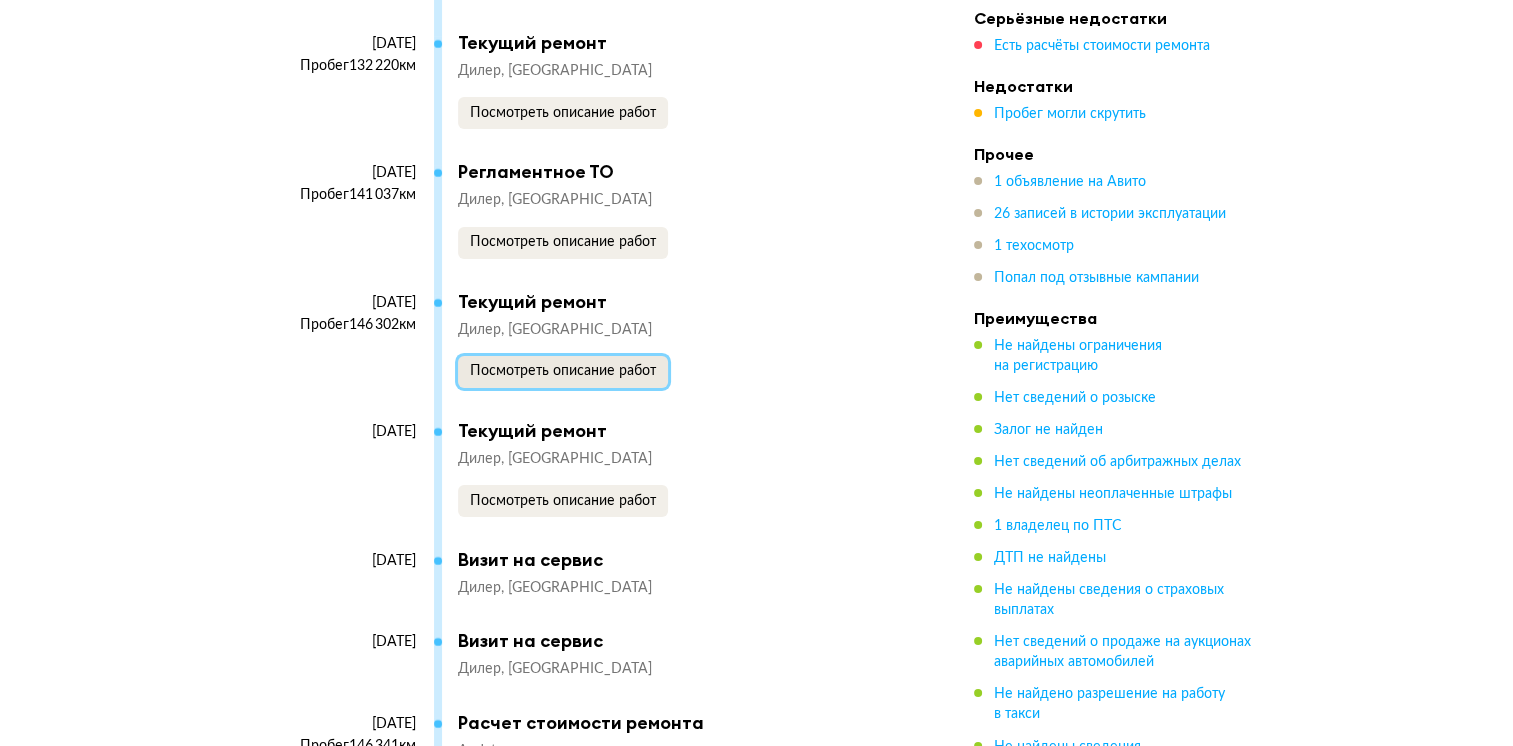 click on "Посмотреть описание работ" at bounding box center [563, 372] 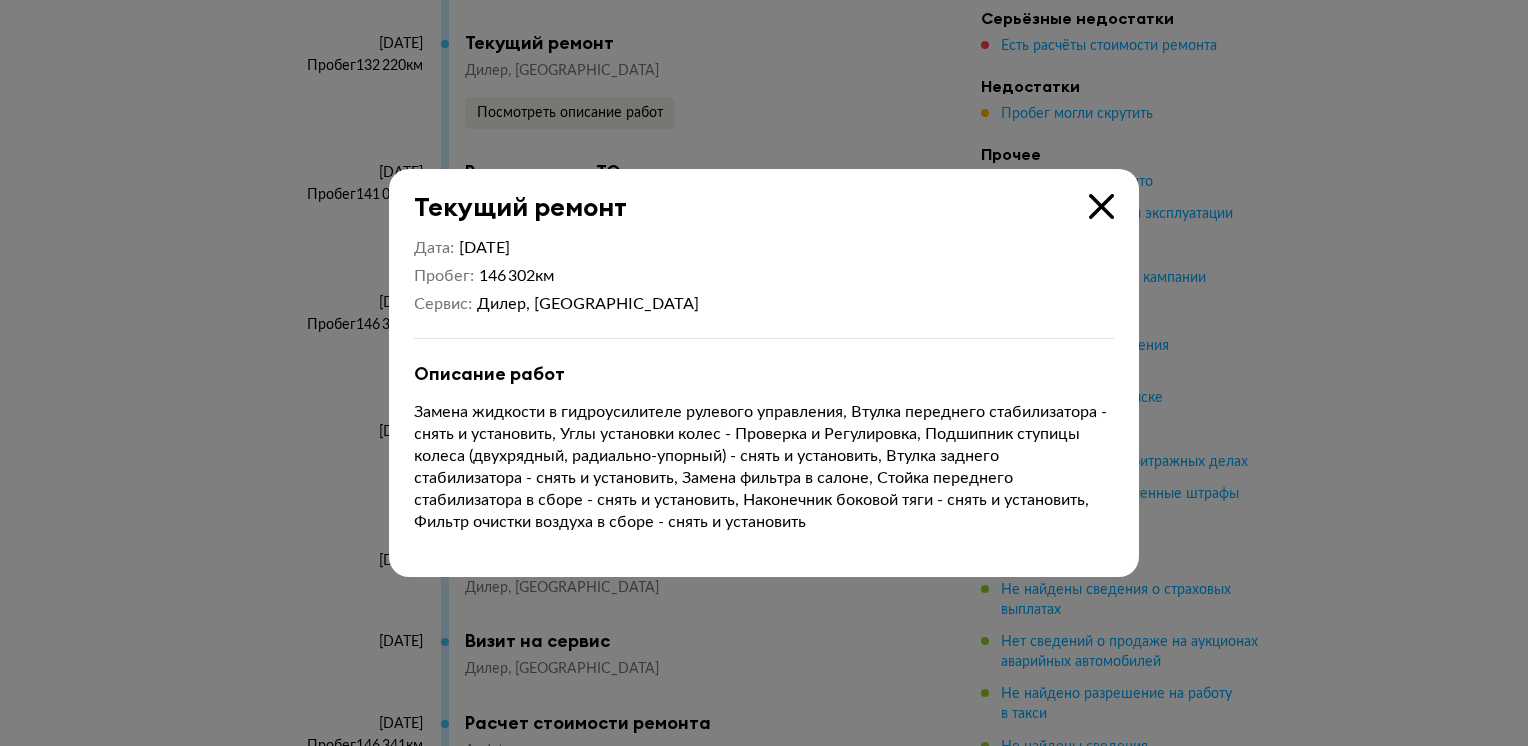 drag, startPoint x: 1099, startPoint y: 206, endPoint x: 953, endPoint y: 286, distance: 166.48123 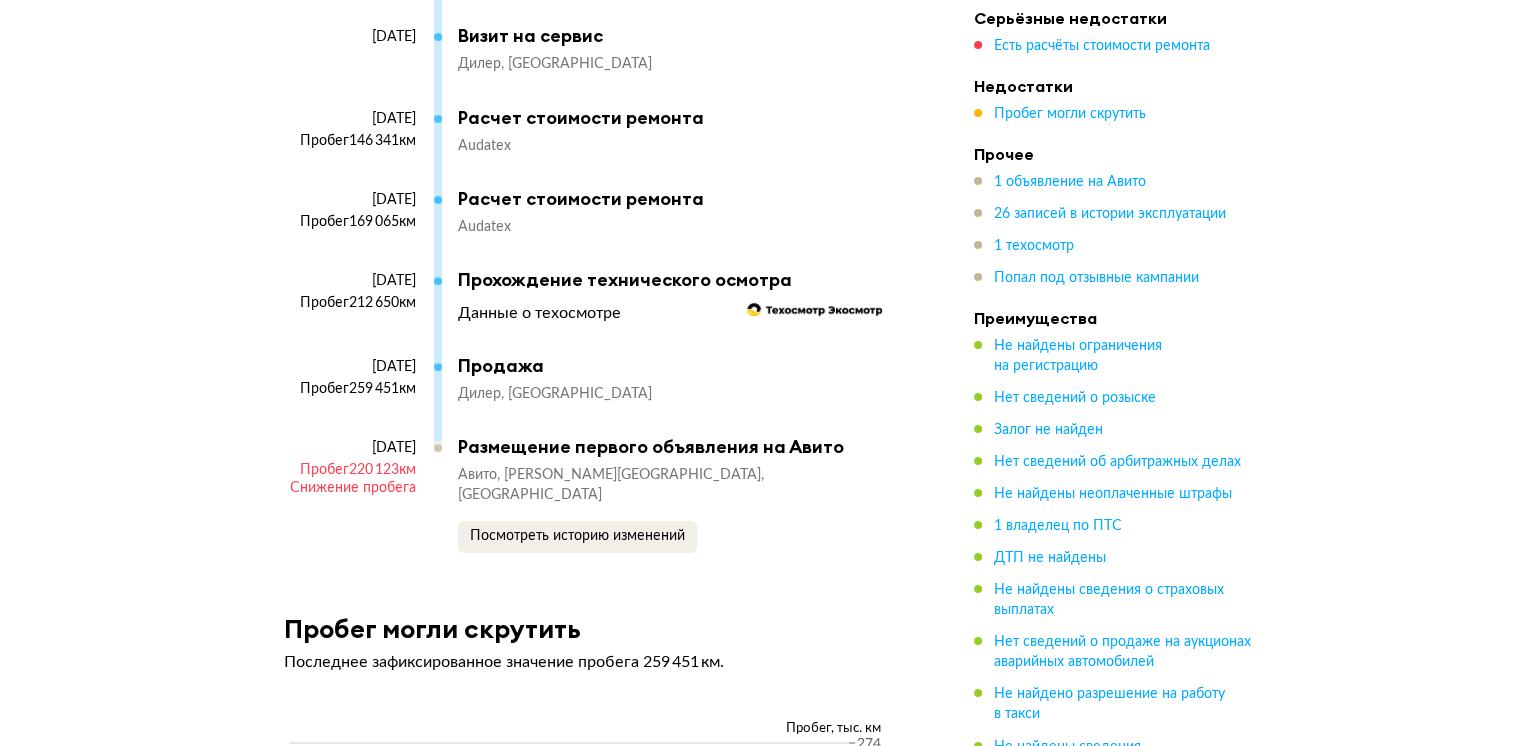 scroll, scrollTop: 7720, scrollLeft: 0, axis: vertical 